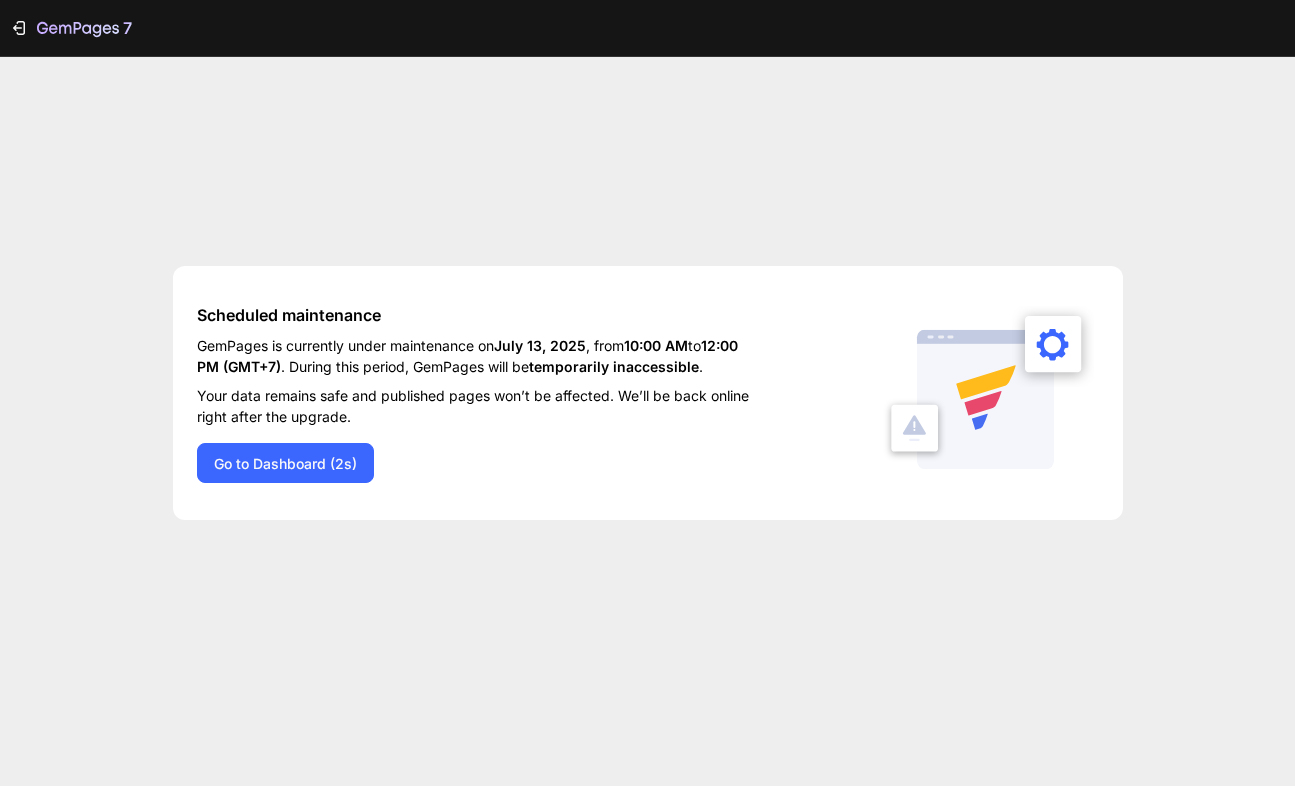 scroll, scrollTop: 0, scrollLeft: 0, axis: both 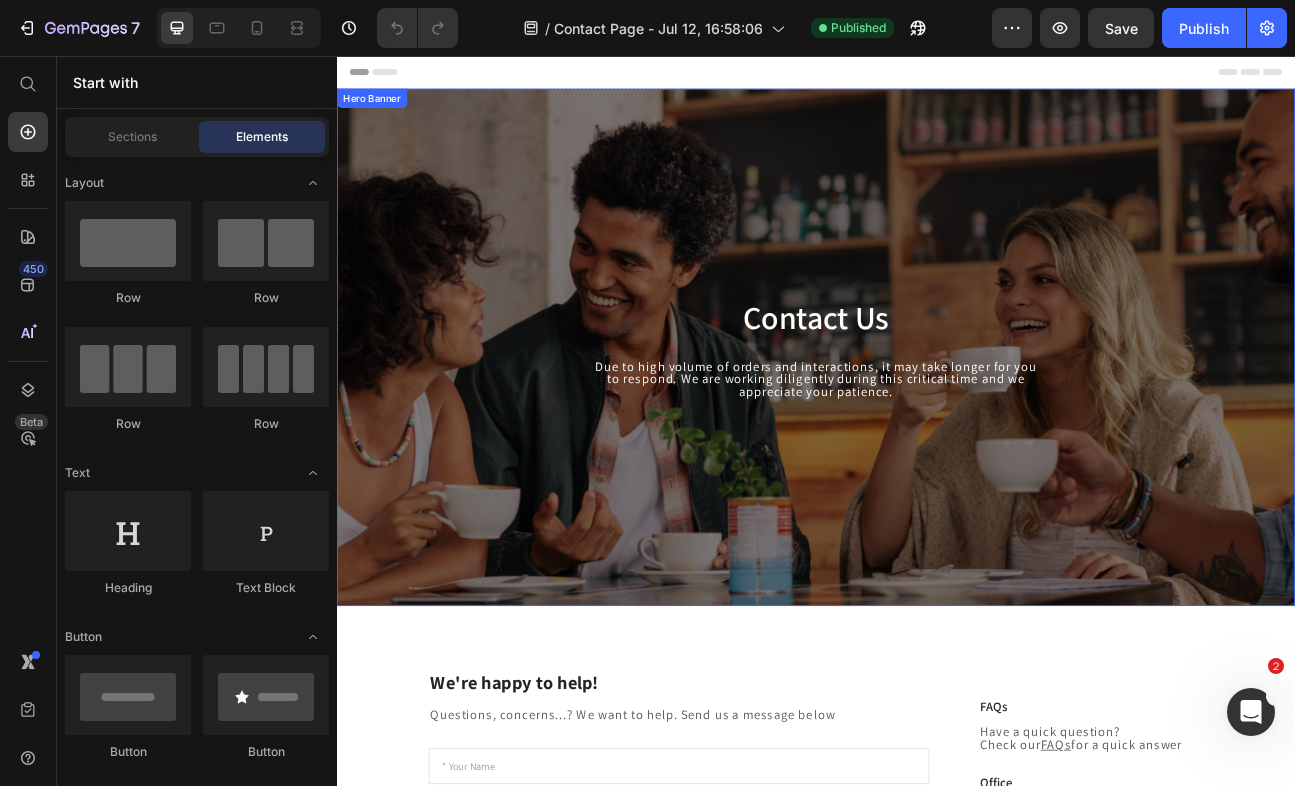 click on "Contact Us  Heading Due to high volume of orders and interactions, it may take longer for you to respond. We are working diligently during this critical time and we appreciate your patience. Text block Row" at bounding box center [937, 421] 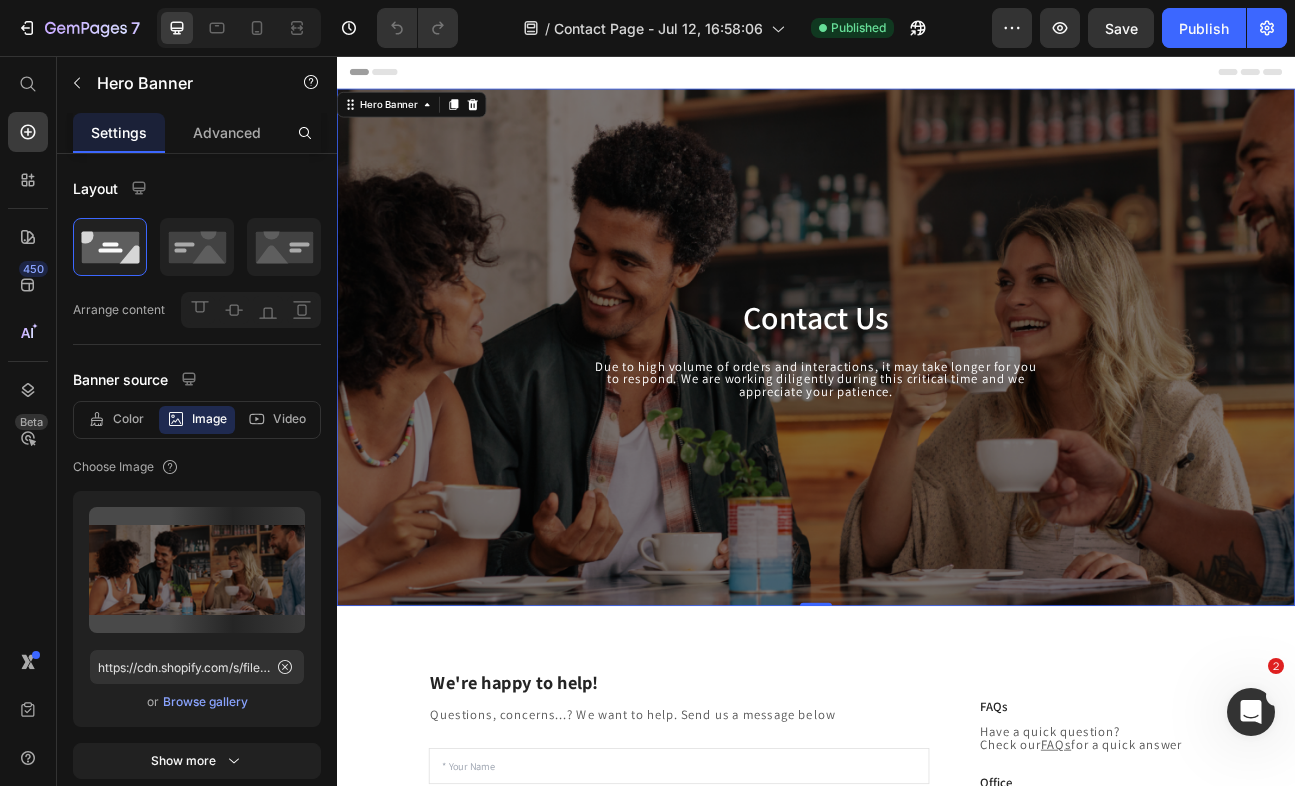 scroll, scrollTop: 0, scrollLeft: 0, axis: both 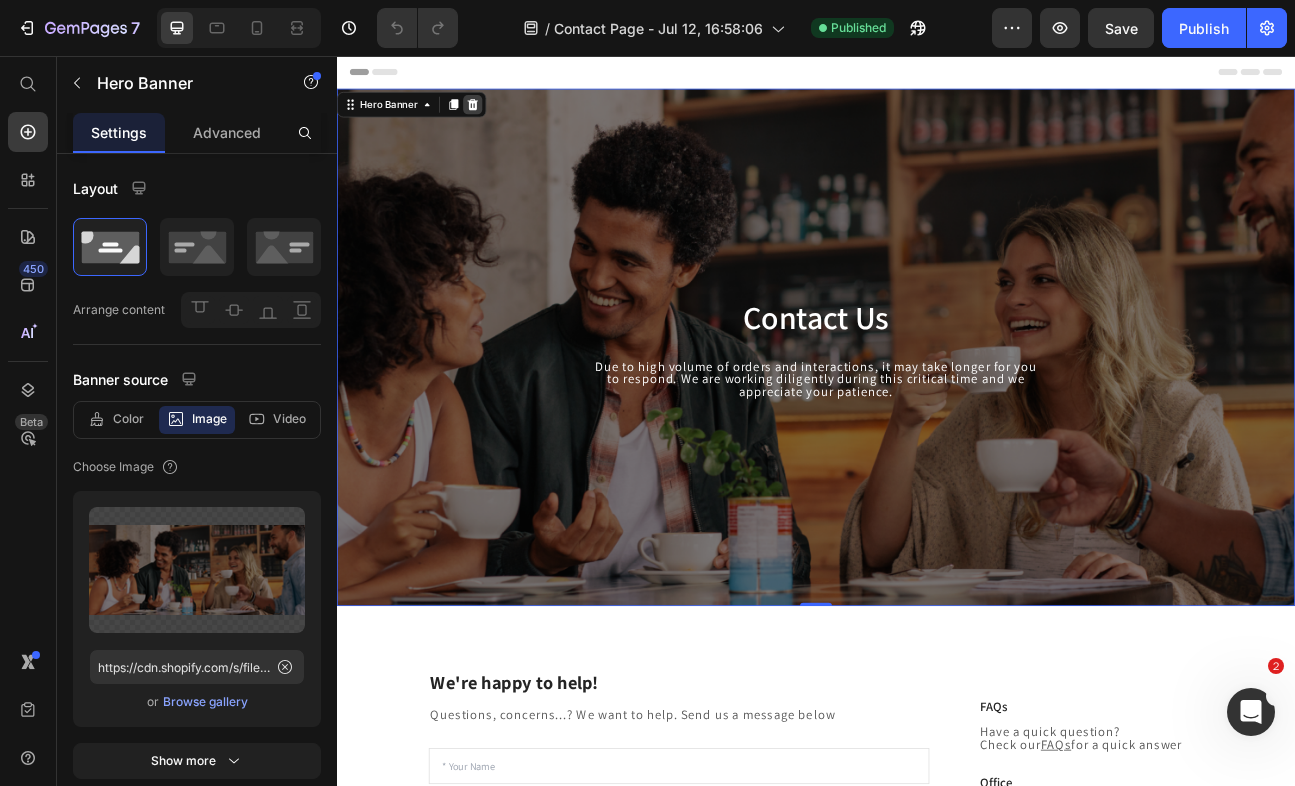 click 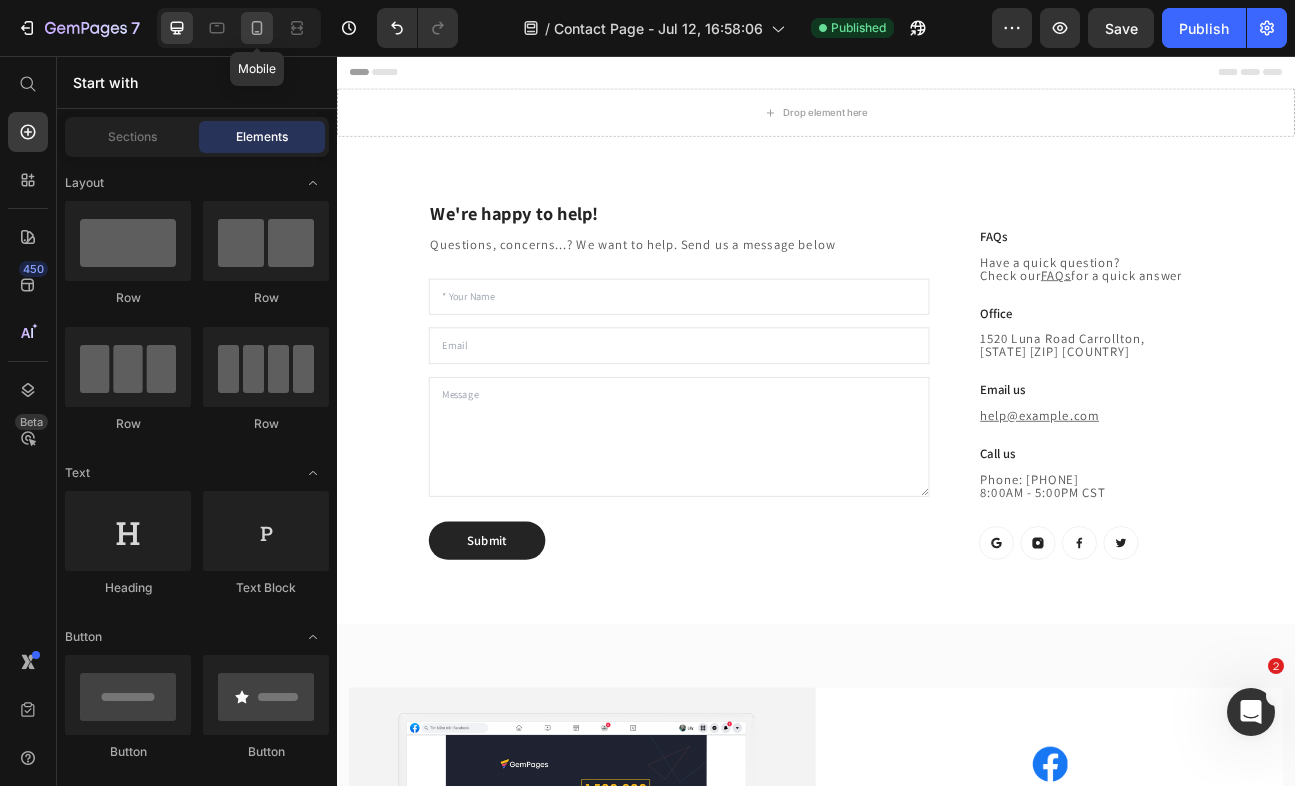 click 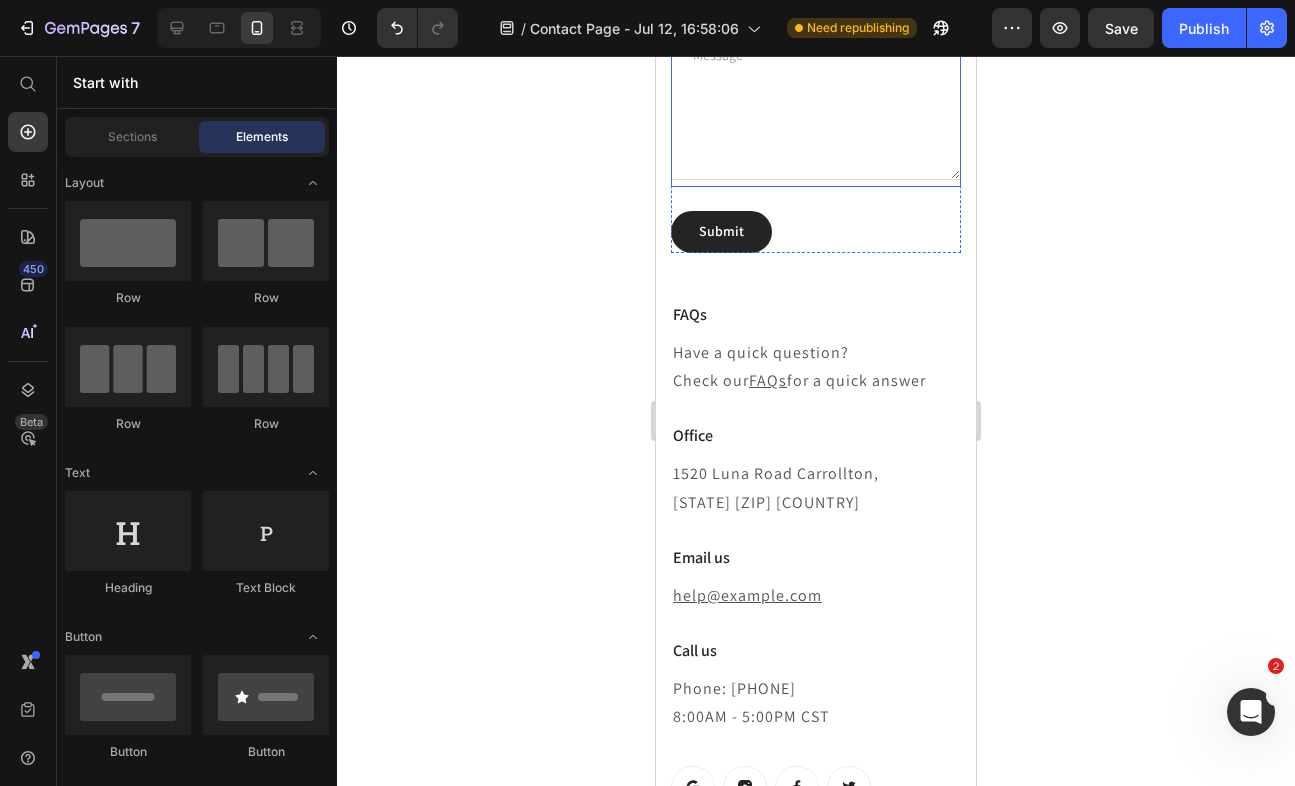 scroll, scrollTop: 525, scrollLeft: 0, axis: vertical 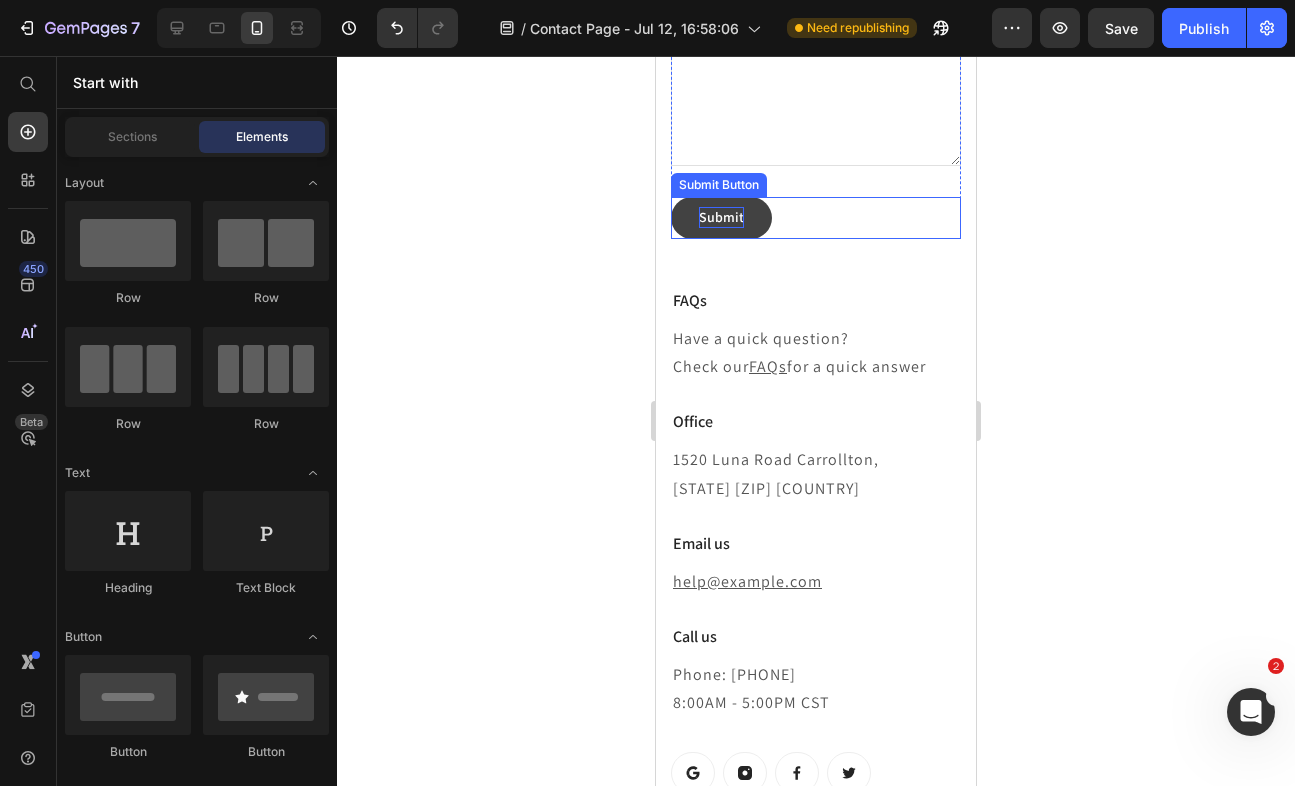 click on "Submit" at bounding box center (721, 217) 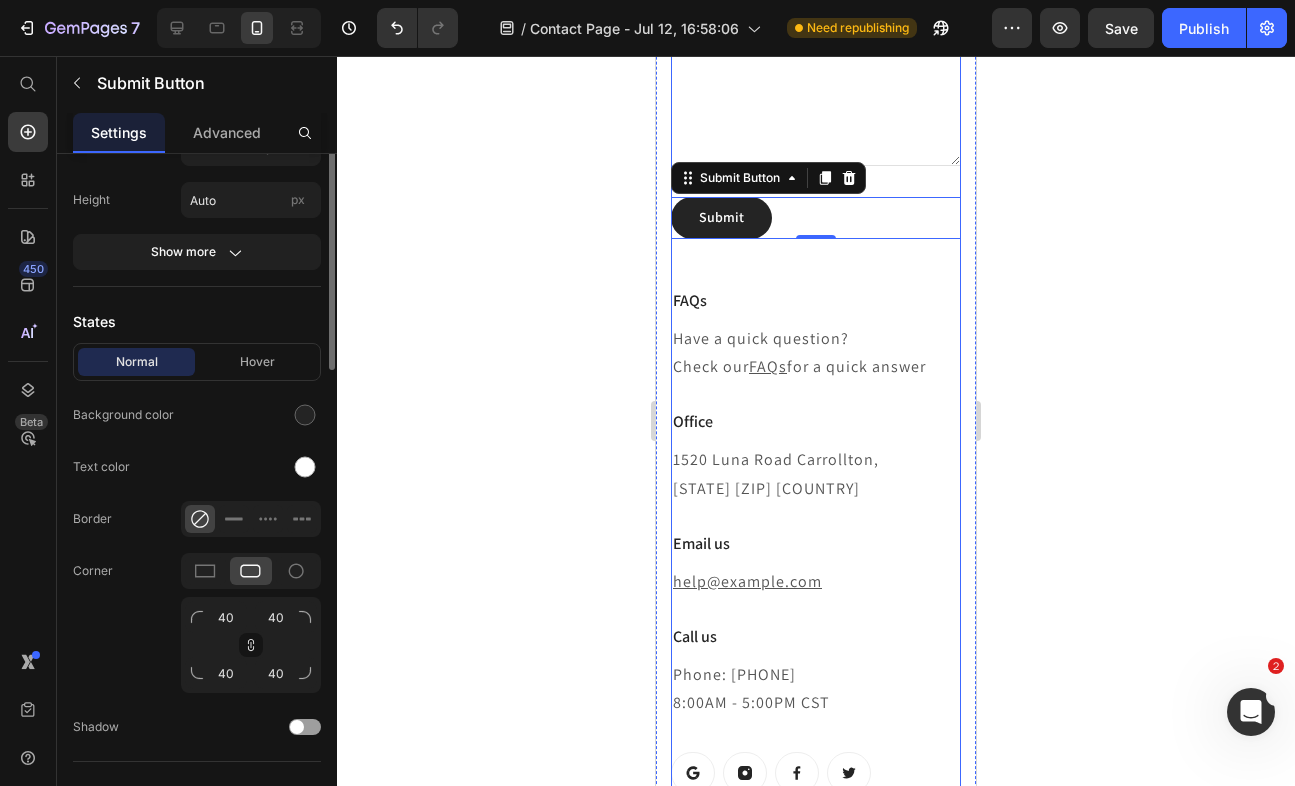 scroll, scrollTop: 0, scrollLeft: 0, axis: both 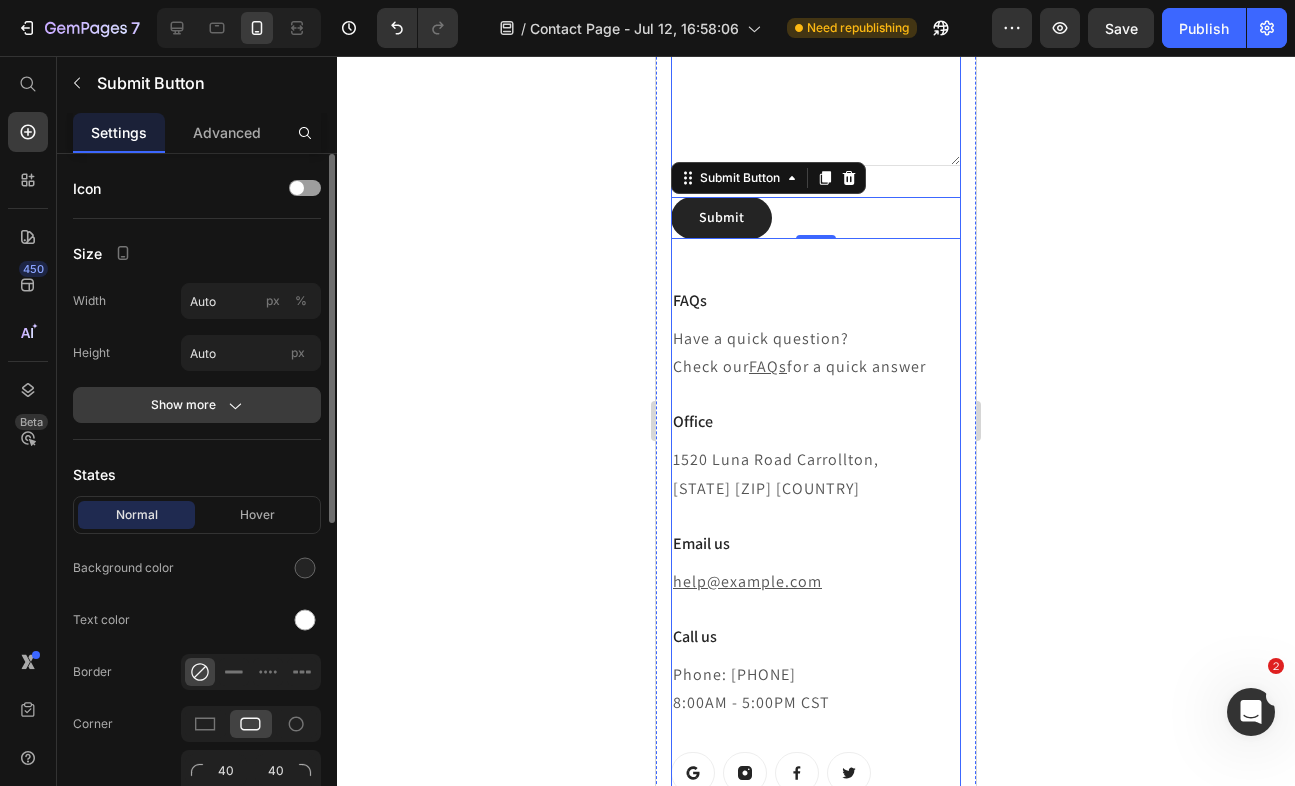 click 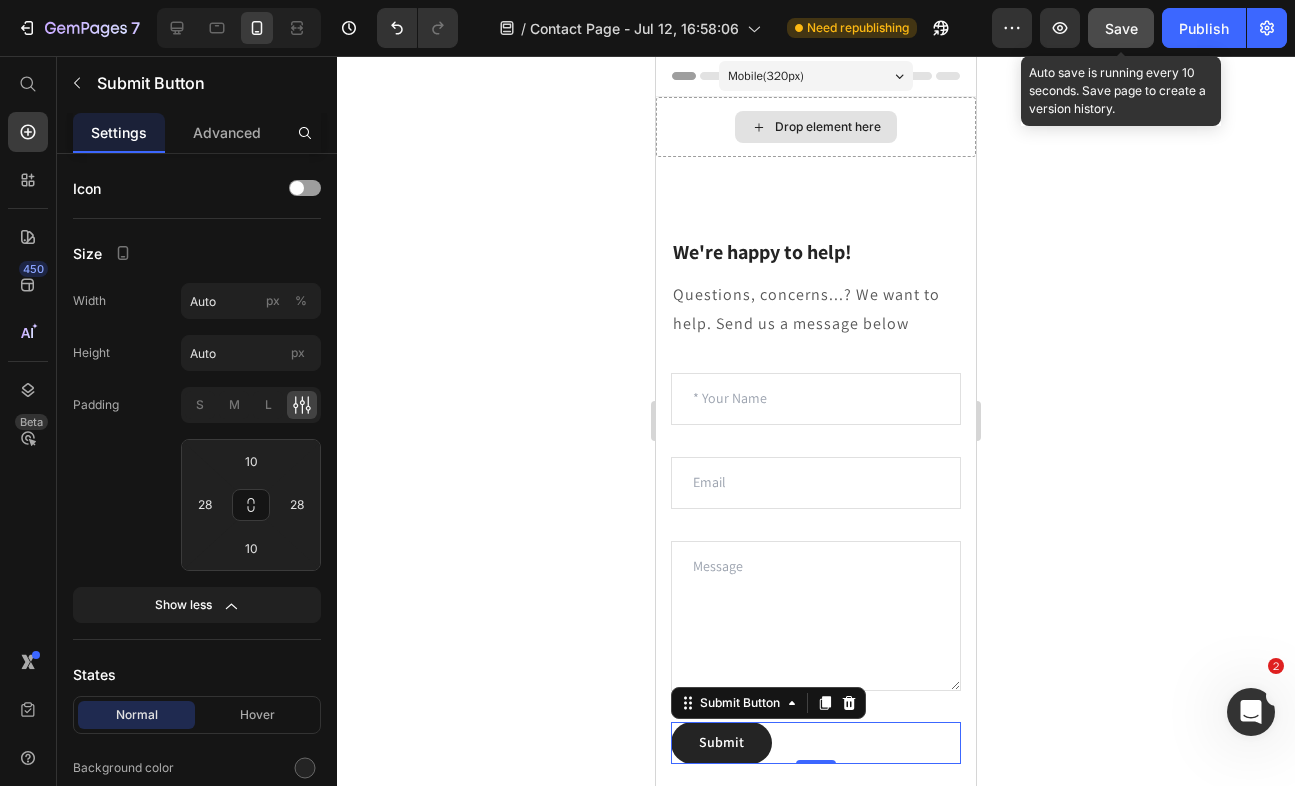 scroll, scrollTop: 0, scrollLeft: 0, axis: both 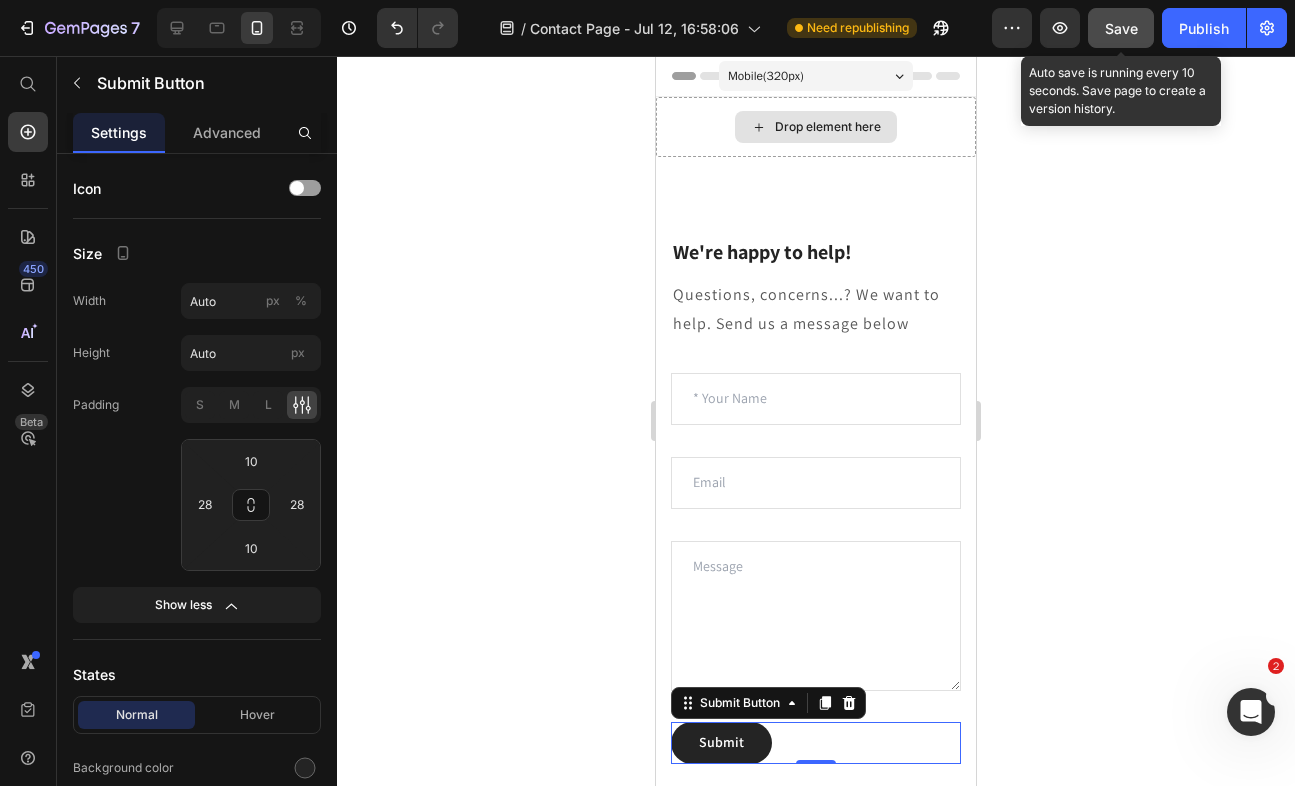 click on "Save" at bounding box center [1121, 28] 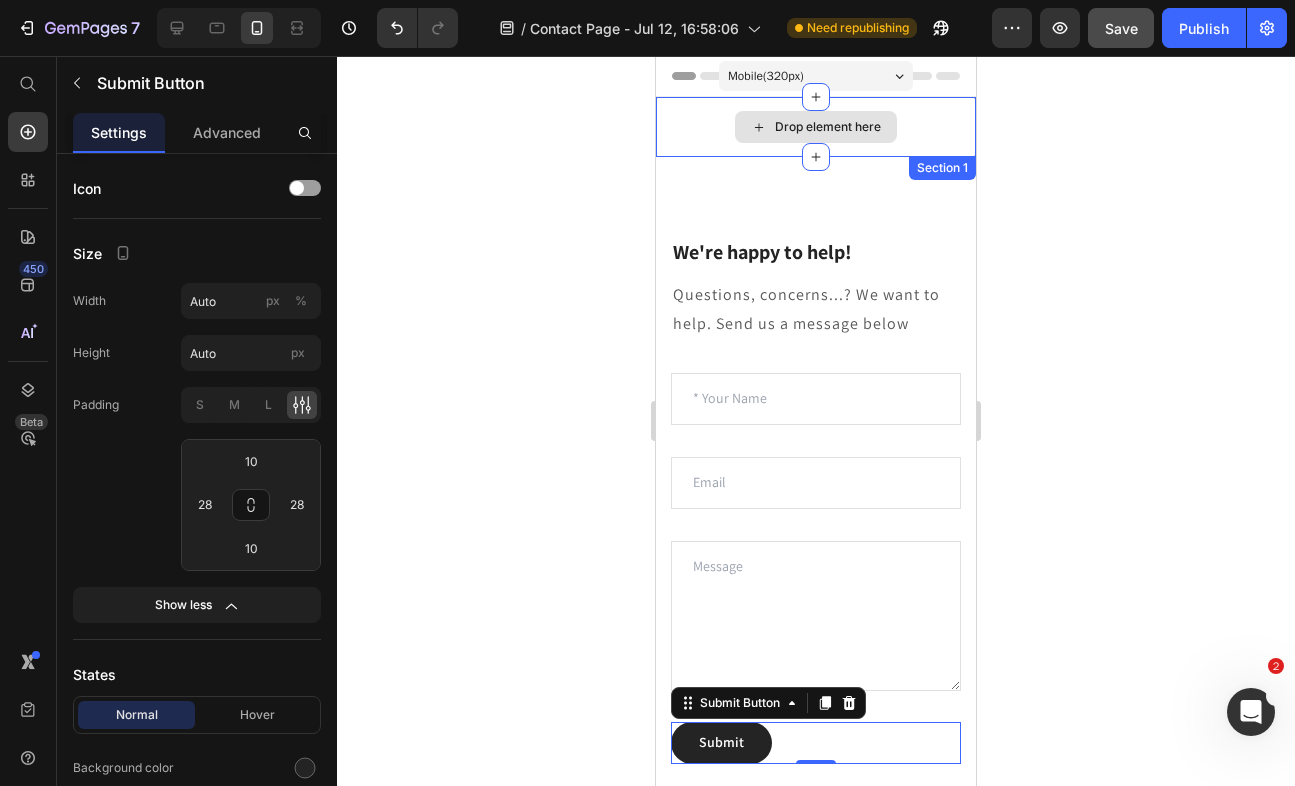 click on "Drop element here" at bounding box center [816, 127] 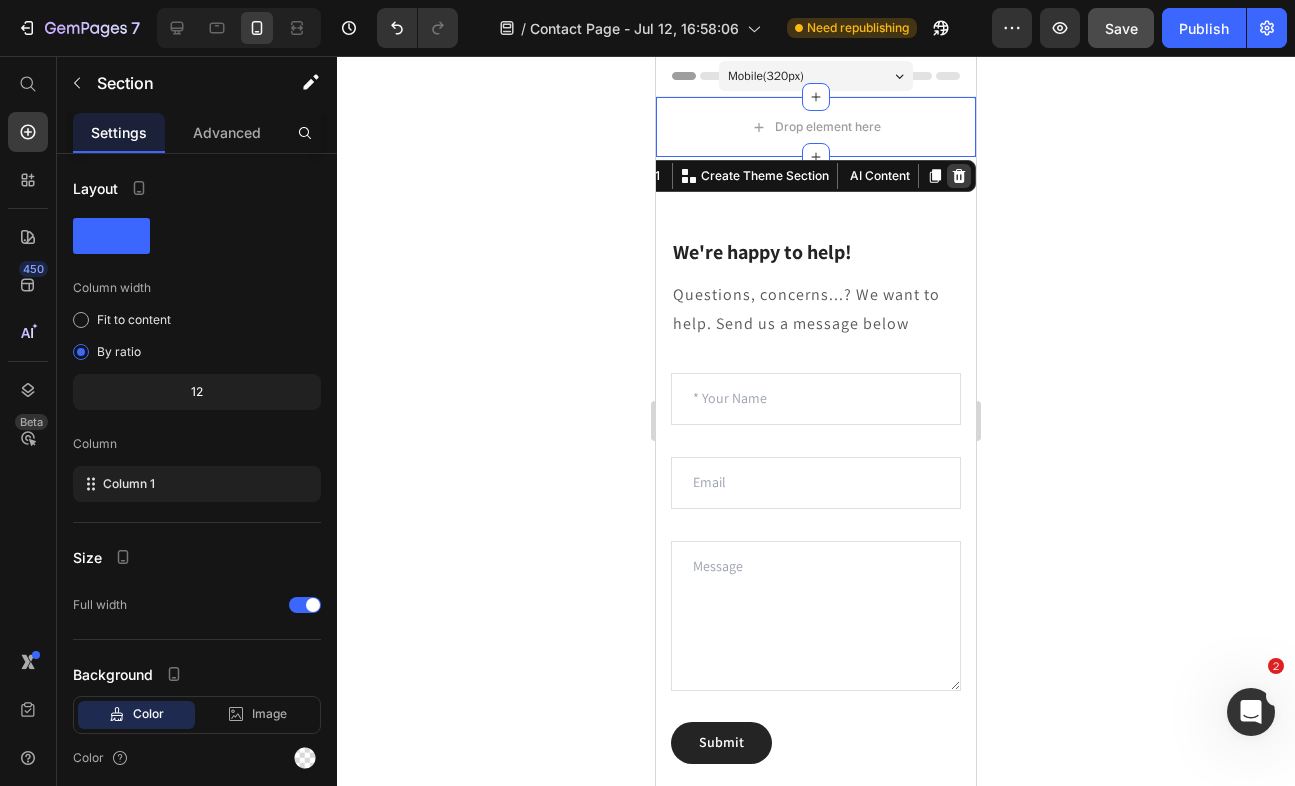 click 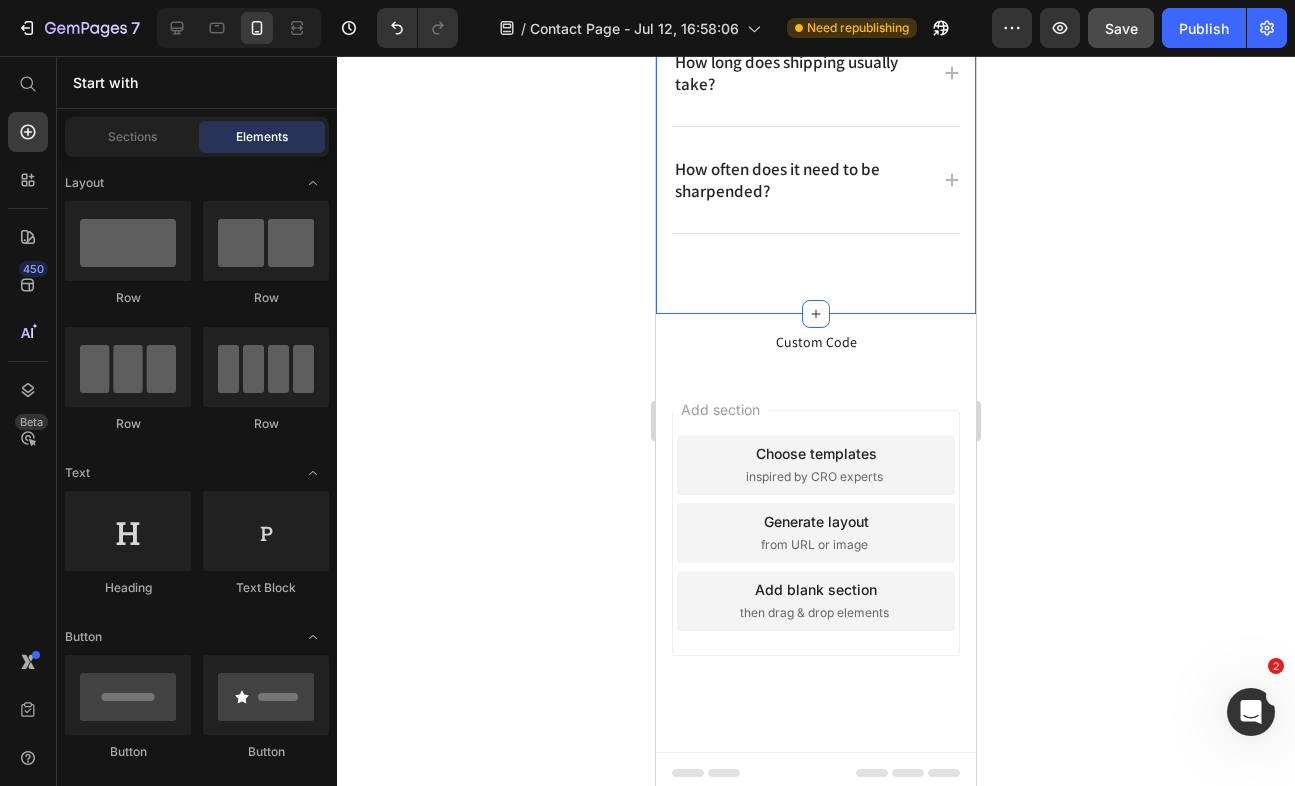 click on "Frequently asked questions Heading Have questions? We’re here to help Text block How long does it take to complete an order? Custom orders take 3 to 5 days to process, depending on the item purchased. We do provide express processing with next-day delivery for an additional fee. Text block Can I inspect the goods before receiving them? What should I do if there is a problem with my custom order? How long does shipping usually take? How often does it need to be sharpended? Accordion Row Section 3" at bounding box center [816, -209] 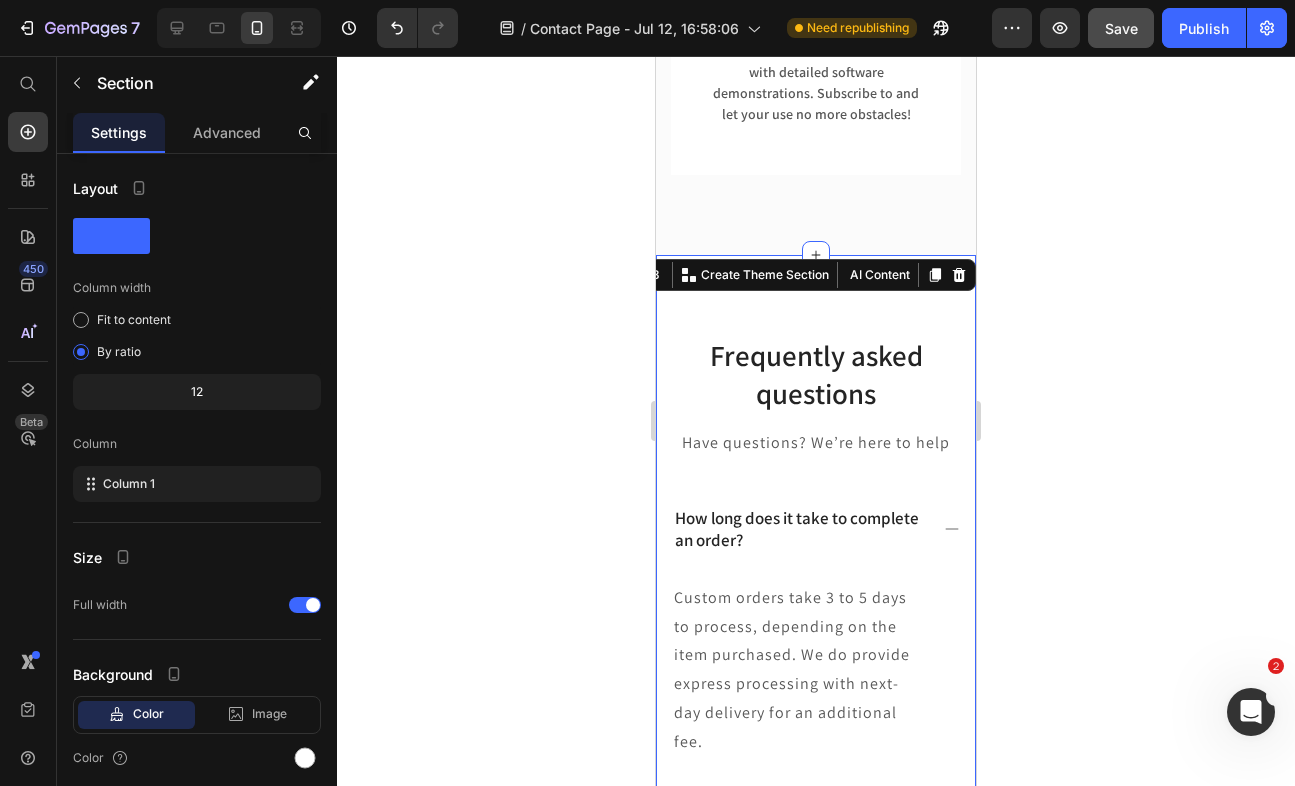 scroll, scrollTop: 1971, scrollLeft: 0, axis: vertical 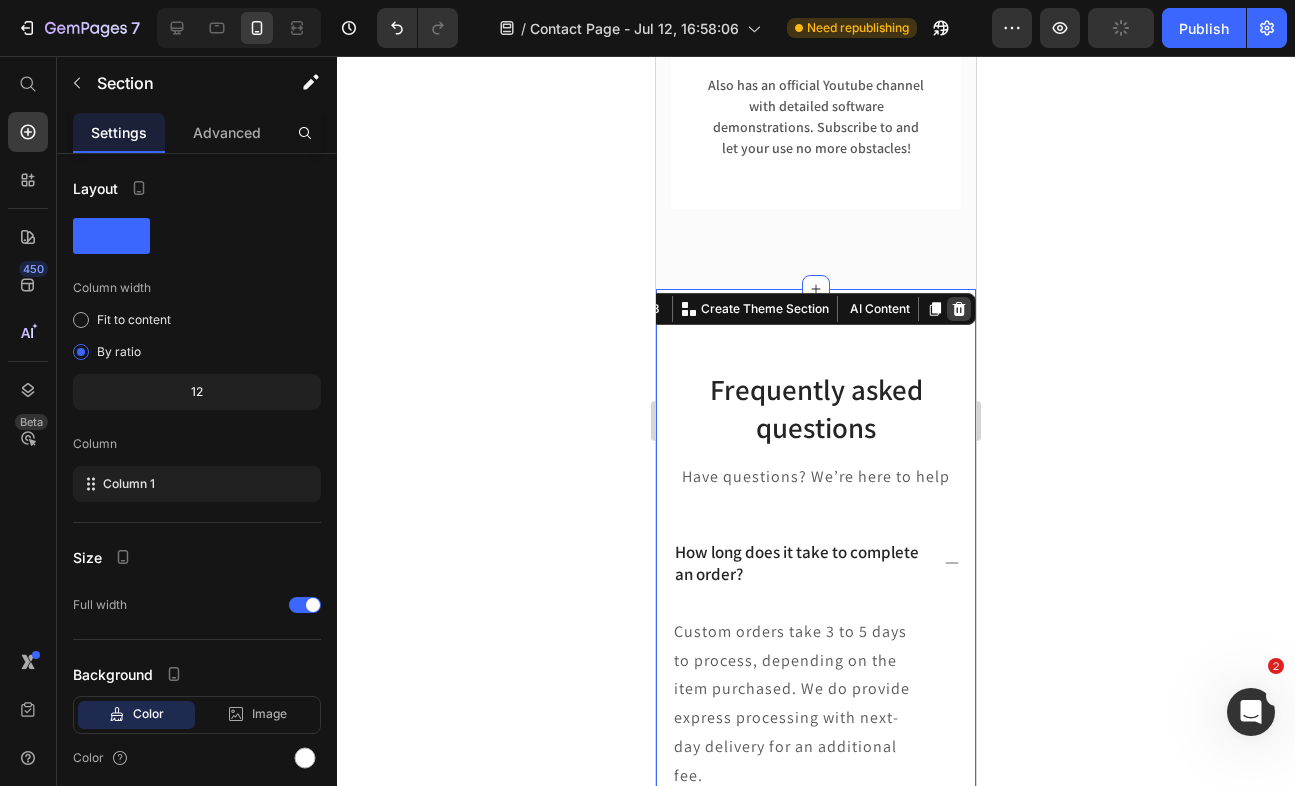 click 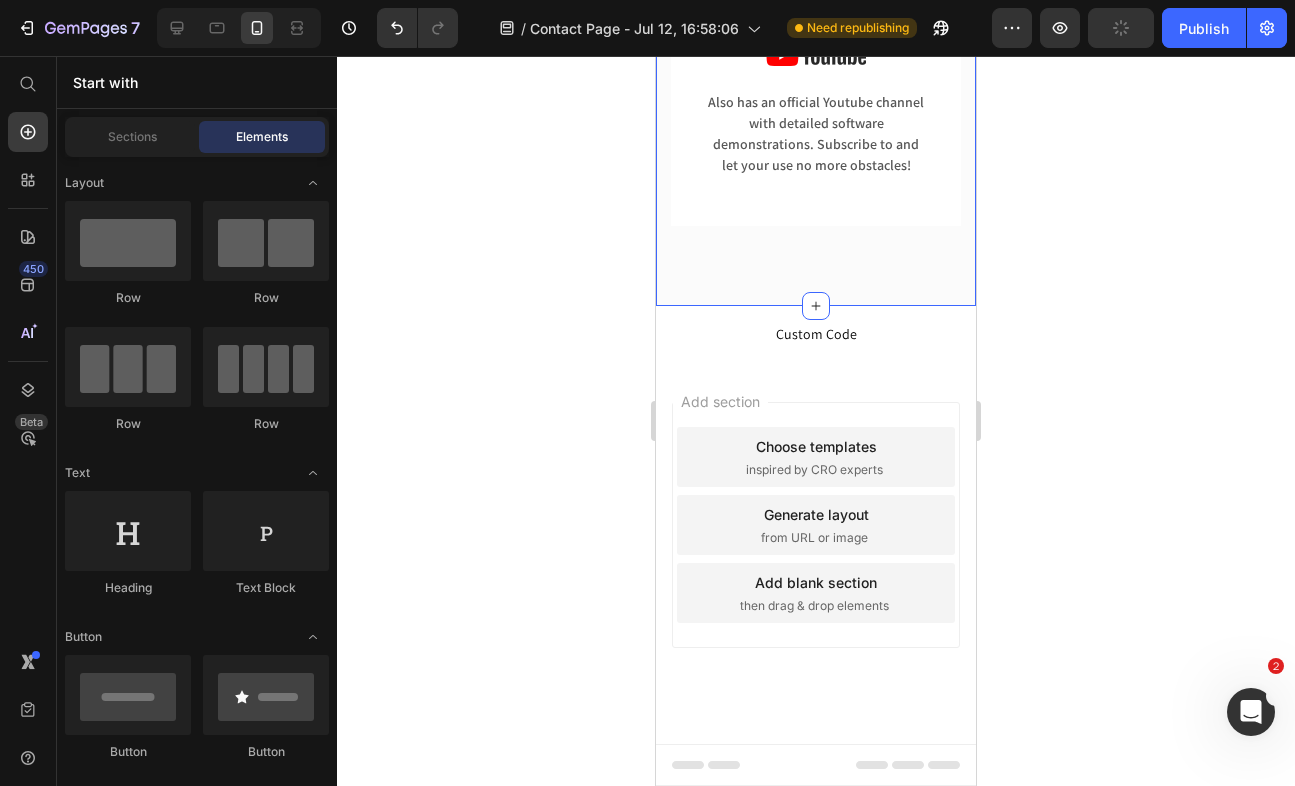 click on "Image Image Facebook platform is constantly updated with artwork, special offers, and many users sharing their questions and suggestions. Text block Row Row Image Also has an official Youtube channel with detailed software demonstrations. Subscribe to and let your use no more obstacles! Text block Row Image Row Row Section 2" at bounding box center (816, -158) 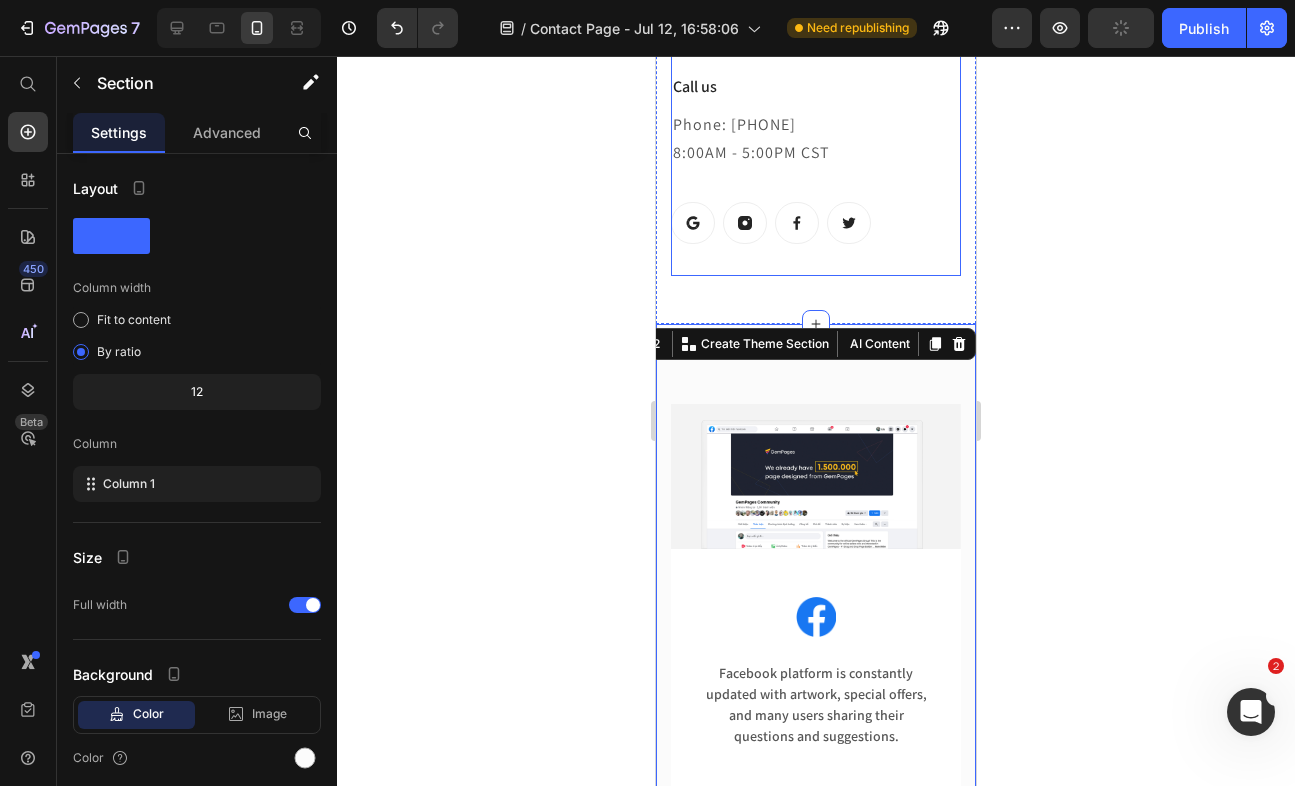 scroll, scrollTop: 1022, scrollLeft: 0, axis: vertical 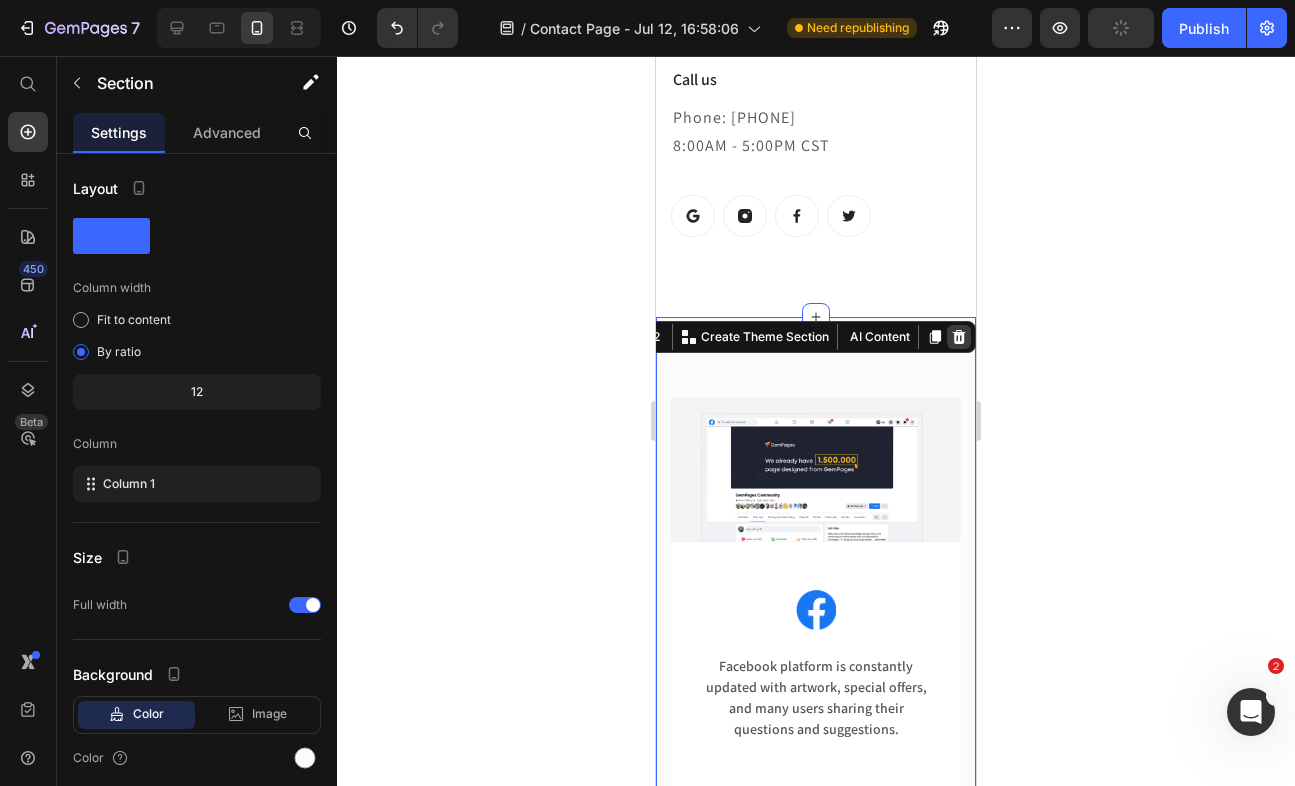 click 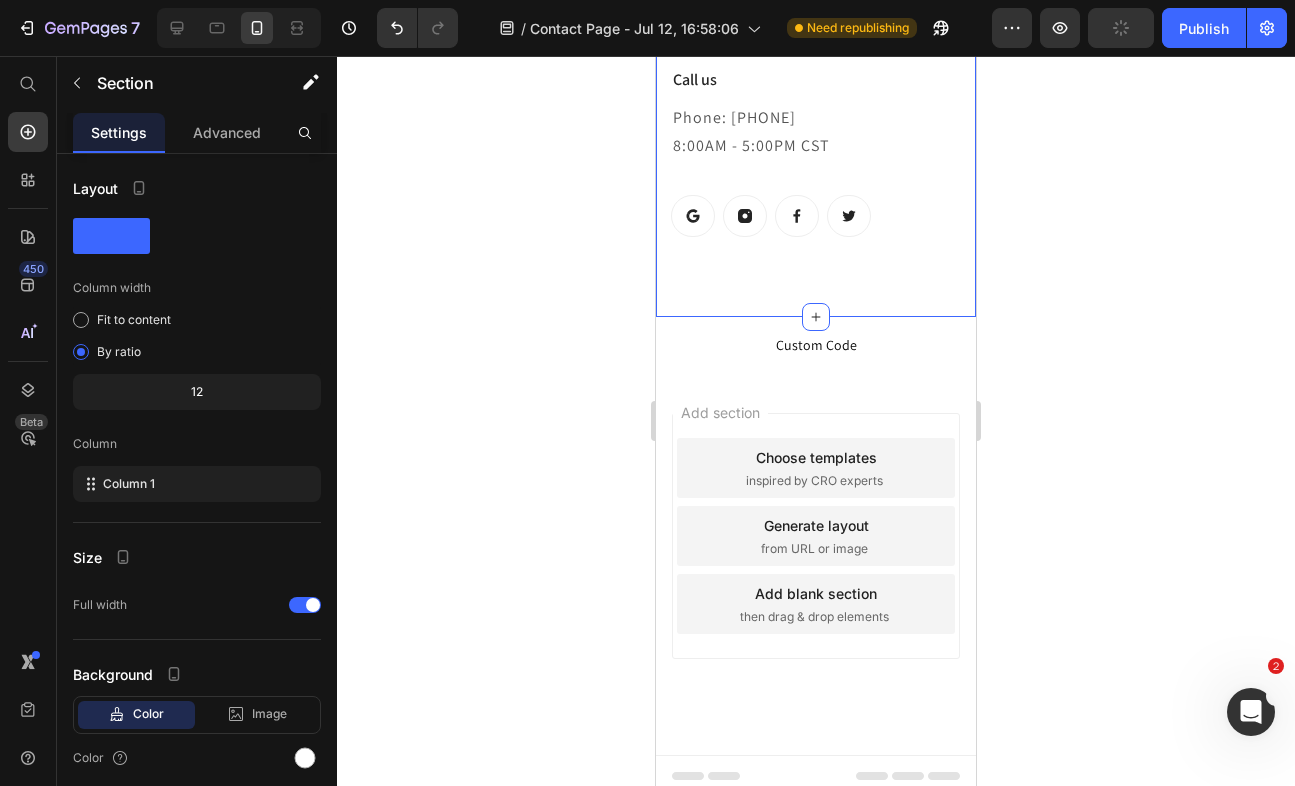 click on "We're happy to help! Heading Questions, concerns...? We want to help. Send us a message below Text block Text Field Email Field Text Area Submit Submit Button Contact Form FAQs Heading Have a quick question? Check our  FAQs  for a quick answer Text block Office Heading 1520 Luna Road Carrollton, TX 75006 United States Text block Email us Heading help@example.com Text block Call us Heading Phone: [PHONE]  8:00AM - 5:00PM CST Text block           Button     Button     Button     Button Row Row Row Section 1   Create Theme Section AI Content Write with GemAI What would you like to describe here? Tone and Voice Persuasive Product HUMEUR & ANXIÉTÉ Show more Generate" at bounding box center (816, -304) 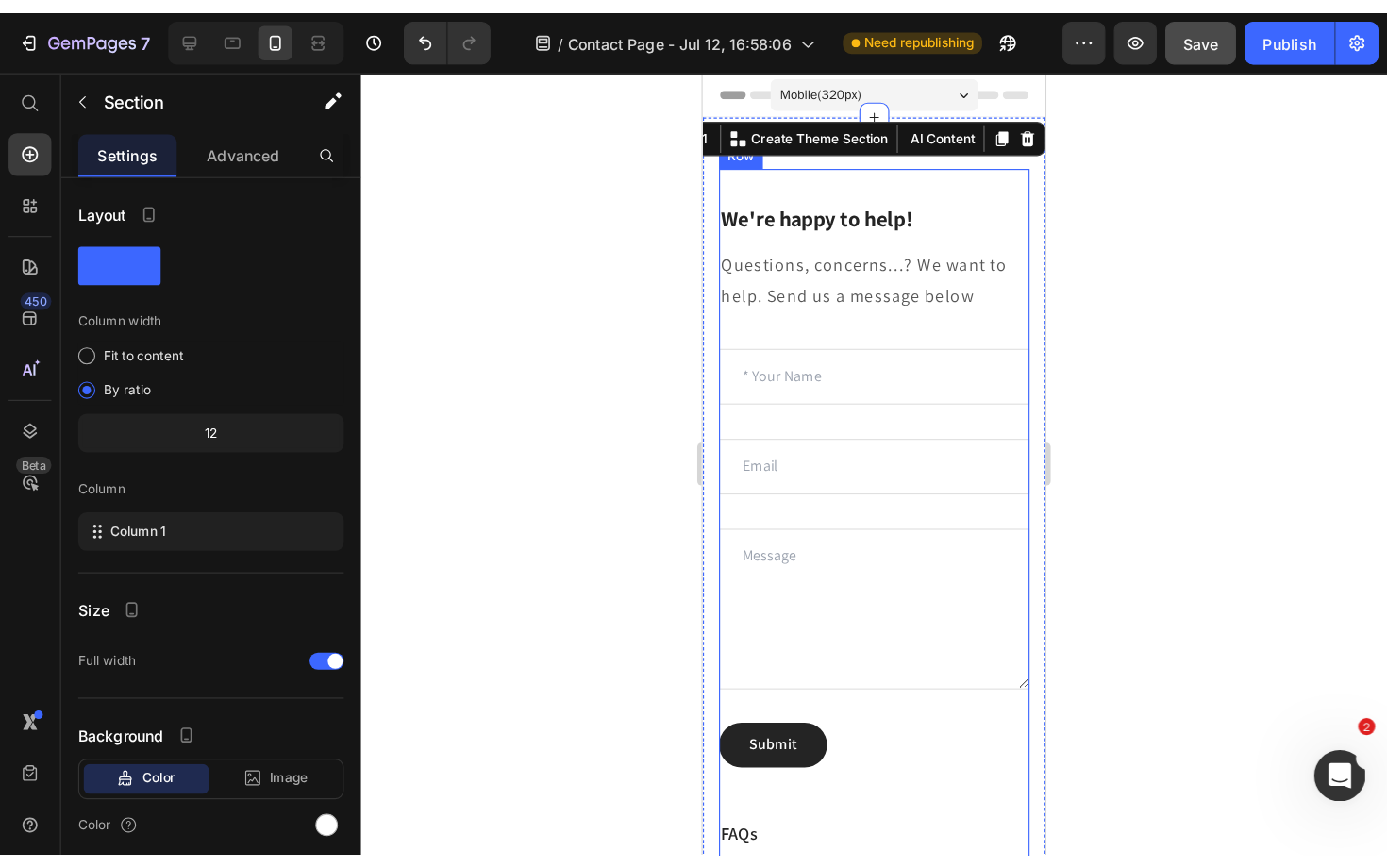 scroll, scrollTop: 0, scrollLeft: 0, axis: both 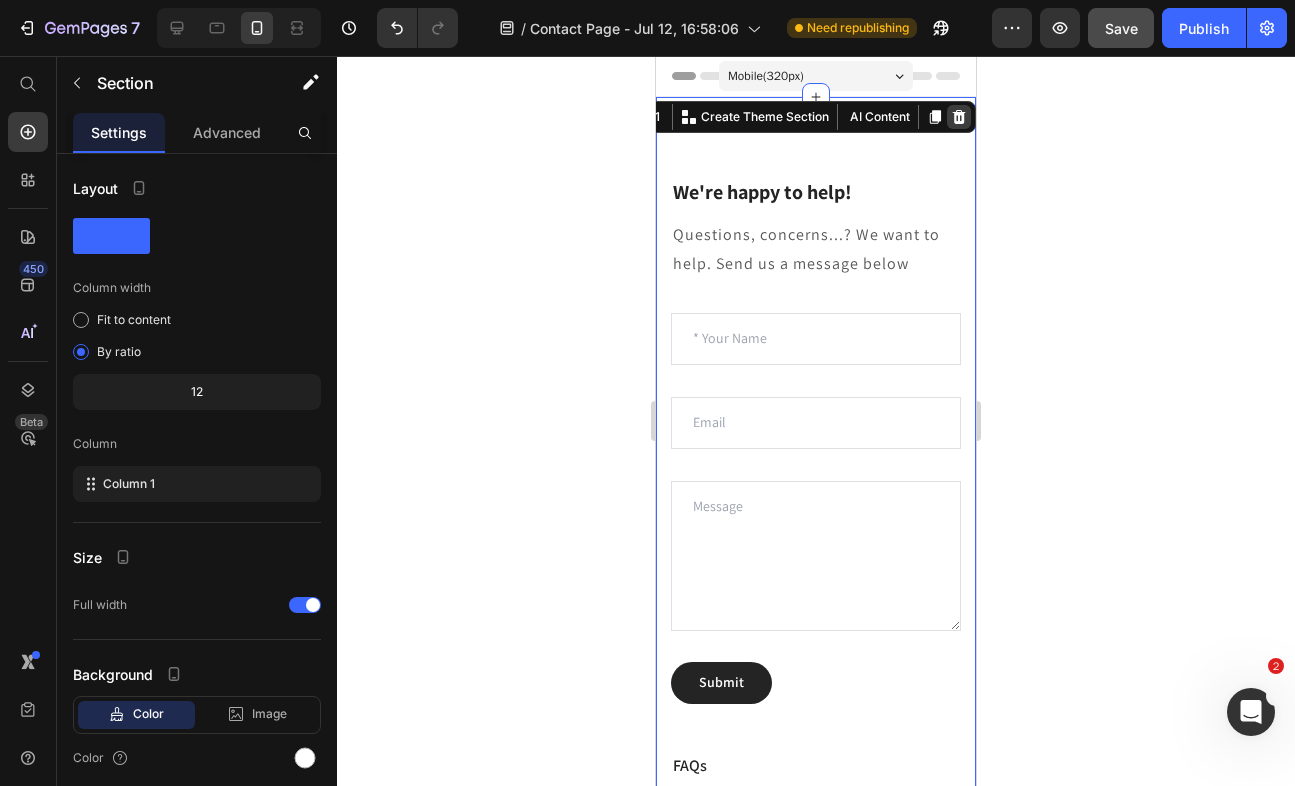 click 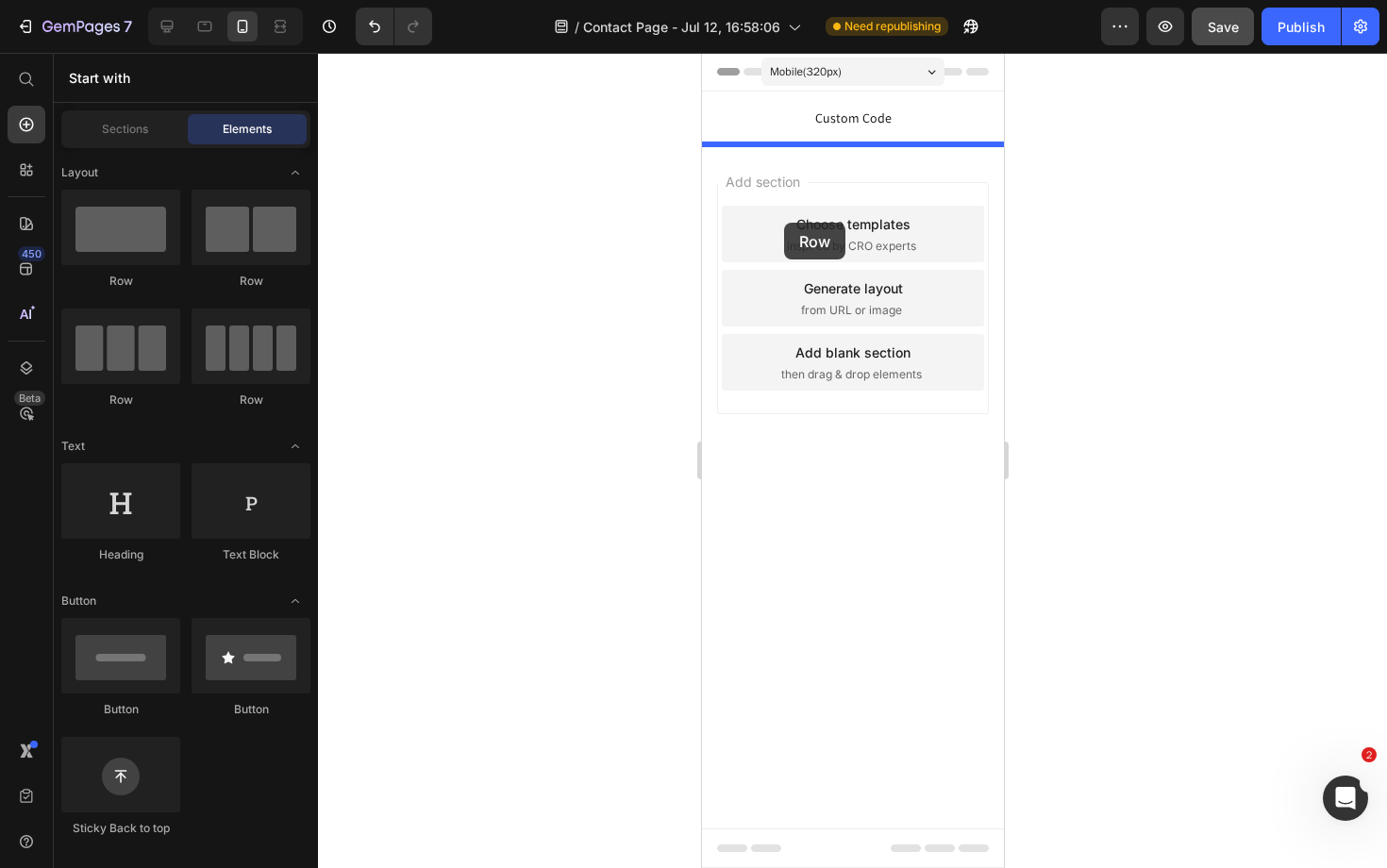 drag, startPoint x: 833, startPoint y: 303, endPoint x: 782, endPoint y: 221, distance: 96.56604 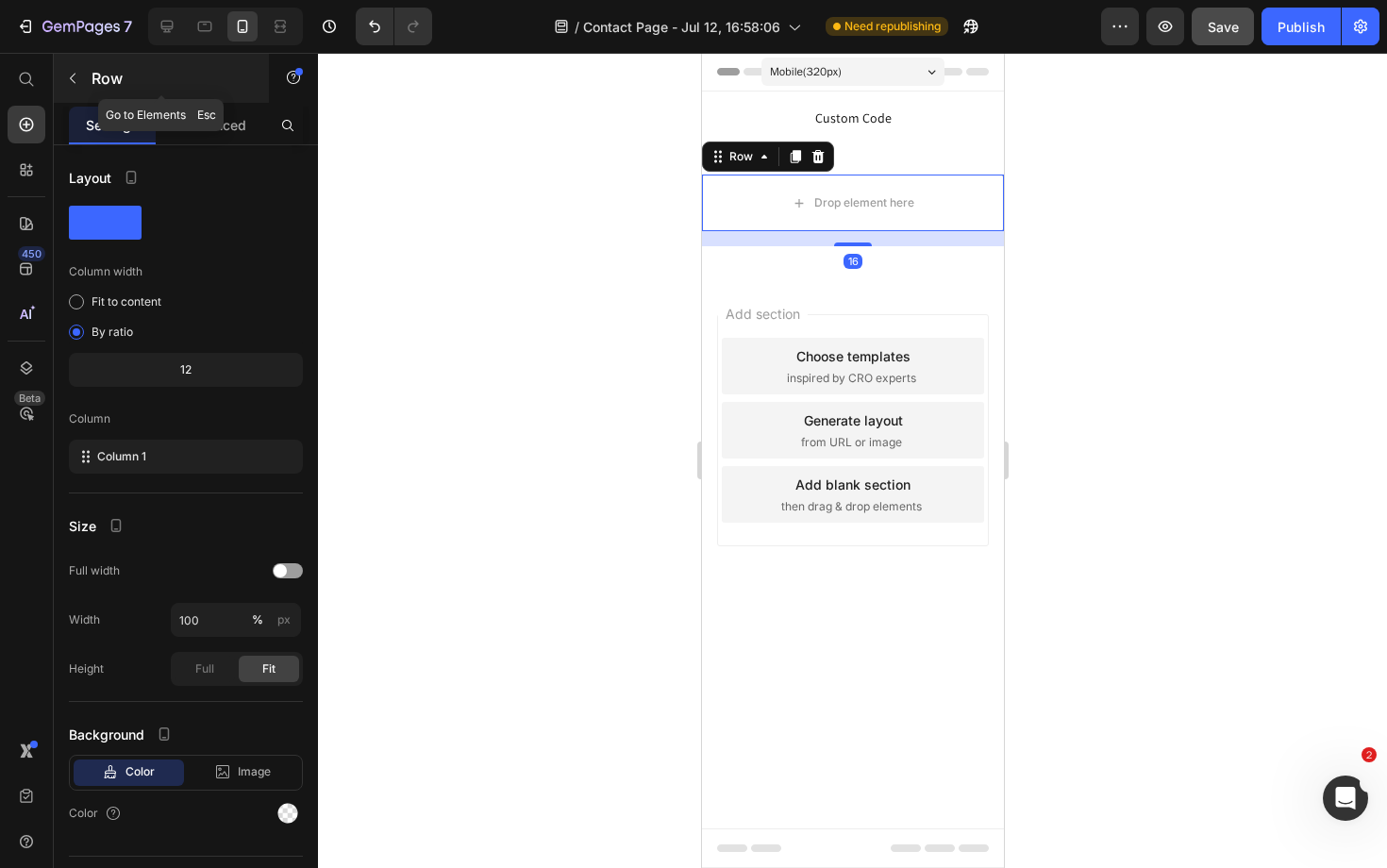 click 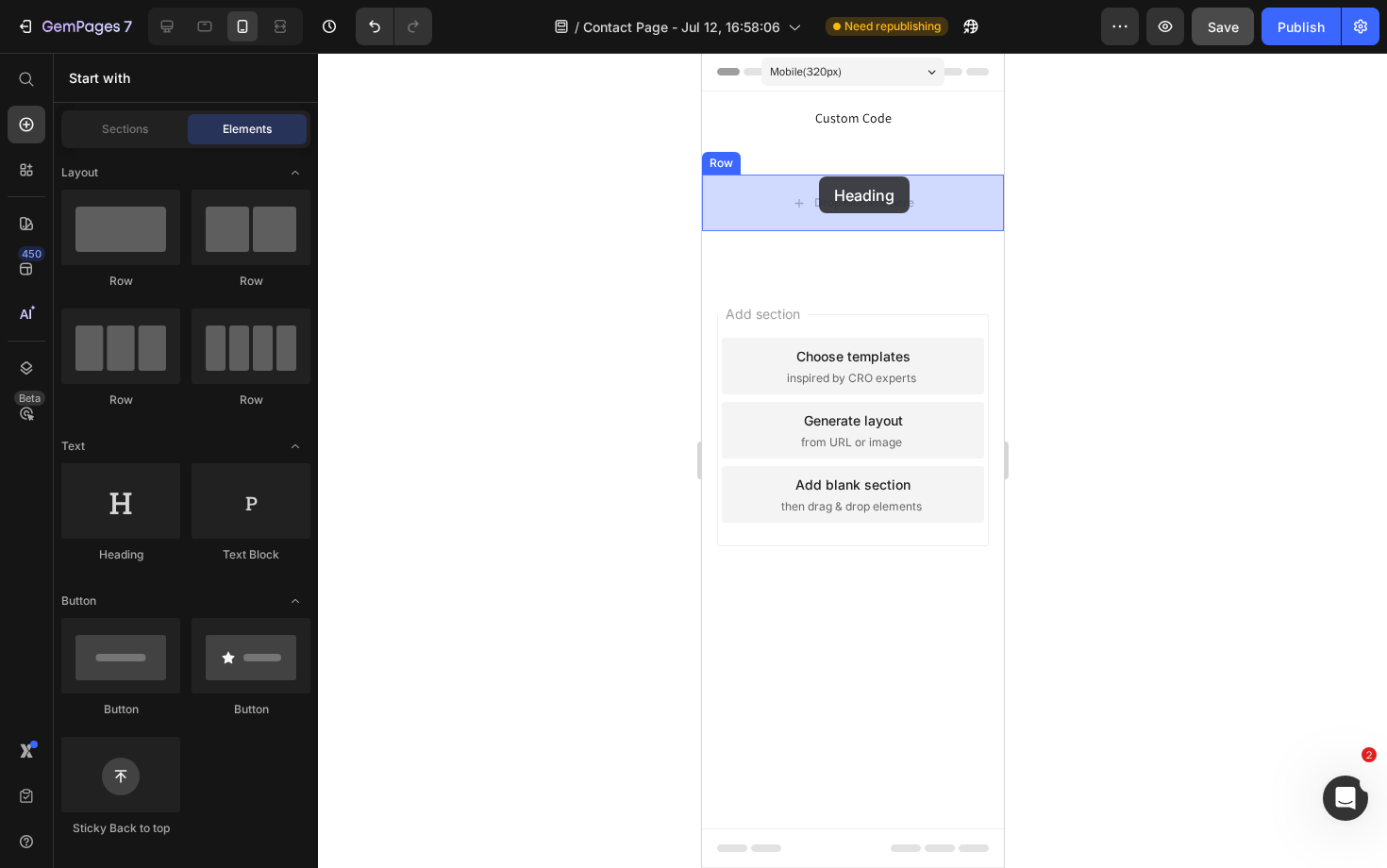 drag, startPoint x: 855, startPoint y: 566, endPoint x: 818, endPoint y: 177, distance: 390.75568 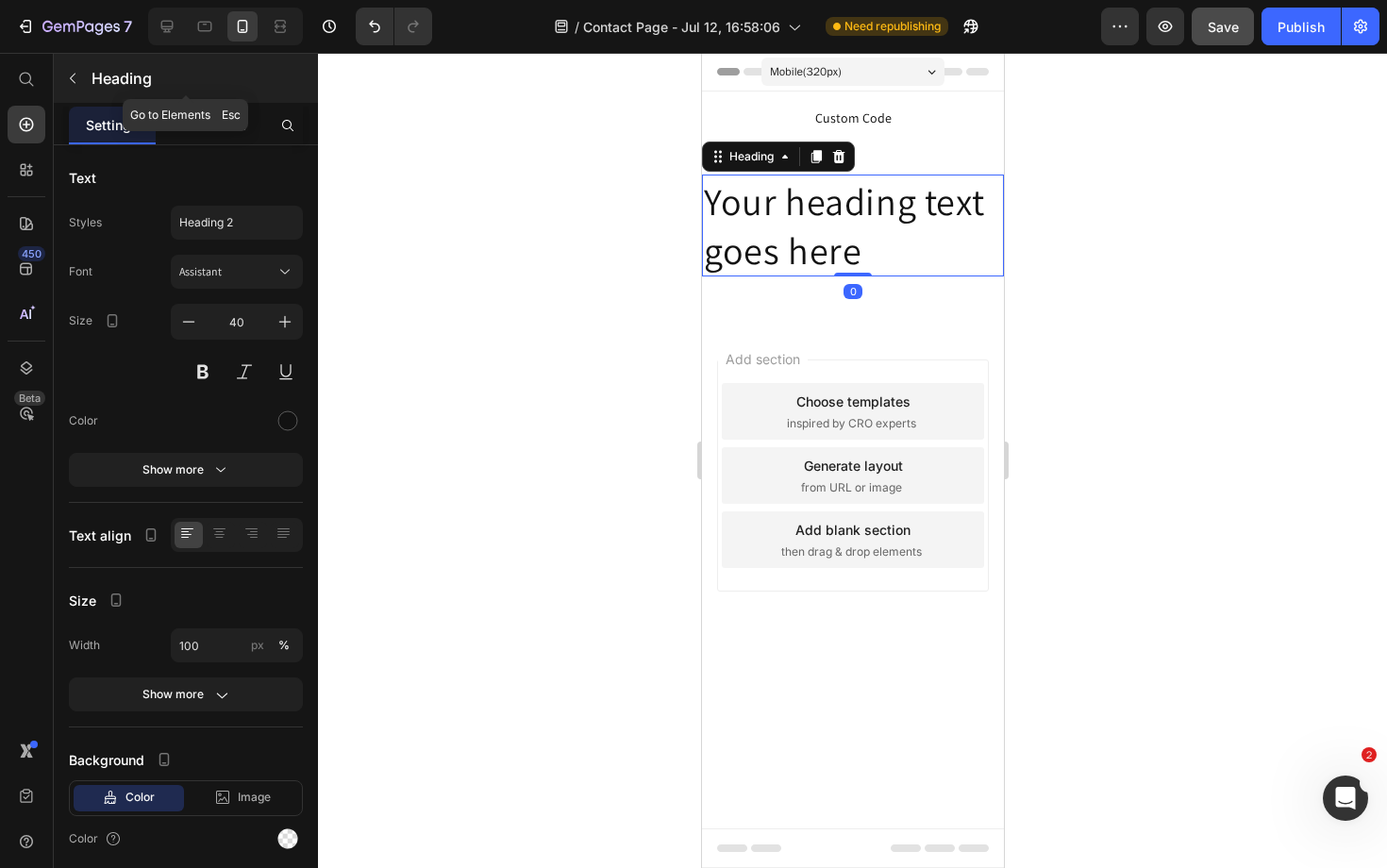 click 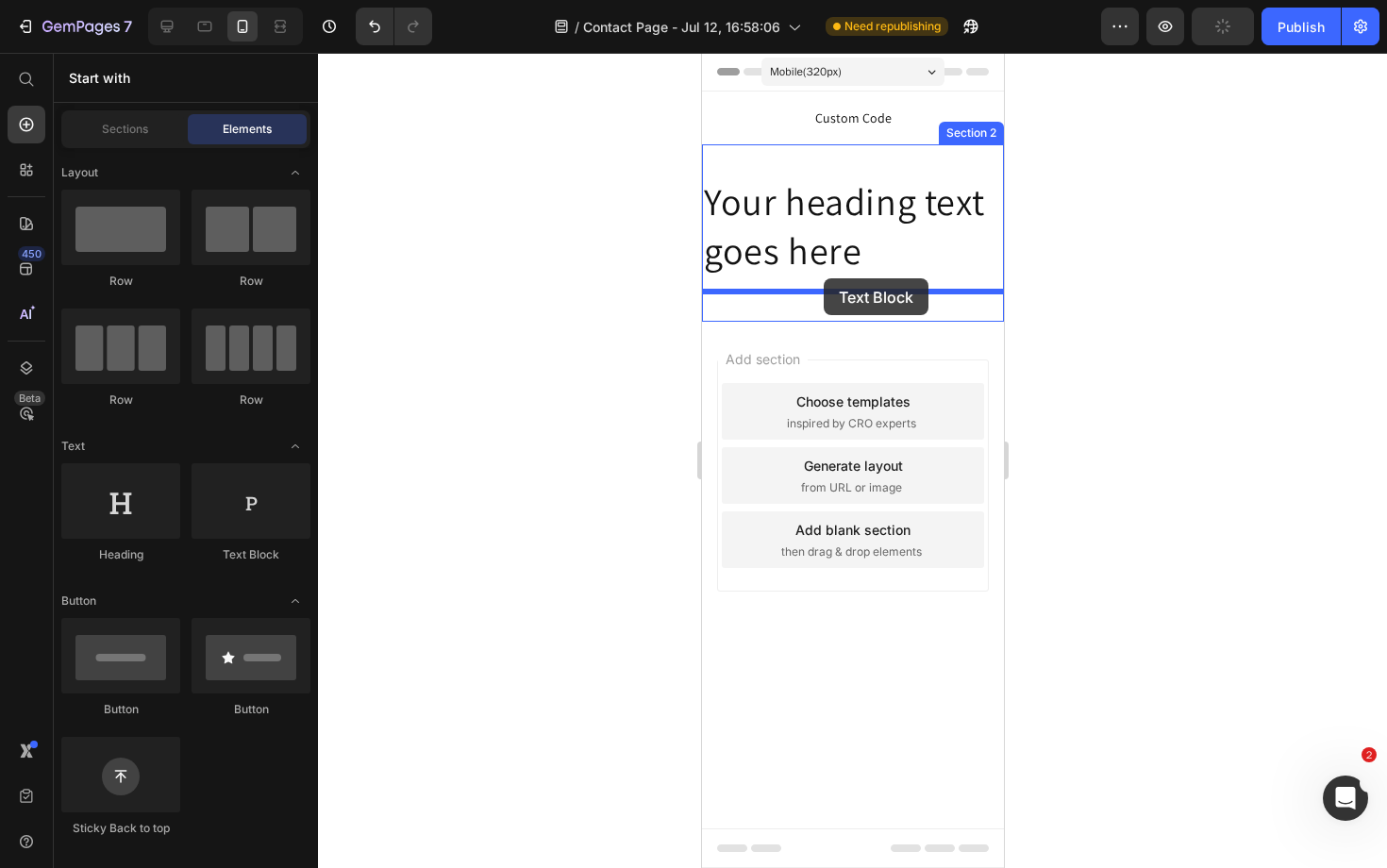 drag, startPoint x: 970, startPoint y: 562, endPoint x: 823, endPoint y: 278, distance: 319.789 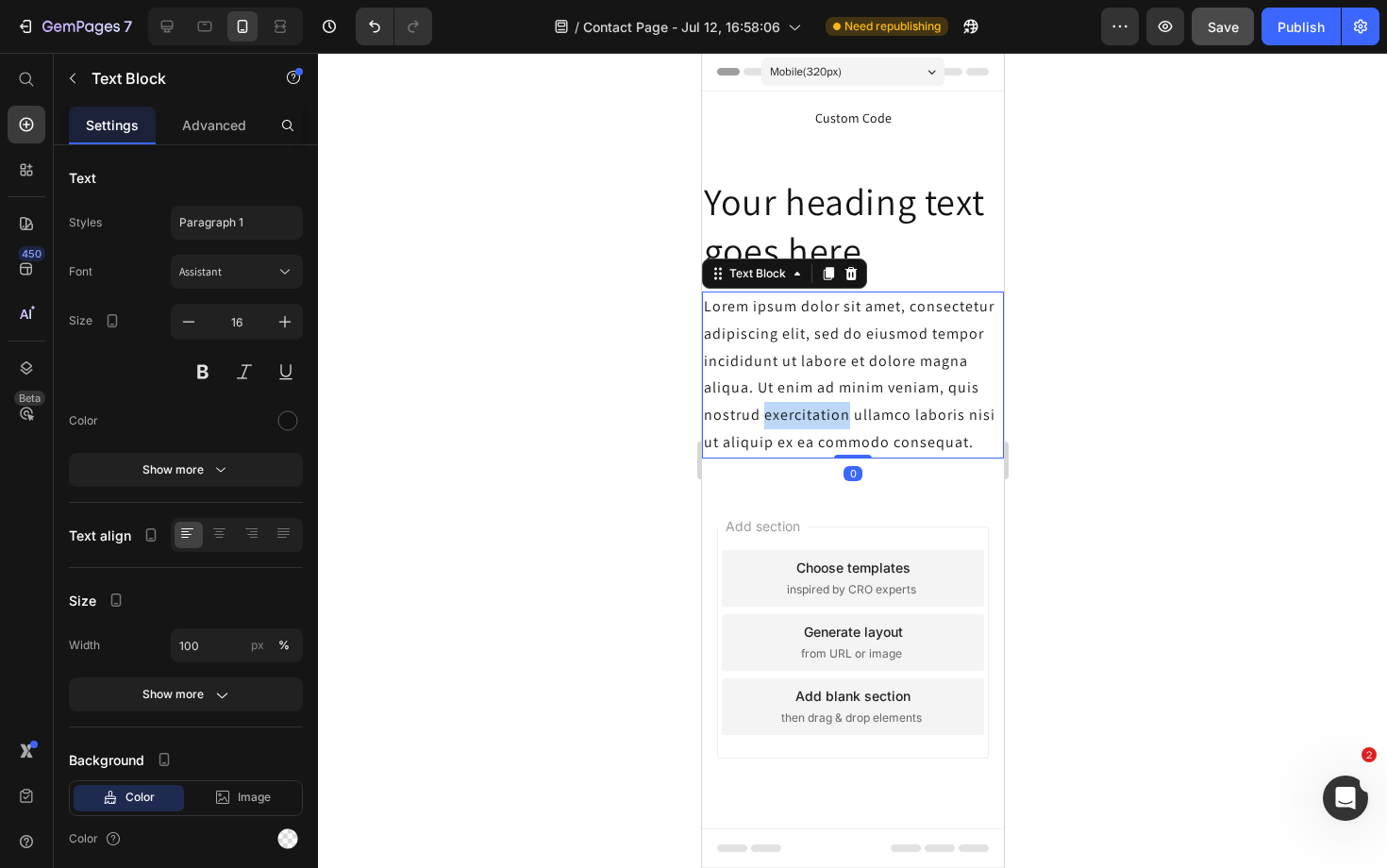 click on "Lorem ipsum dolor sit amet, consectetur adipiscing elit, sed do eiusmod tempor incididunt ut labore et dolore magna aliqua. Ut enim ad minim veniam, quis nostrud exercitation ullamco laboris nisi ut aliquip ex ea commodo consequat." at bounding box center (852, 375) 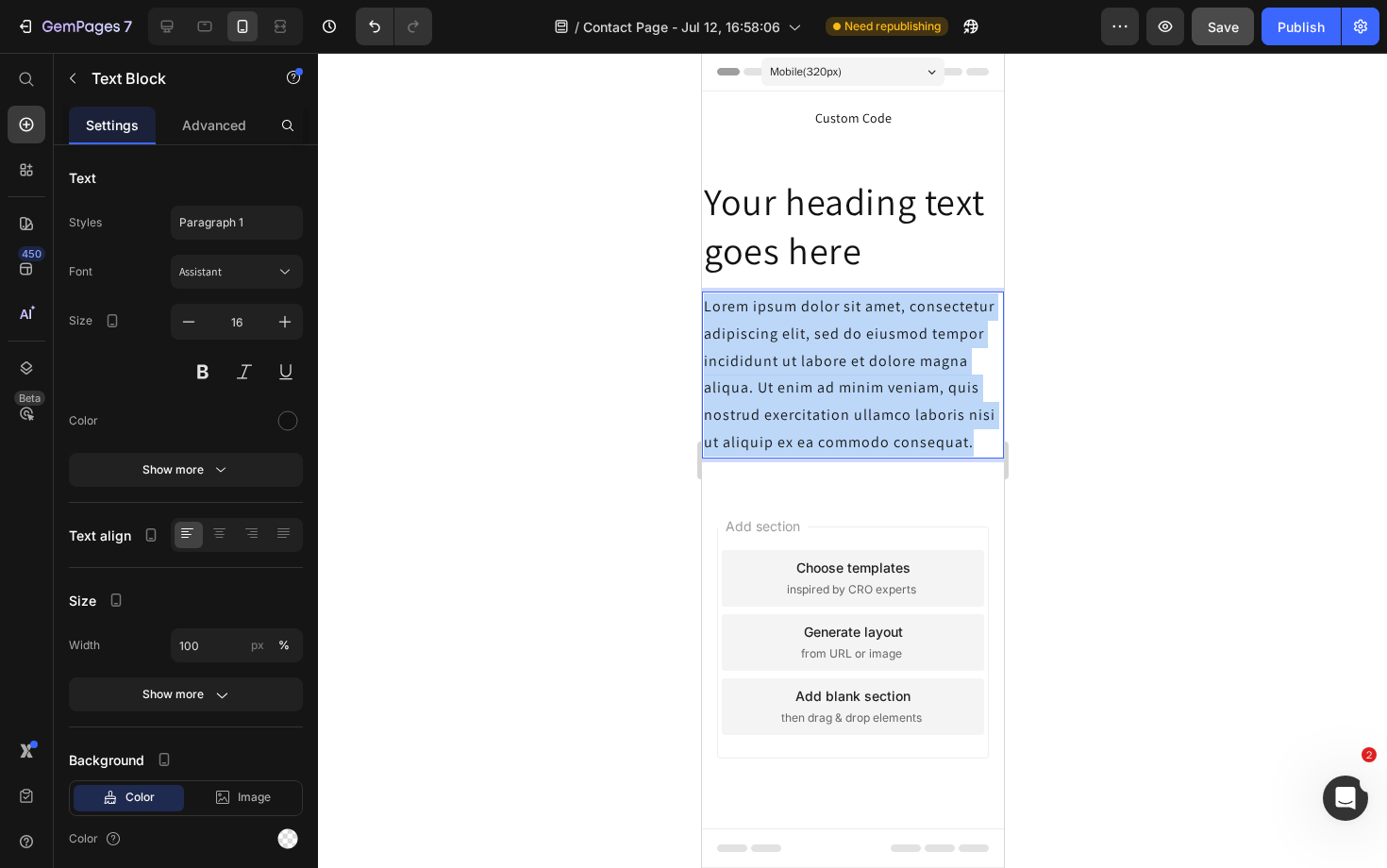 click on "Lorem ipsum dolor sit amet, consectetur adipiscing elit, sed do eiusmod tempor incididunt ut labore et dolore magna aliqua. Ut enim ad minim veniam, quis nostrud exercitation ullamco laboris nisi ut aliquip ex ea commodo consequat." at bounding box center (852, 375) 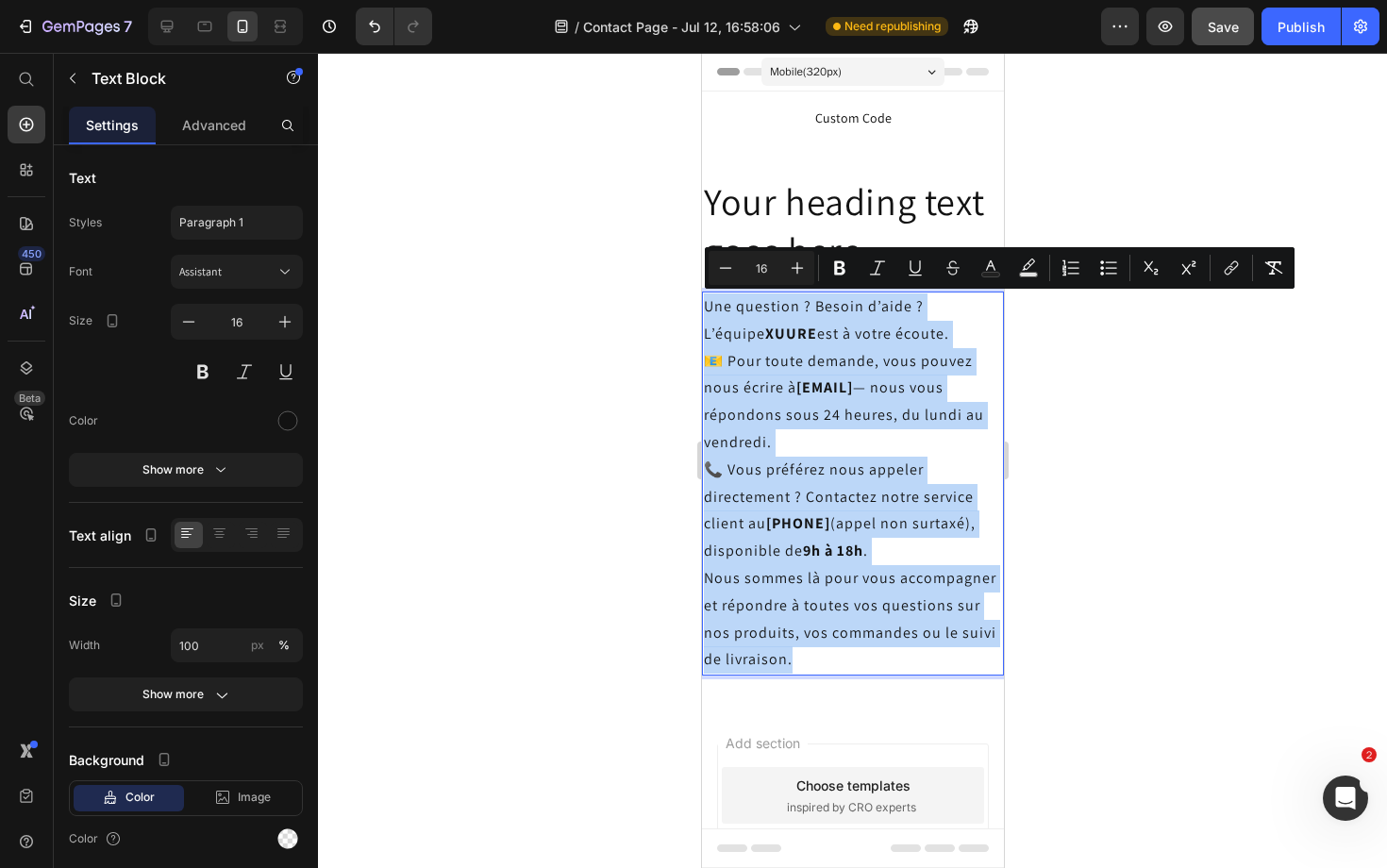 drag, startPoint x: 809, startPoint y: 652, endPoint x: 696, endPoint y: 293, distance: 376.36419 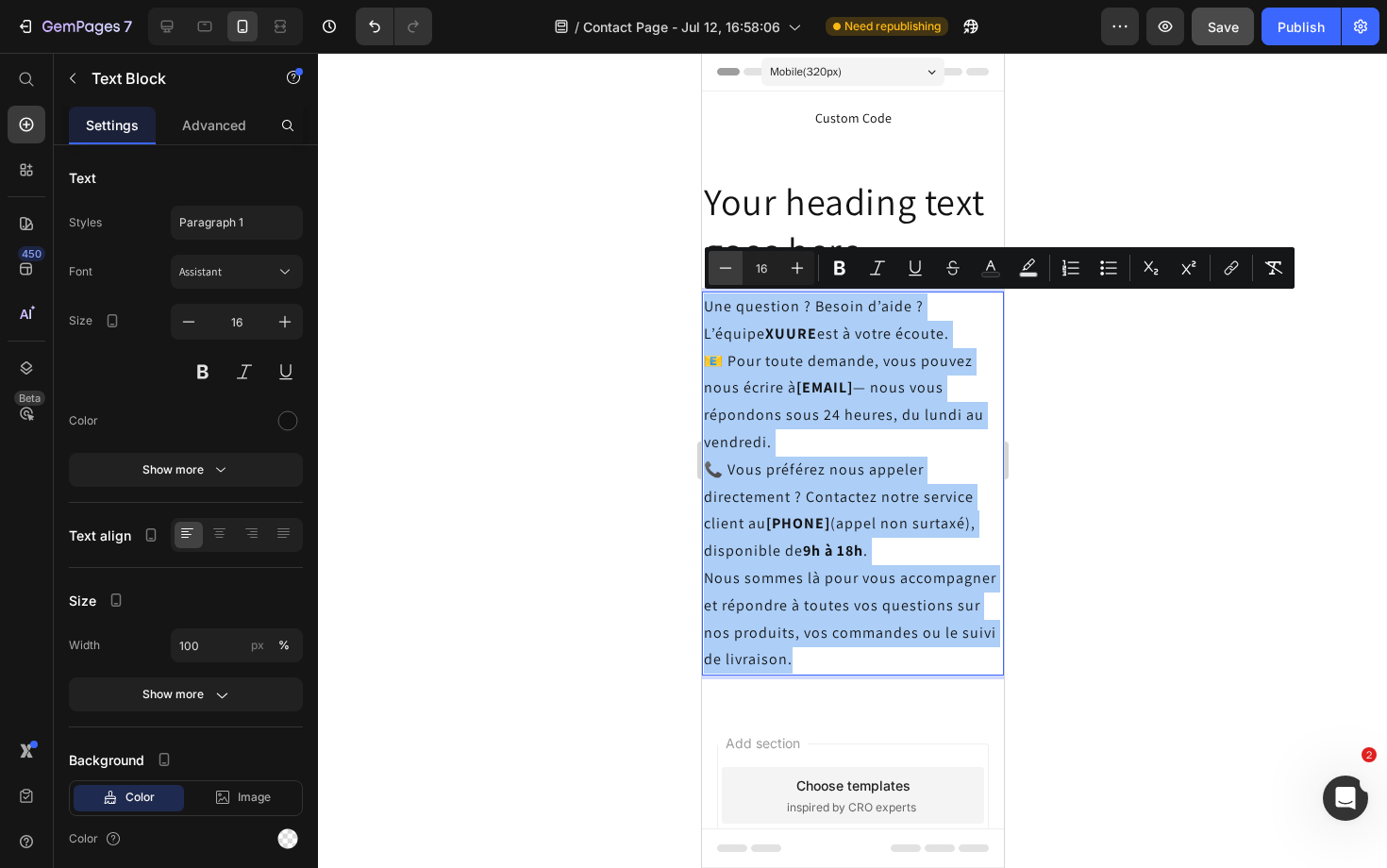click 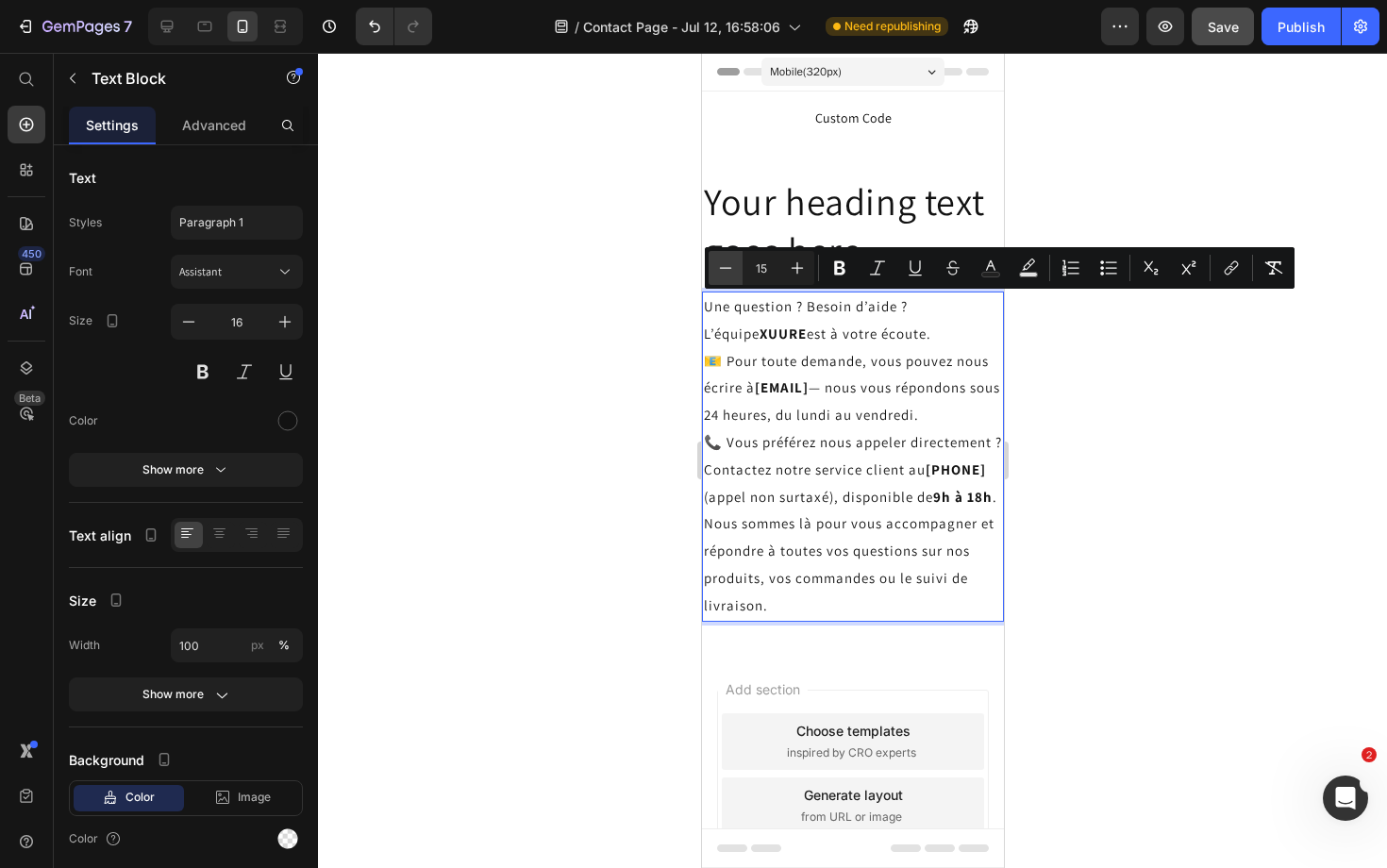 click 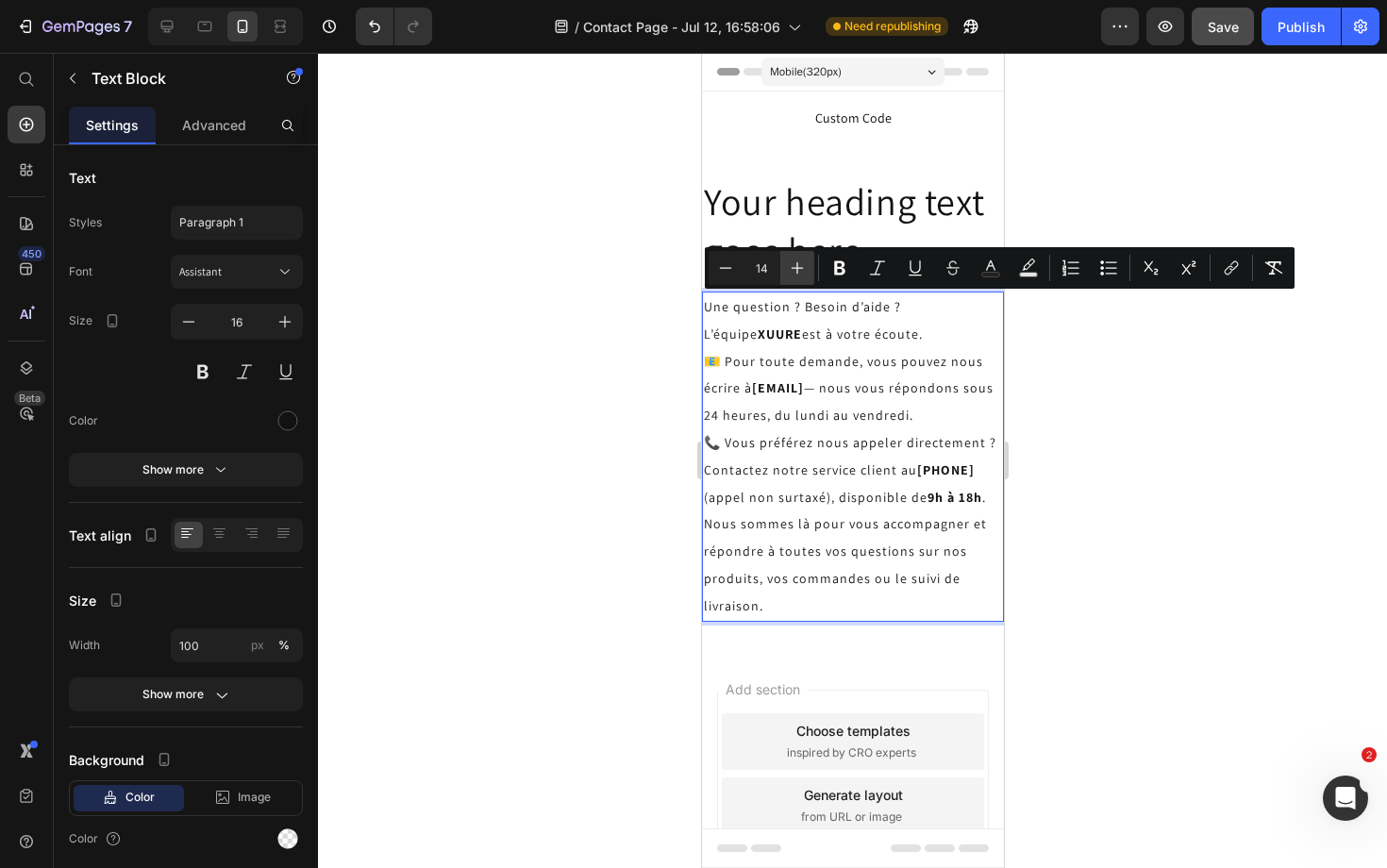 click 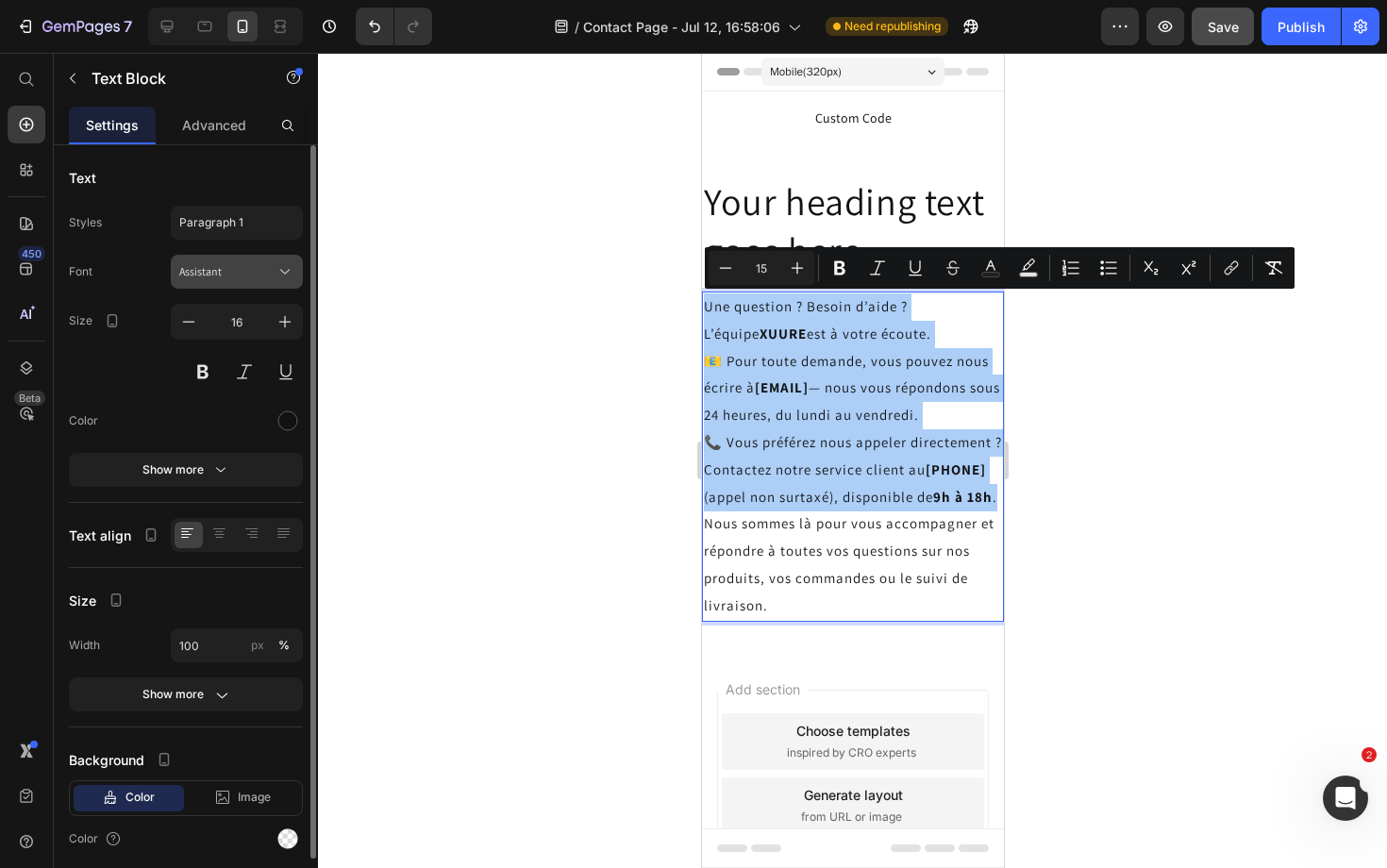 click 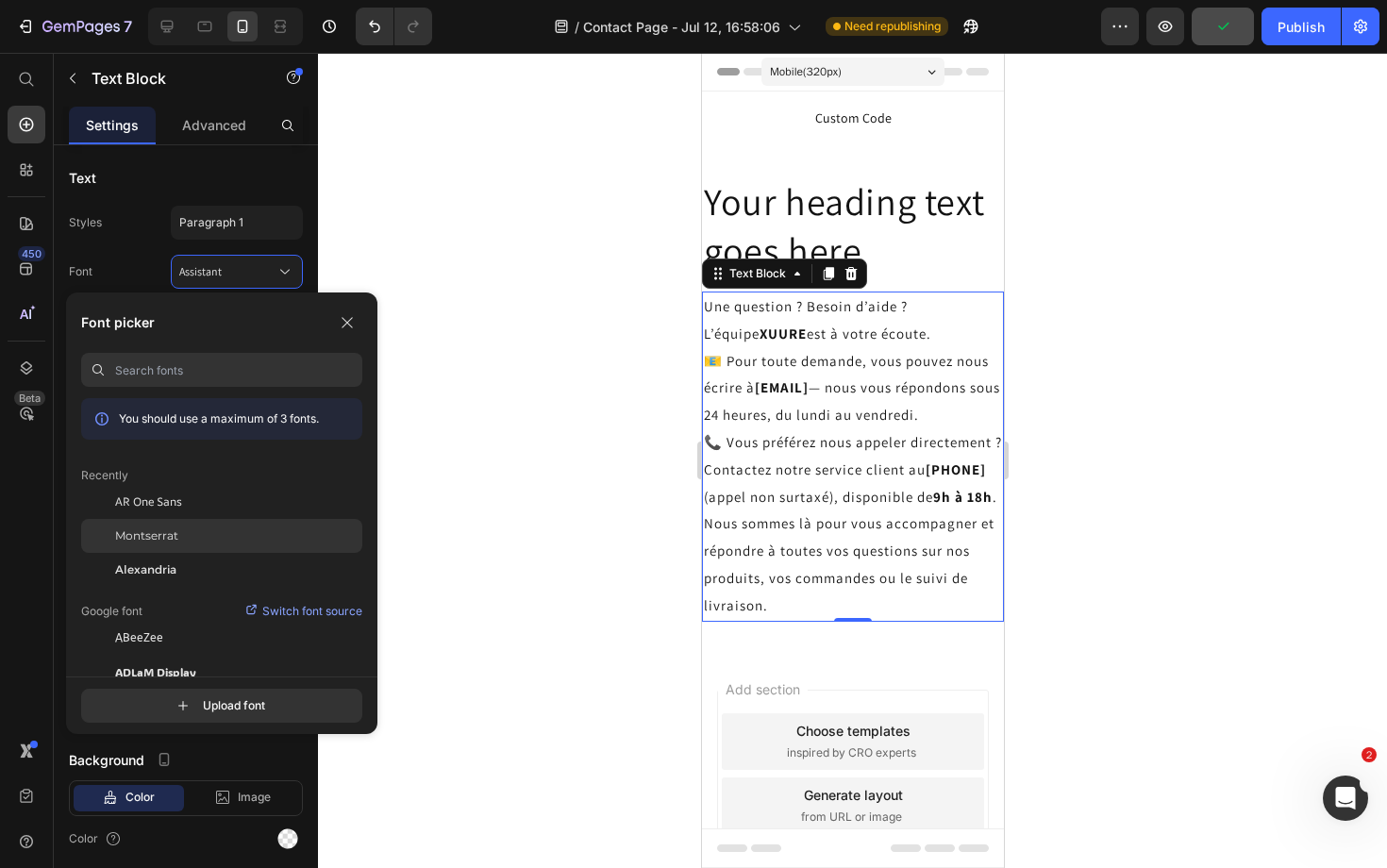 click on "Montserrat" 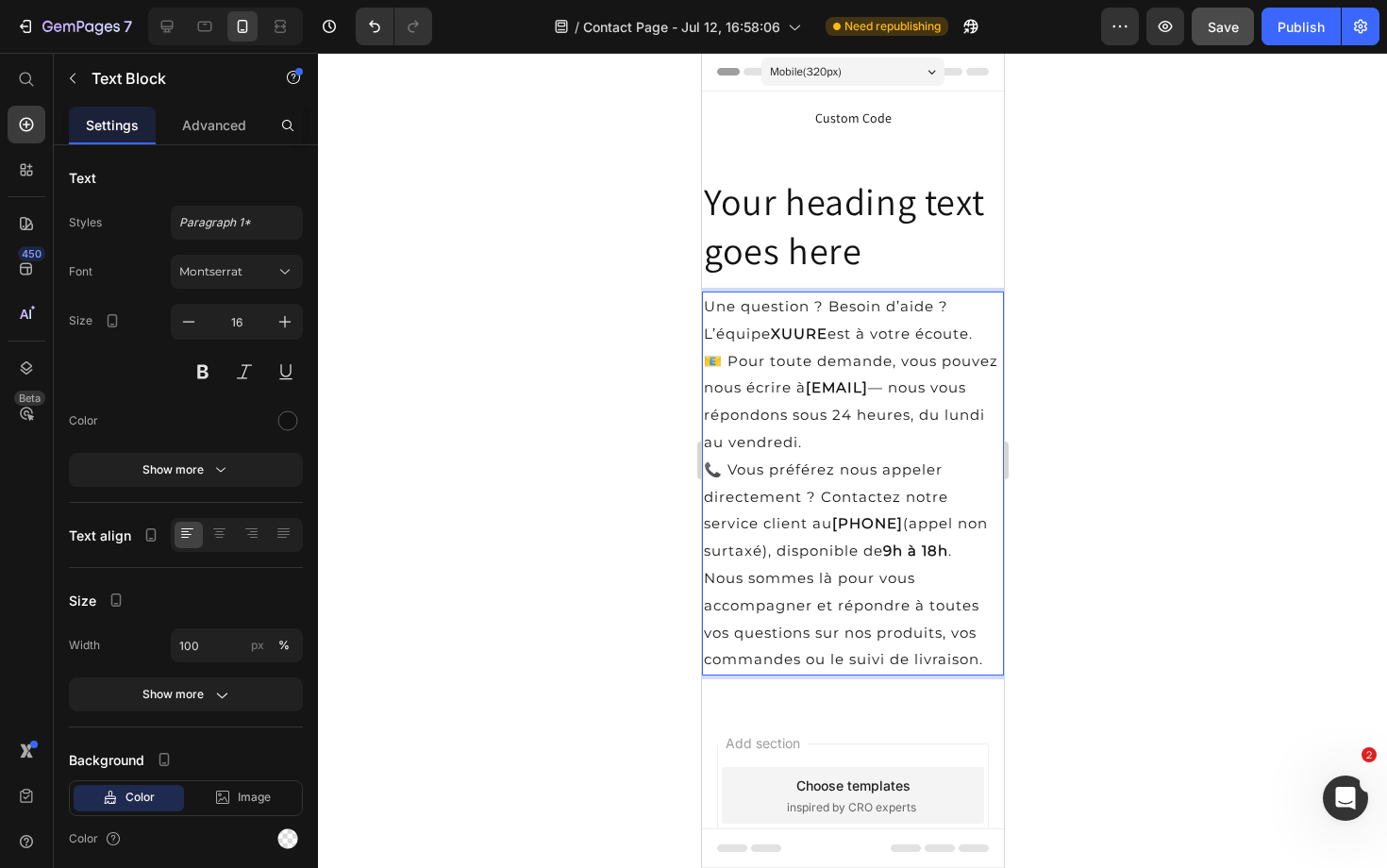 click on "Nous sommes là pour vous accompagner et répondre à toutes vos questions sur nos produits, vos commandes ou le suivi de livraison." at bounding box center [852, 619] 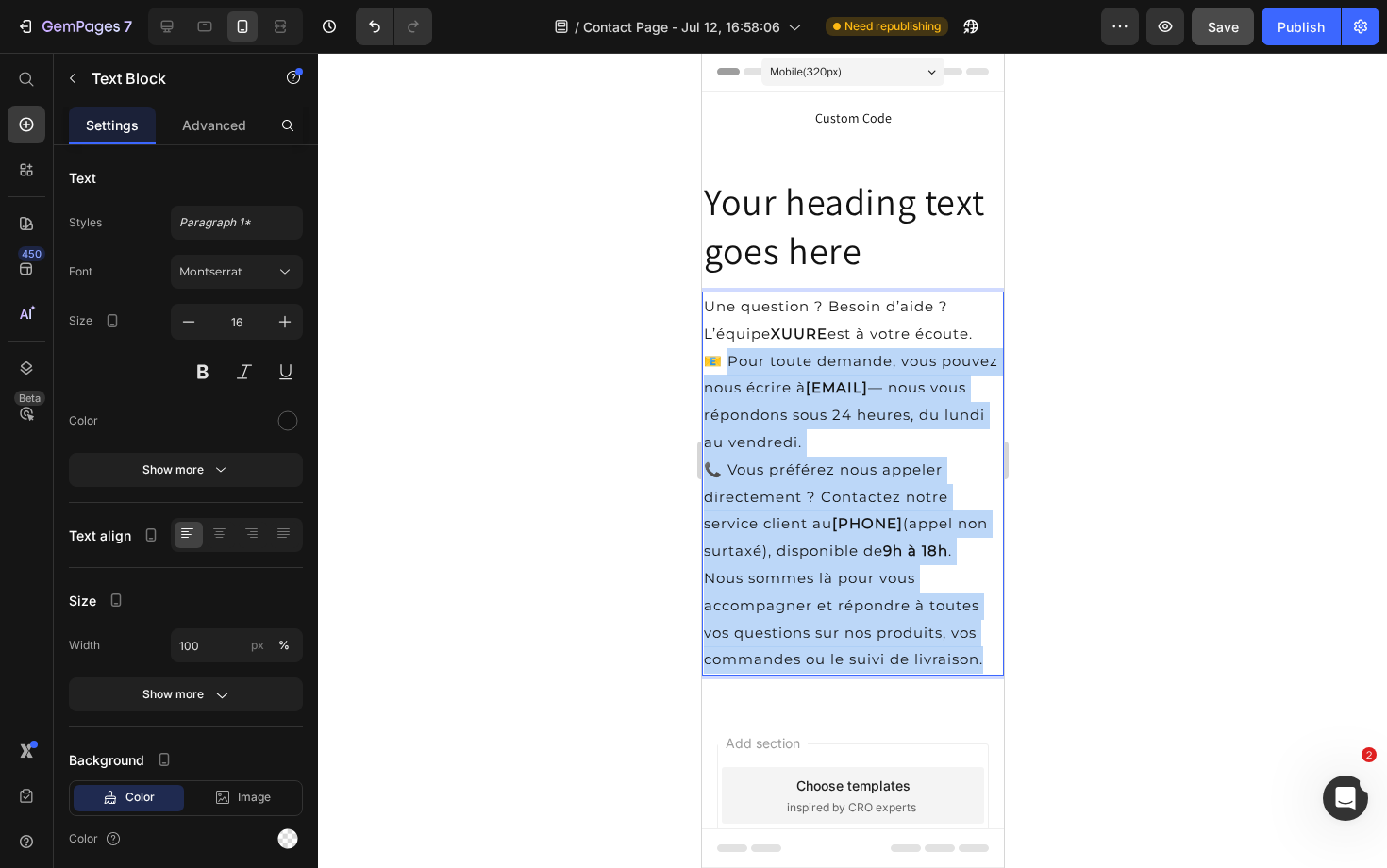 drag, startPoint x: 993, startPoint y: 678, endPoint x: 732, endPoint y: 353, distance: 416.8285 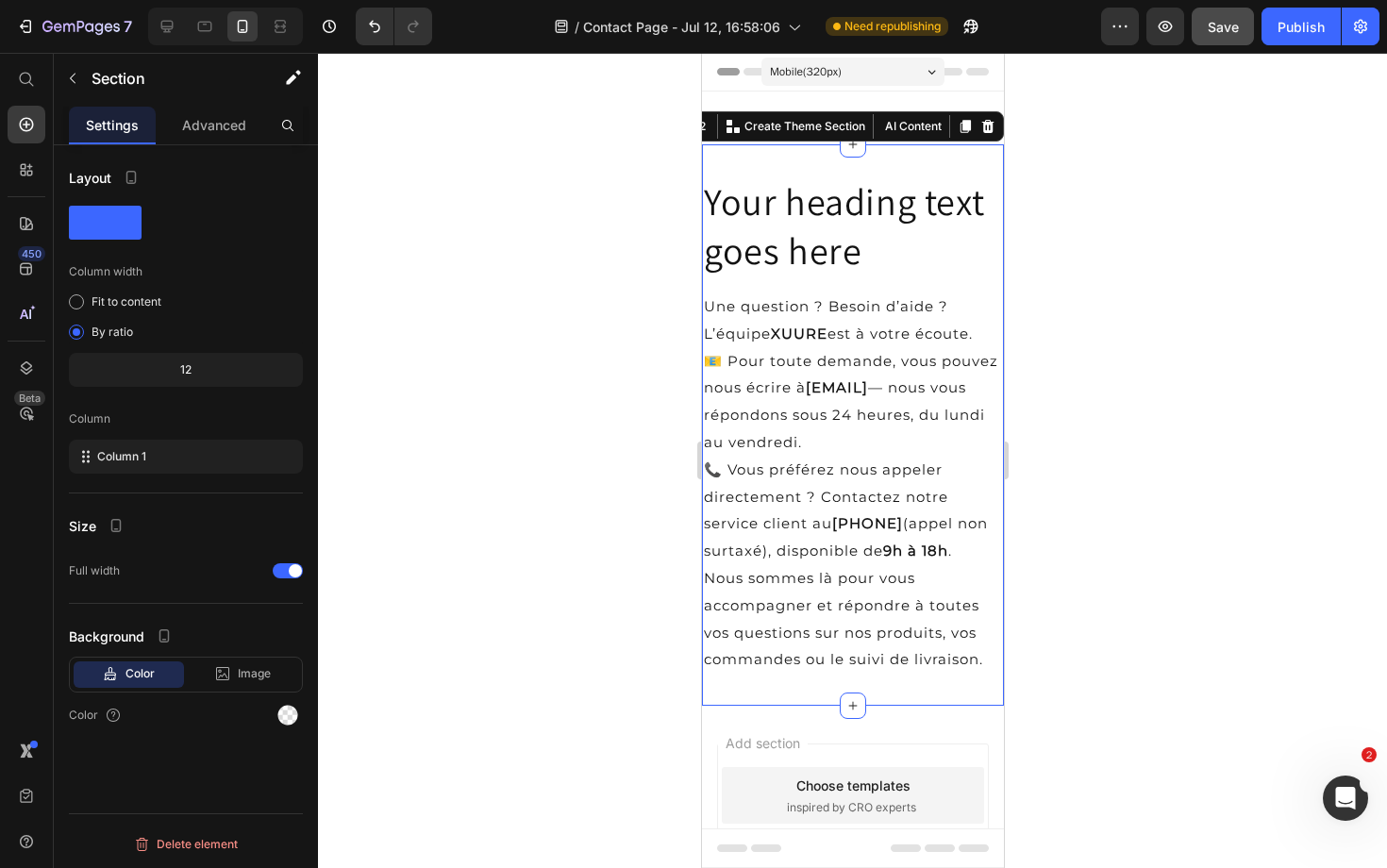 click on "Your heading text goes here Heading Row Une question ? Besoin d’aide ? L’équipe  XUURE  est à votre écoute. 📧 Pour toute demande, vous pouvez nous écrire à  contact@example.com  — nous vous répondons sous 24 heures, du lundi au vendredi. 📞 Vous préférez nous appeler directement ? Contactez notre service client au  [PHONE]  (appel non surtaxé), disponible de  9h à 18h . Nous sommes là pour vous accompagner et répondre à toutes vos questions sur nos produits, vos commandes ou le suivi de livraison. Text Block" at bounding box center (852, 425) 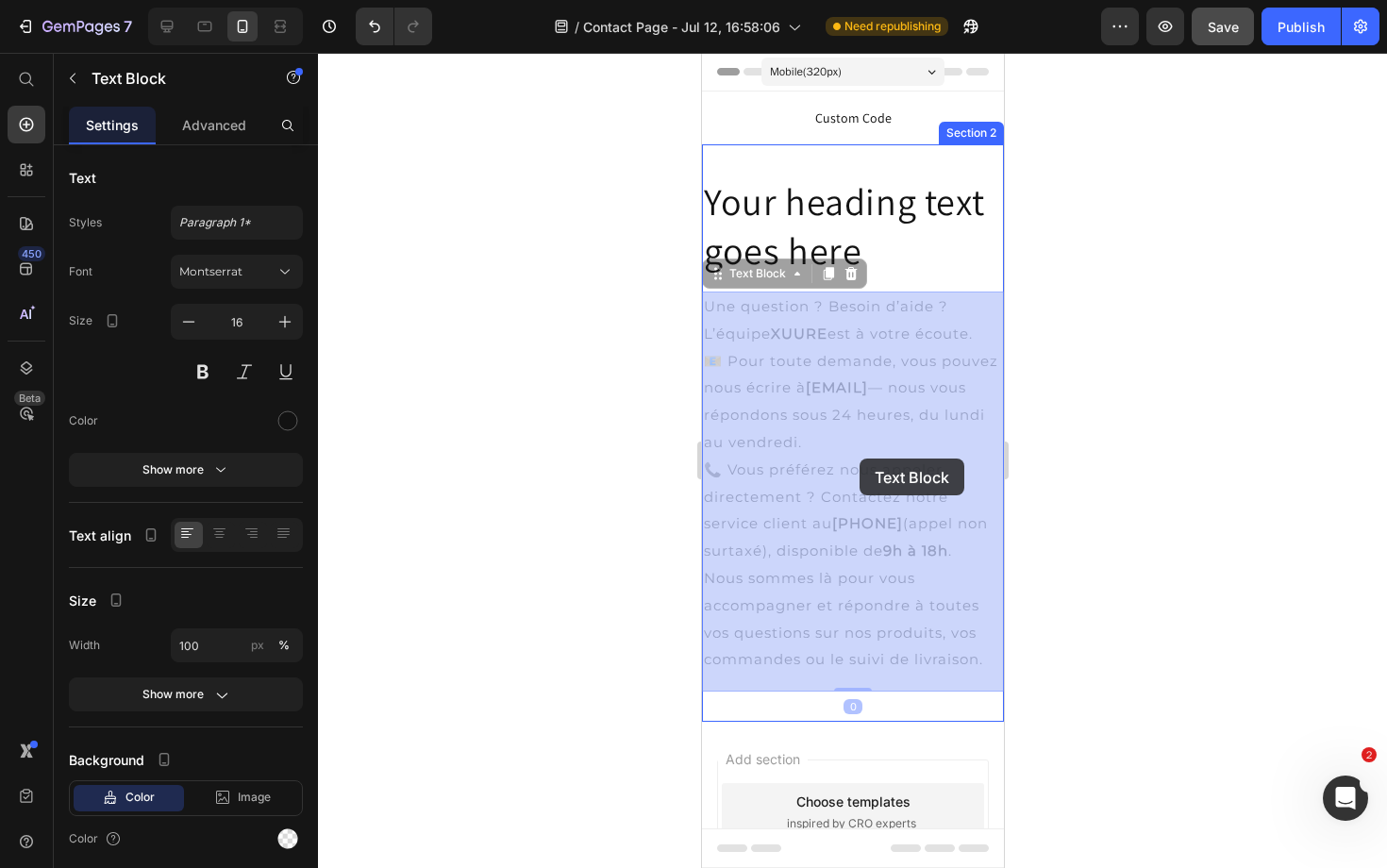 drag, startPoint x: 707, startPoint y: 303, endPoint x: 818, endPoint y: 409, distance: 153.4829 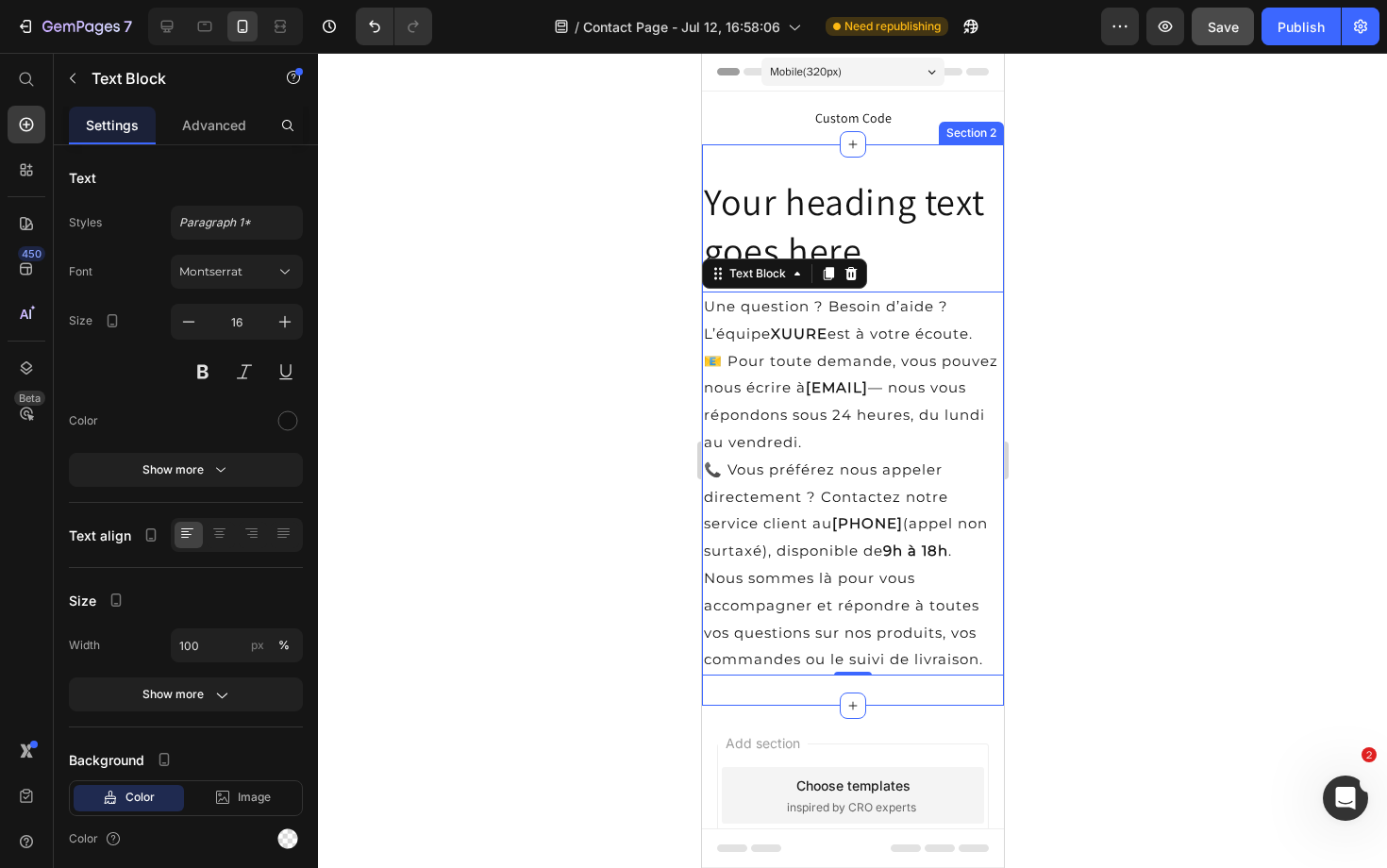 click on "Your heading text goes here Heading Row Une question ? Besoin d’aide ? L’équipe  XUURE  est à votre écoute. 📧 Pour toute demande, vous pouvez nous écrire à  contact@example.com  — nous vous répondons sous 24 heures, du lundi au vendredi. 📞 Vous préférez nous appeler directement ? Contactez notre service client au  [PHONE]  (appel non surtaxé), disponible de  9h à 18h . Nous sommes là pour vous accompagner et répondre à toutes vos questions sur nos produits, vos commandes ou le suivi de livraison. Text Block   0 Section 2" at bounding box center [852, 425] 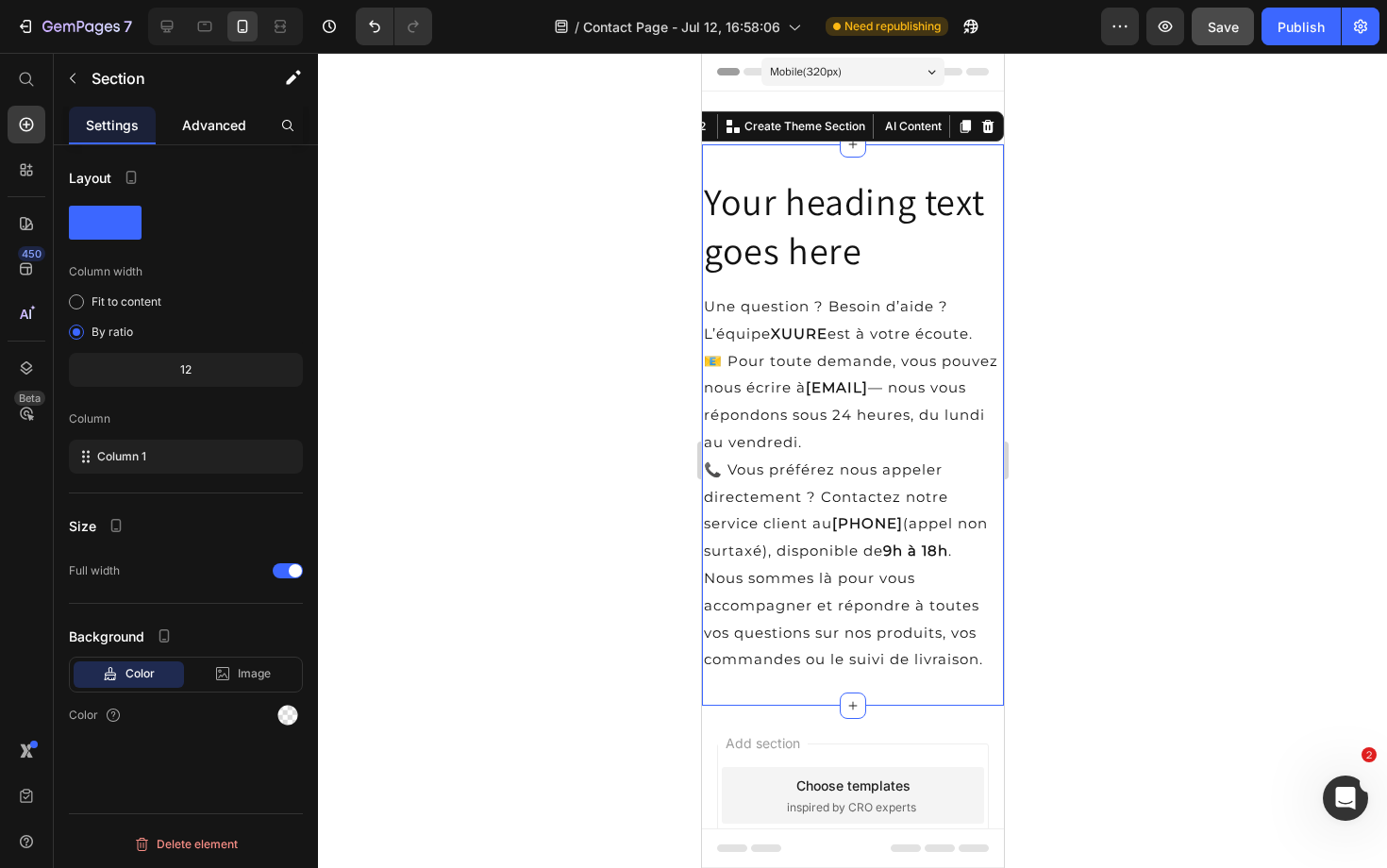 click on "Advanced" at bounding box center (214, 125) 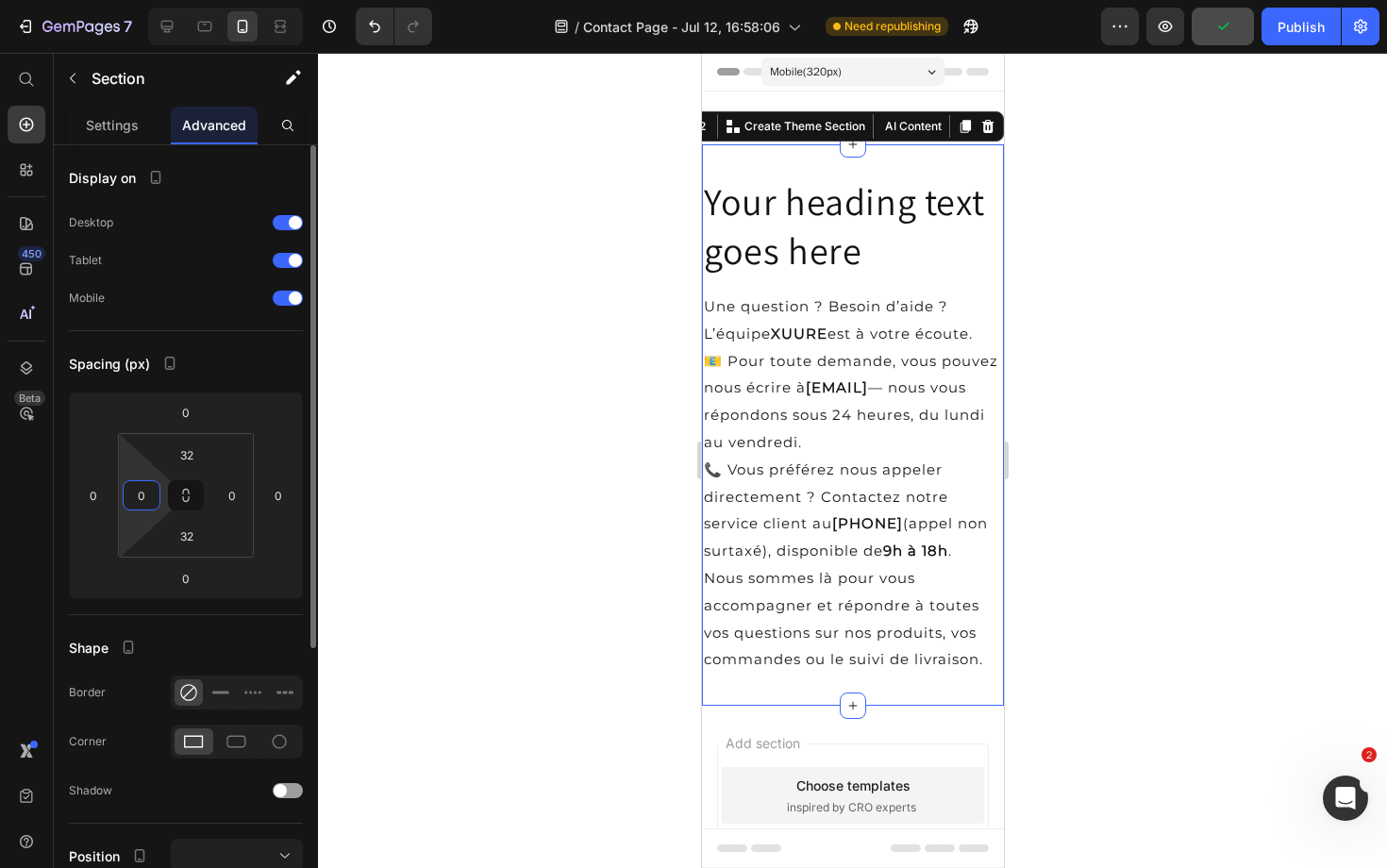 click on "0" at bounding box center [142, 495] 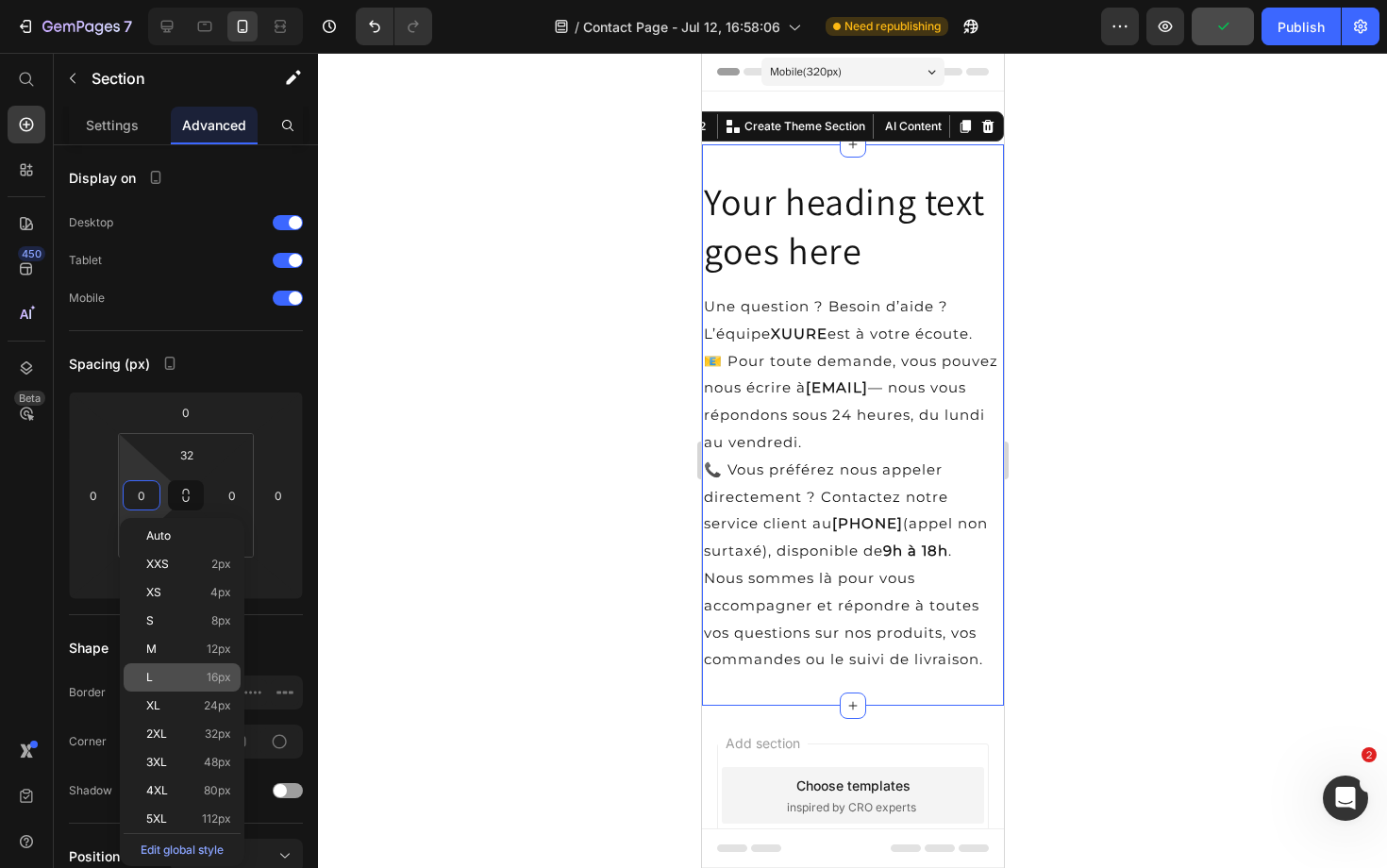 click on "L 16px" at bounding box center (189, 677) 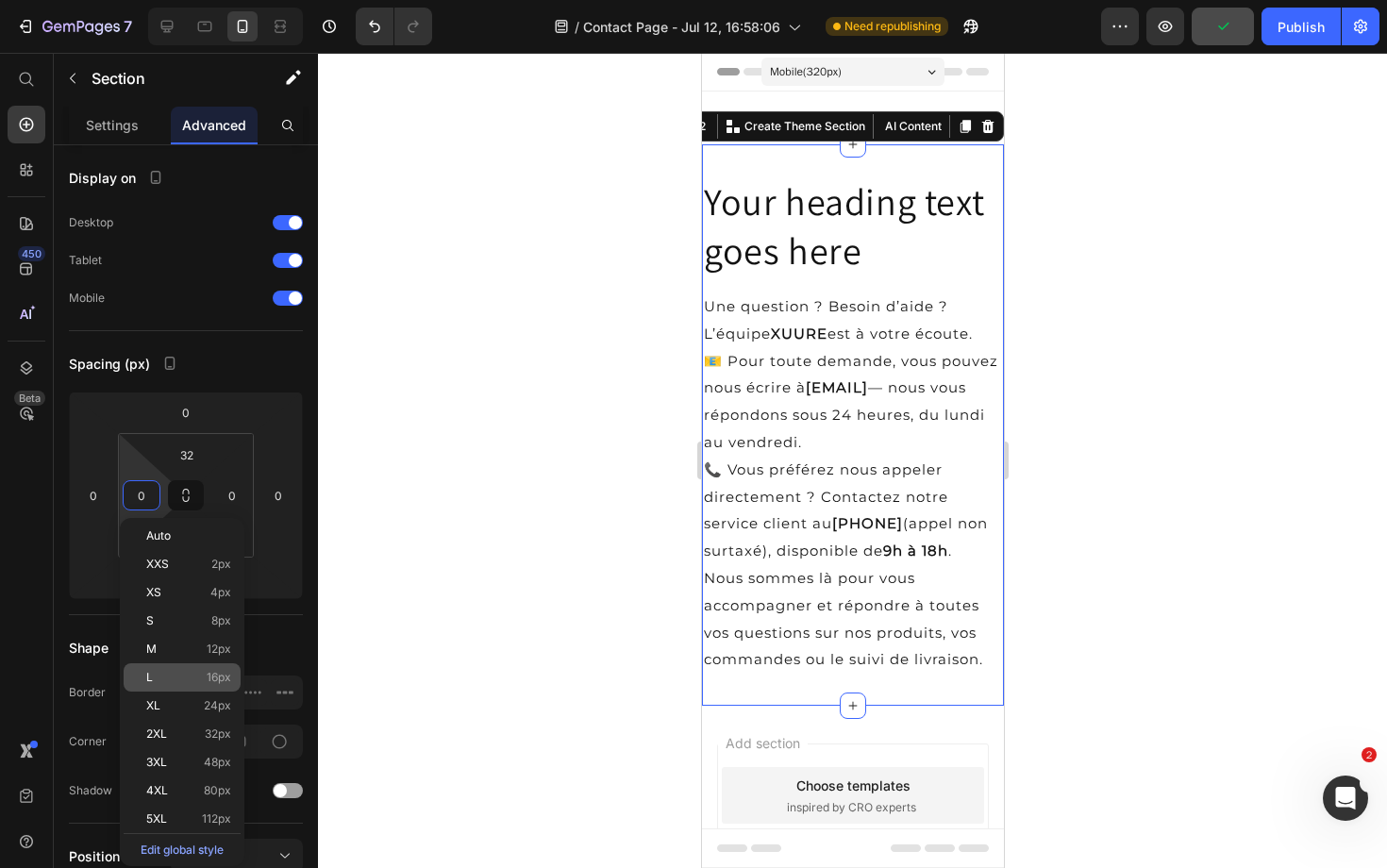 type on "16" 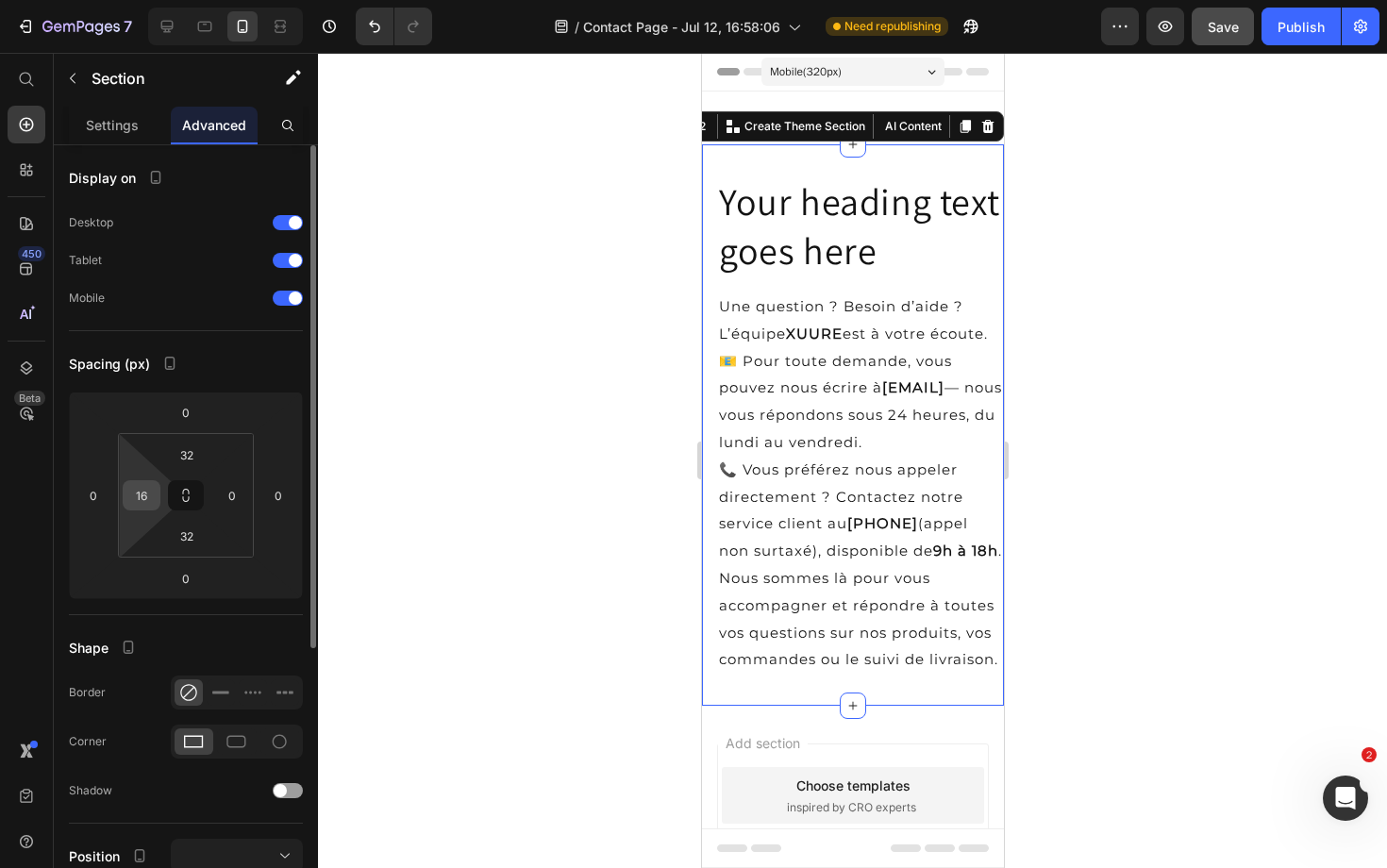 click on "16" at bounding box center [142, 495] 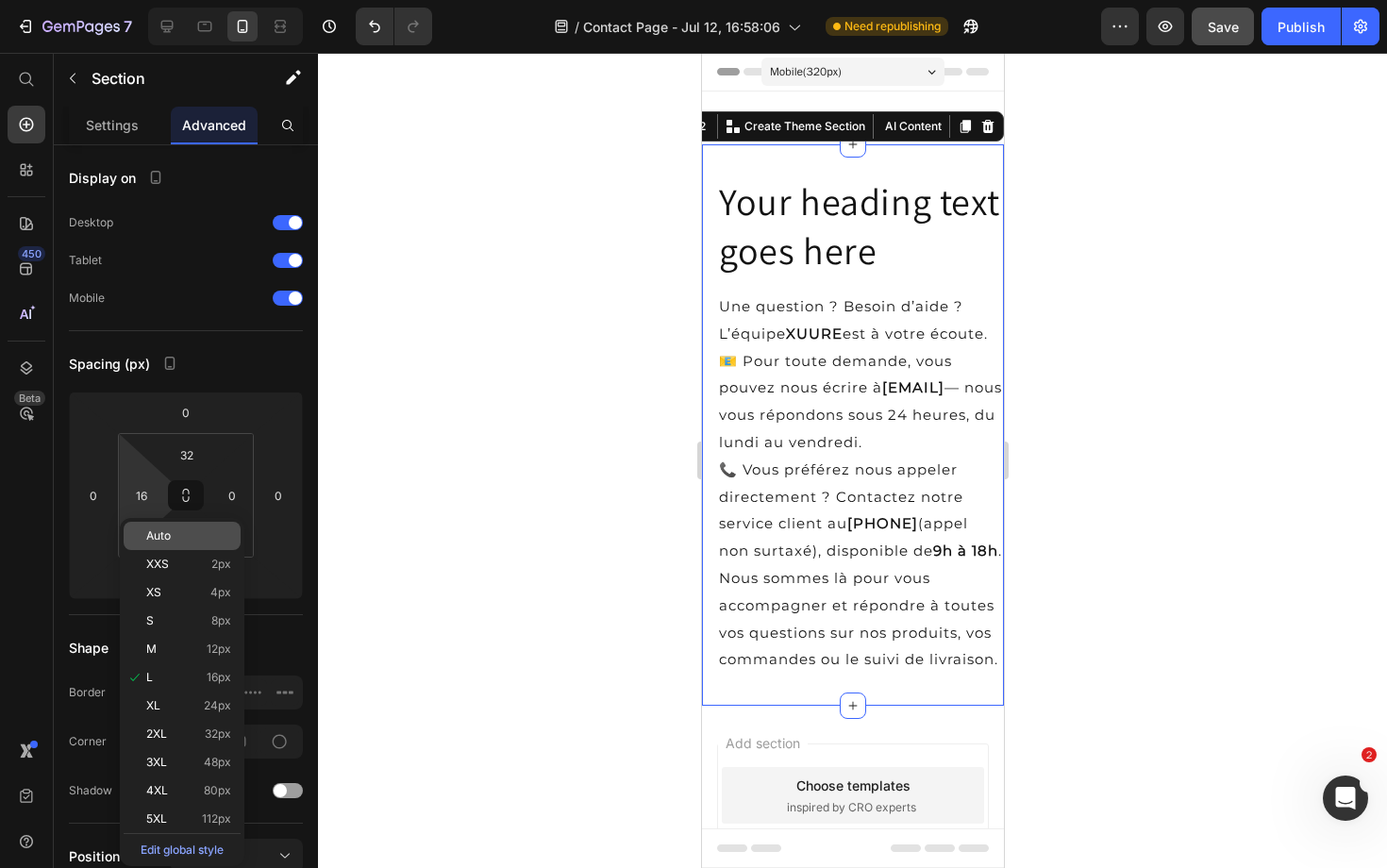 click on "Auto" at bounding box center [159, 536] 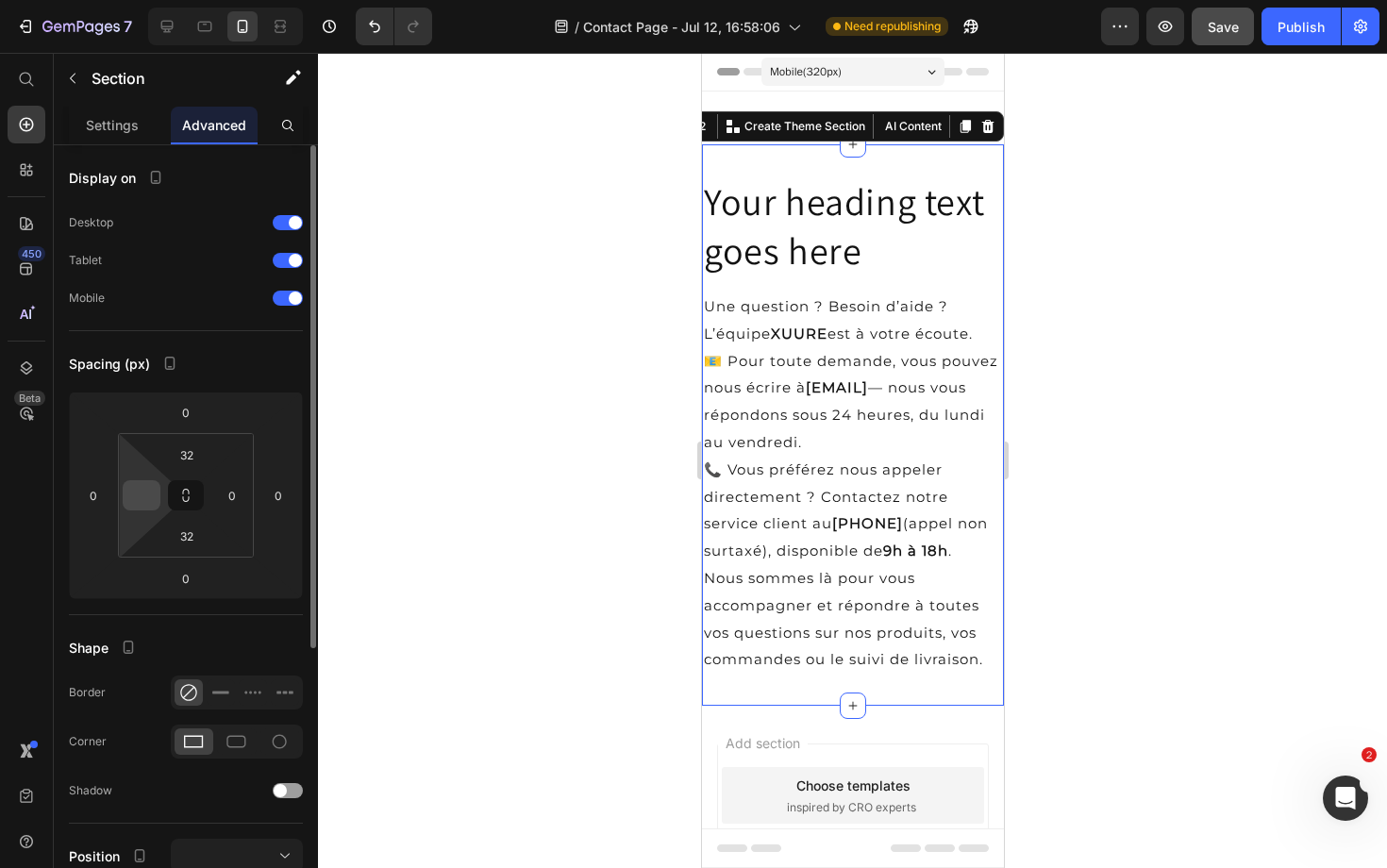 click at bounding box center (142, 495) 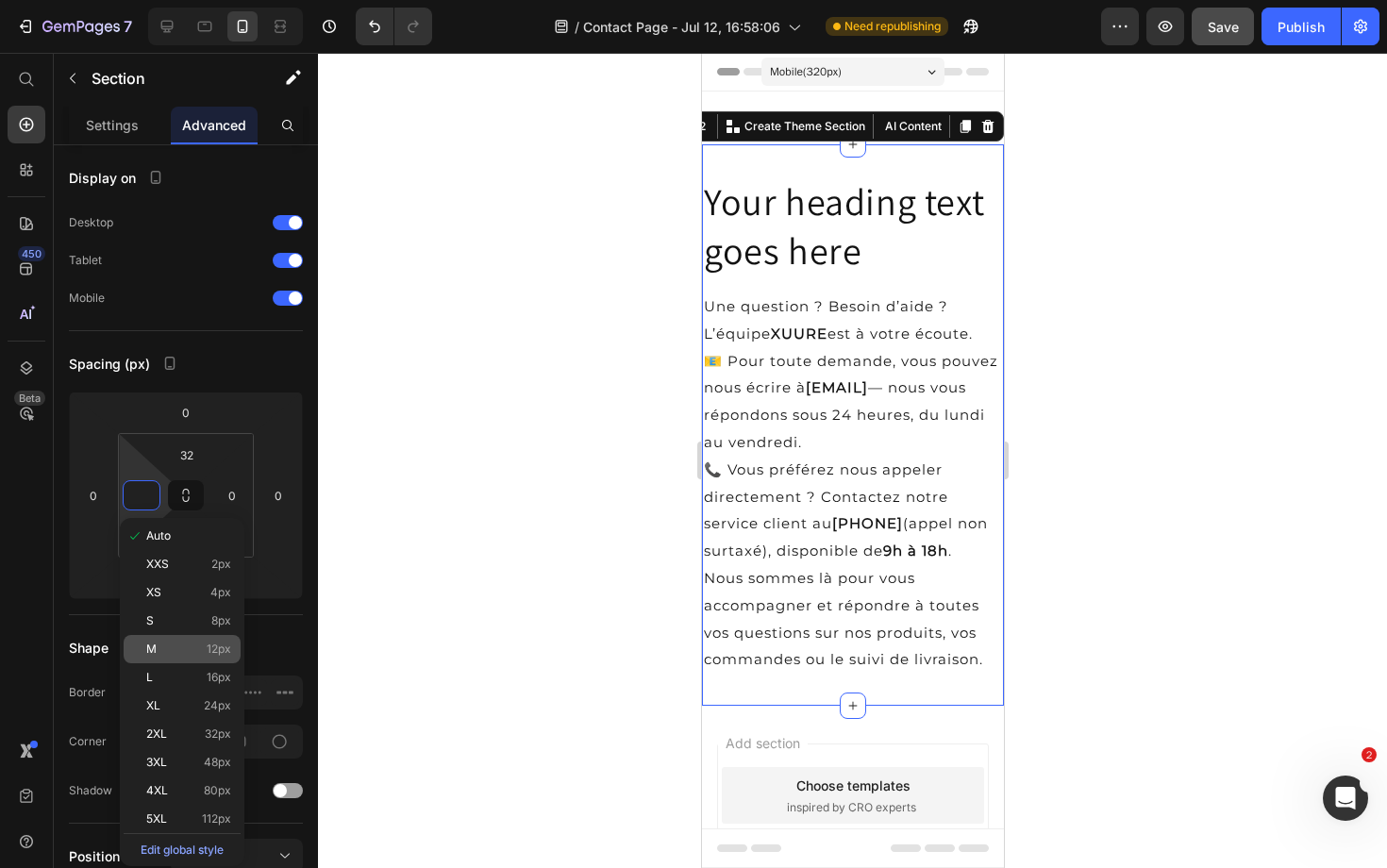 click on "M 12px" 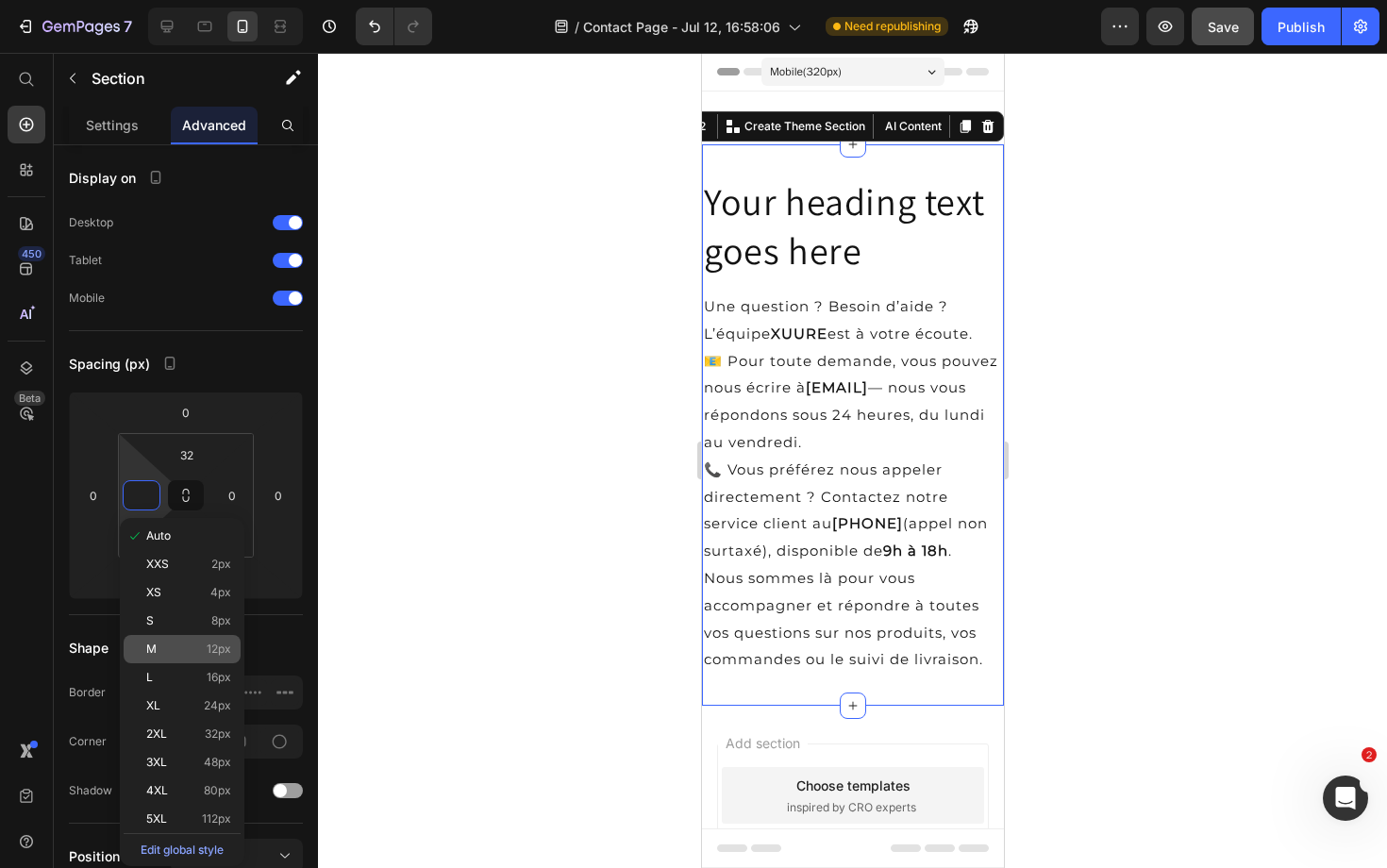 type on "12" 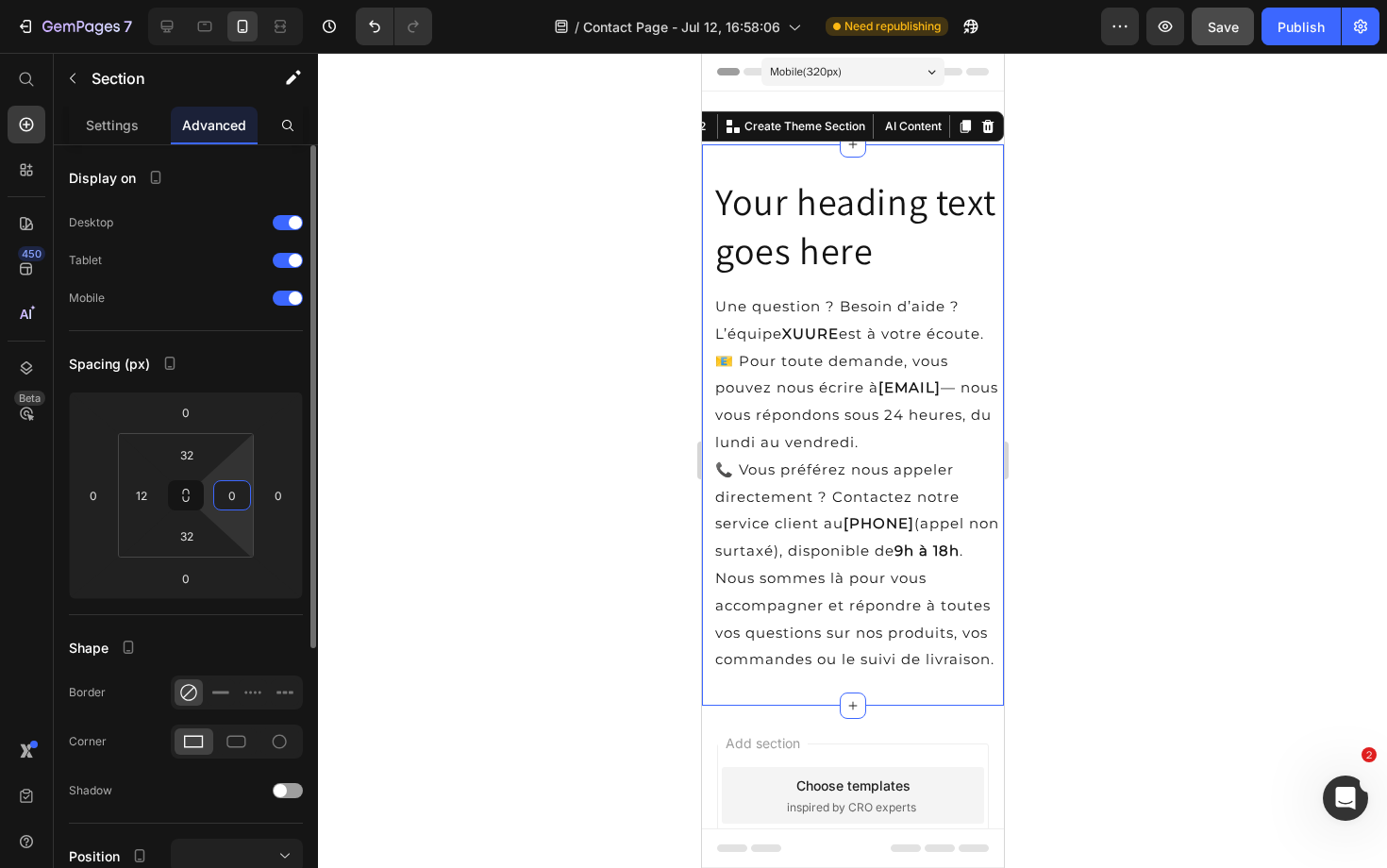 click on "0" at bounding box center [232, 495] 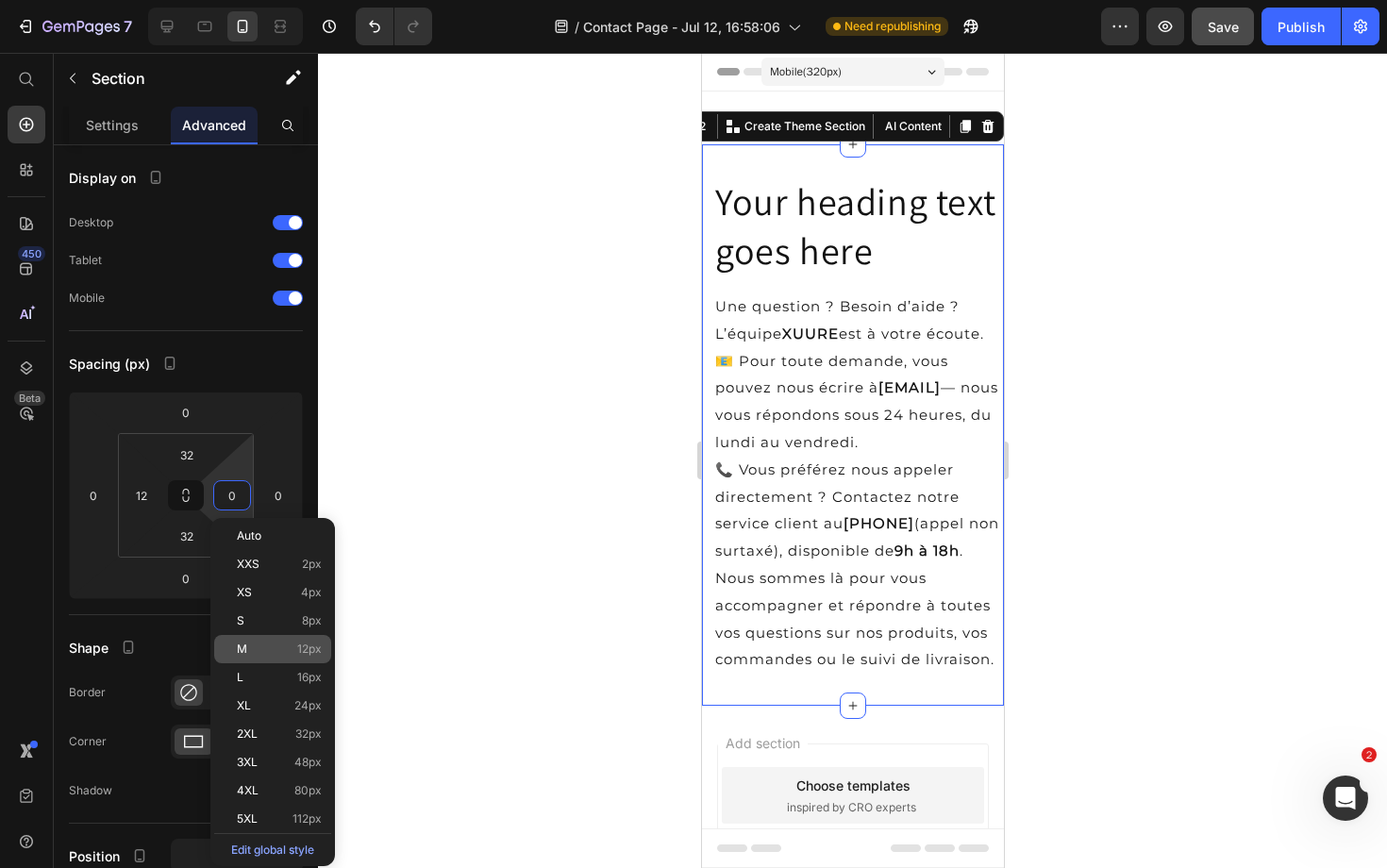 click on "M 12px" at bounding box center [279, 649] 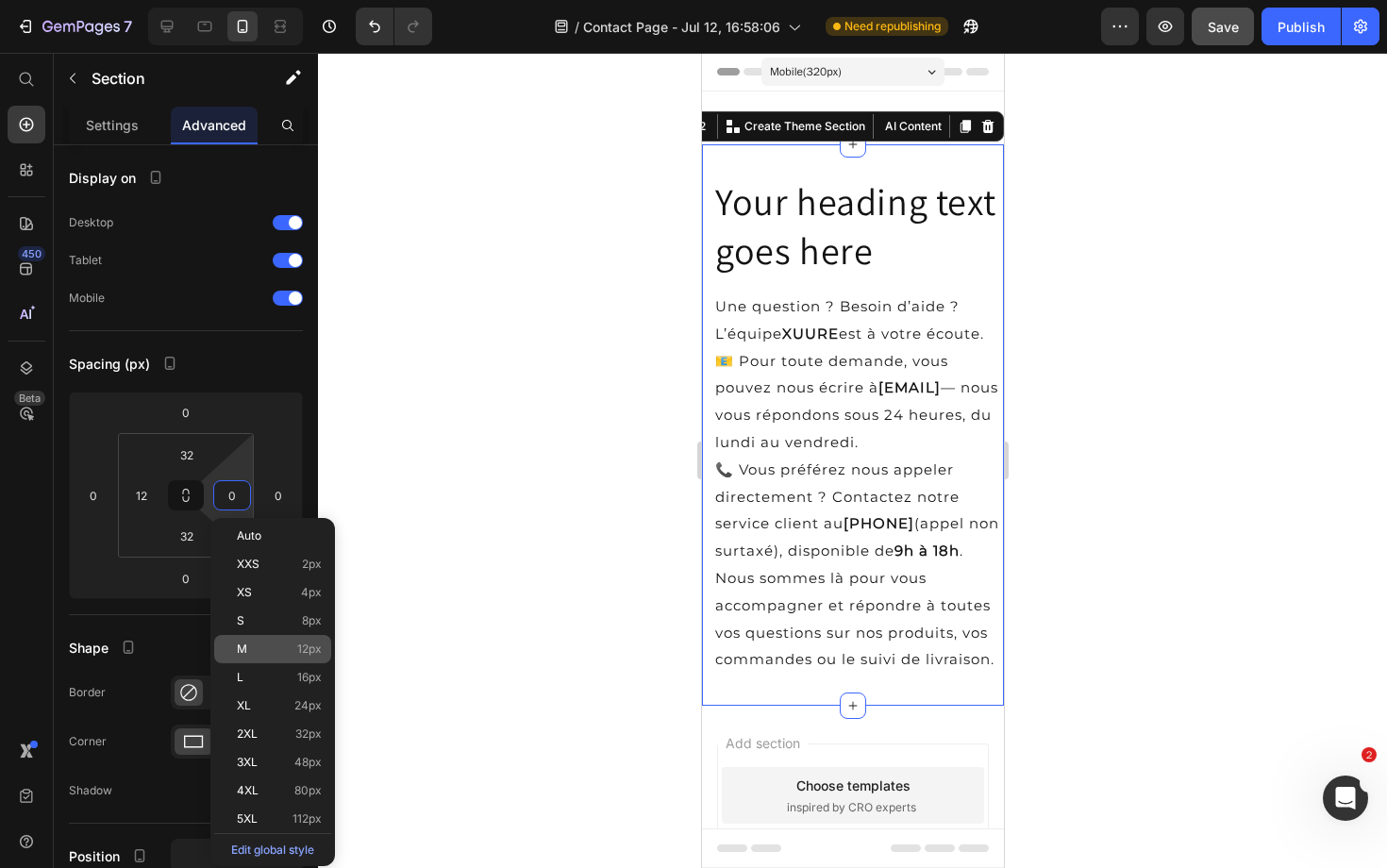 type on "12" 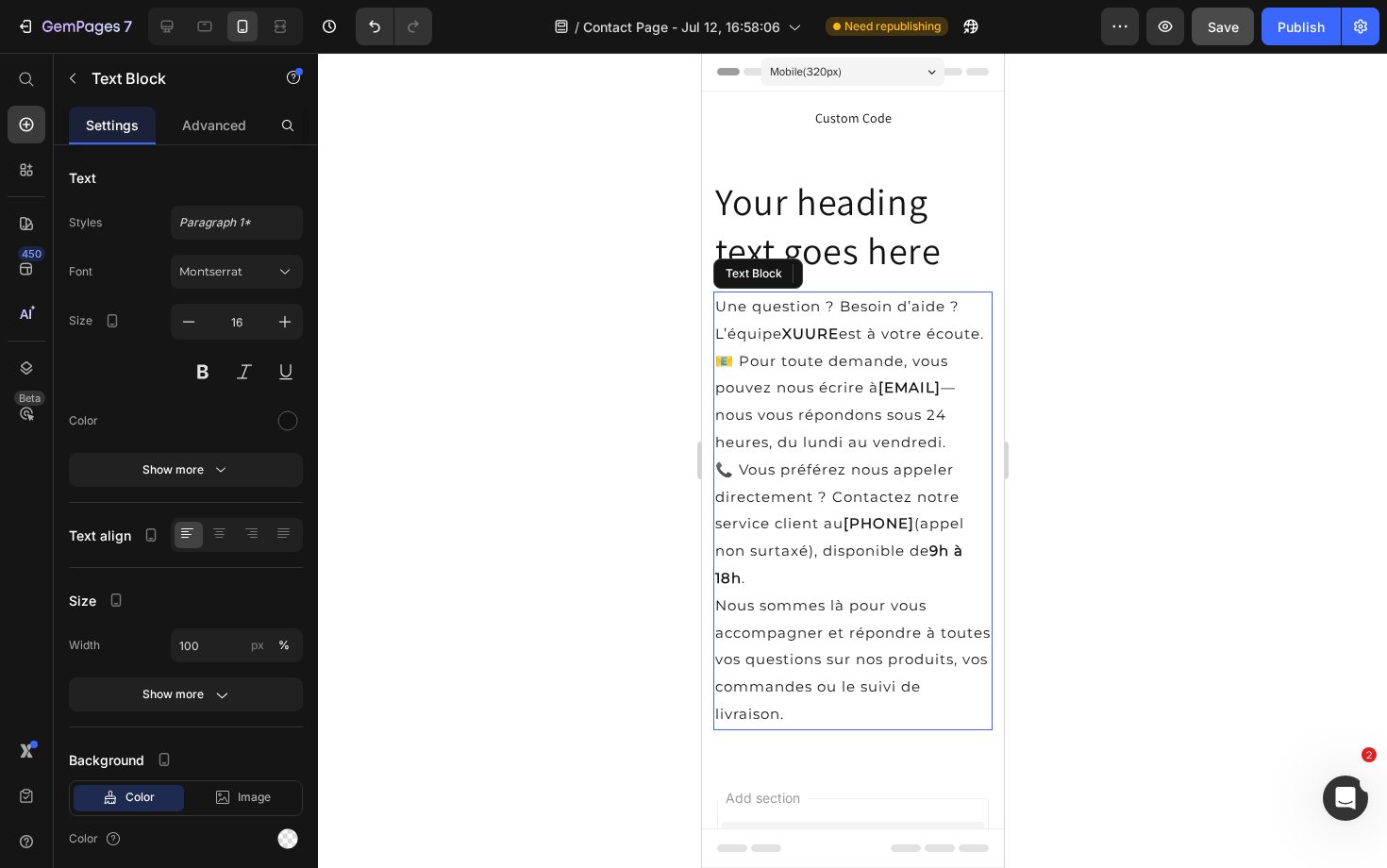click on "XUURE" at bounding box center [810, 333] 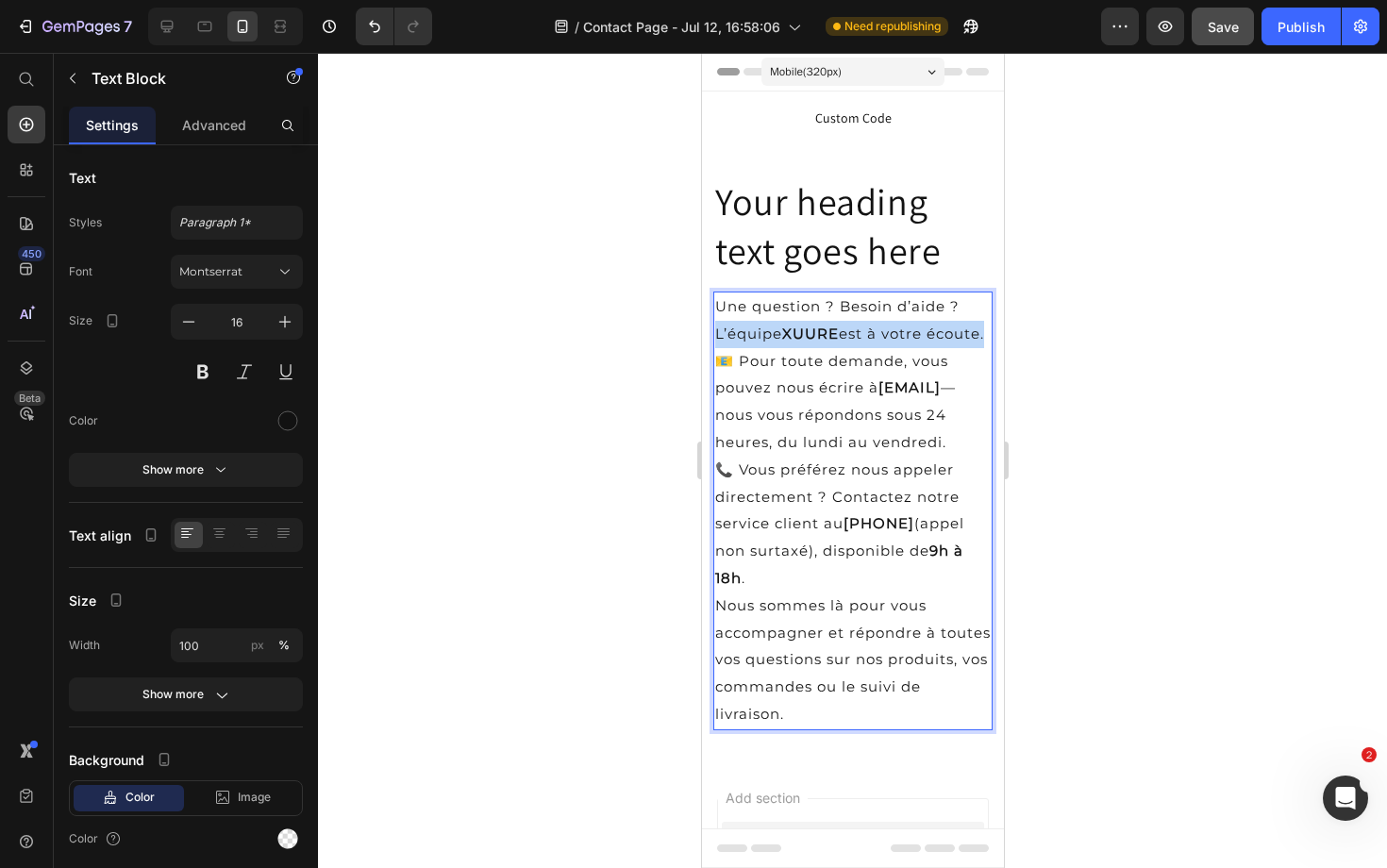 click on "XUURE" at bounding box center (810, 333) 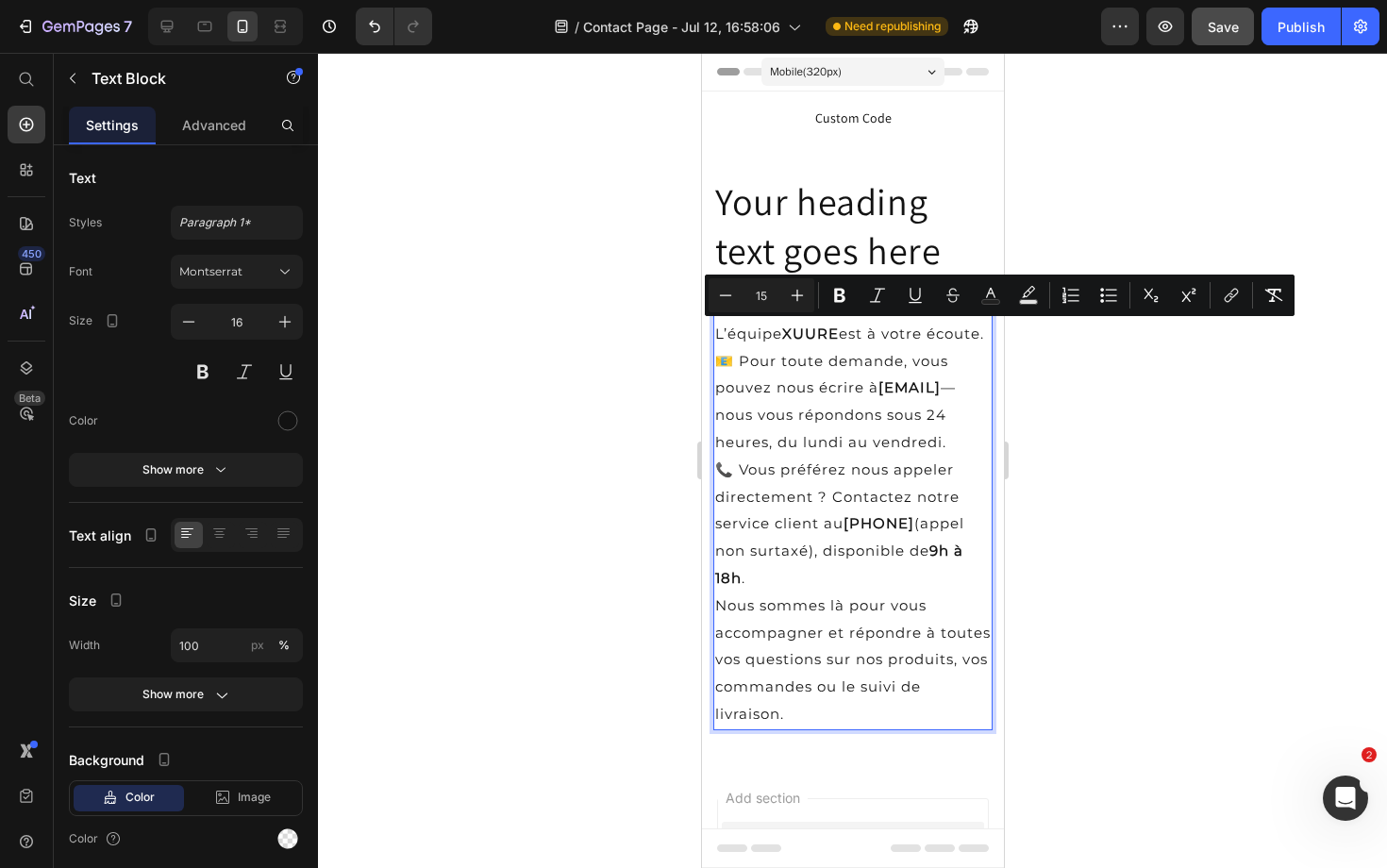 click on "📧 Pour toute demande, vous pouvez nous écrire à  contact@example.com  — nous vous répondons sous 24 heures, du lundi au vendredi." at bounding box center (834, 401) 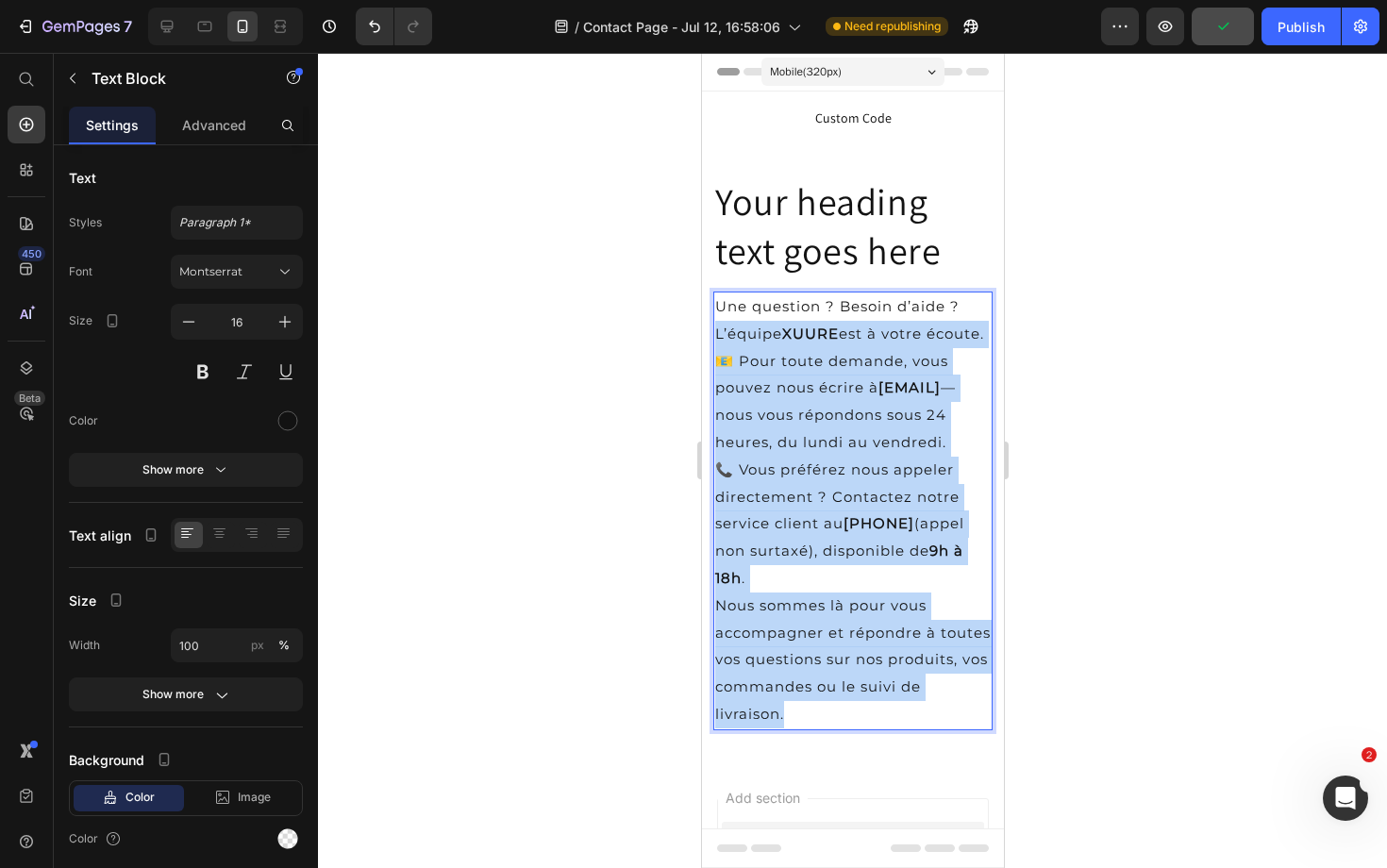drag, startPoint x: 877, startPoint y: 751, endPoint x: 728, endPoint y: 318, distance: 457.91921 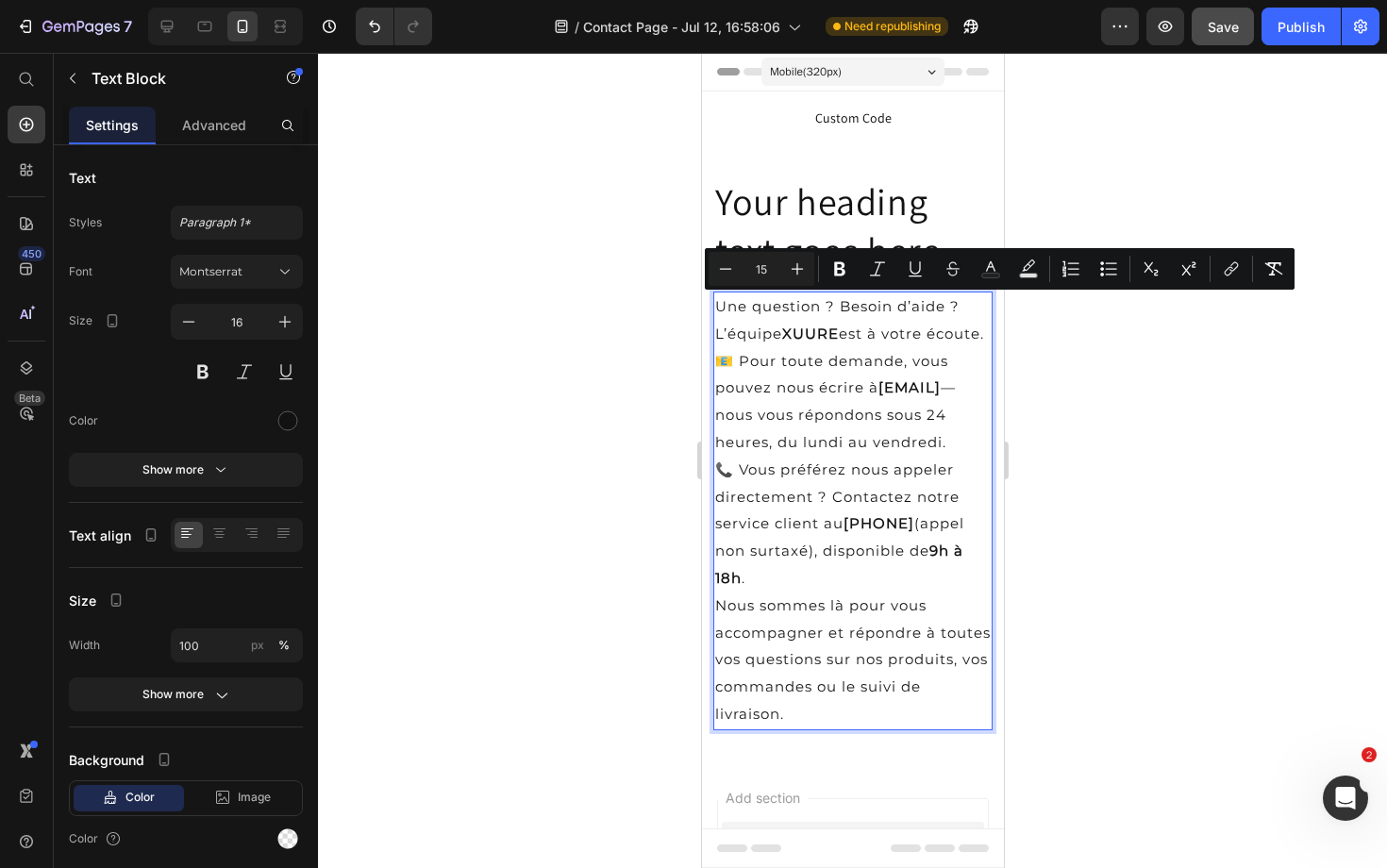 click on "Une question ? Besoin d’aide ?" at bounding box center (836, 306) 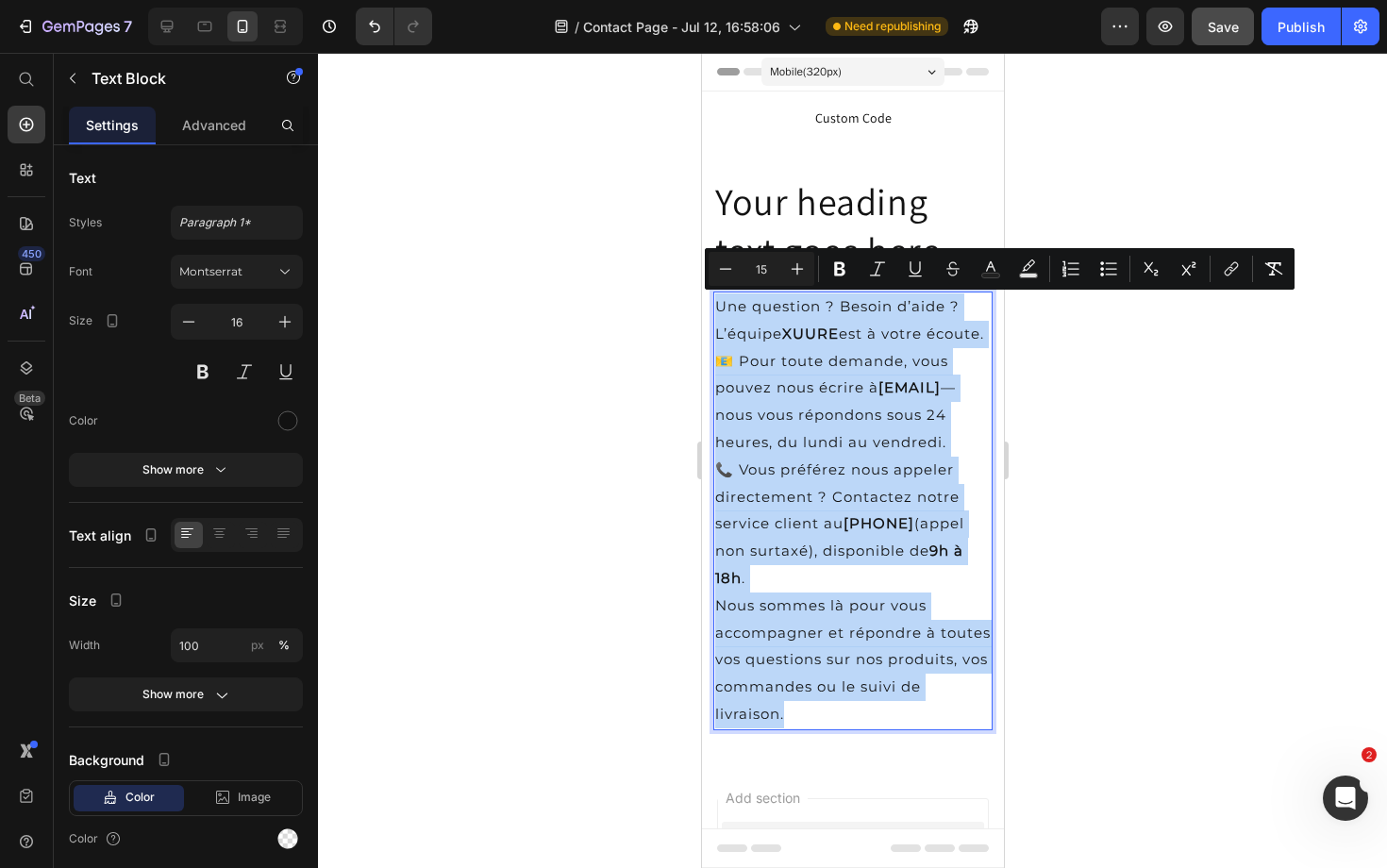 drag, startPoint x: 716, startPoint y: 302, endPoint x: 898, endPoint y: 813, distance: 542.4435 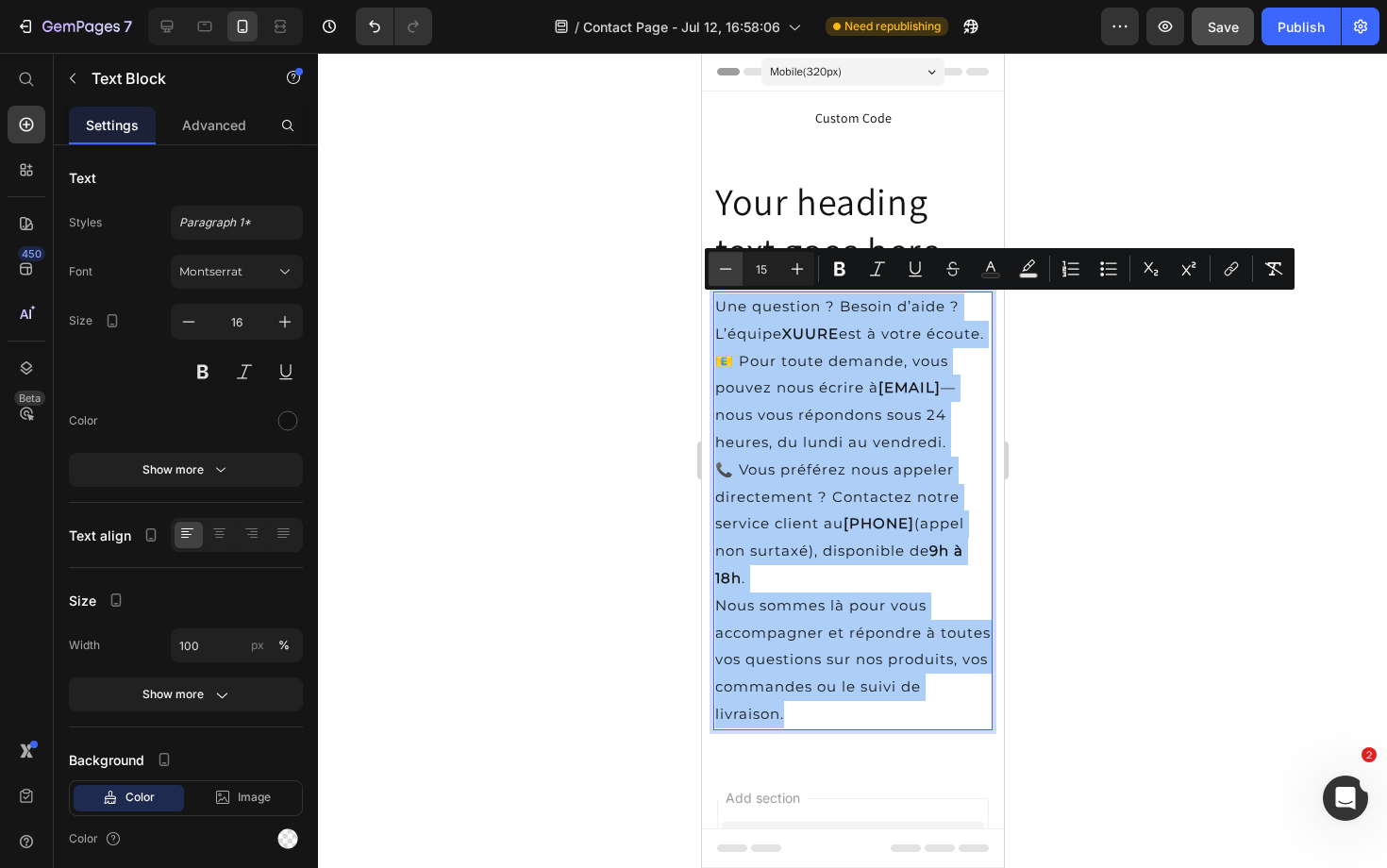 click 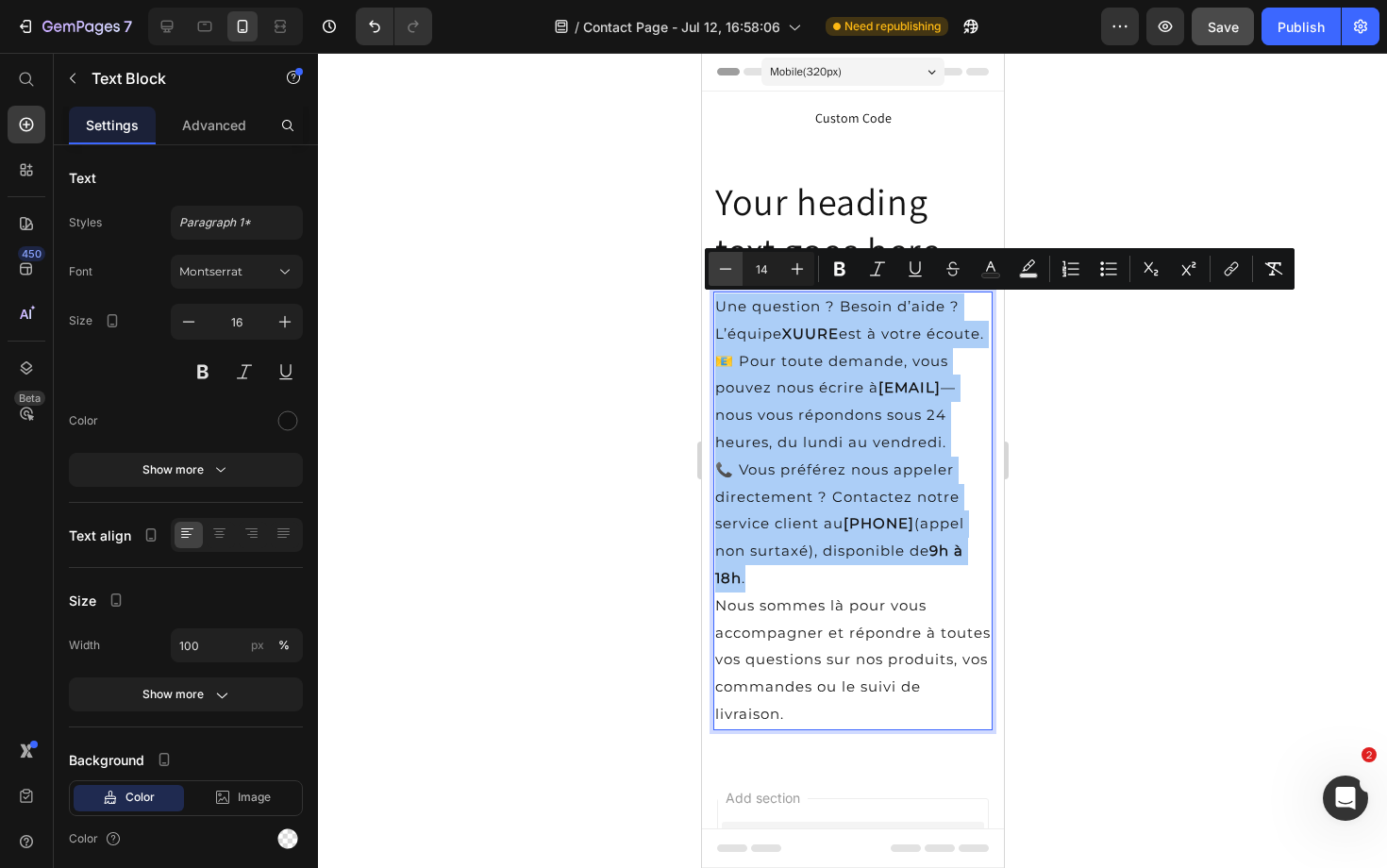 click 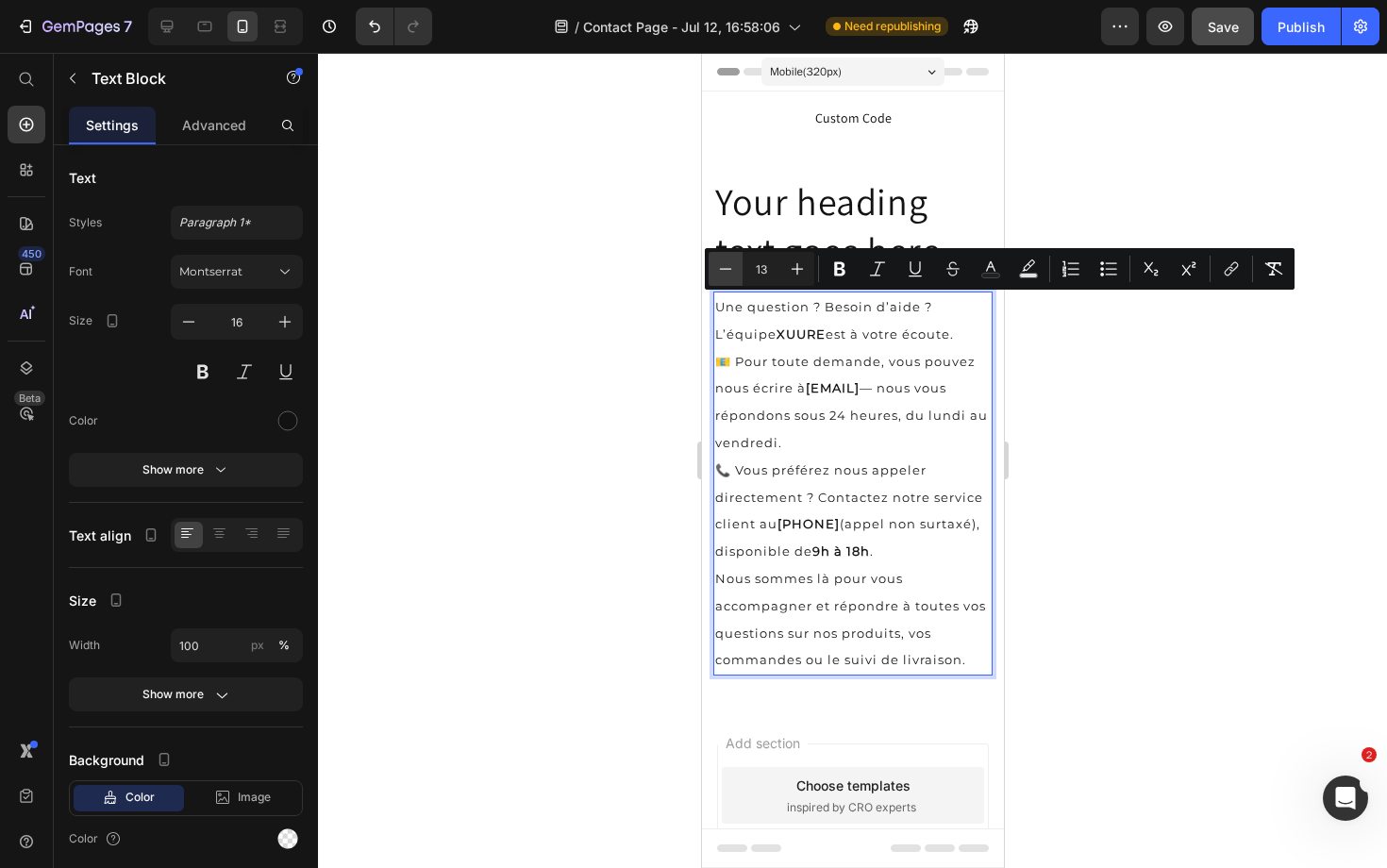 click 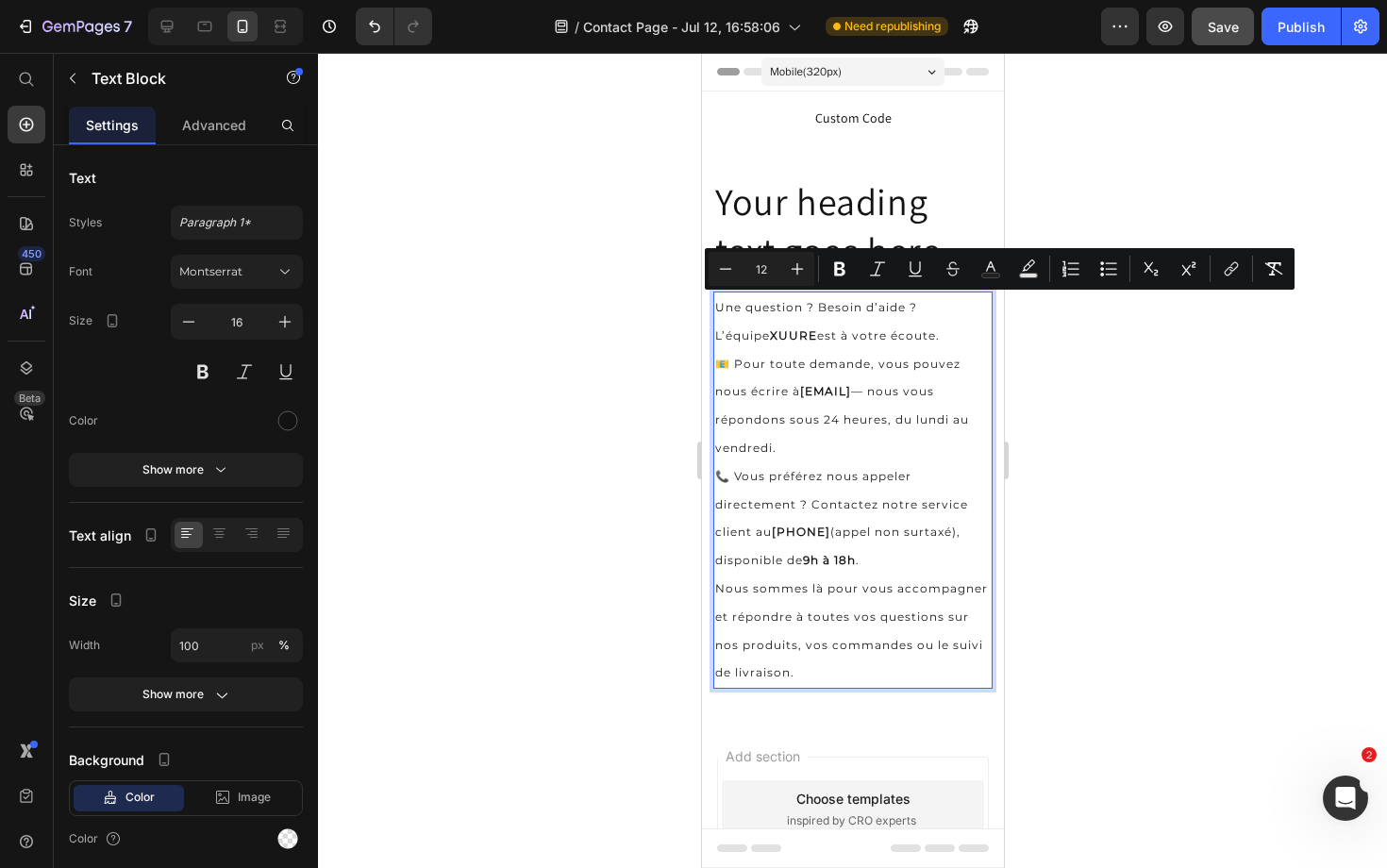 click on "📧 Pour toute demande, vous pouvez nous écrire à  contact@example.com  — nous vous répondons sous 24 heures, du lundi au vendredi." at bounding box center [852, 406] 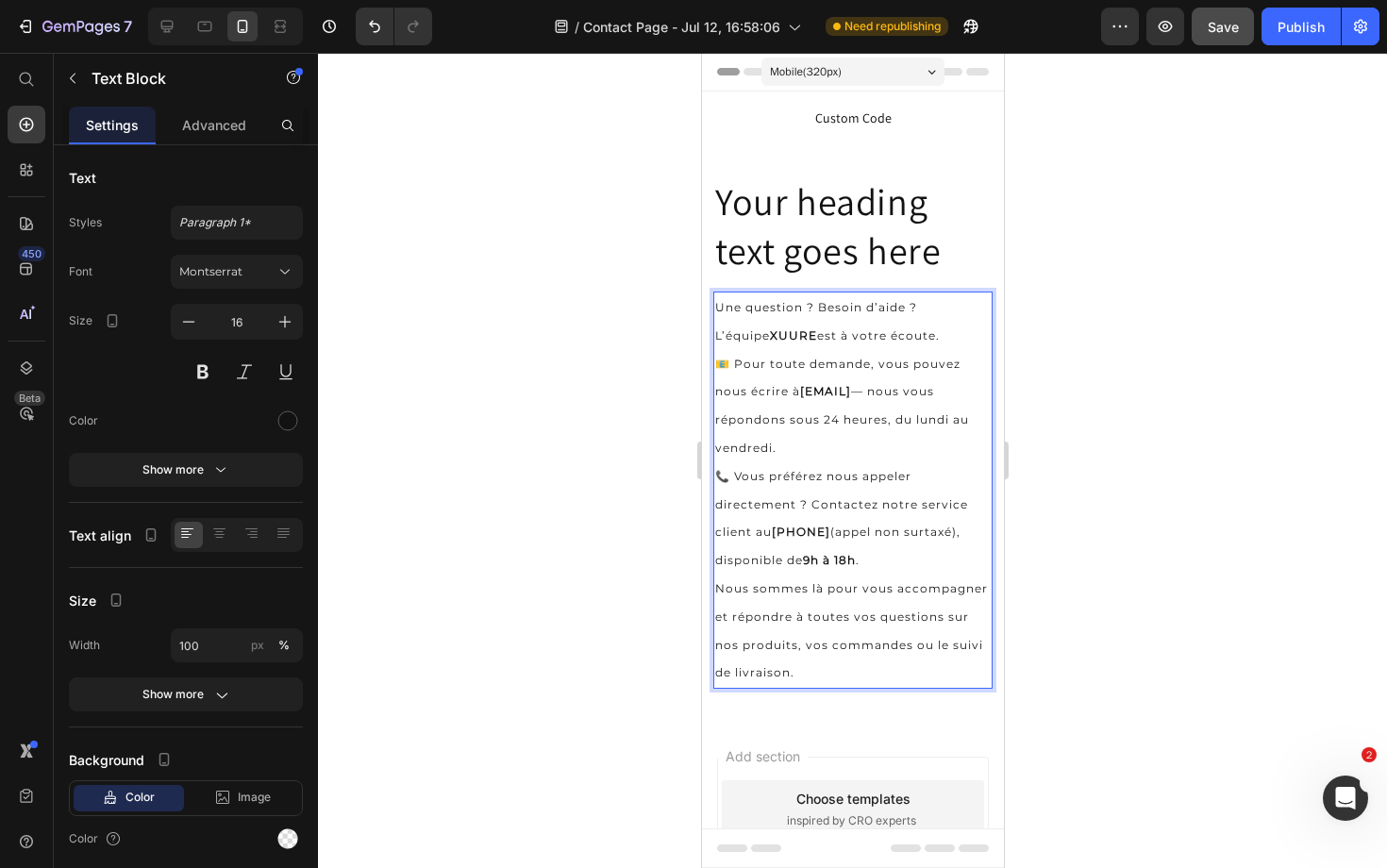 click on "Une question ? Besoin d’aide ?" at bounding box center [815, 307] 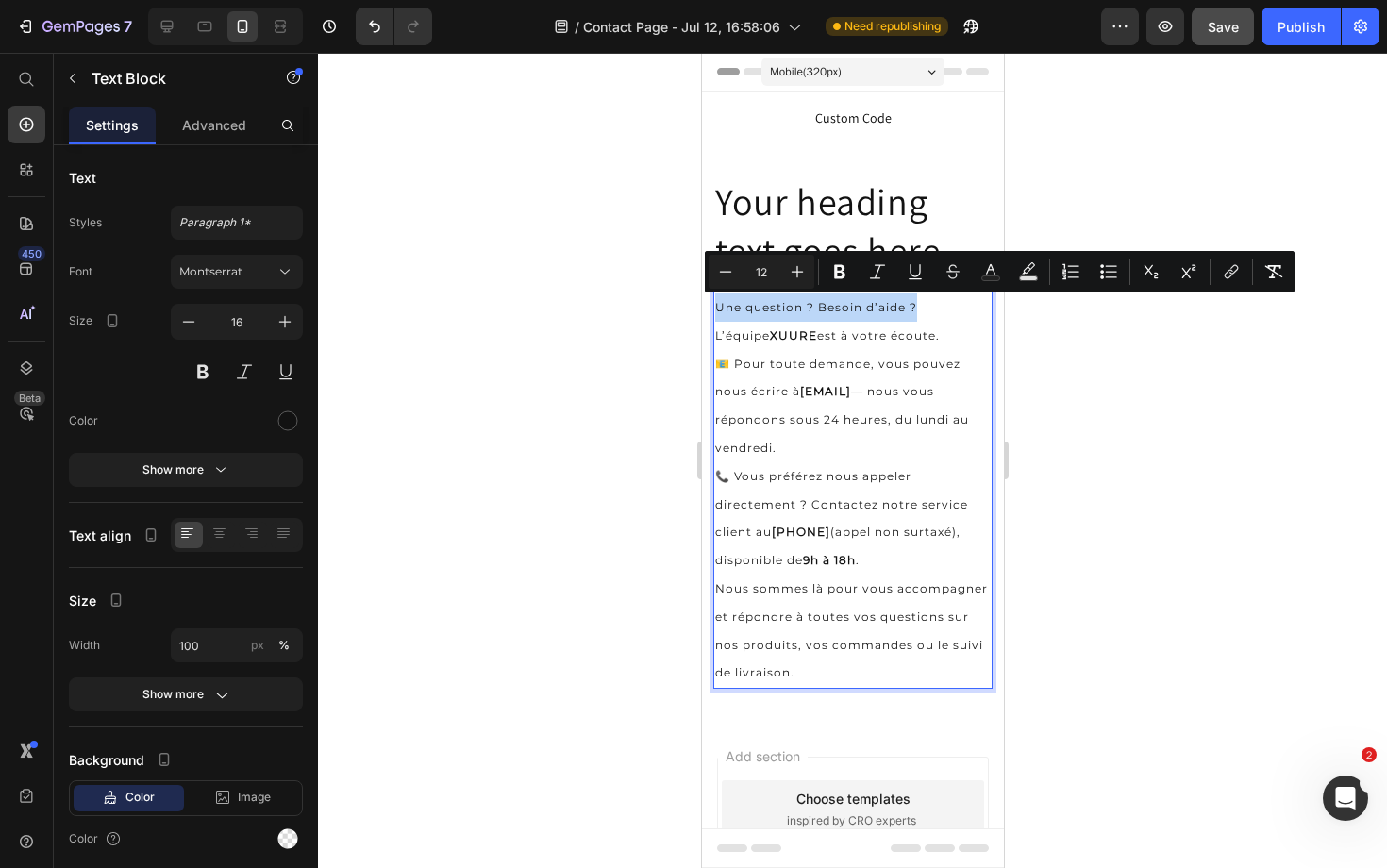 drag, startPoint x: 917, startPoint y: 304, endPoint x: 698, endPoint y: 299, distance: 219.05707 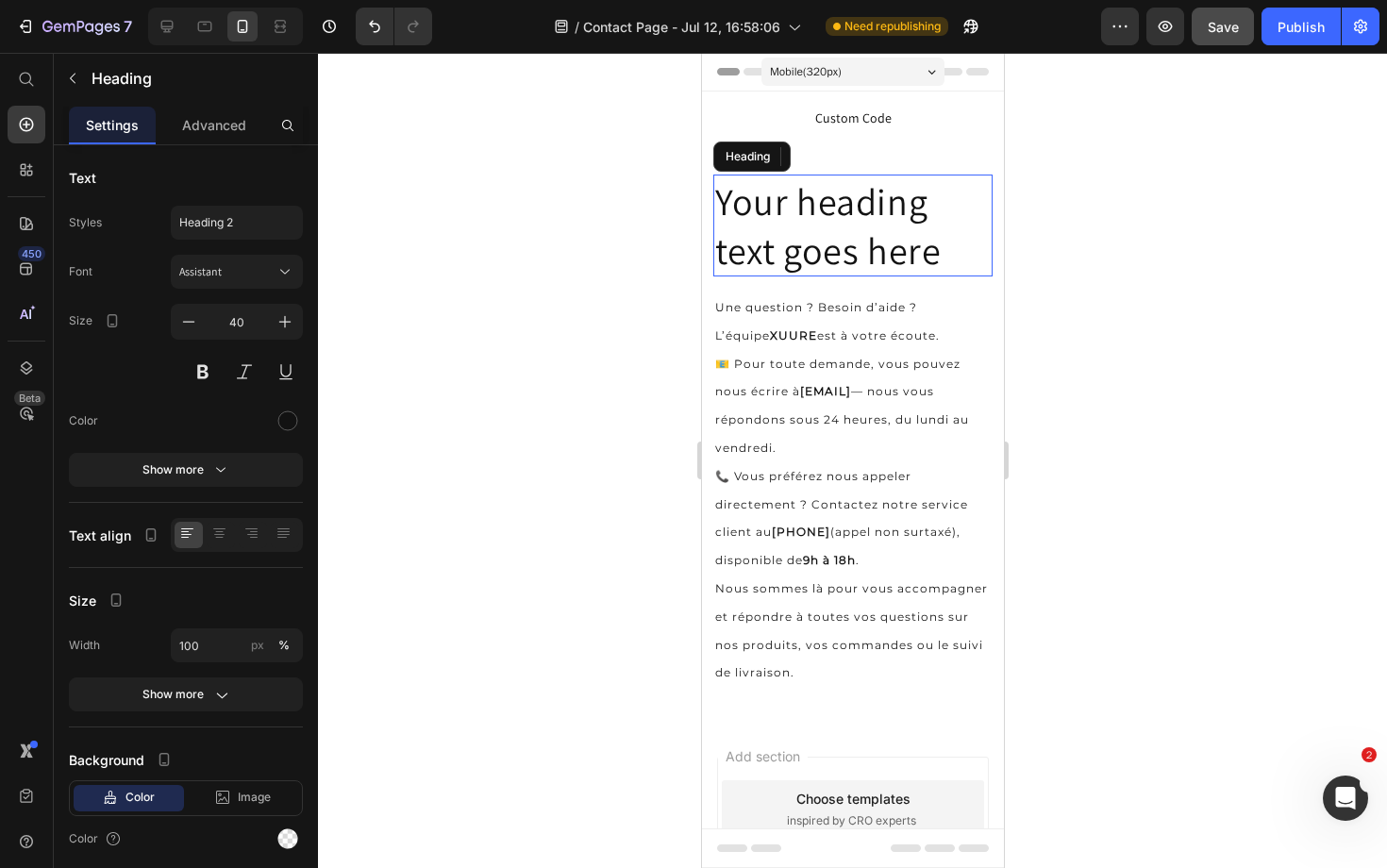 click on "Your heading text goes here" at bounding box center [852, 225] 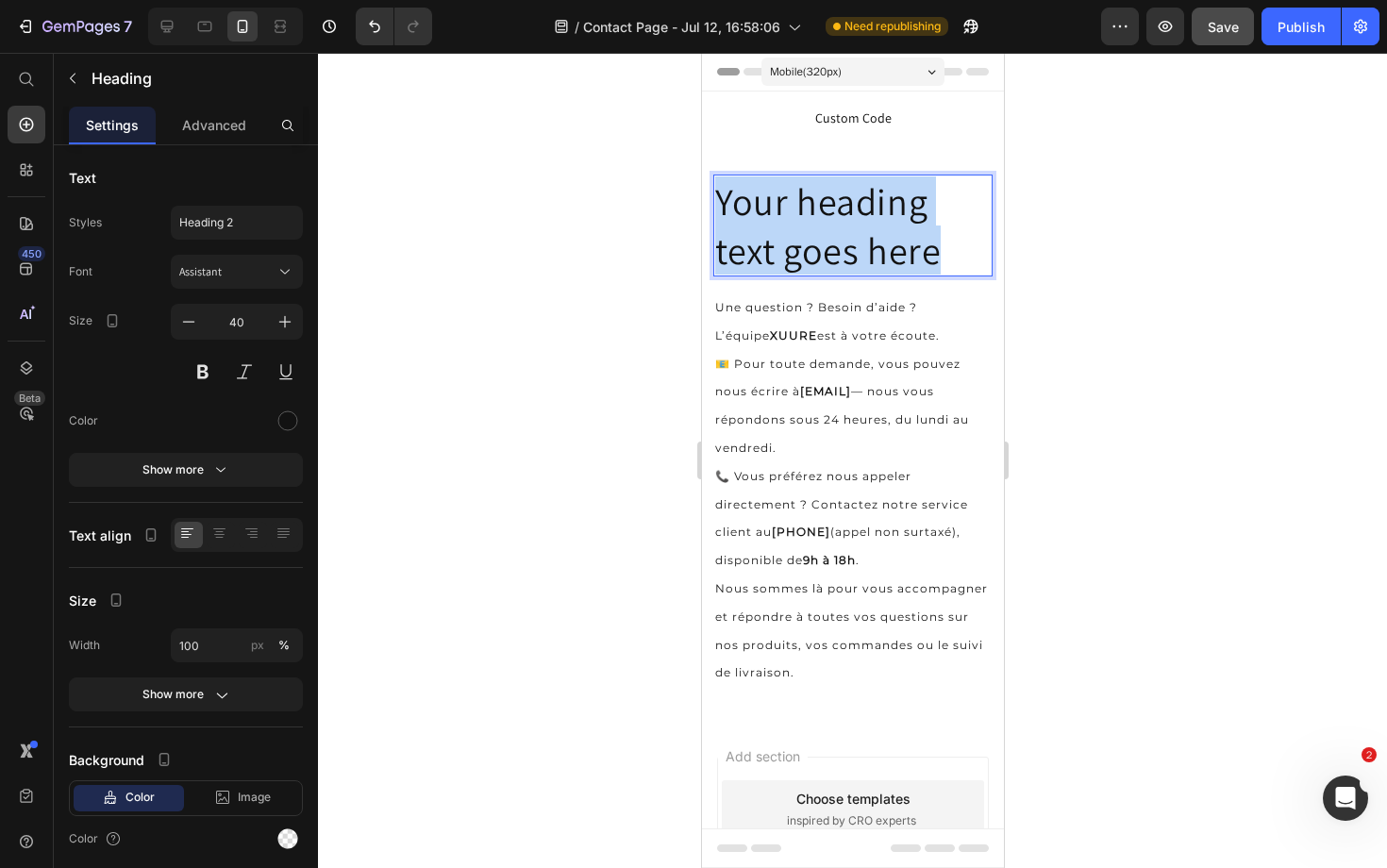 click on "Your heading text goes here" at bounding box center (852, 225) 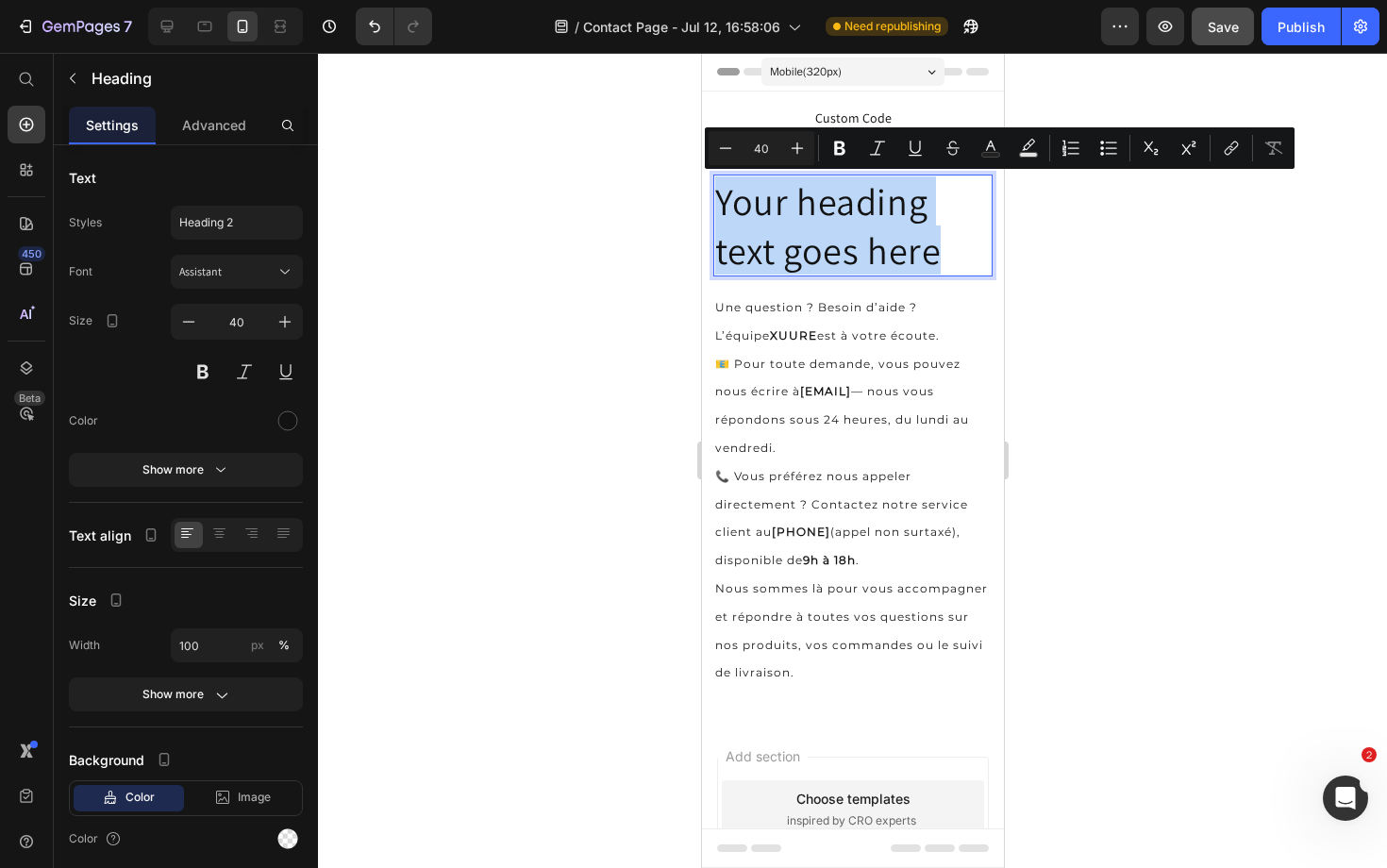 type on "12" 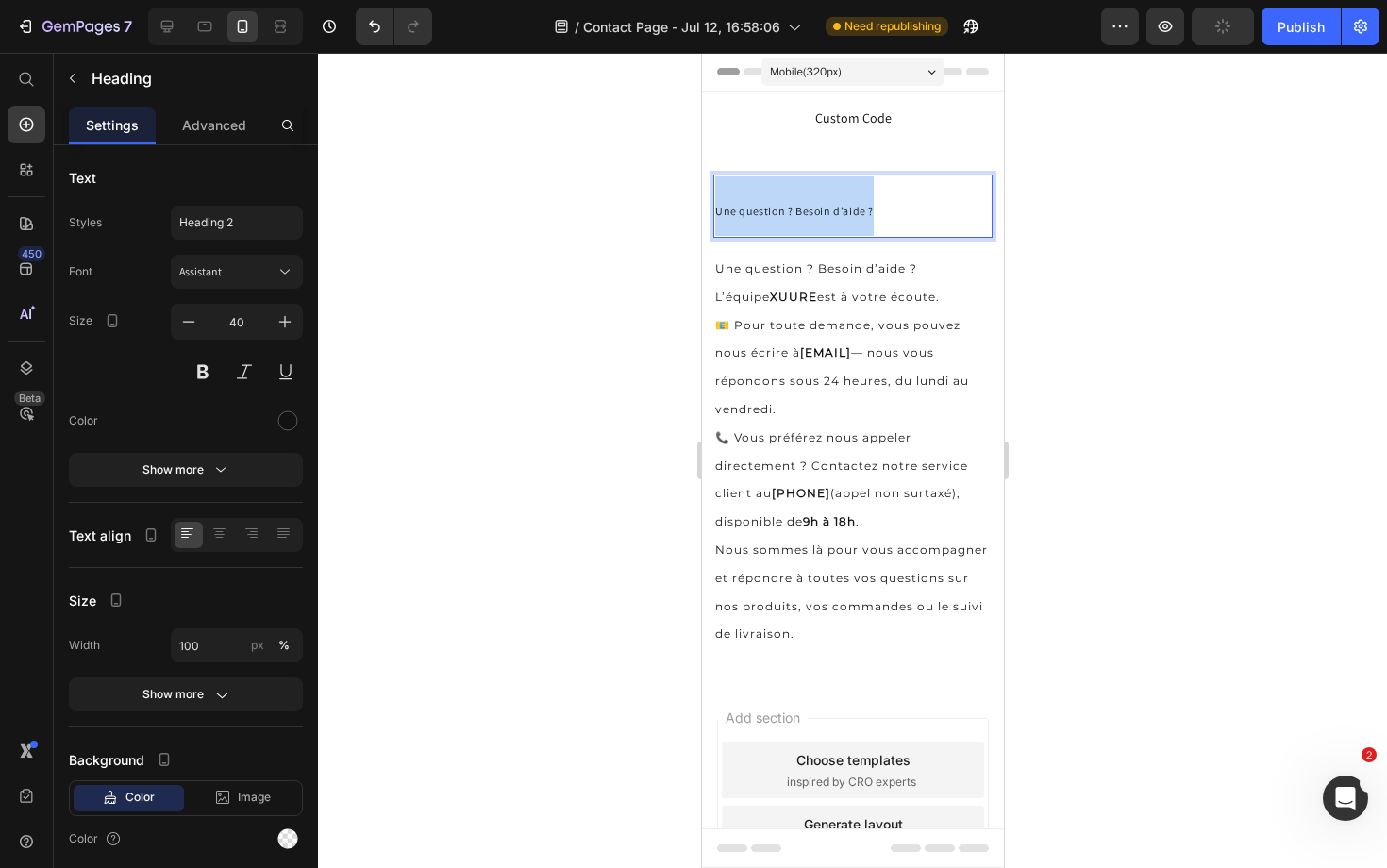 drag, startPoint x: 894, startPoint y: 209, endPoint x: 683, endPoint y: 201, distance: 211.1516 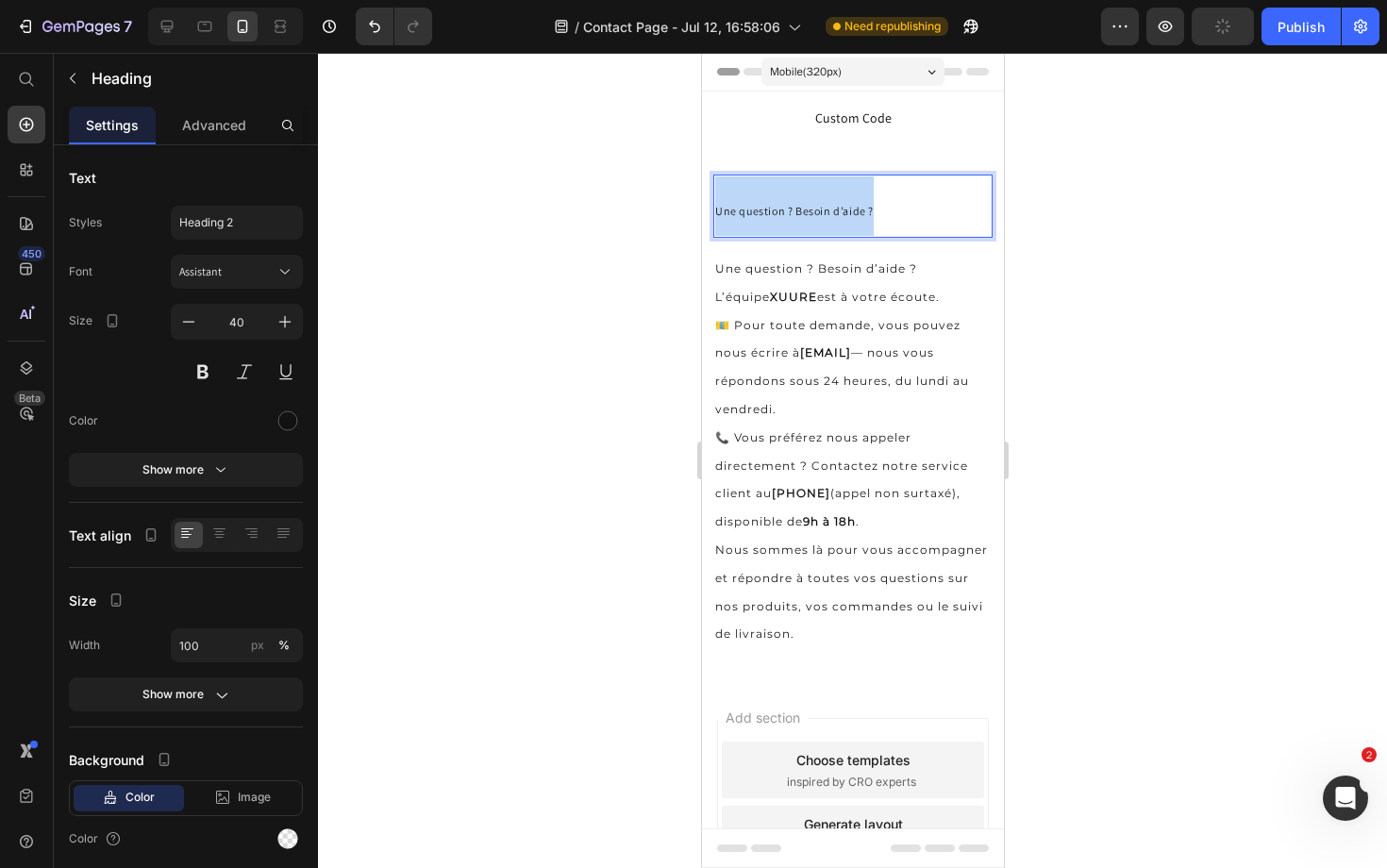 click on "Mobile  ( 320 px) iPhone 13 Mini iPhone 13 Pro iPhone 11 Pro Max iPhone 15 Pro Max Pixel 7 Galaxy S8+ Galaxy S20 Ultra iPad Mini iPad Air iPad Pro Header
Custom Code
Embed Code Google Map Section 1 Une question ? Besoin d’aide ? Heading   0 Row Une question ? Besoin d’aide ? L’équipe  XUURE  est à votre écoute. 📧 Pour toute demande, vous pouvez nous écrire à  contact@example.com  — nous vous répondons sous 24 heures, du lundi au vendredi. 📞 Vous préférez nous appeler directement ? Contactez notre service client au  [PHONE]  (appel non surtaxé), disponible de  9h à 18h . Nous sommes là pour vous accompagner et répondre à toutes vos questions sur nos produits, vos commandes ou le suivi de livraison. Text Block Section 2 Root Start with Sections from sidebar Add sections Add elements Start with Generating from URL or image Add section Choose templates inspired by CRO experts Generate layout from URL or image Add blank section then drag & drop elements Footer" at bounding box center [852, 546] 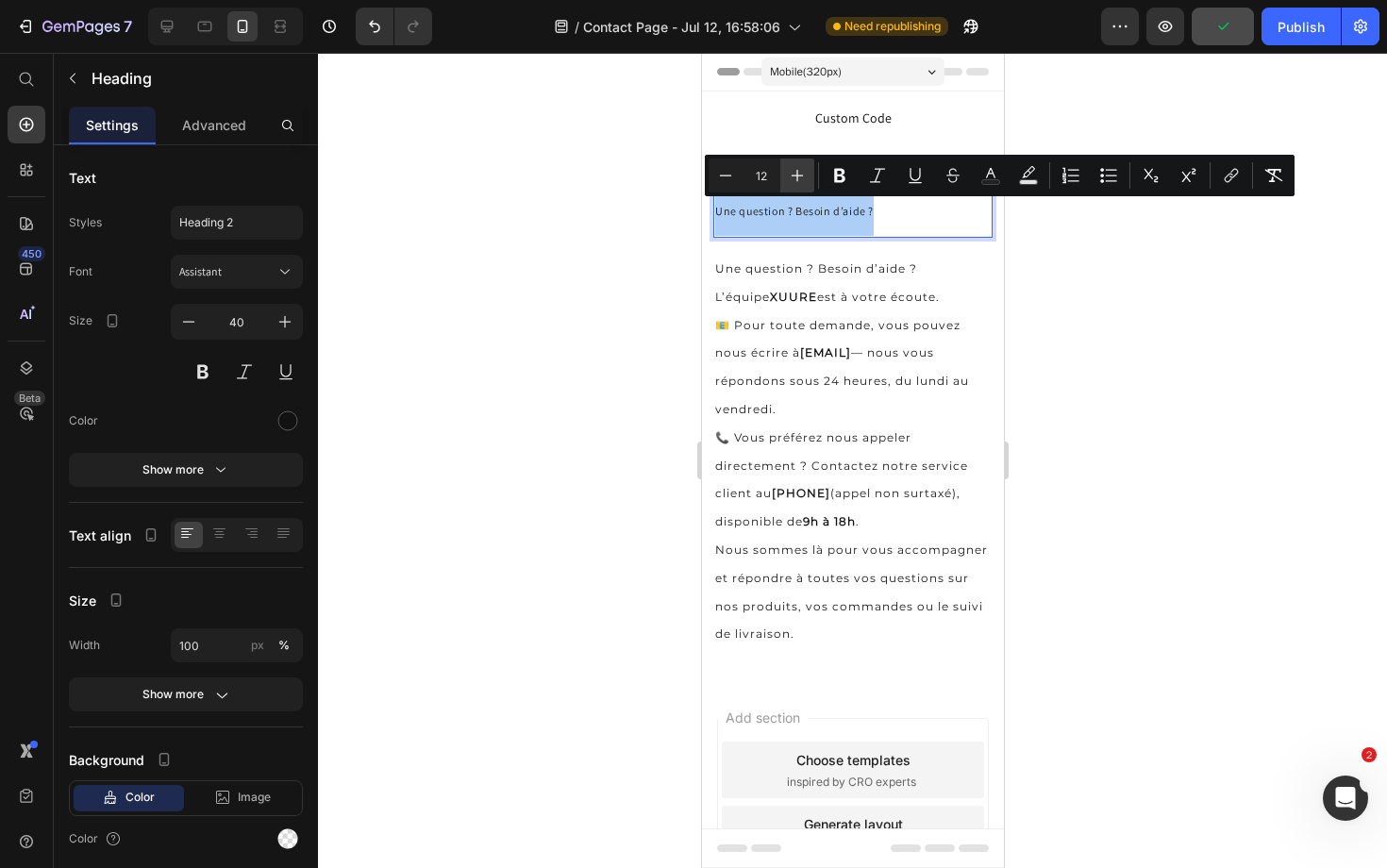 click 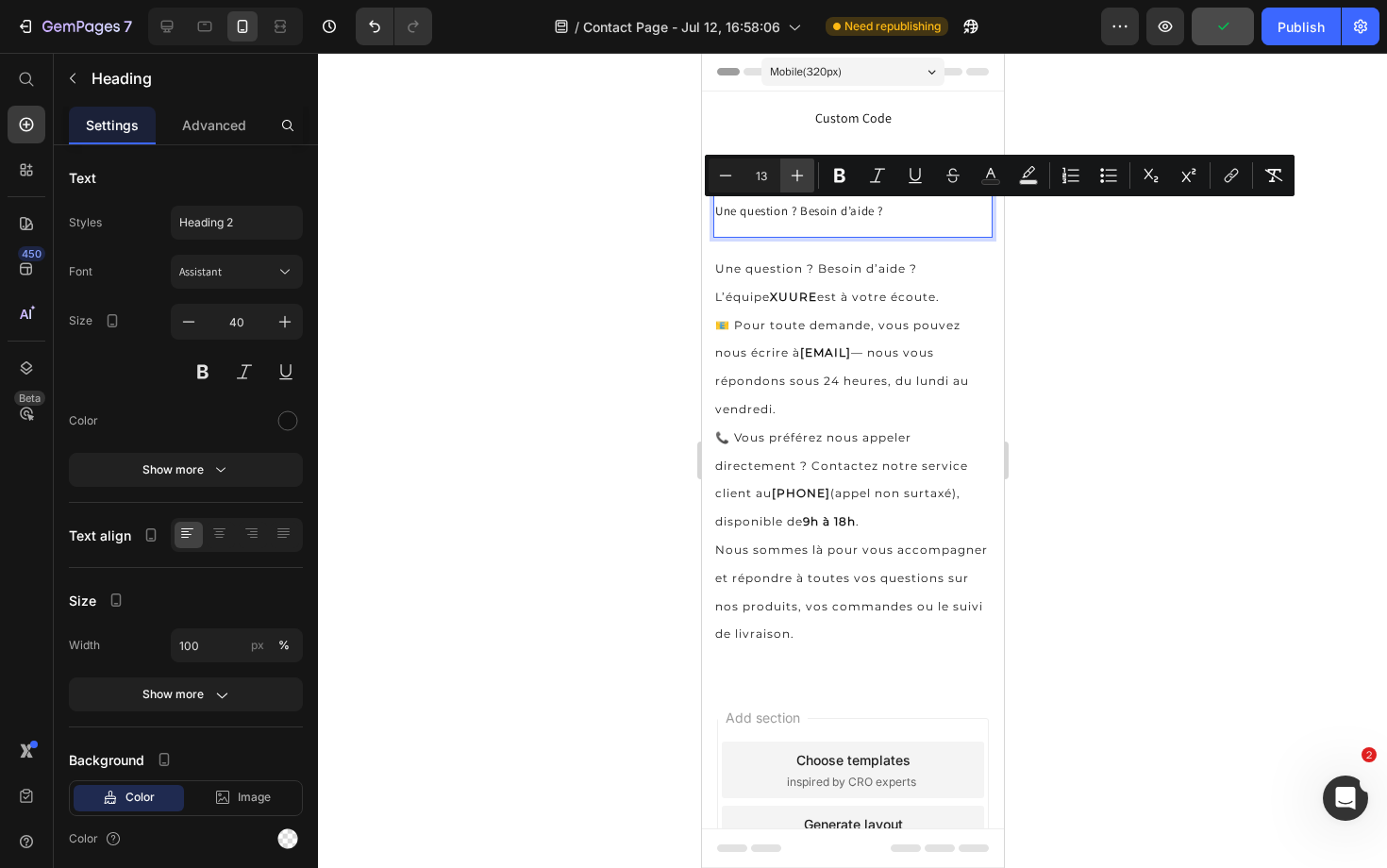 click 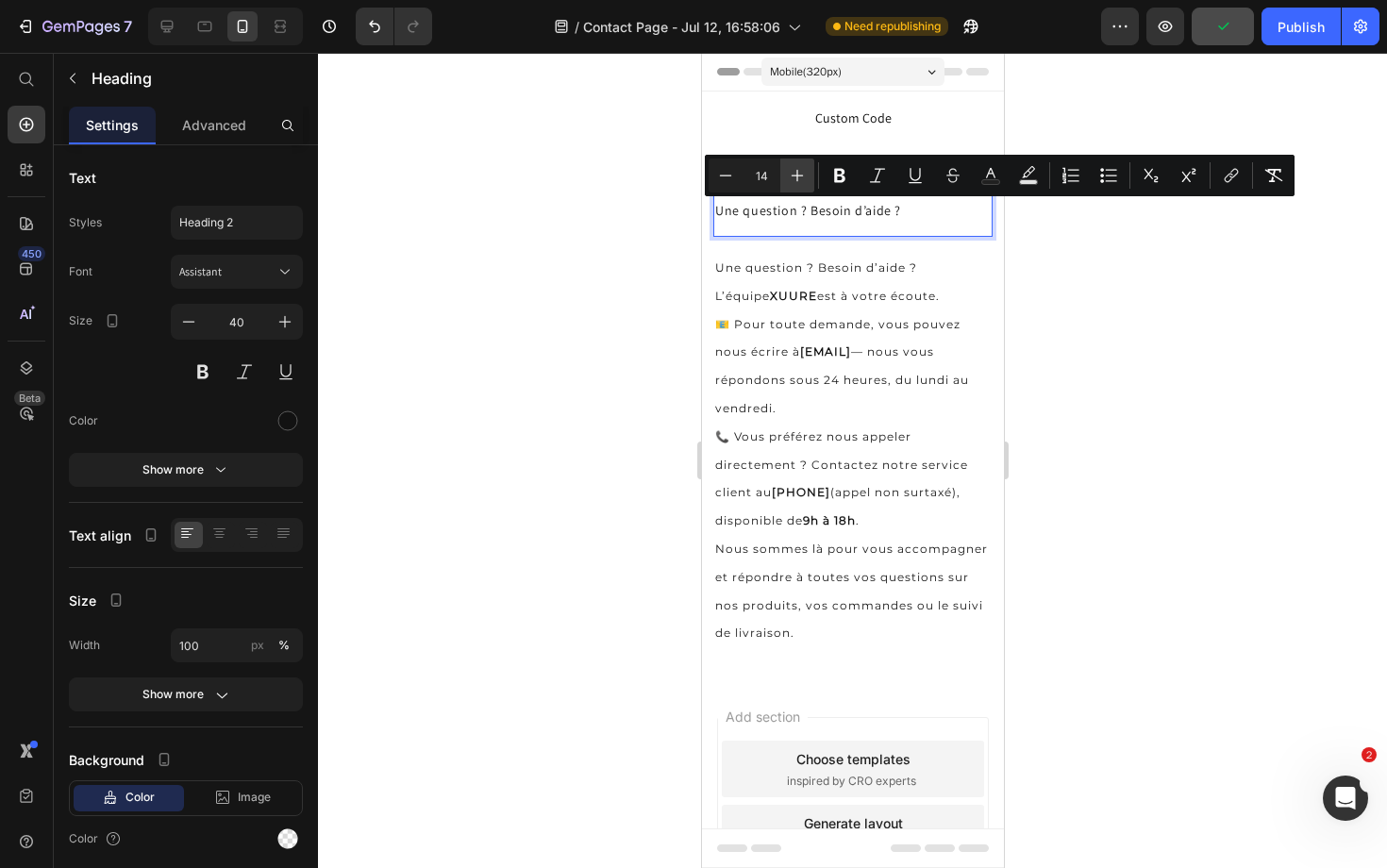 click 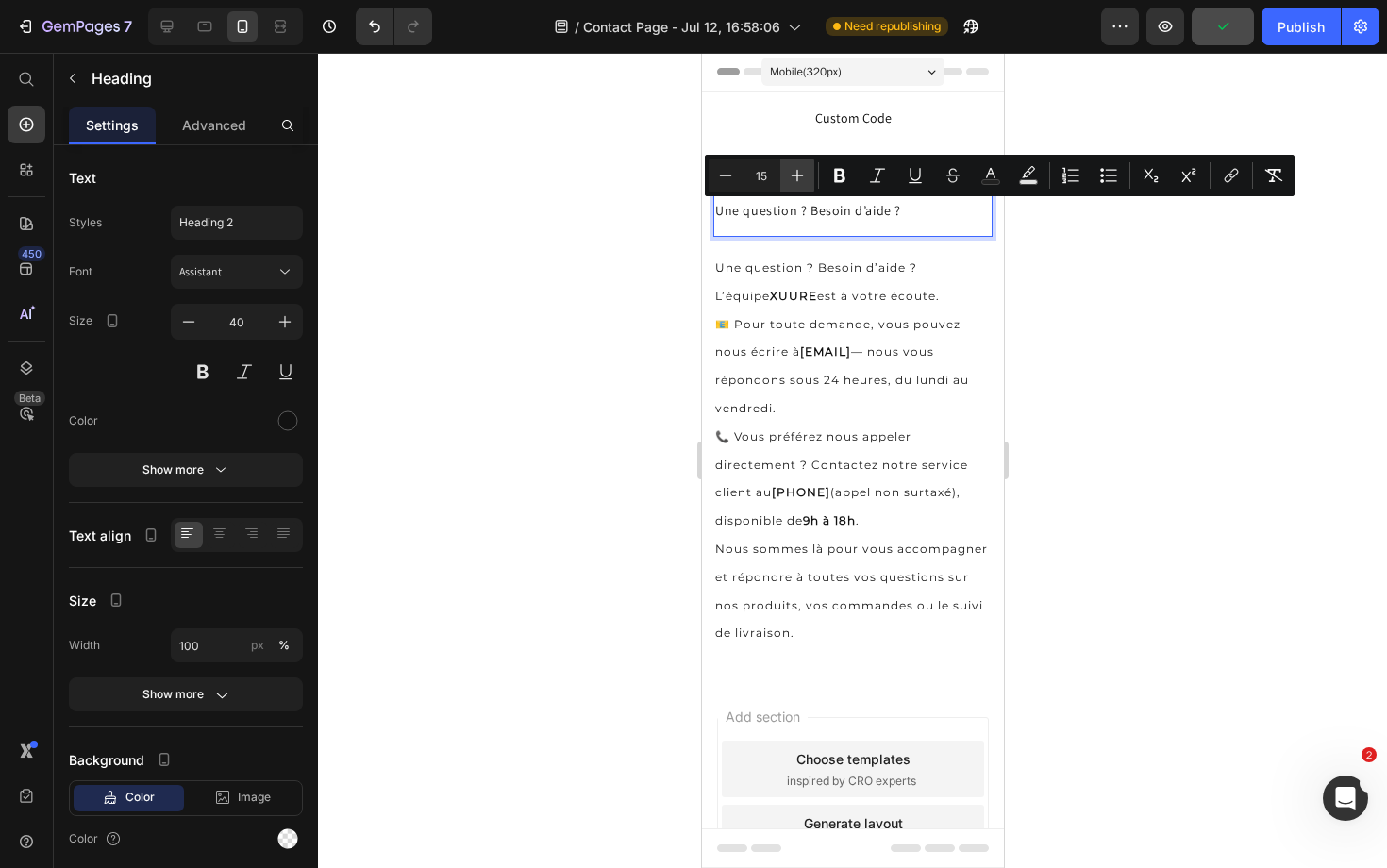 click 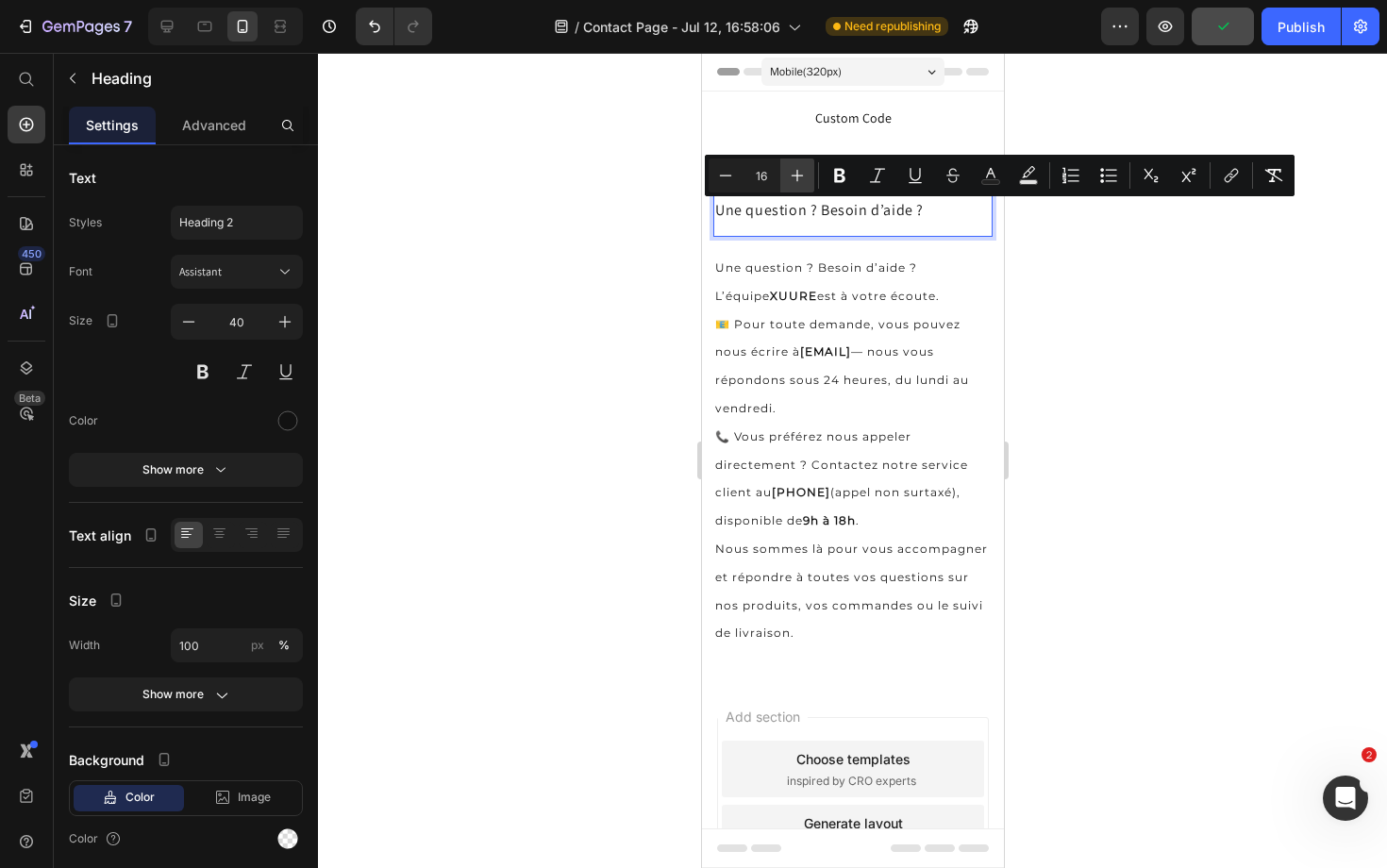 click 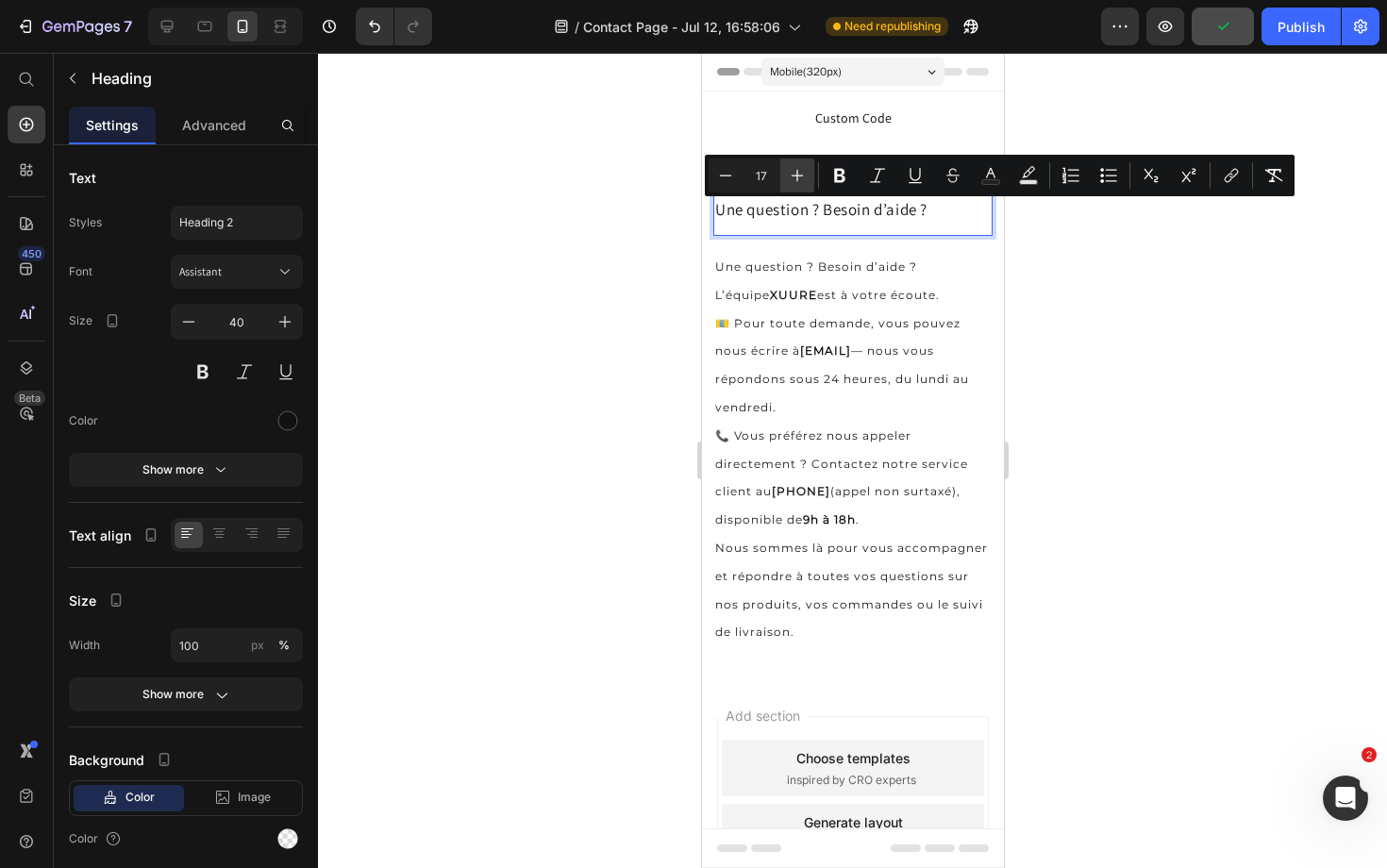 click 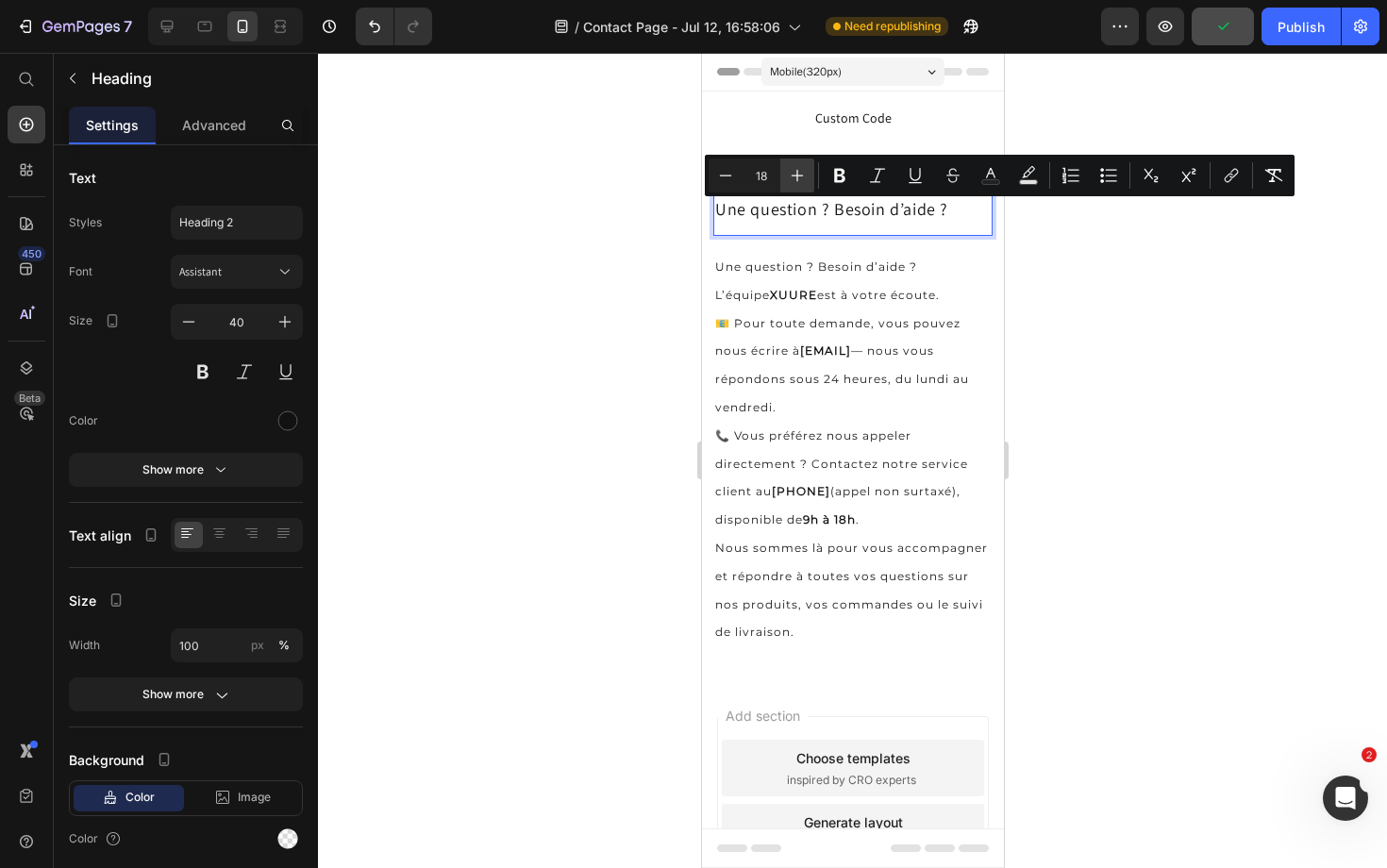 click 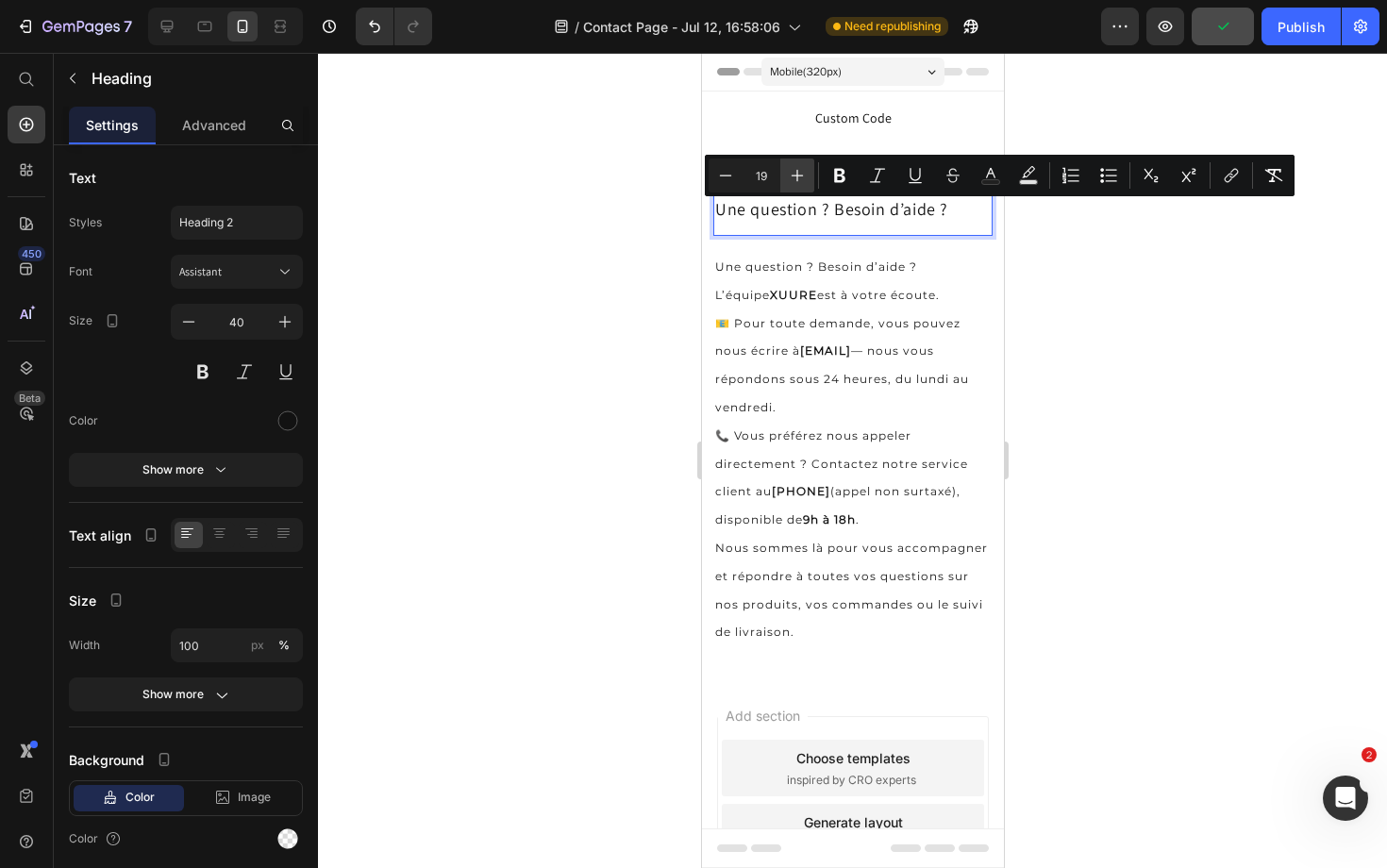 click 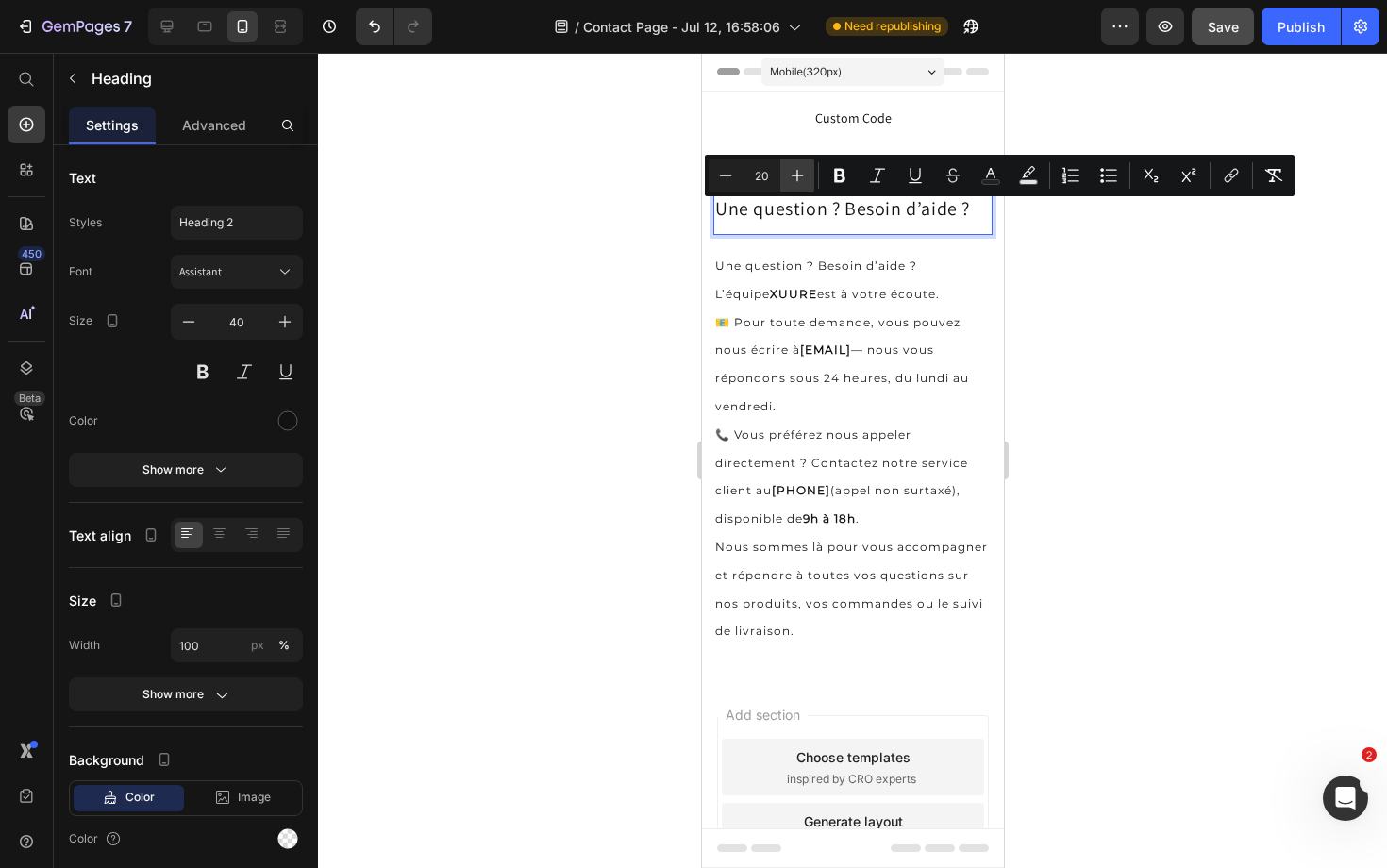 click 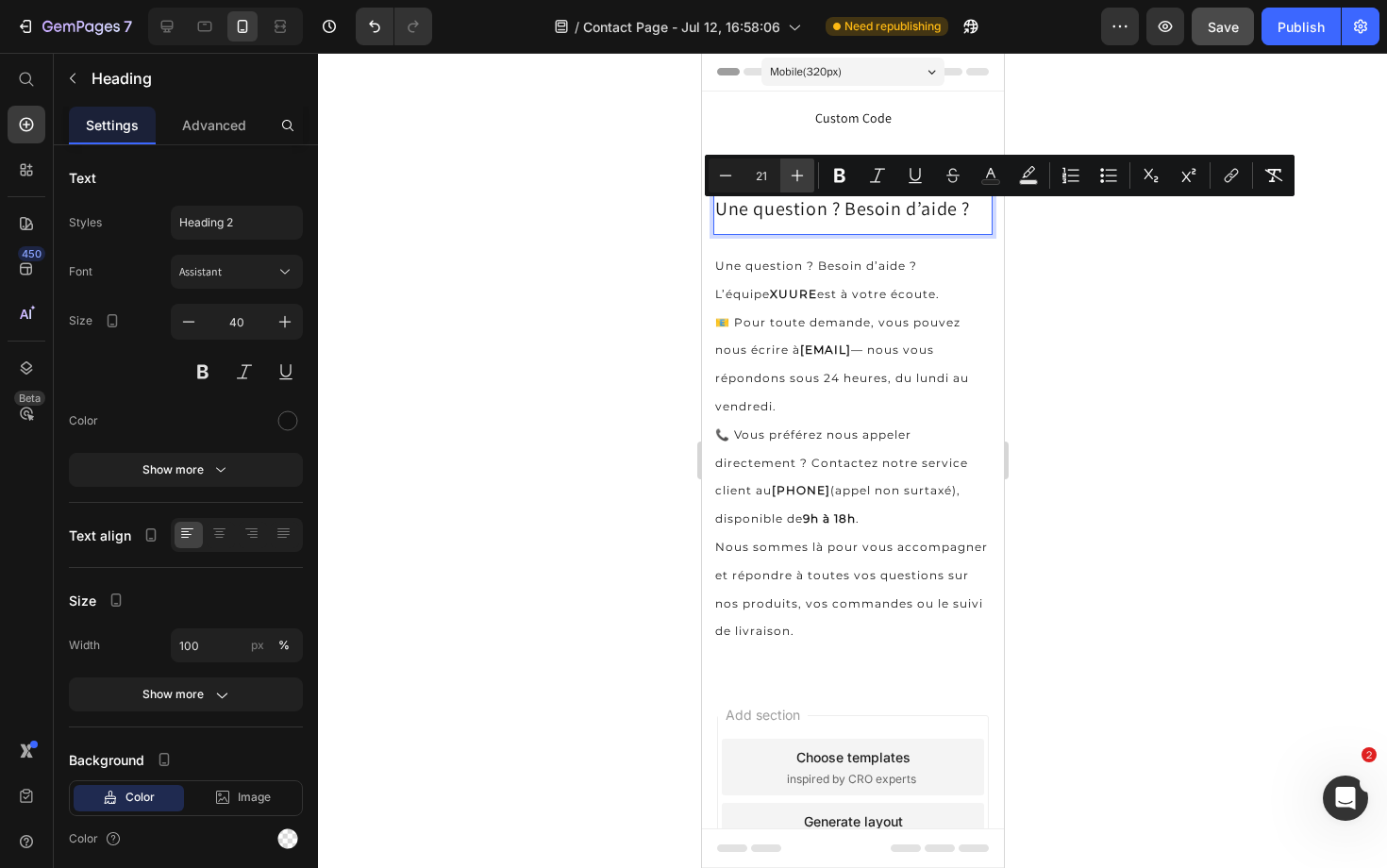 click 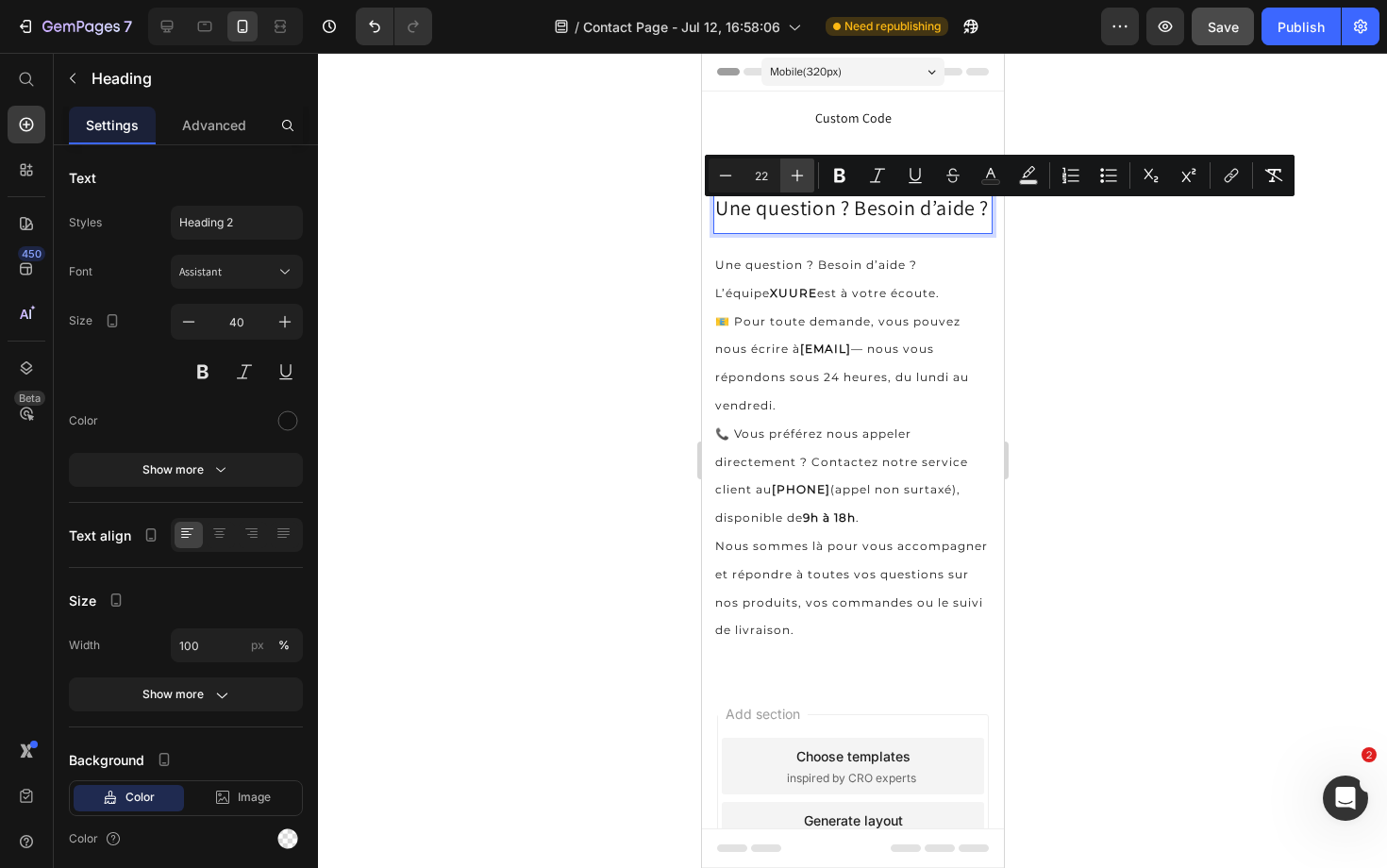 click 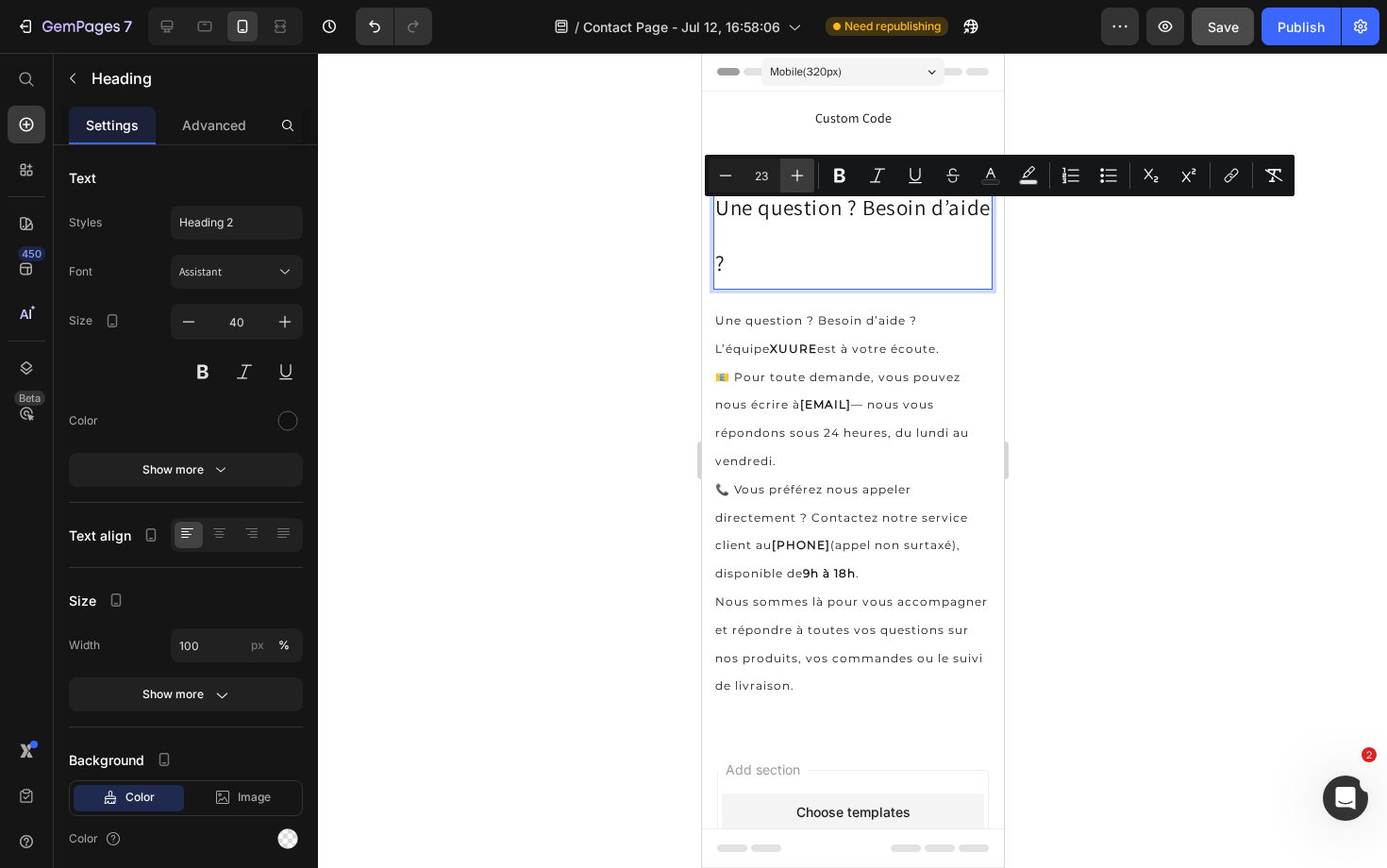 click 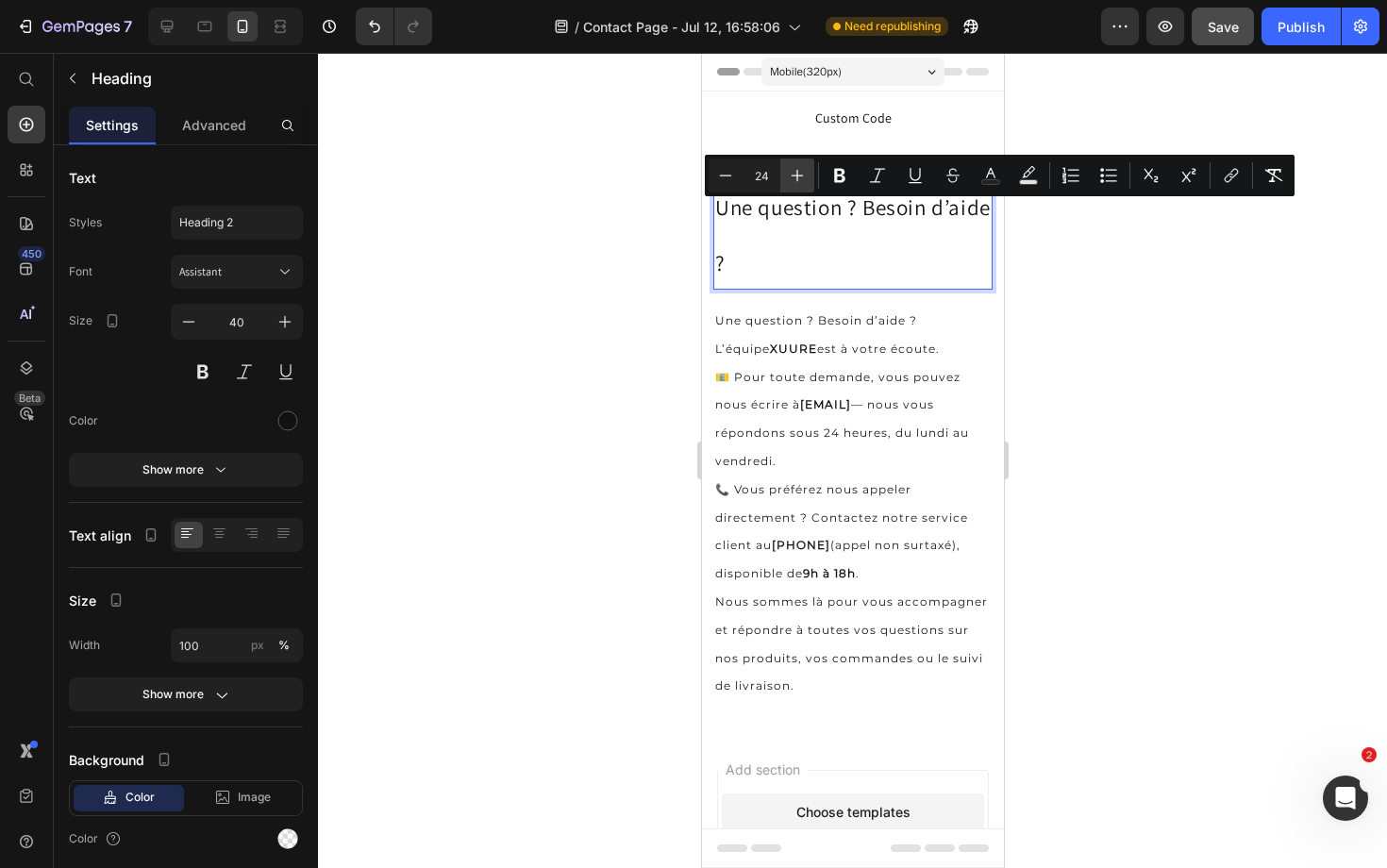 click 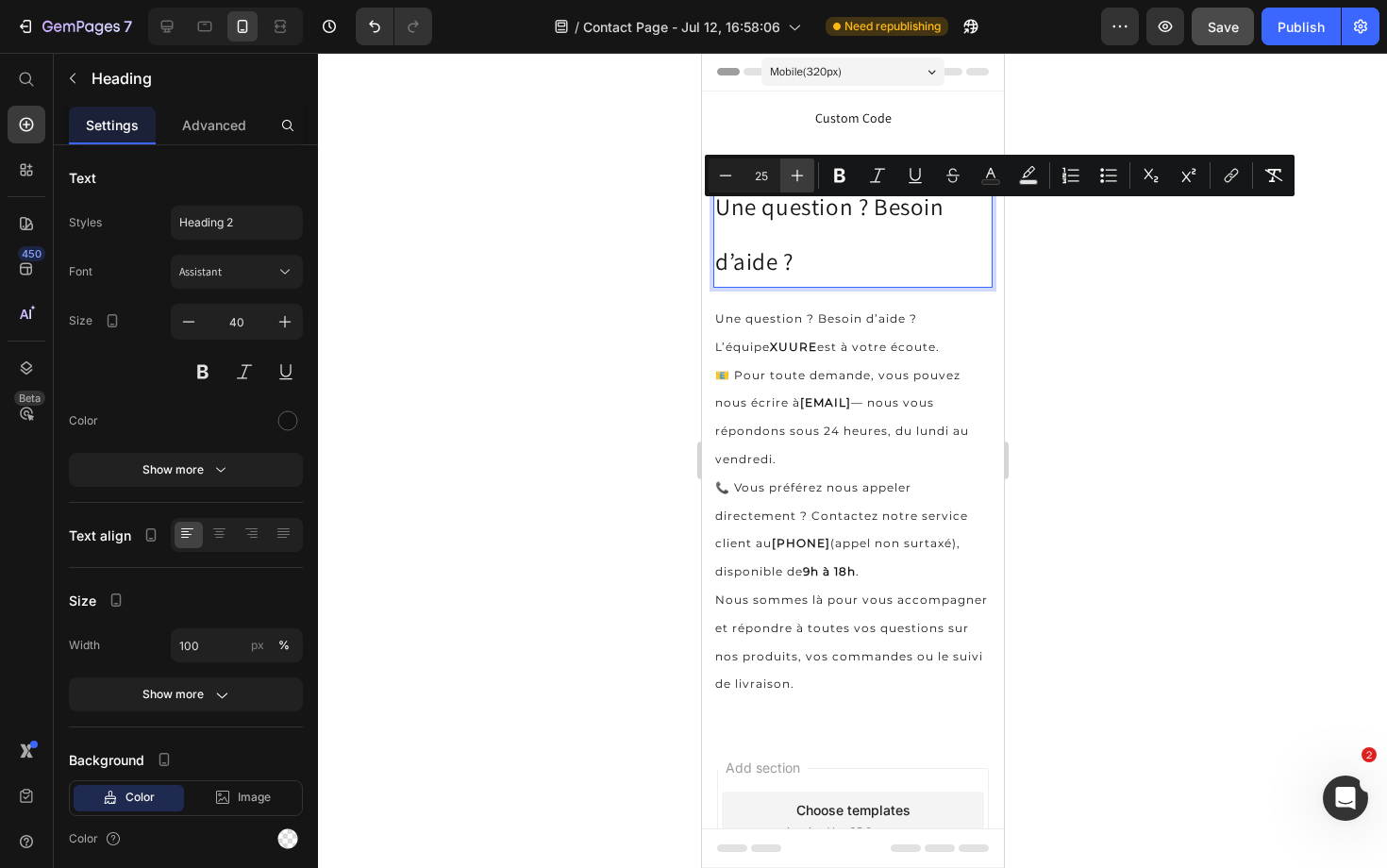 click 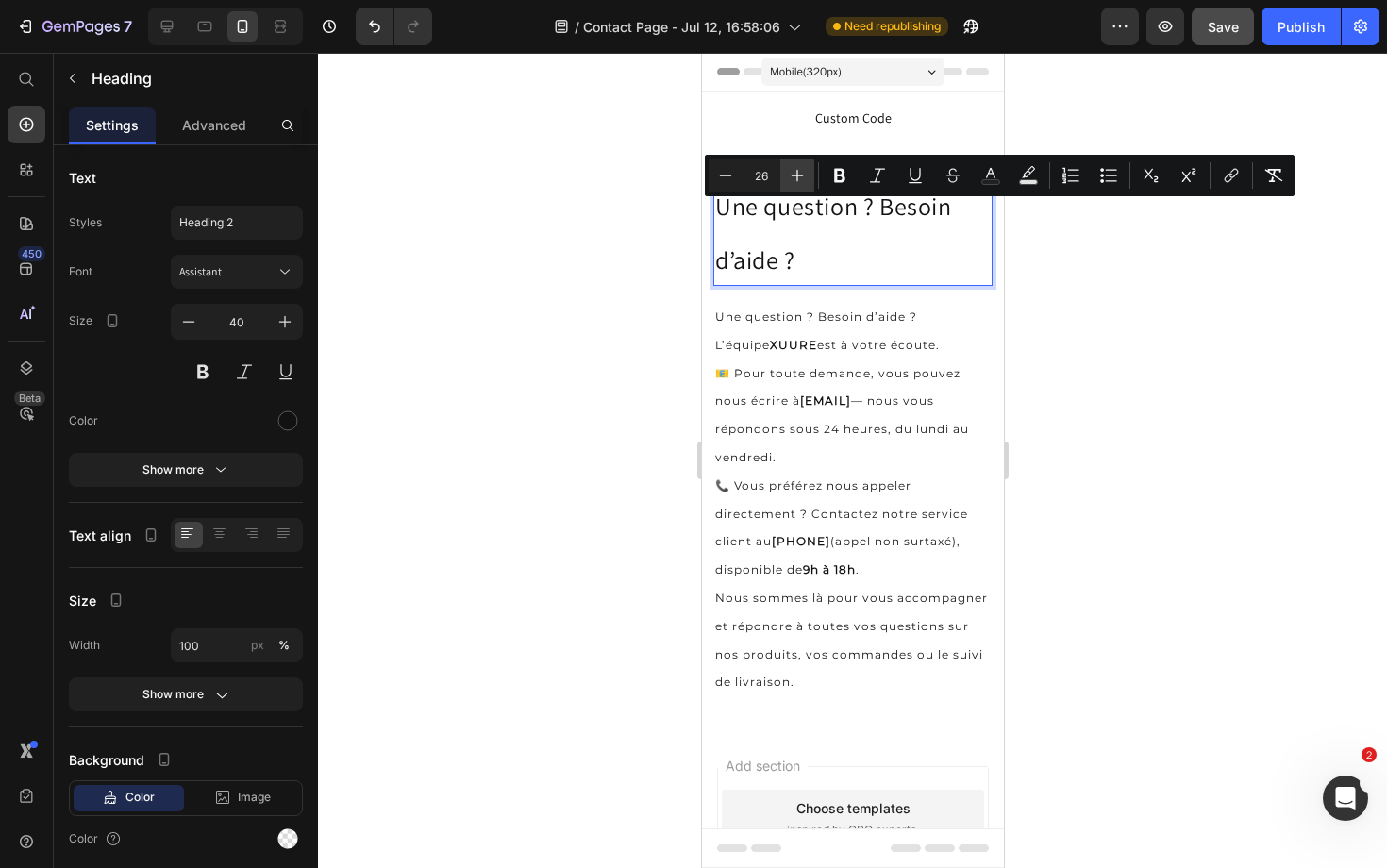 click 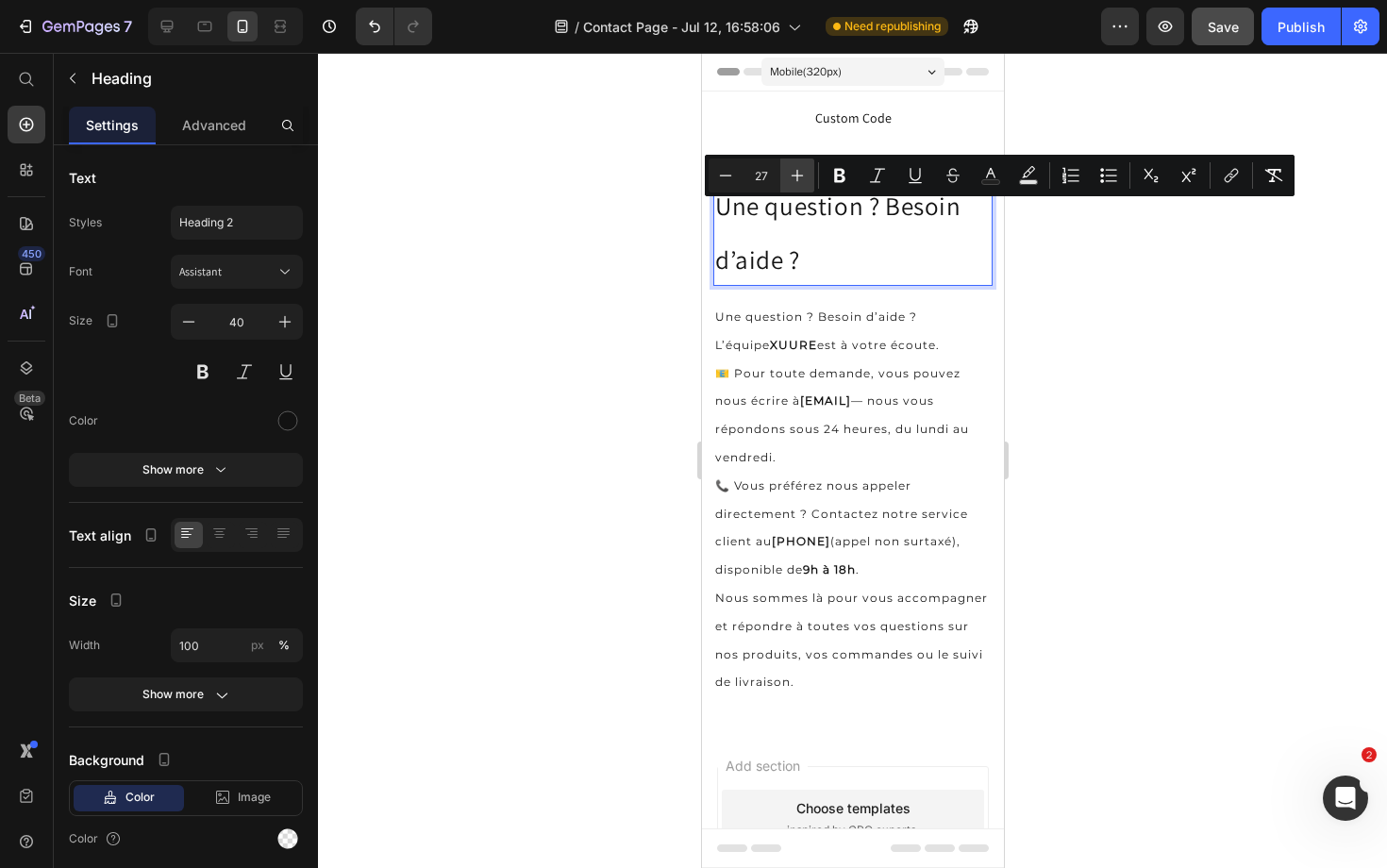 click 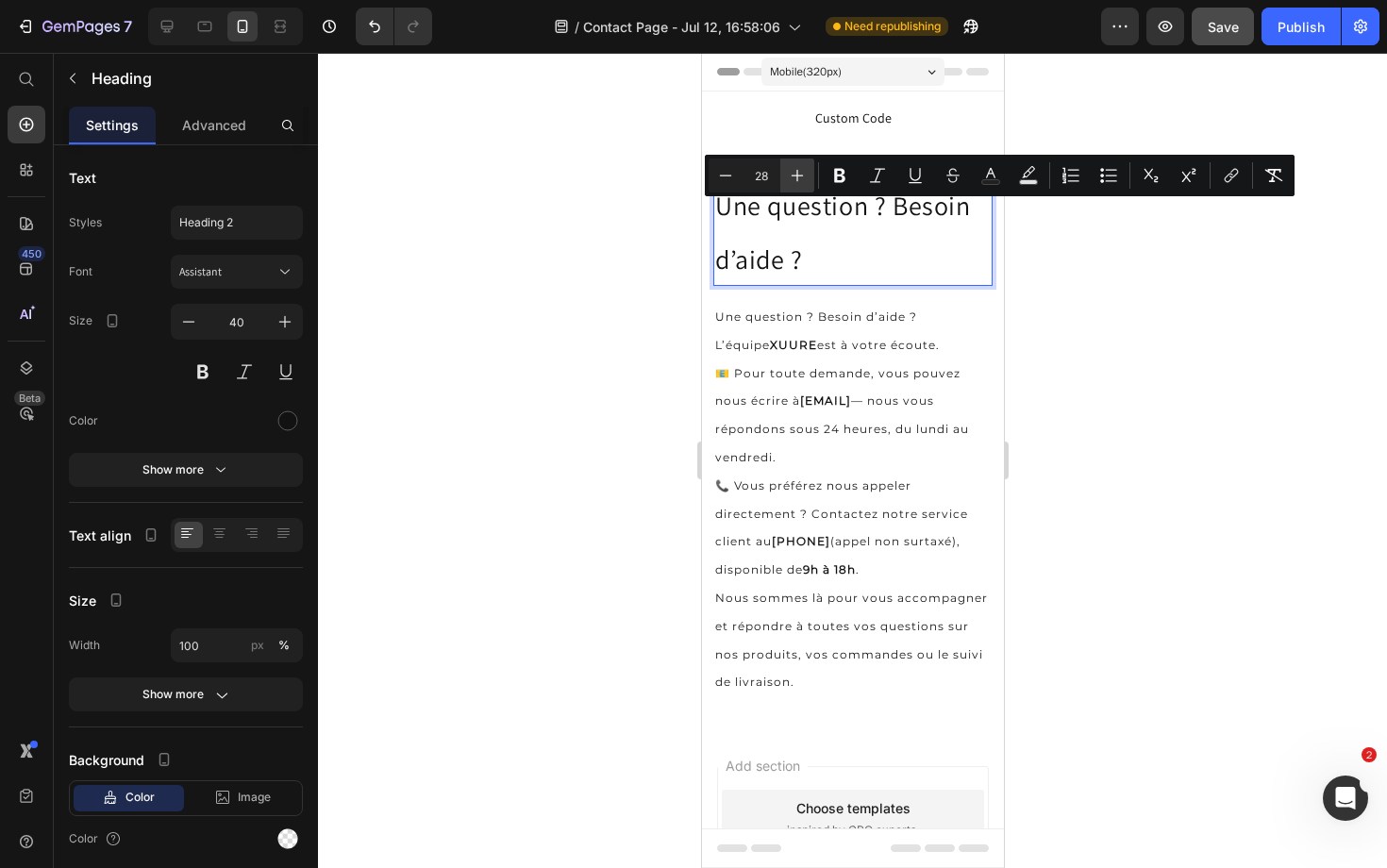 click 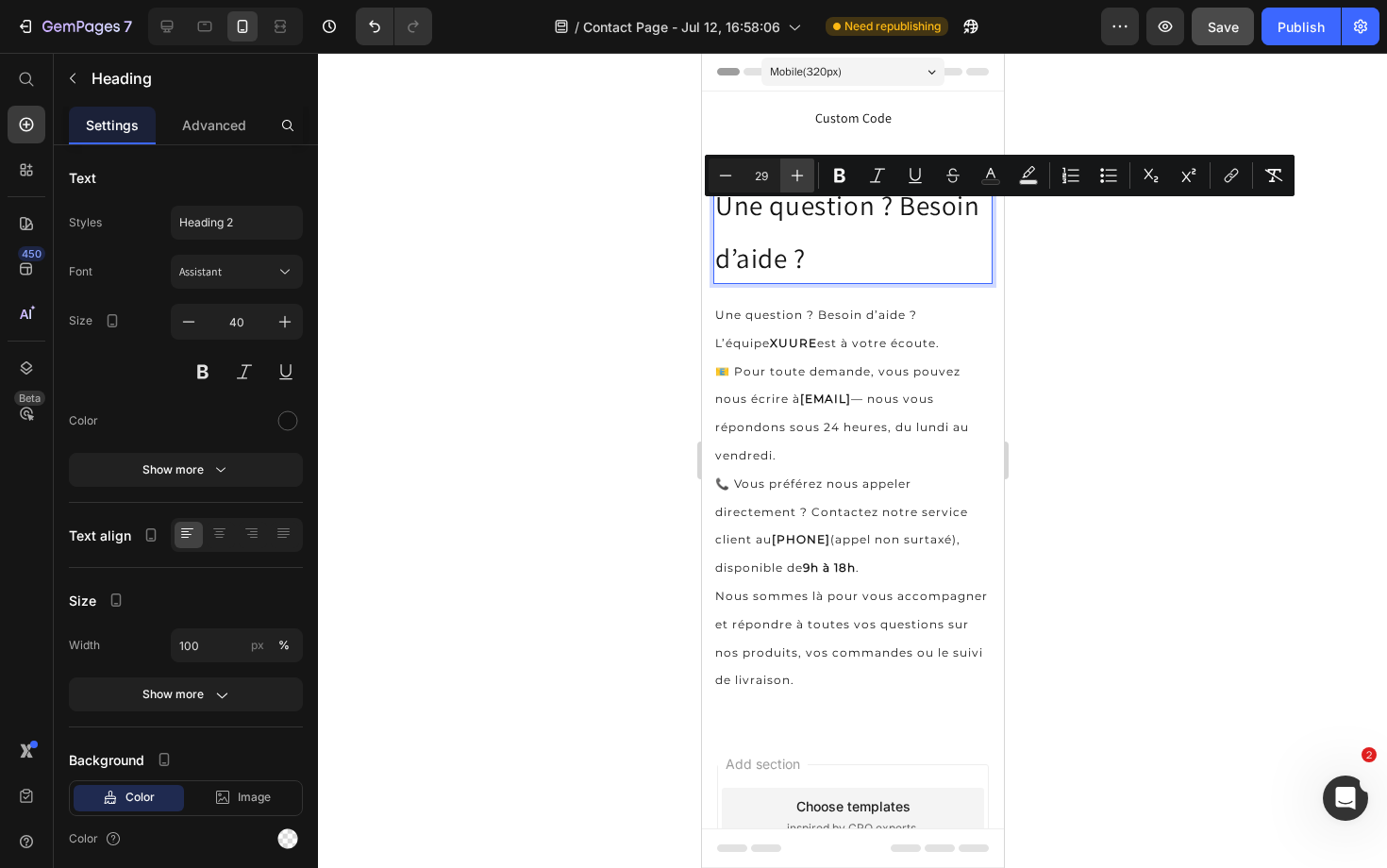 click 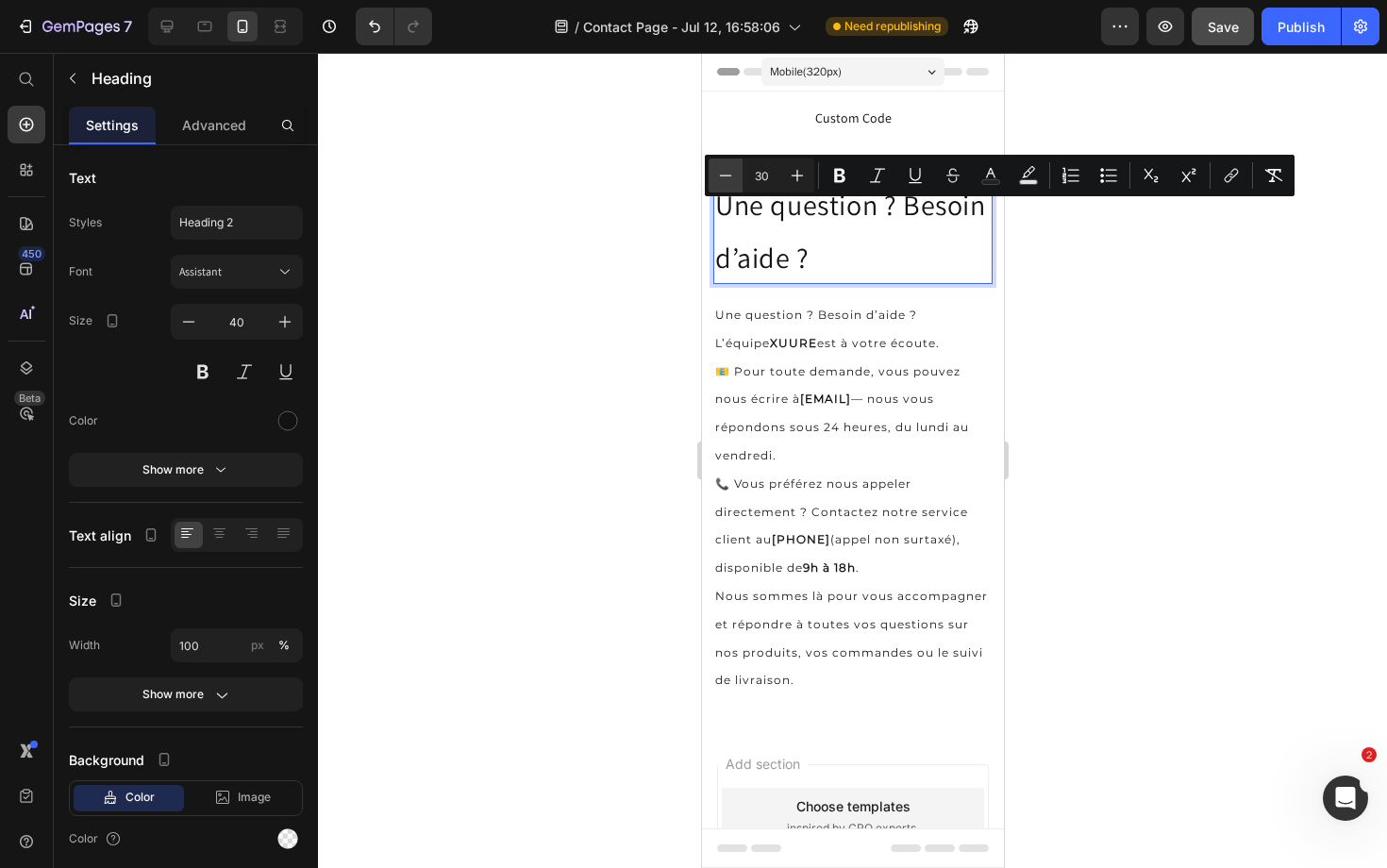 click 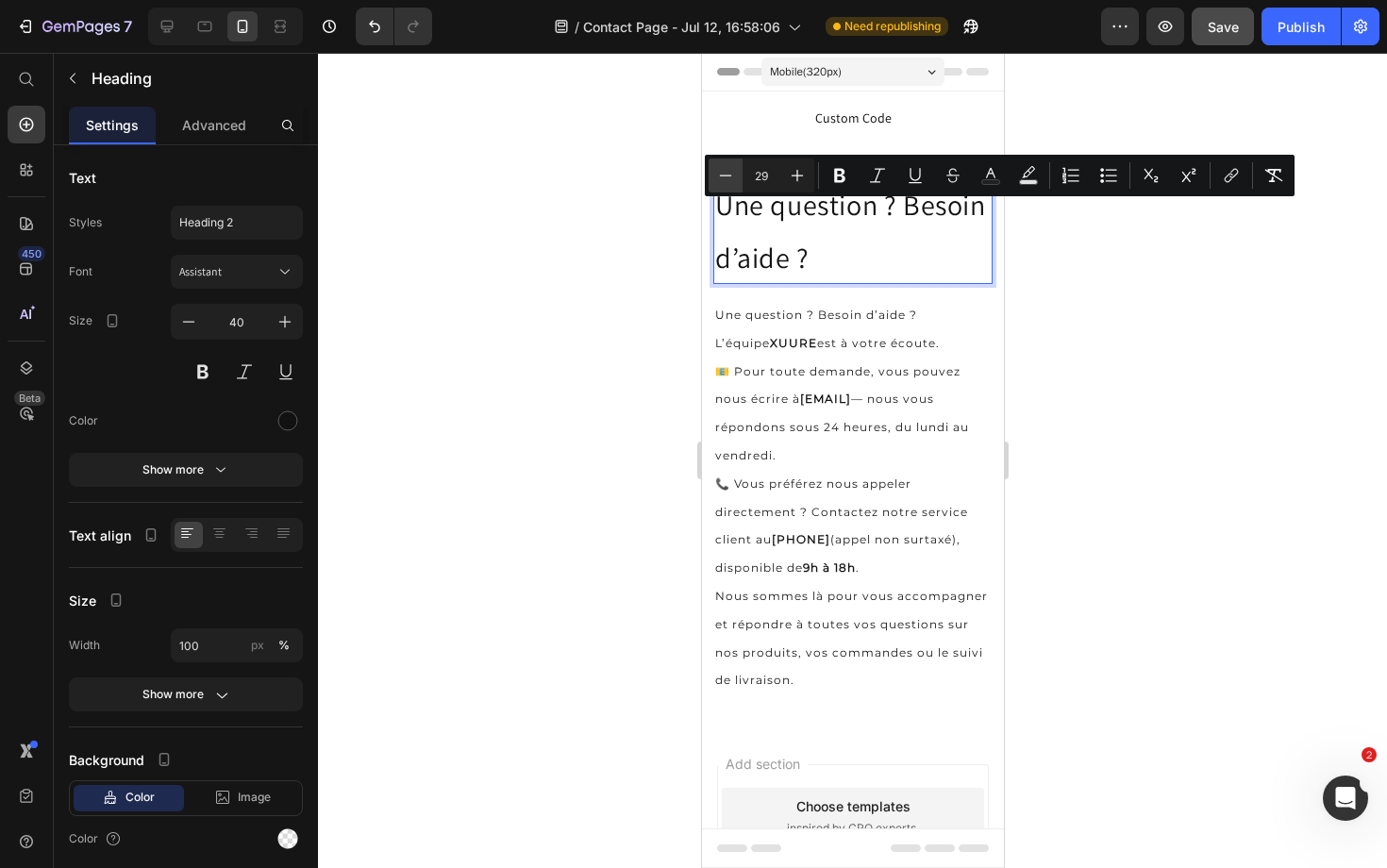 click 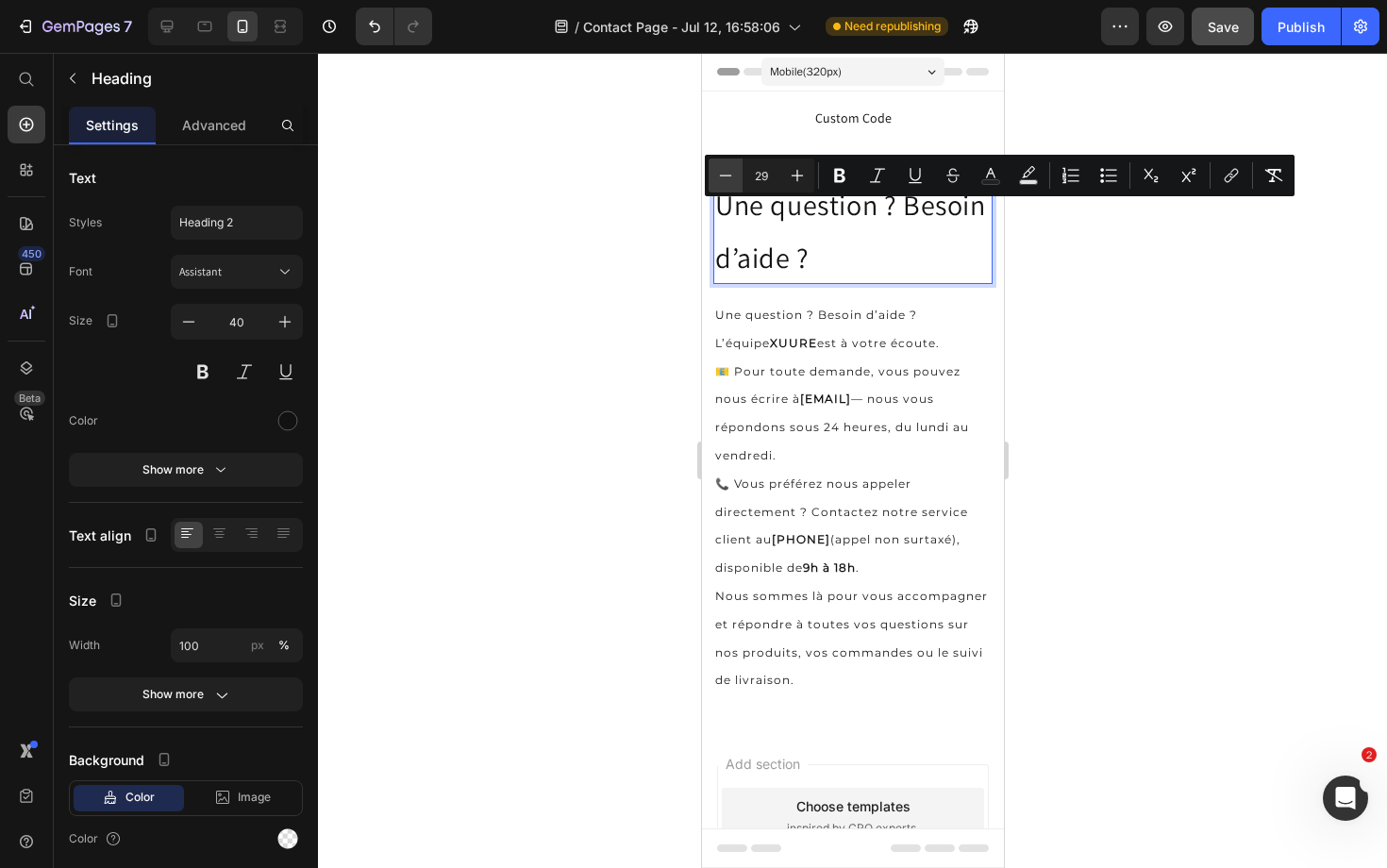 type on "28" 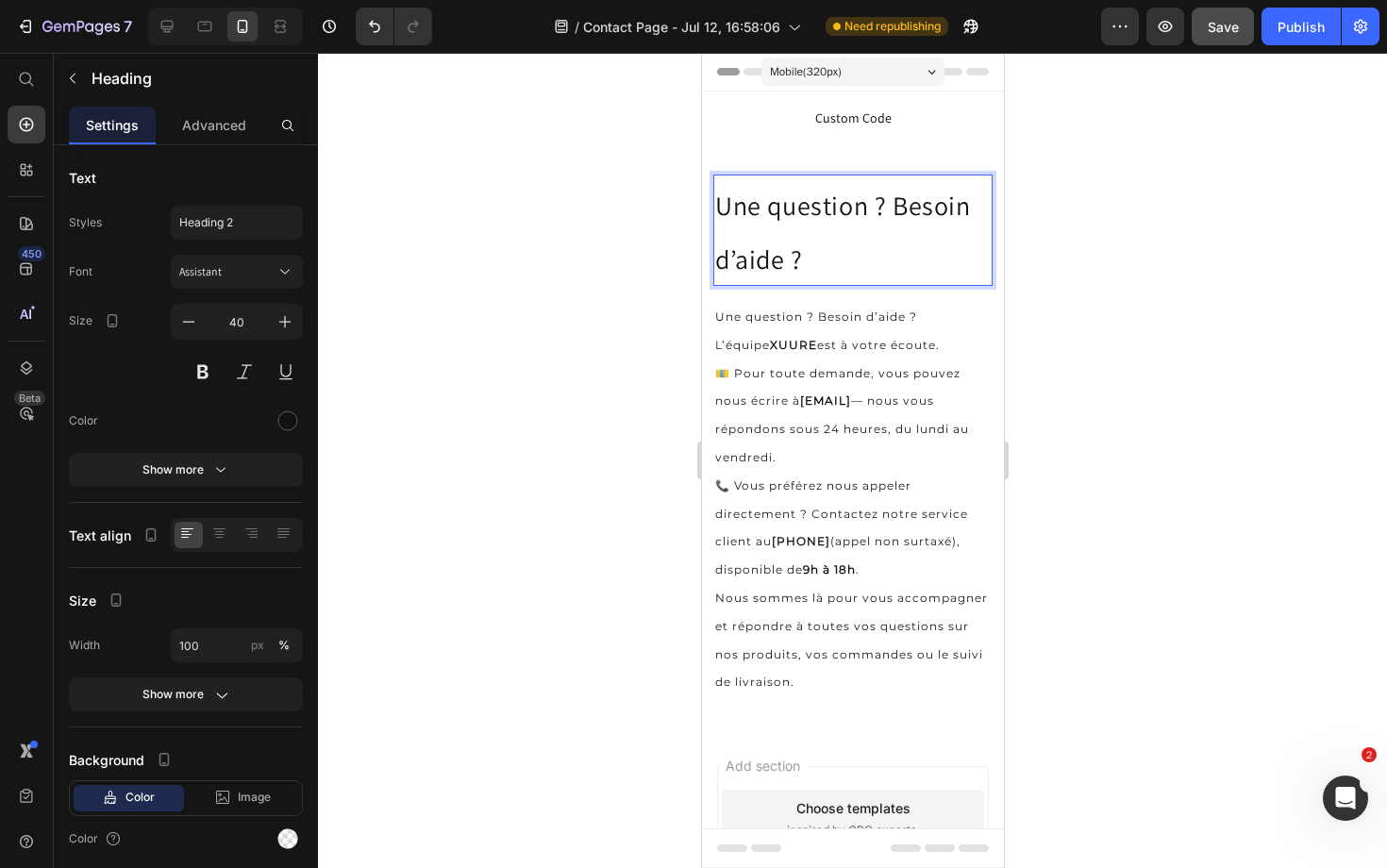 click on "Une question ? Besoin d’aide ?" at bounding box center [842, 232] 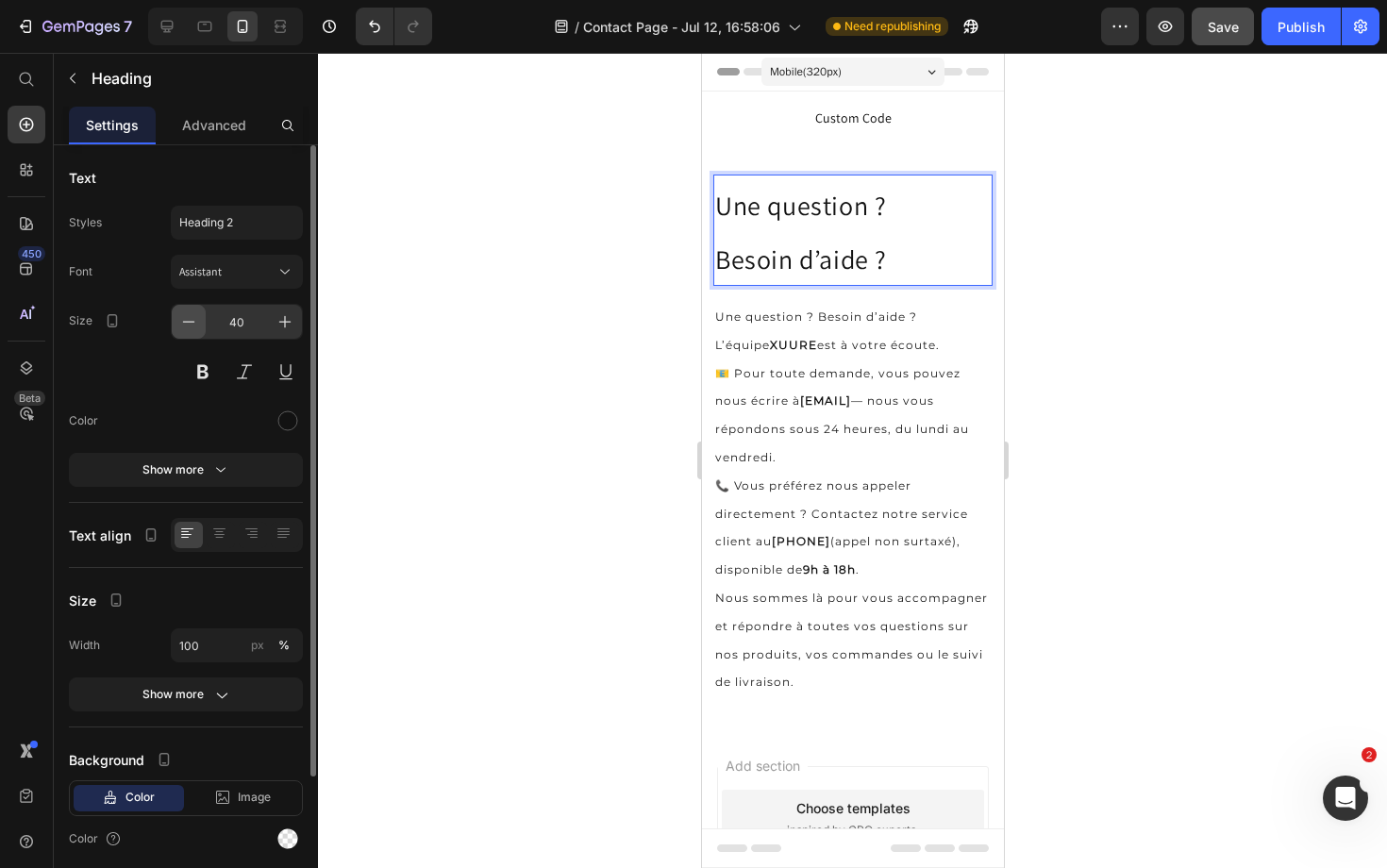 click 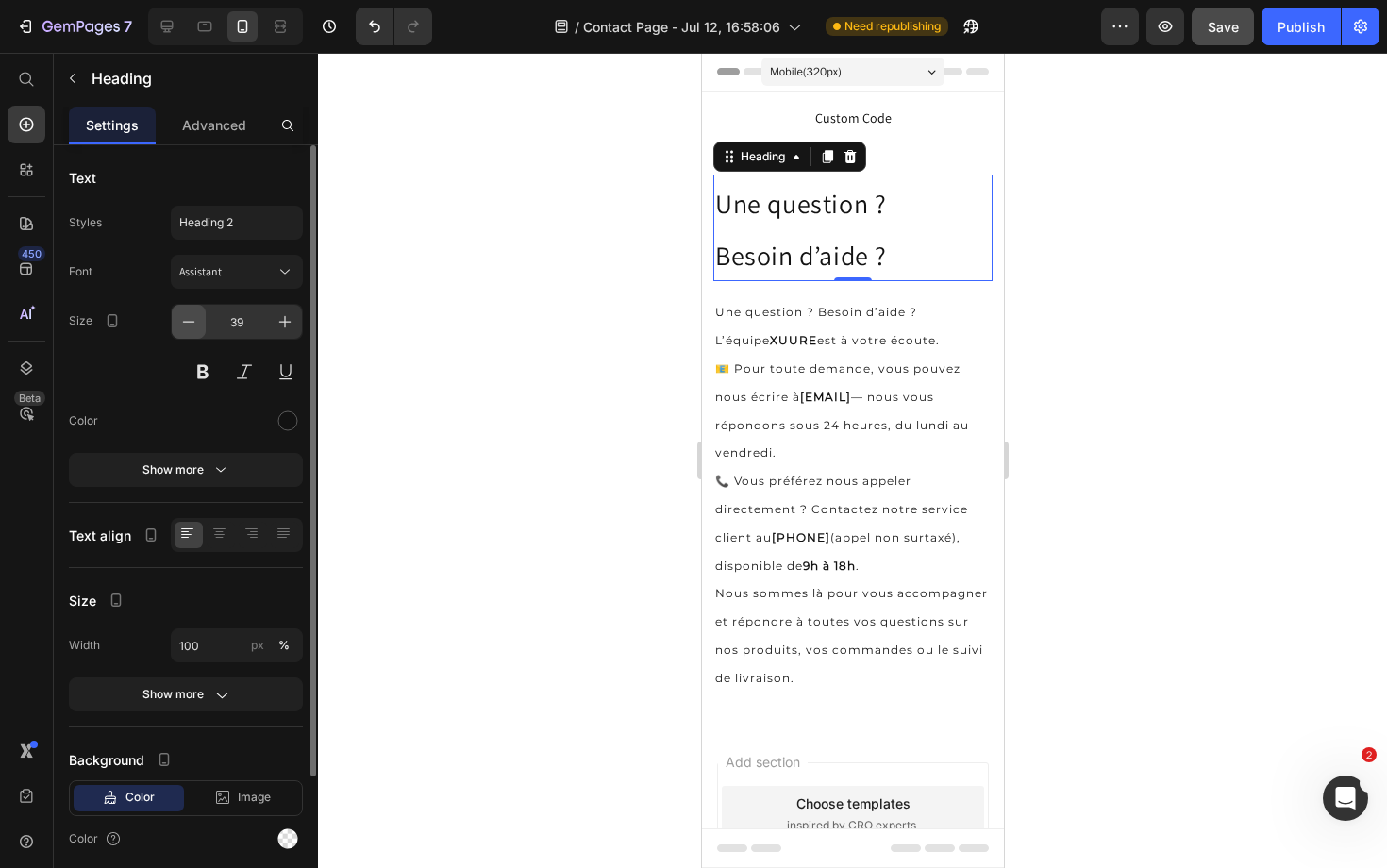 click 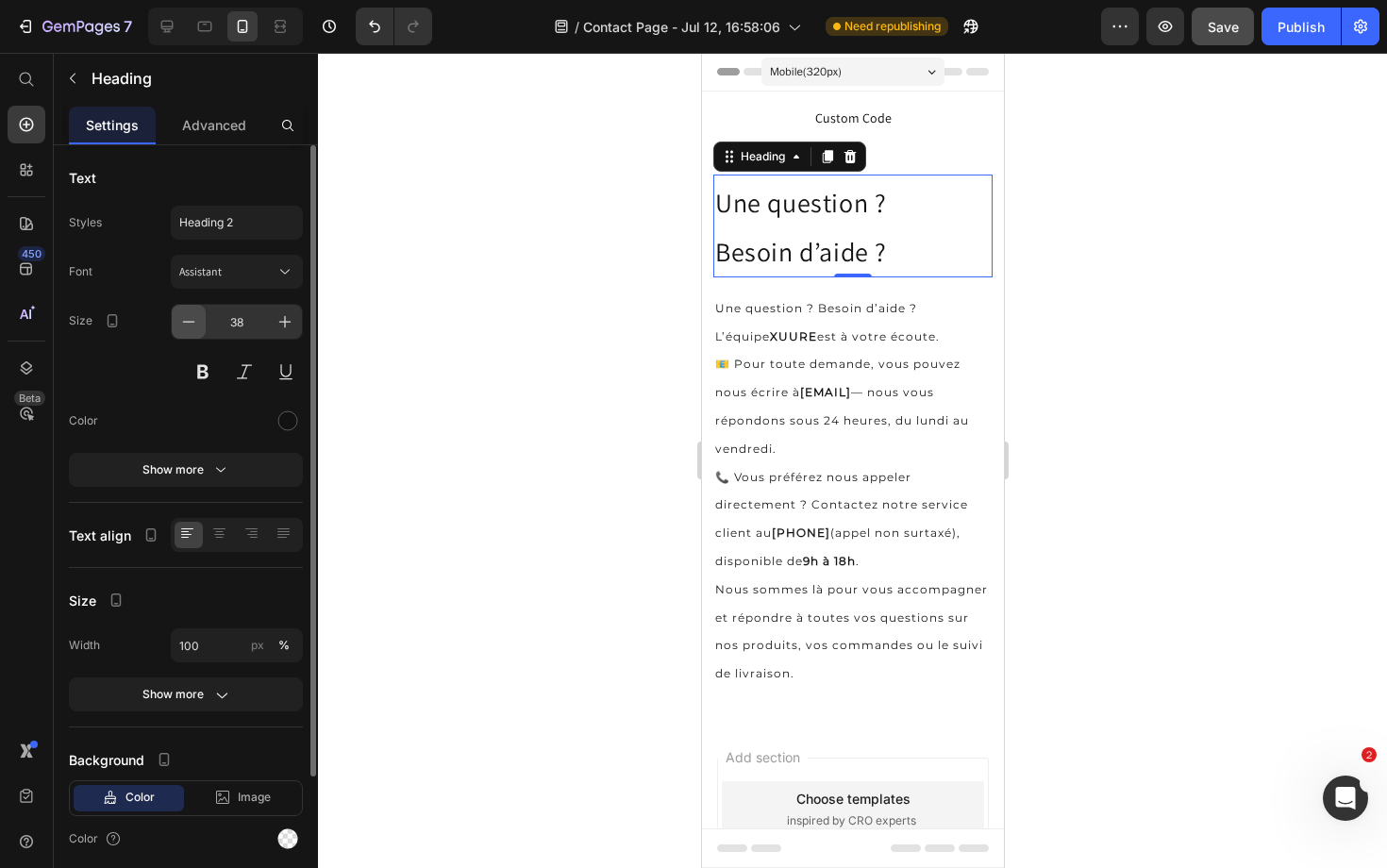 click 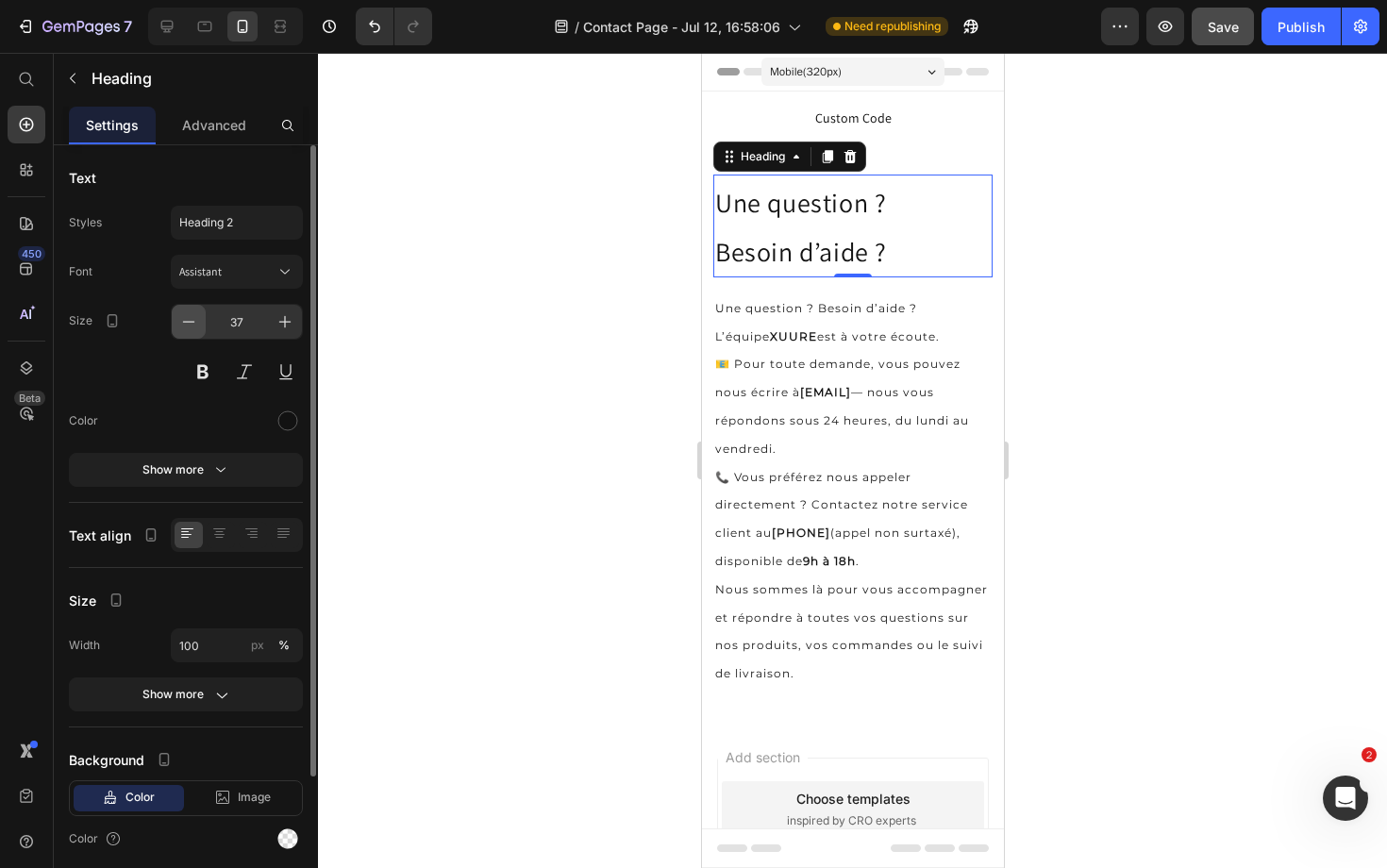 click 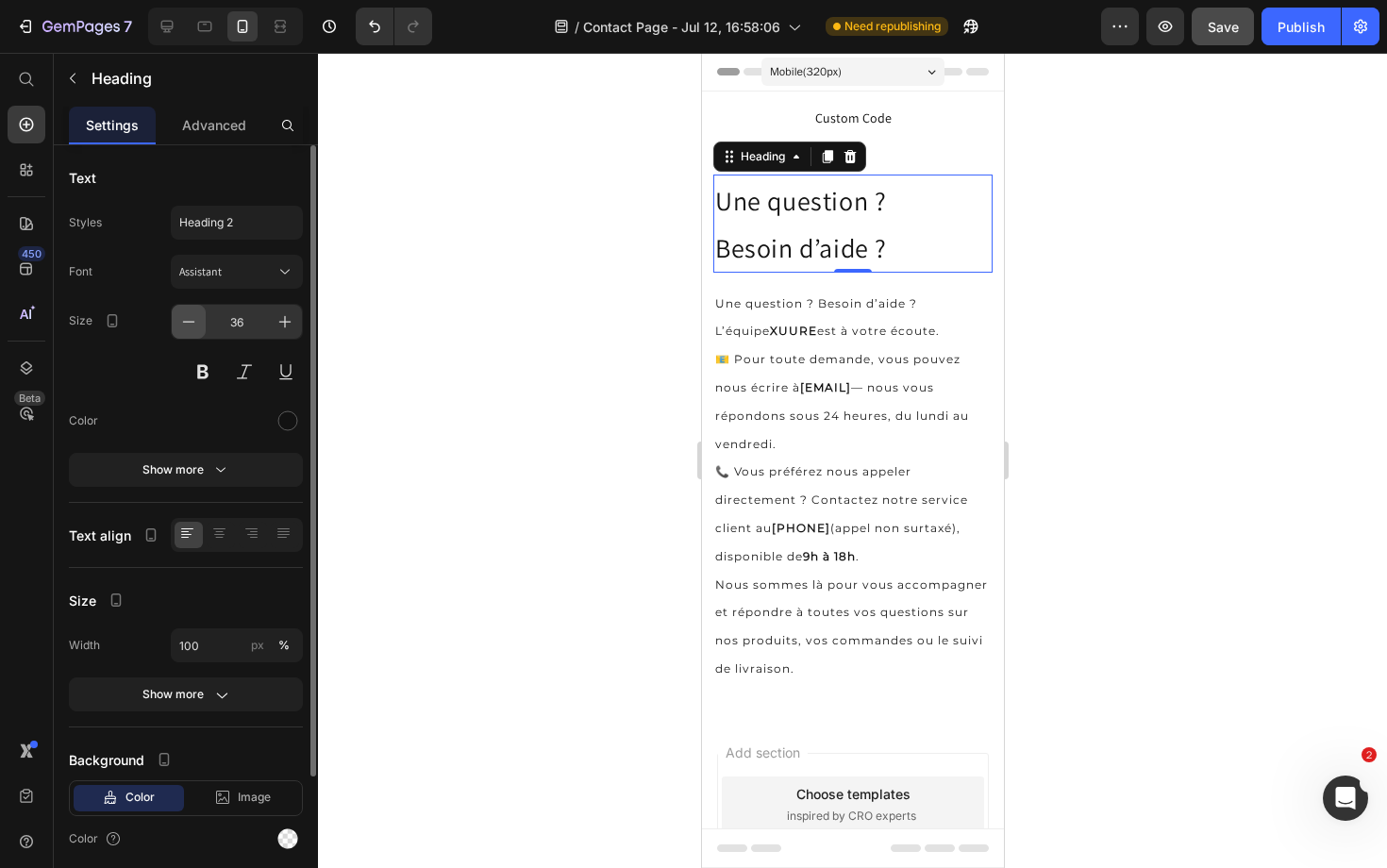 click 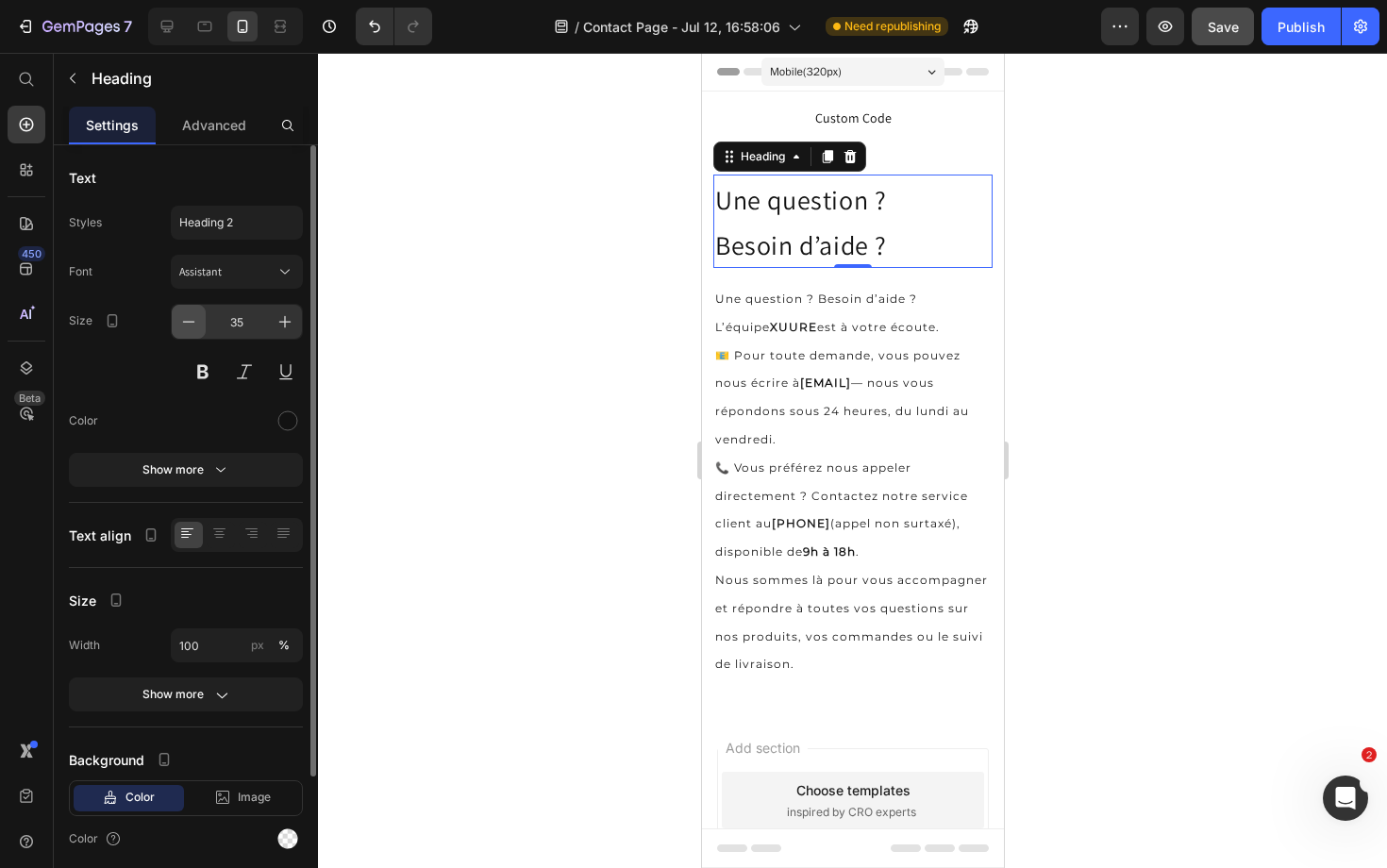 click 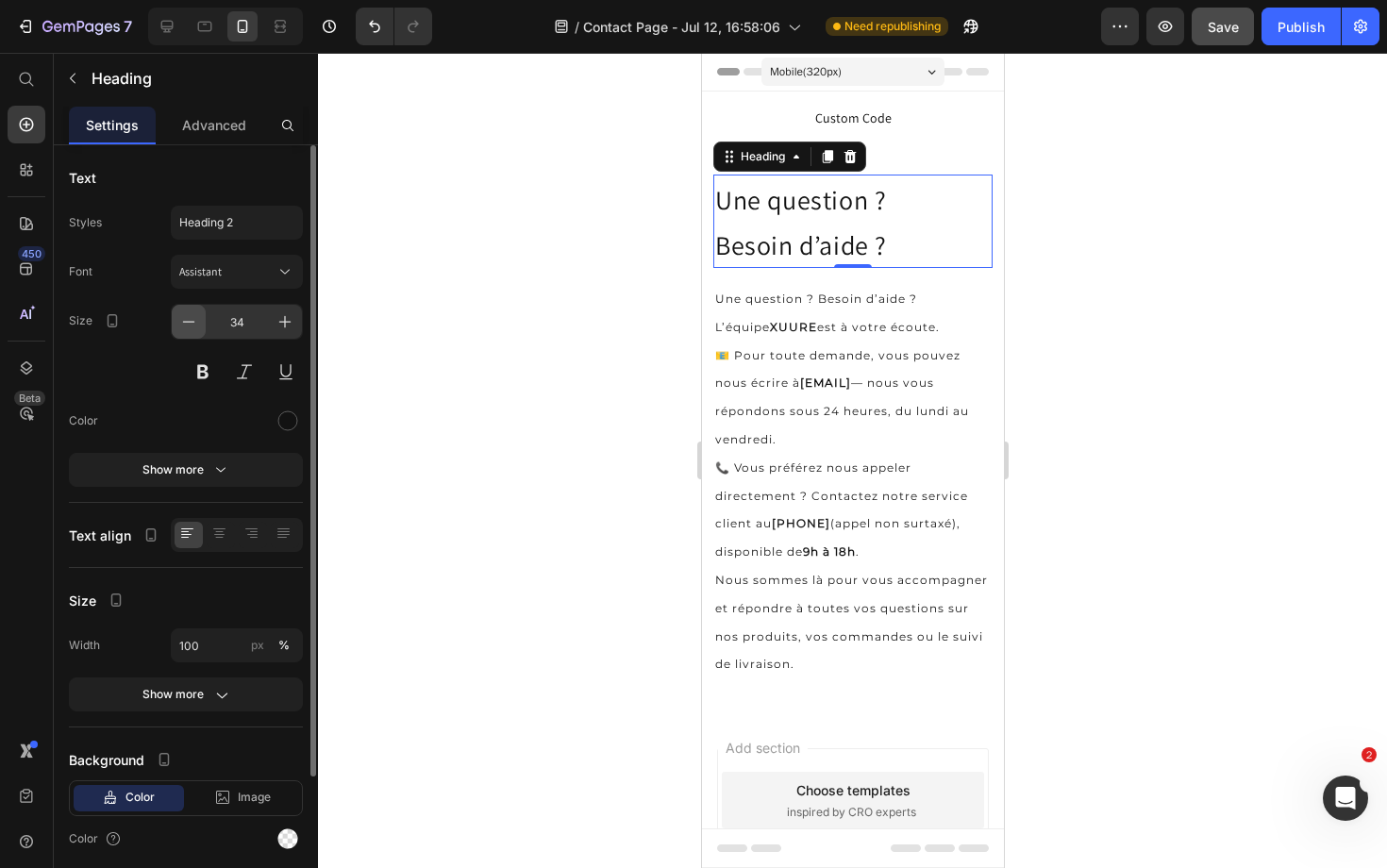 click 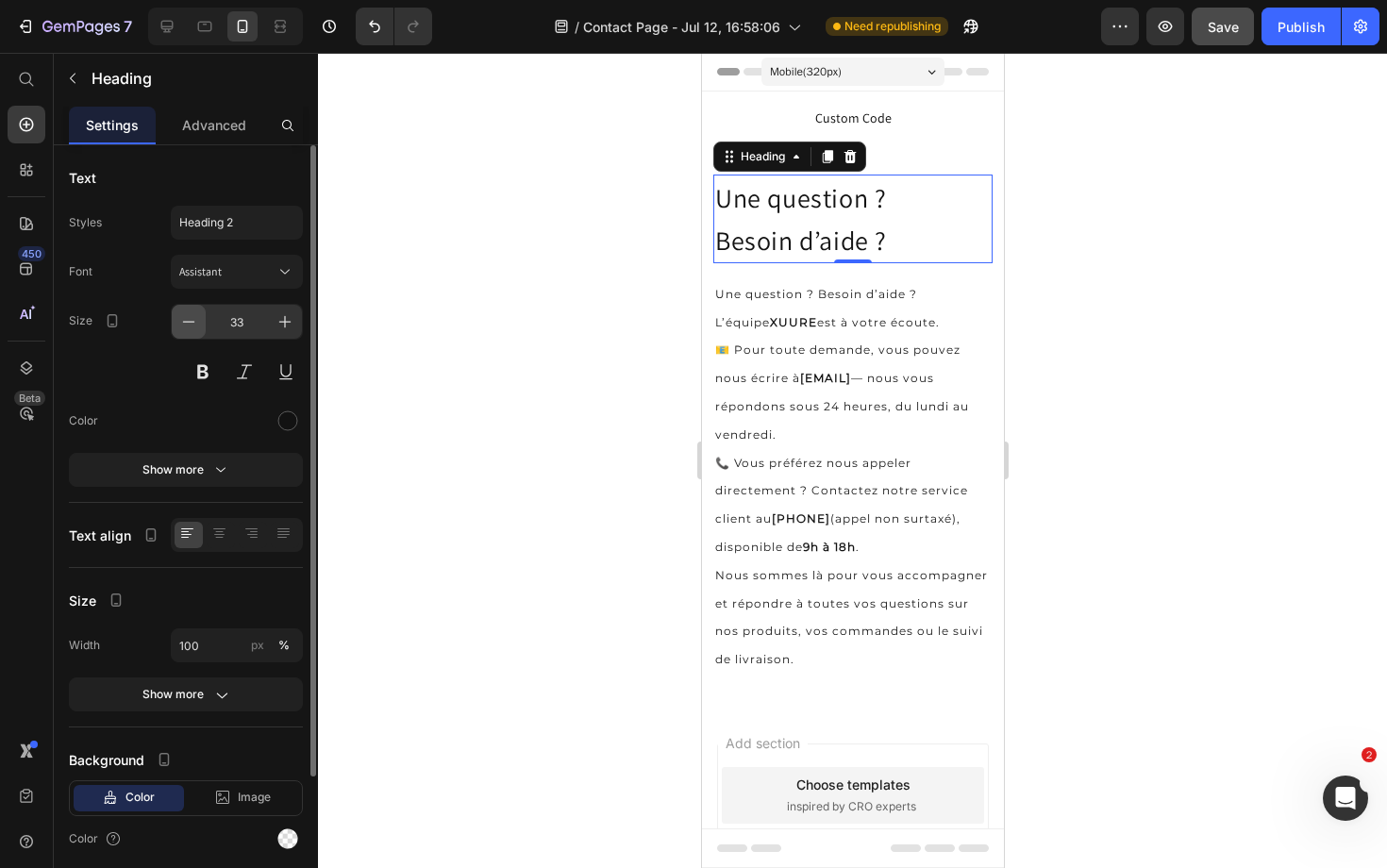 click 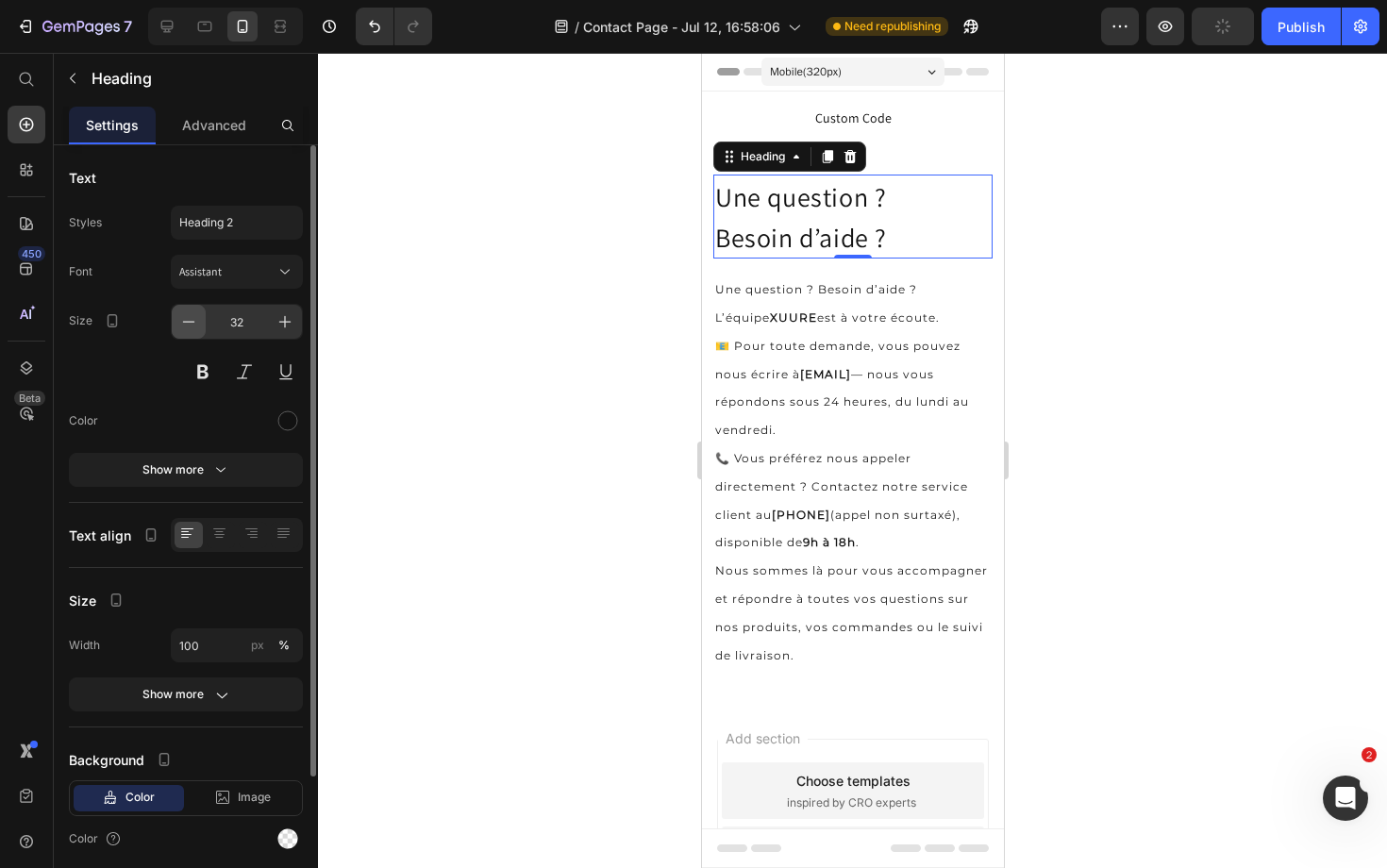 click 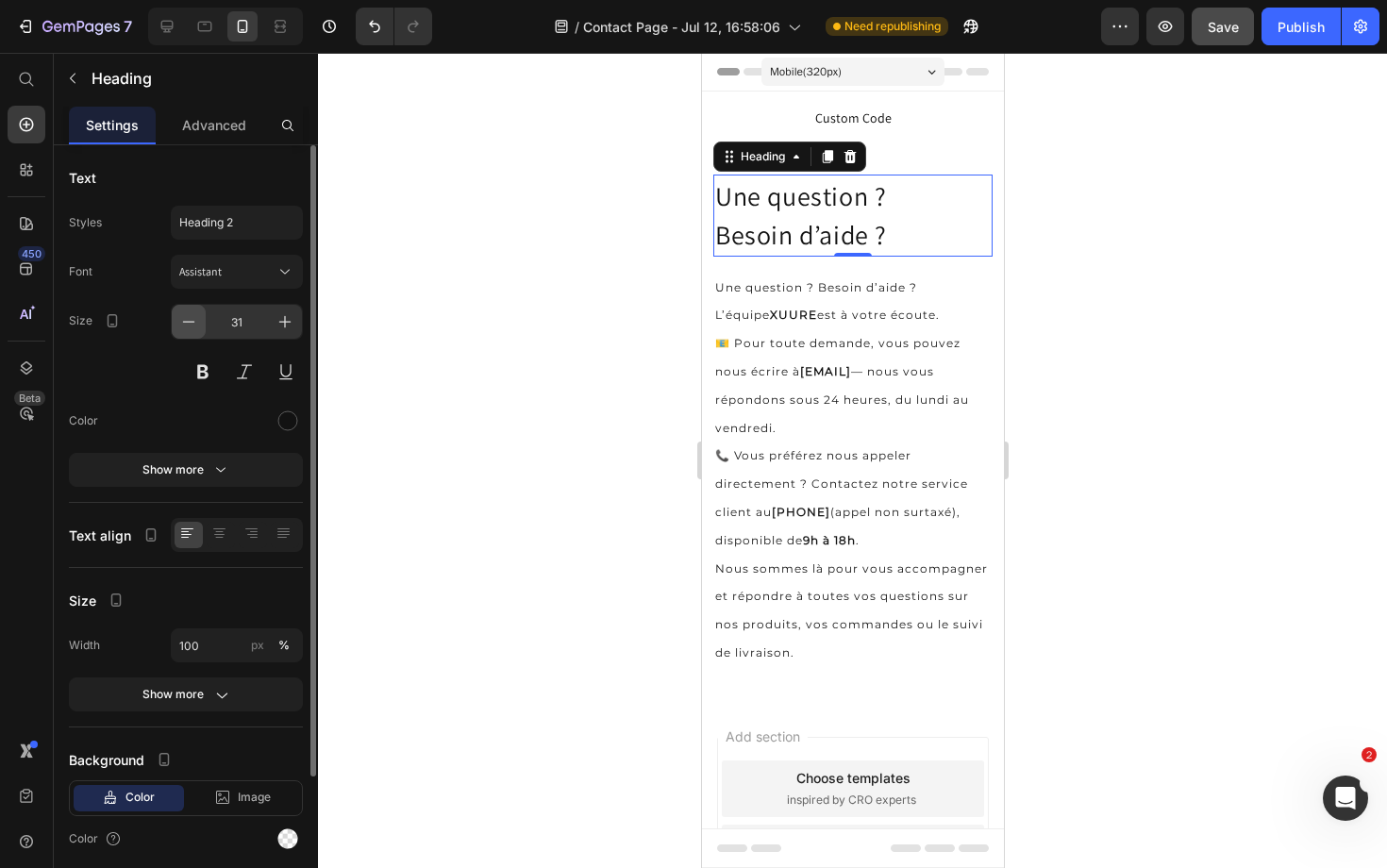 click 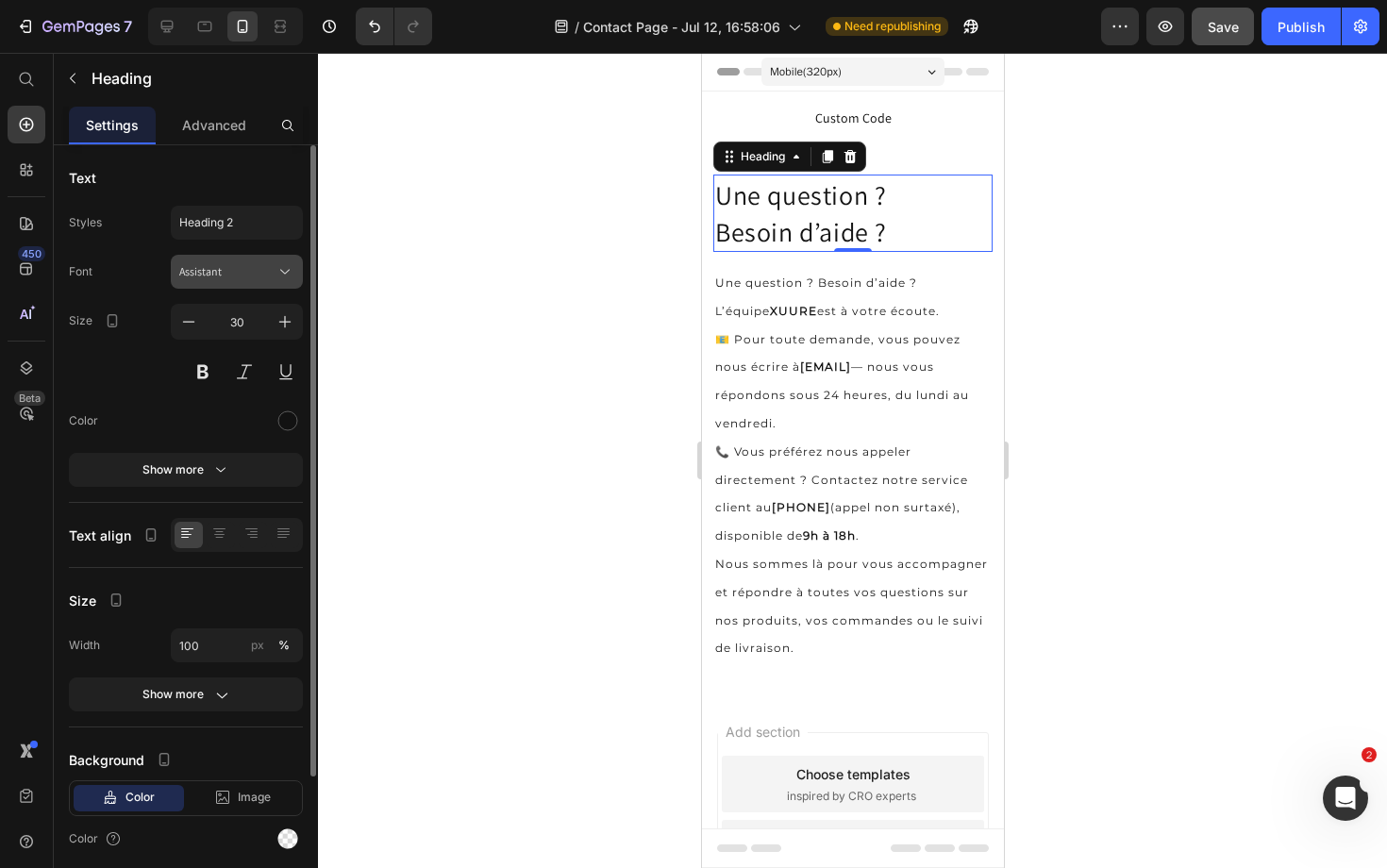 click on "Assistant" at bounding box center (227, 272) 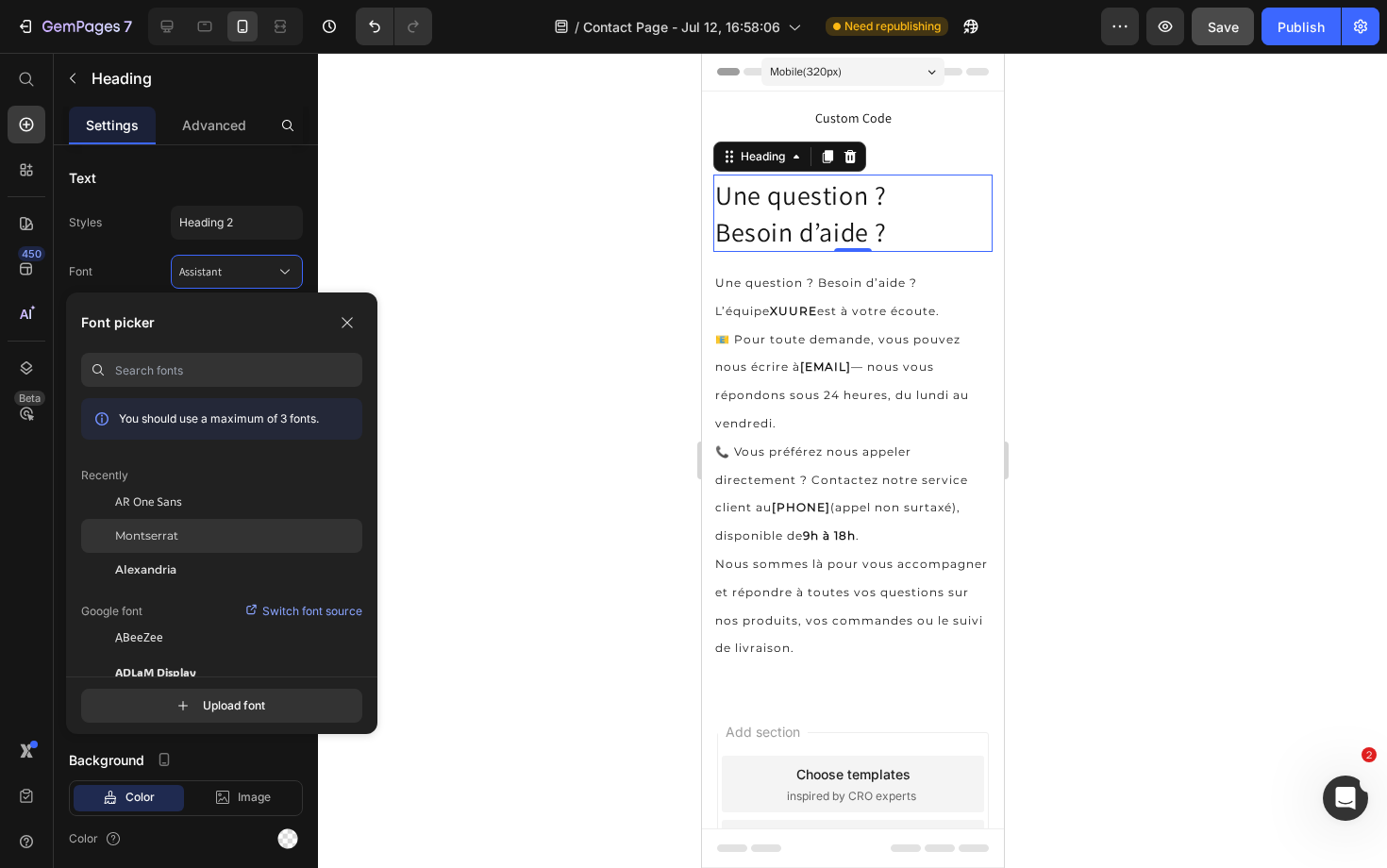 click on "Montserrat" 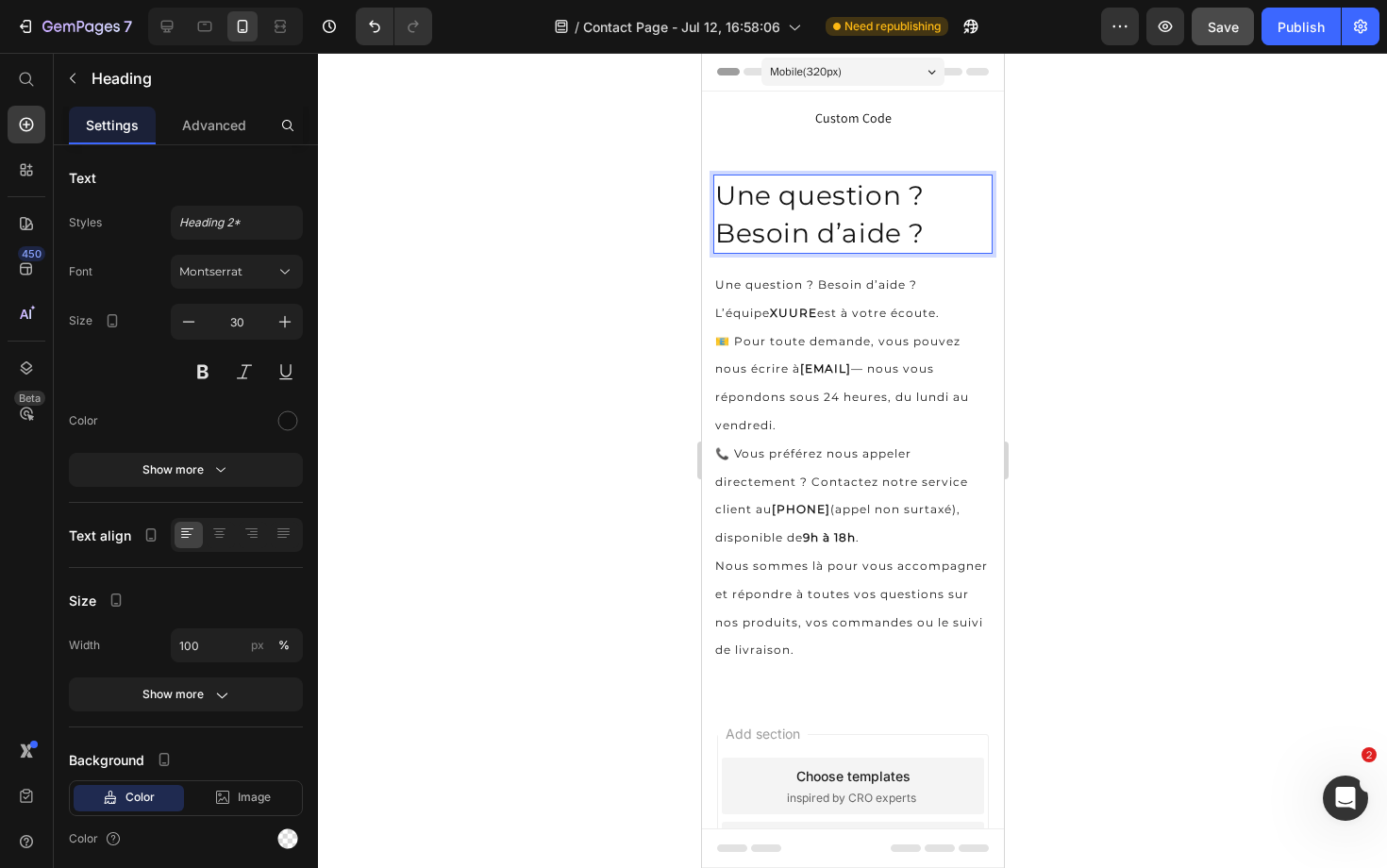 click on "Une question ?  Besoin d’aide ?" at bounding box center [852, 214] 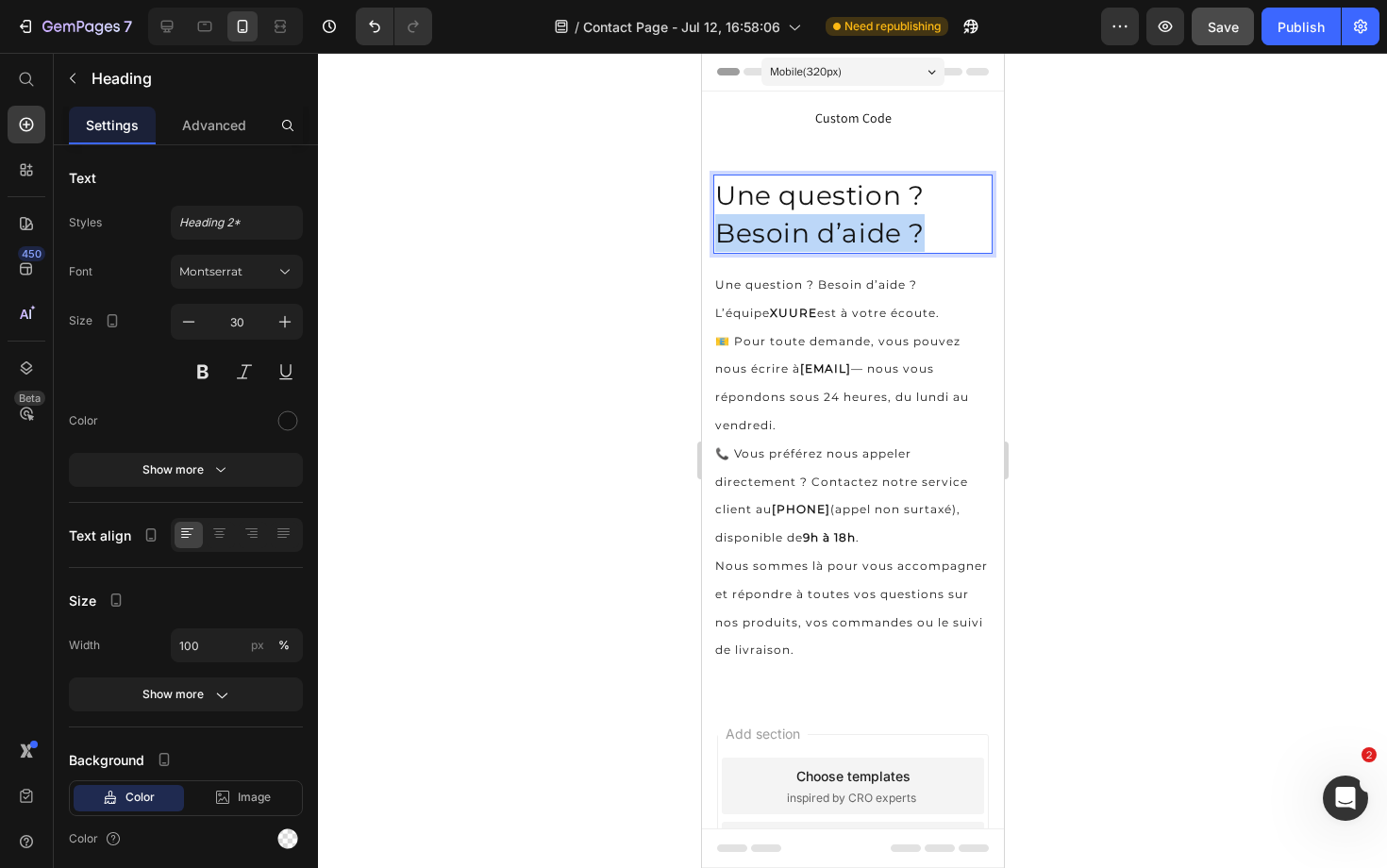 drag, startPoint x: 941, startPoint y: 230, endPoint x: 696, endPoint y: 247, distance: 245.58909 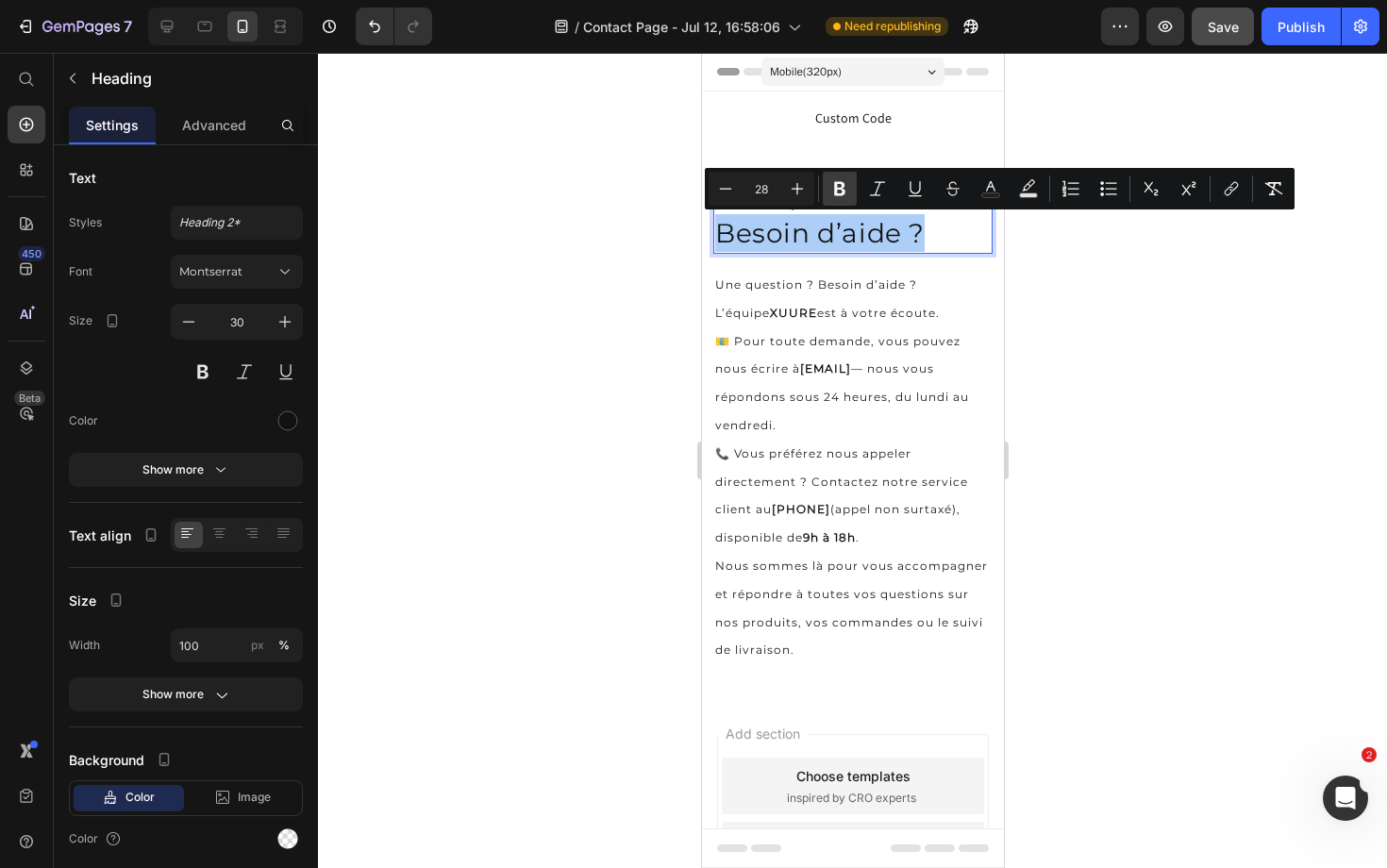 click 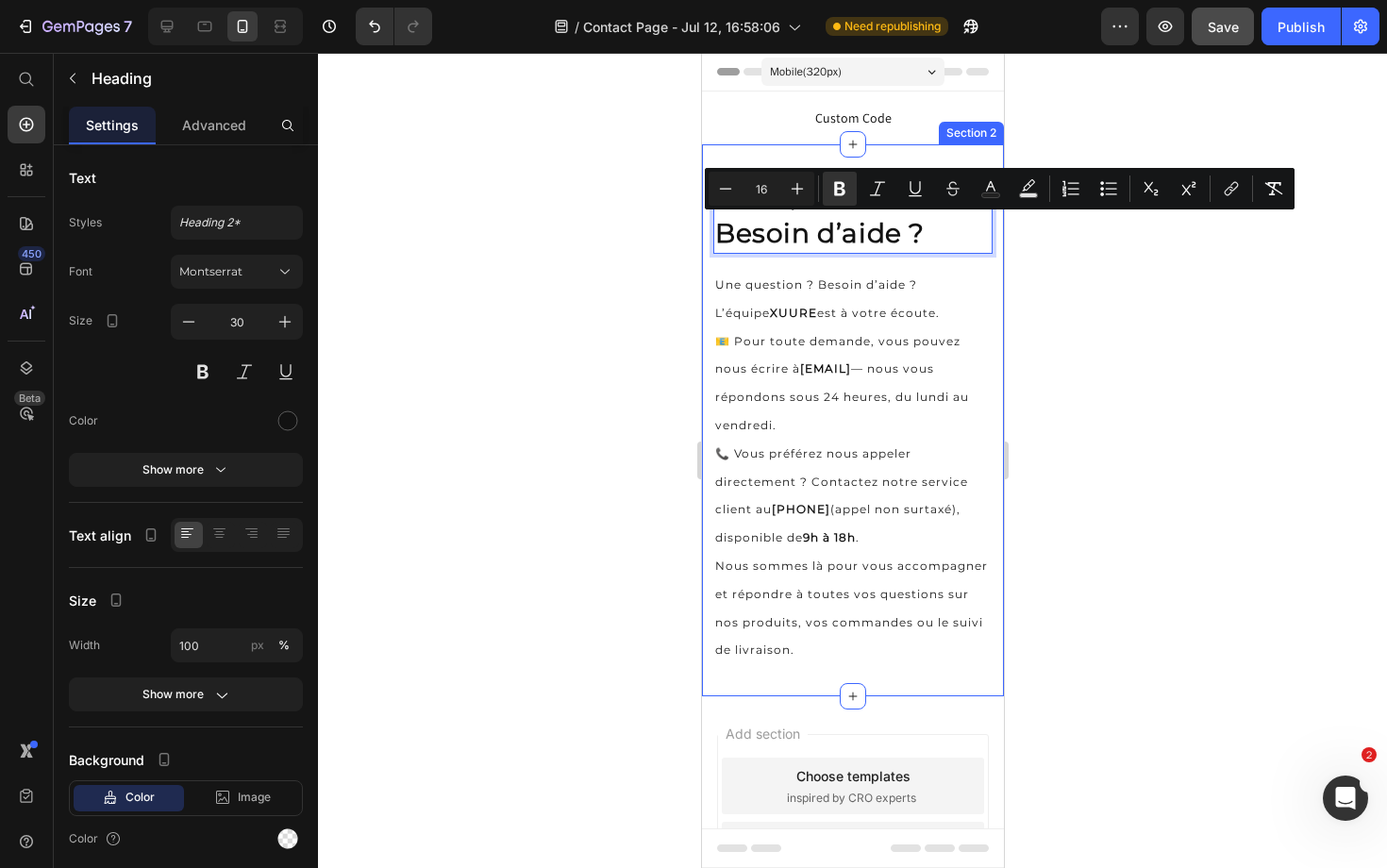click on "Une question ?  Besoin d’aide ? Heading   0 Row Une question ? Besoin d’aide ? L’équipe  XUURE  est à votre écoute. 📧 Pour toute demande, vous pouvez nous écrire à  contact@example.com  — nous vous répondons sous 24 heures, du lundi au vendredi. 📞 Vous préférez nous appeler directement ? Contactez notre service client au  [PHONE]  (appel non surtaxé), disponible de  9h à 18h . Nous sommes là pour vous accompagner et répondre à toutes vos questions sur nos produits, vos commandes ou le suivi de livraison. Text Block Section 2" at bounding box center (852, 420) 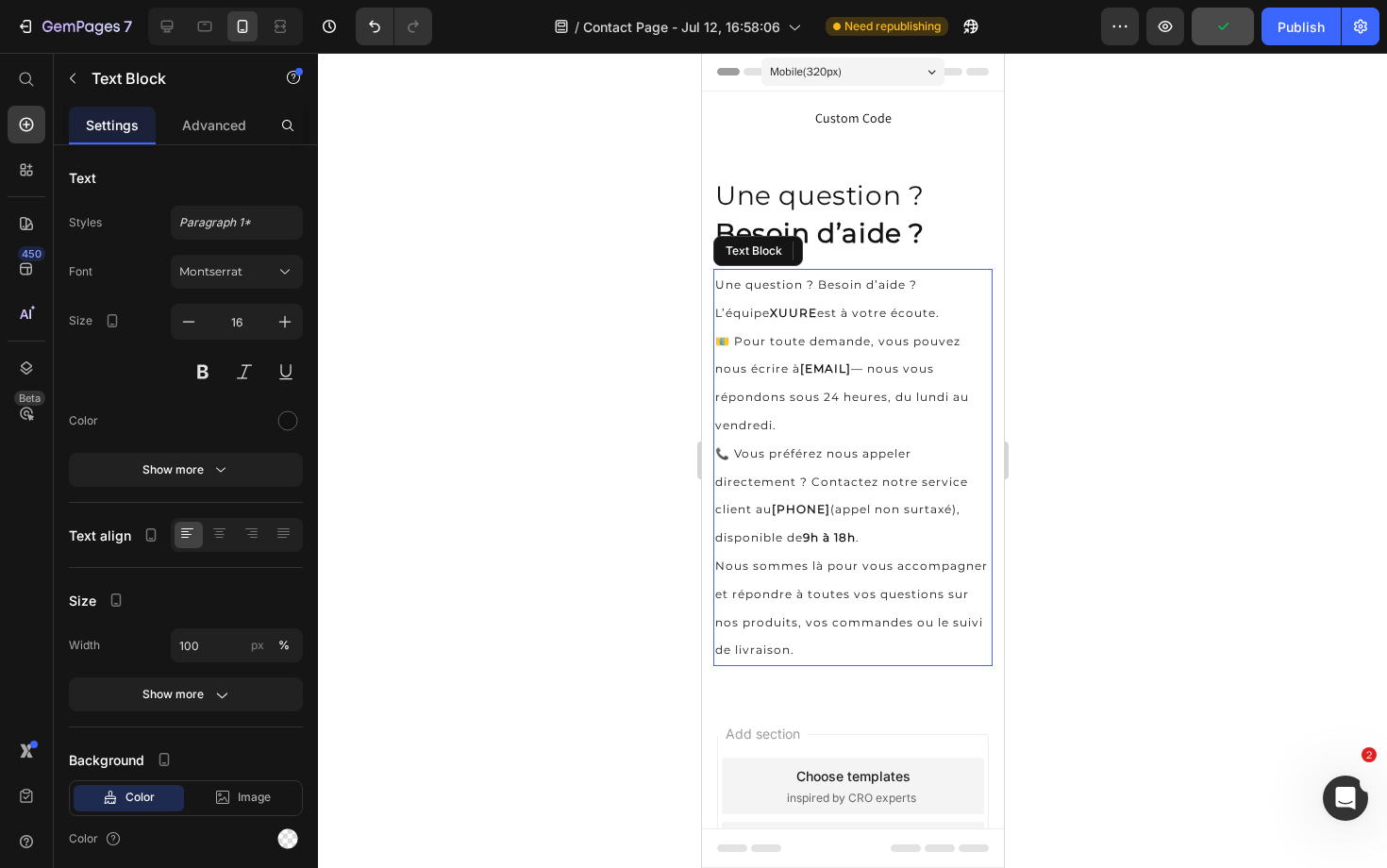 click on "L’équipe  XUURE  est à votre écoute." at bounding box center [852, 313] 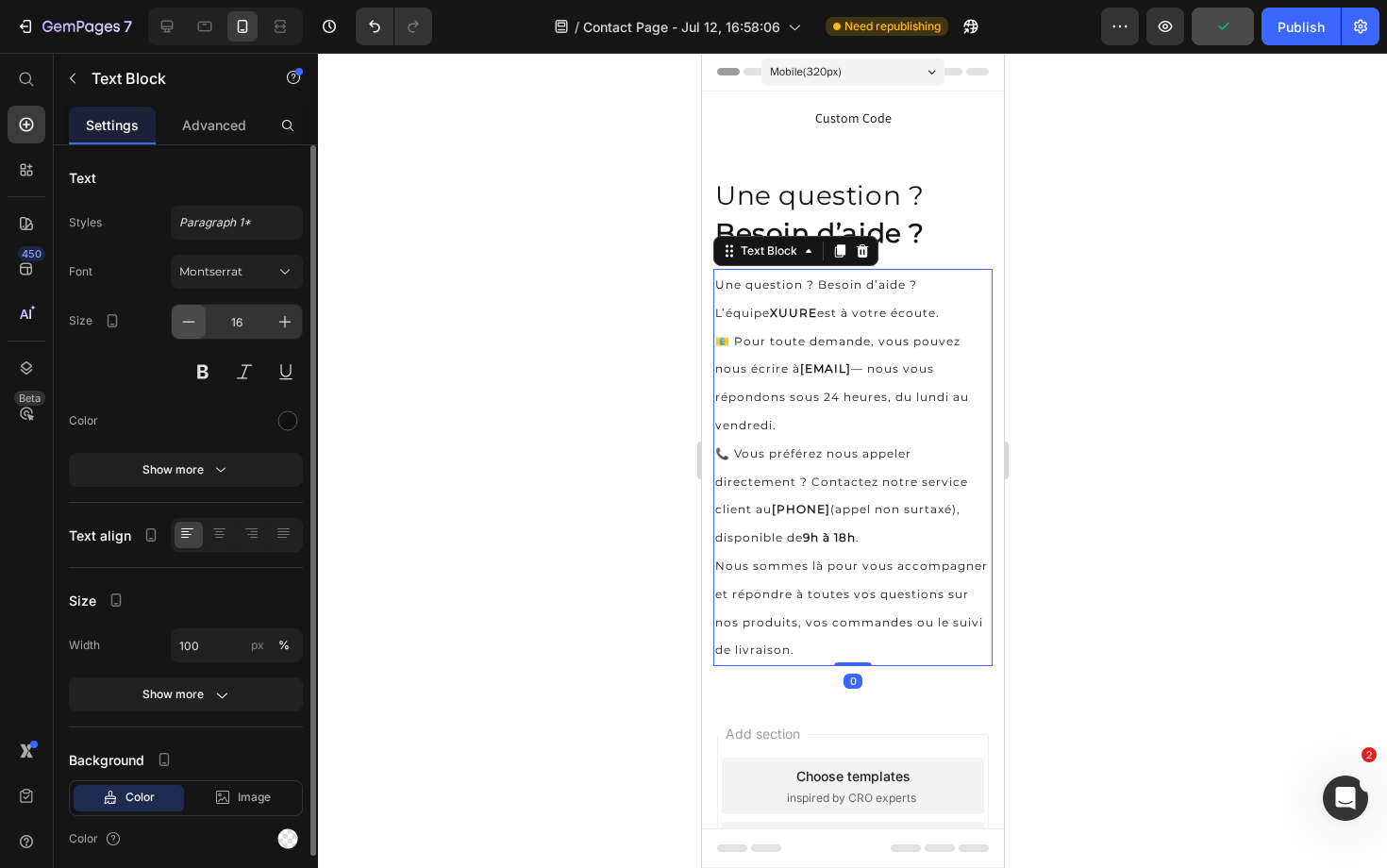 click 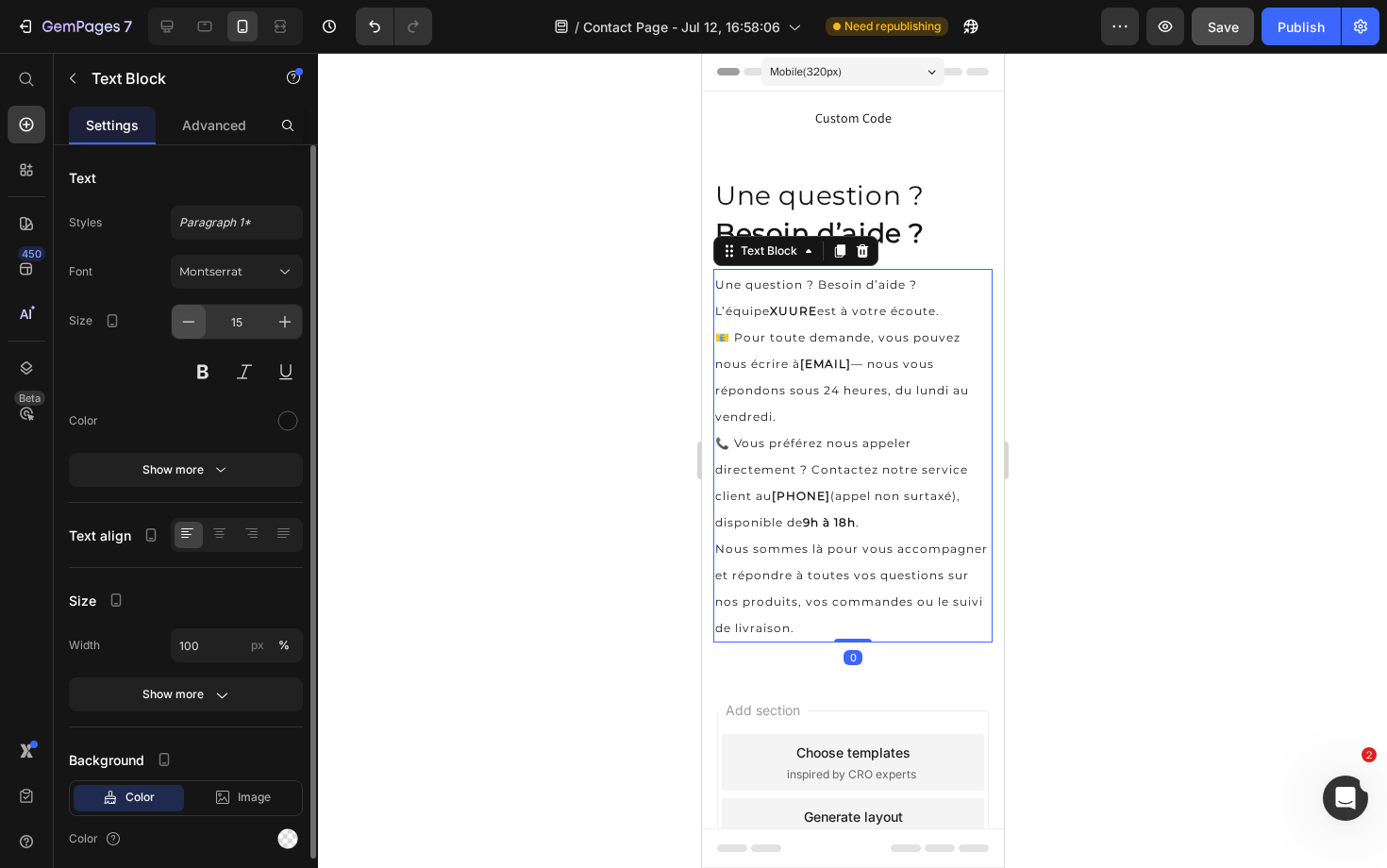 click 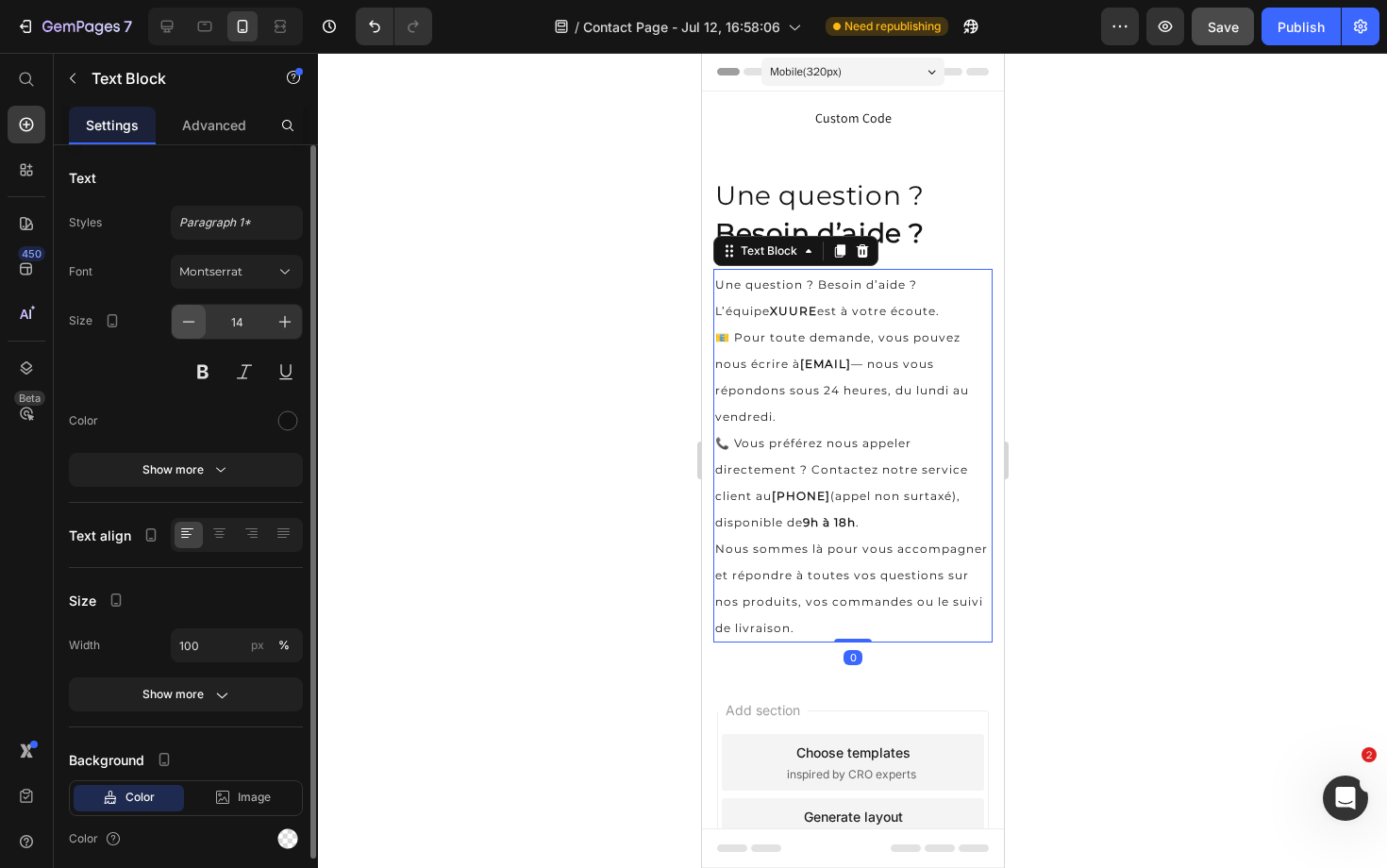 click 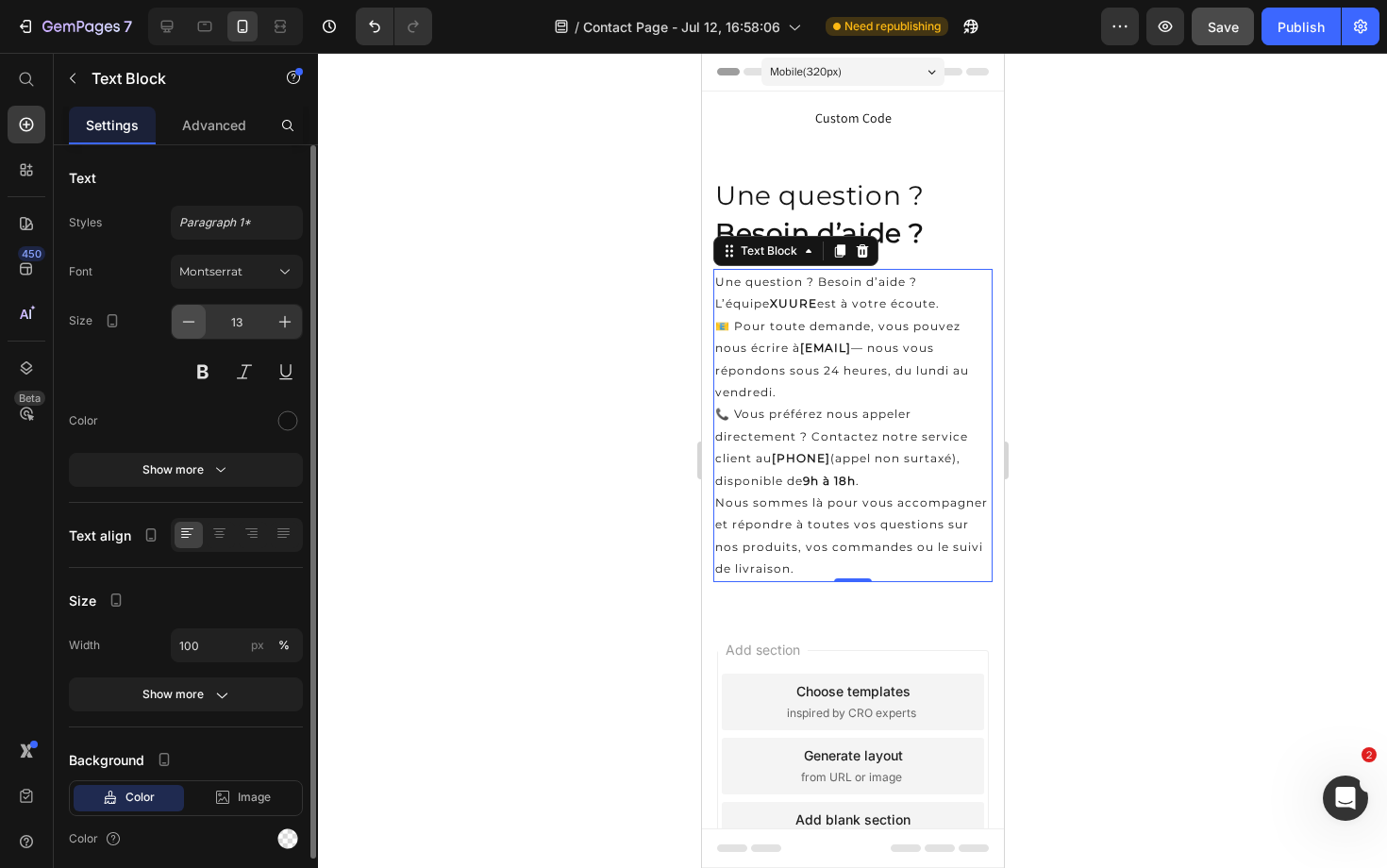 click 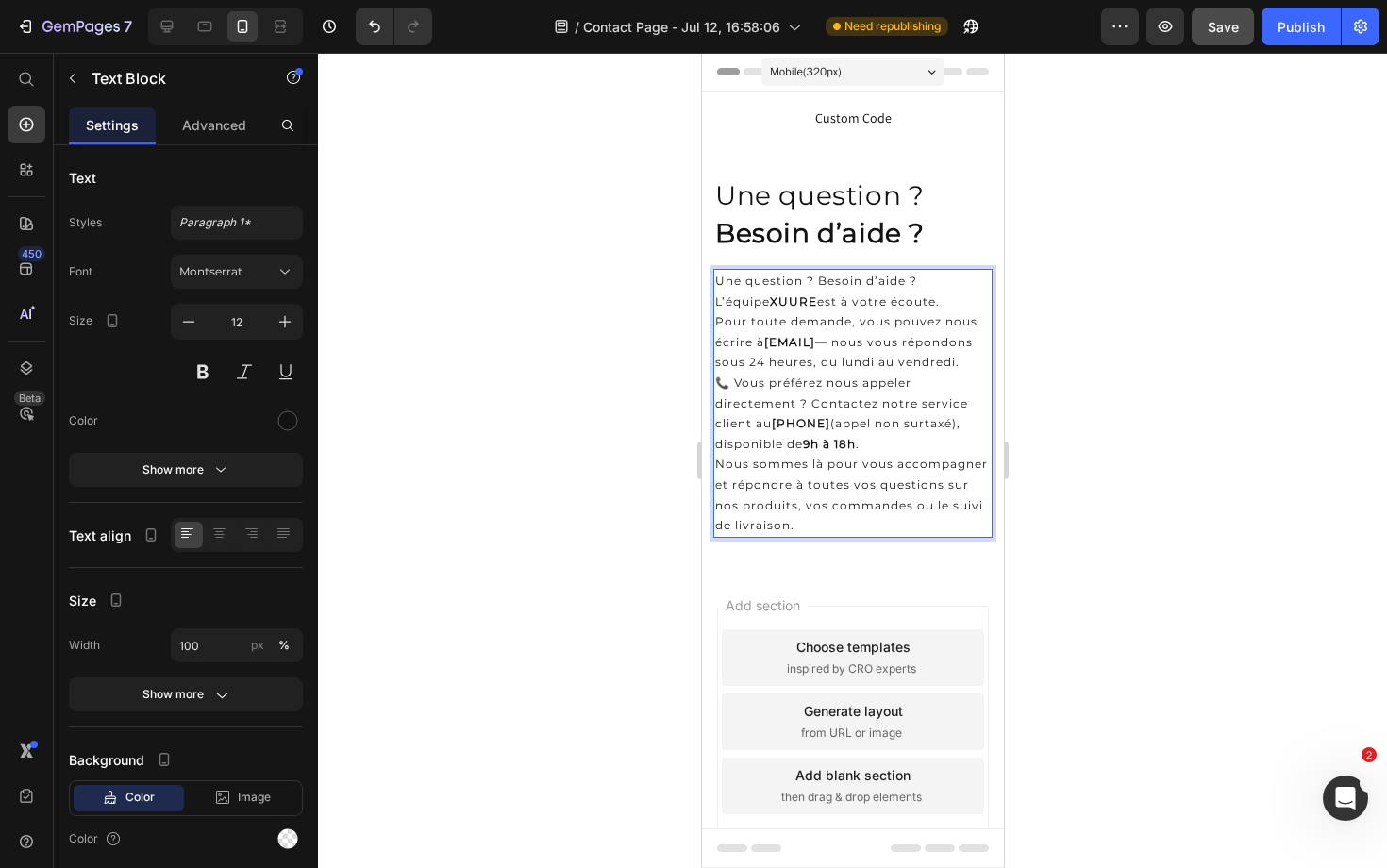 click on "L’équipe  XUURE  est à votre écoute." at bounding box center (852, 302) 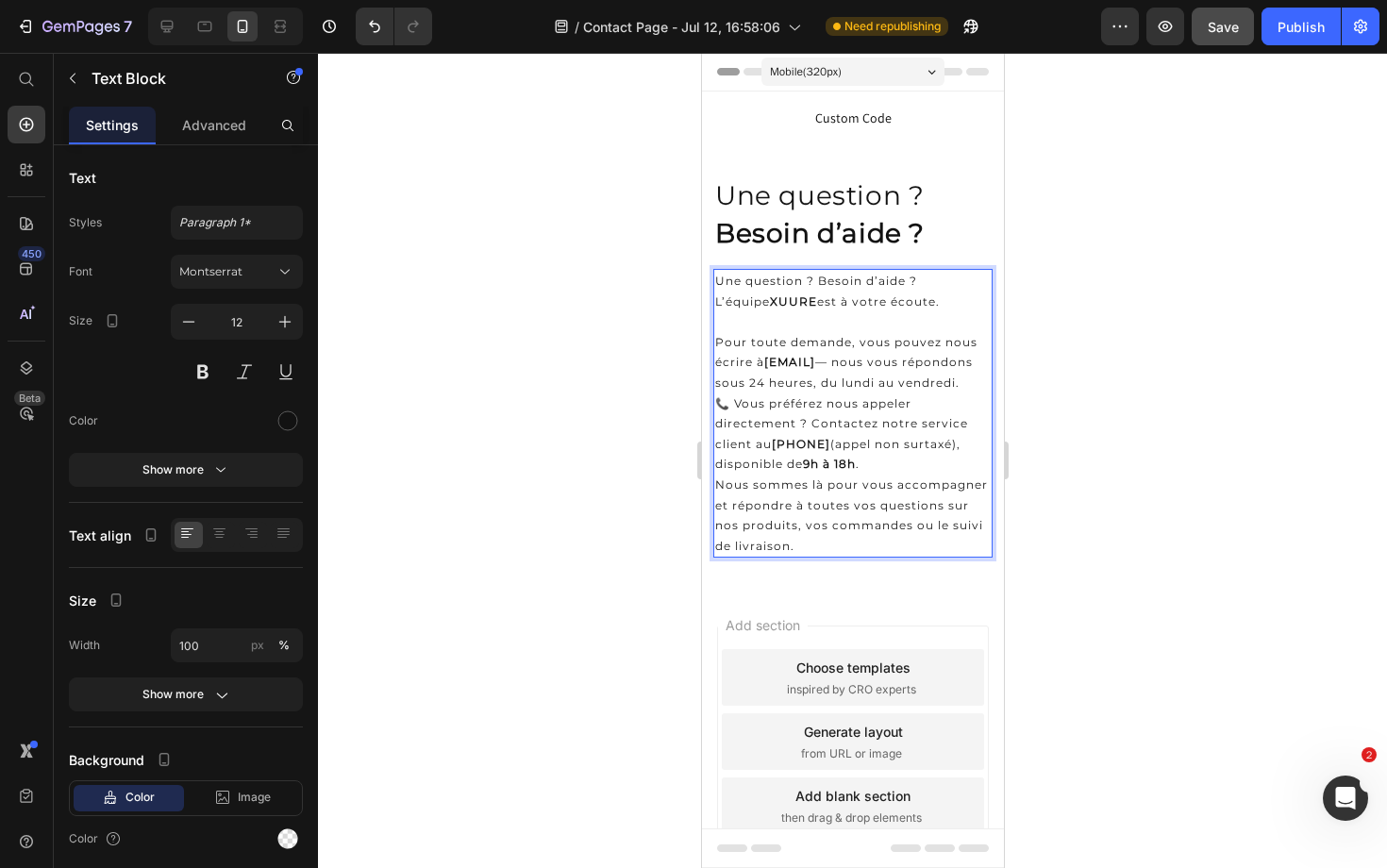 click on "Pour toute demande, vous pouvez nous écrire à  [EMAIL]  — nous vous répondons sous 24 heures, du lundi au vendredi." at bounding box center [852, 362] 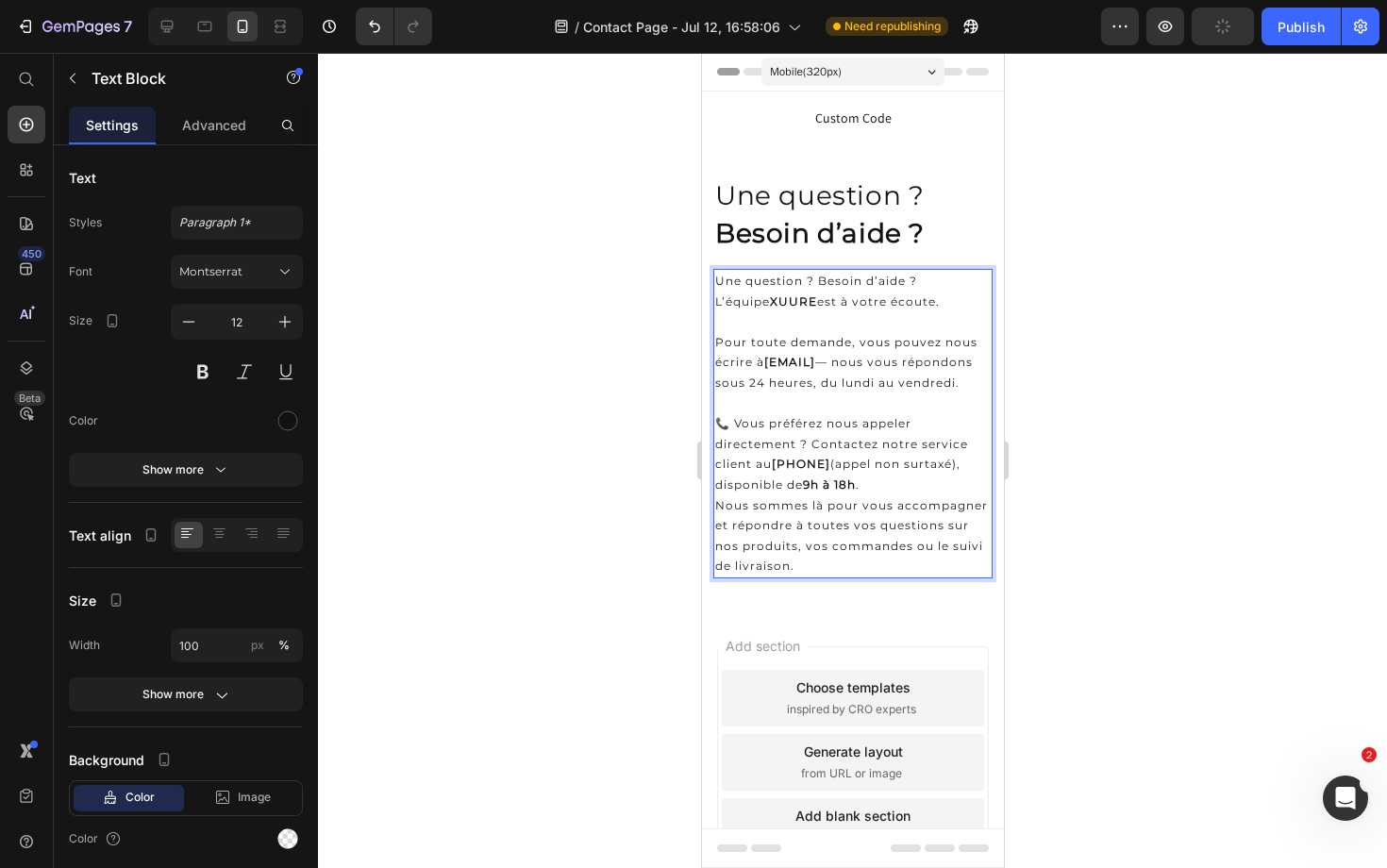 click on "📞 Vous préférez nous appeler directement ? Contactez notre service client au  [PHONE]  (appel non surtaxé), disponible de  9h à 18h ." at bounding box center (841, 454) 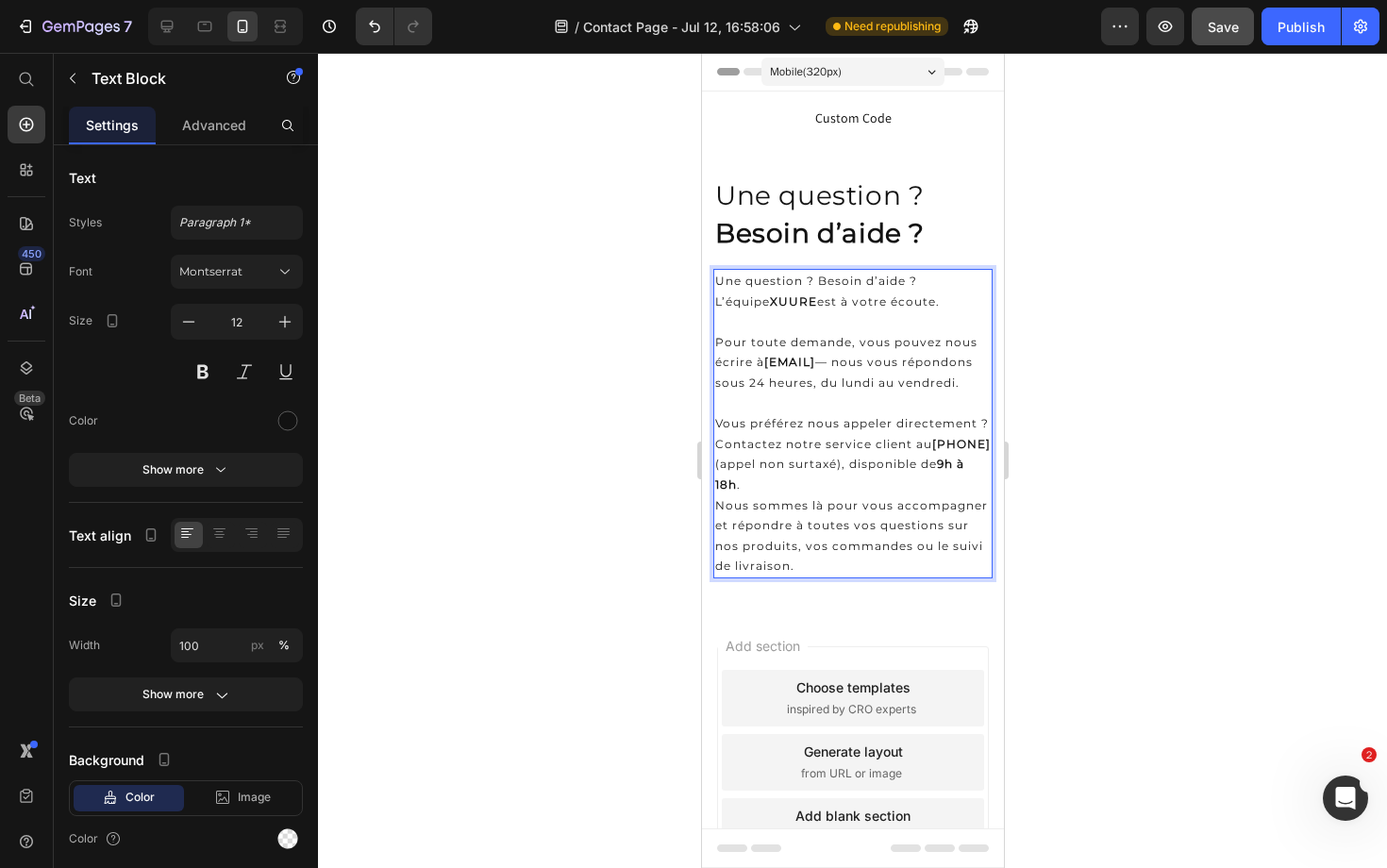 click on "Vous préférez nous appeler directement ? Contactez notre service client au  [PHONE]  (appel non surtaxé), disponible de  9h à 18h ." at bounding box center (852, 454) 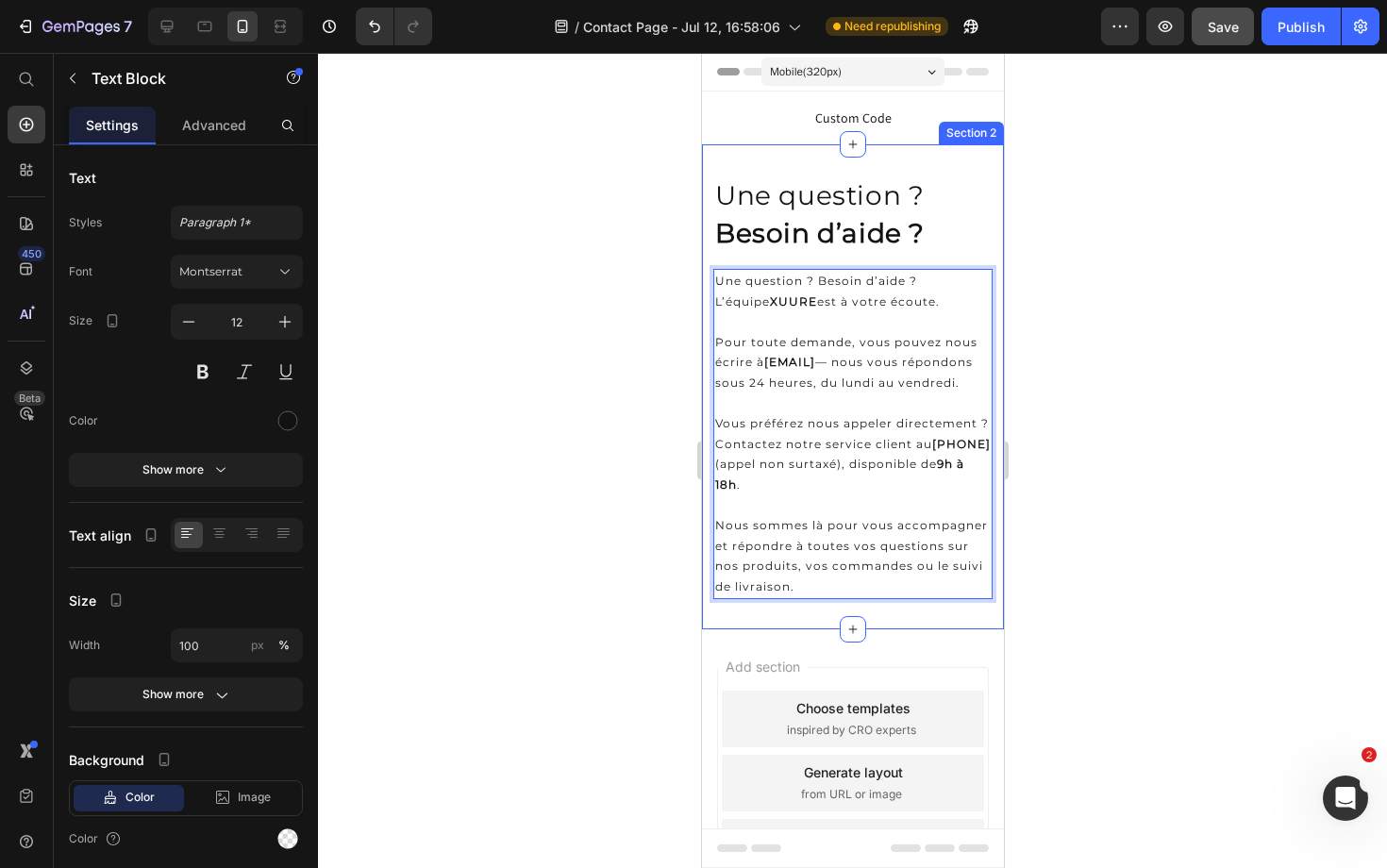 click on "⁠⁠⁠⁠⁠⁠⁠ Une question ?  Besoin d’aide ? Heading Row Une question ? Besoin d’aide ? L’équipe  XUURE  est à votre écoute. Pour toute demande, vous pouvez nous écrire à  [EMAIL]  — nous vous répondons sous 24 heures, du lundi au vendredi. Vous préférez nous appeler directement ? Contactez notre service client au  [PHONE]  (appel non surtaxé), disponible de  9h à 18h . Nous sommes là pour vous accompagner et répondre à toutes vos questions sur nos produits, vos commandes ou le suivi de livraison. Text Block   0 Section 2" at bounding box center [852, 387] 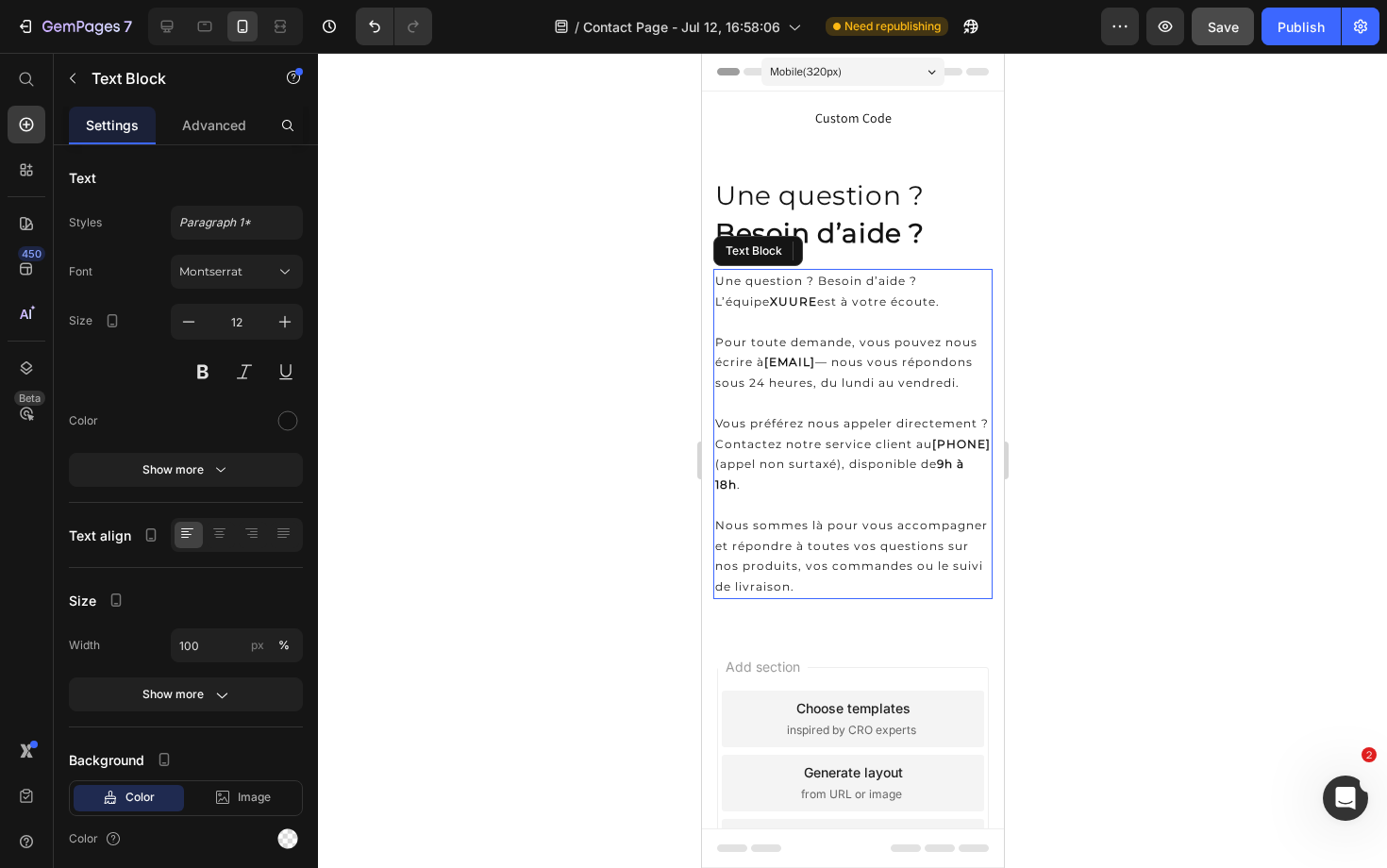 click on "[PHONE]" at bounding box center [961, 443] 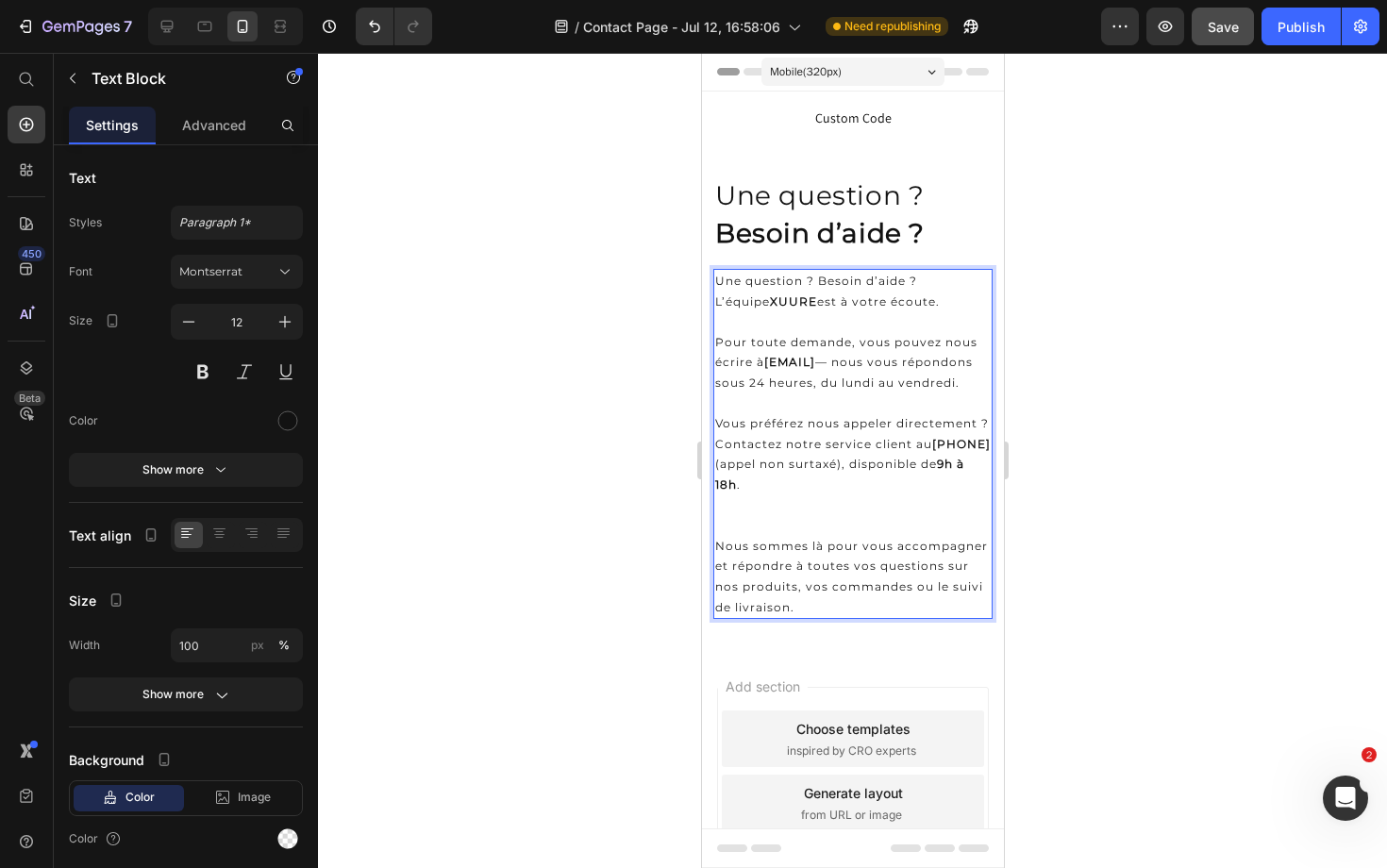 click on "[PHONE]" at bounding box center [961, 443] 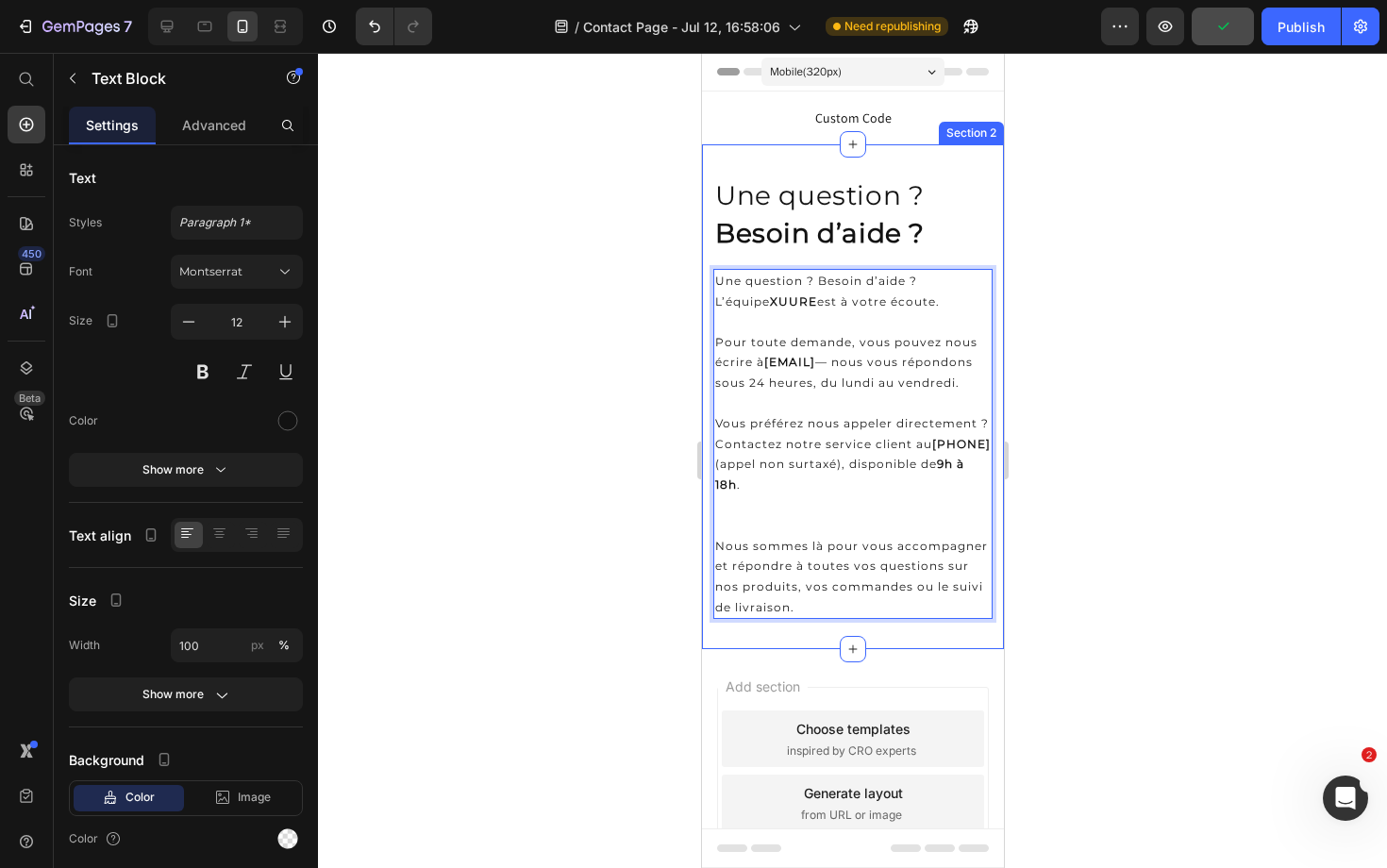scroll, scrollTop: 0, scrollLeft: 1, axis: horizontal 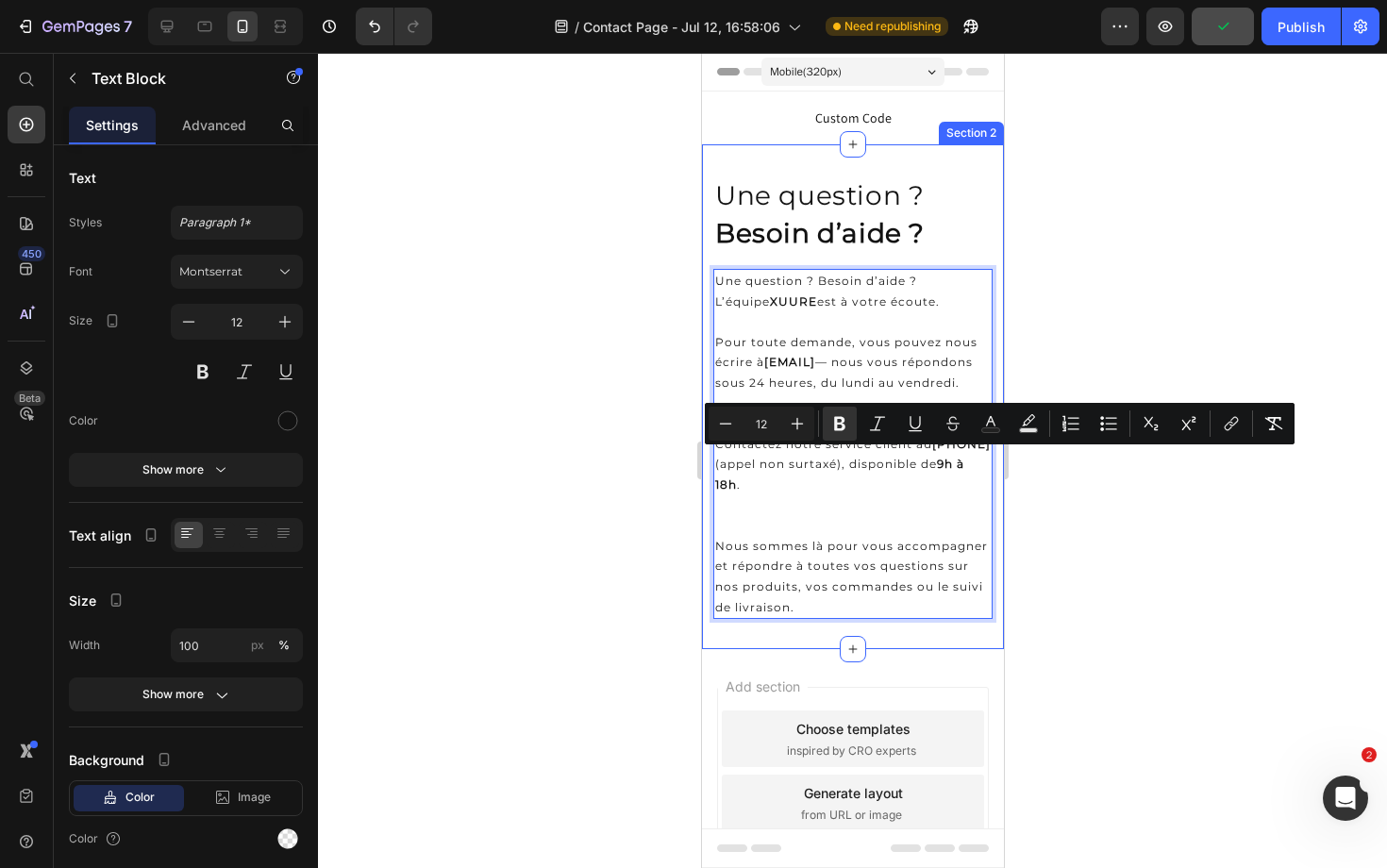 drag, startPoint x: 935, startPoint y: 458, endPoint x: 999, endPoint y: 460, distance: 64.03124 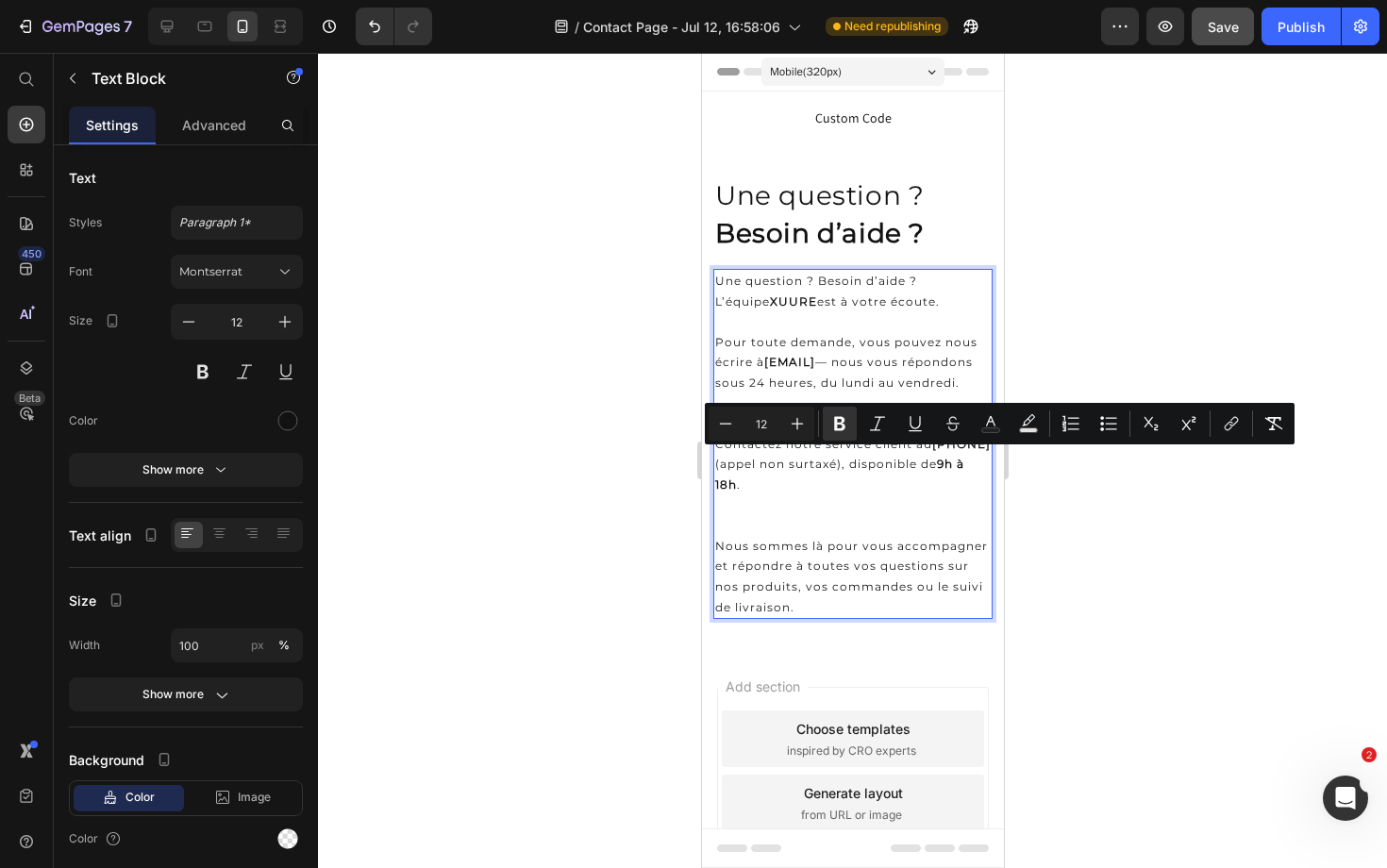 drag, startPoint x: 934, startPoint y: 452, endPoint x: 730, endPoint y: 475, distance: 205.29247 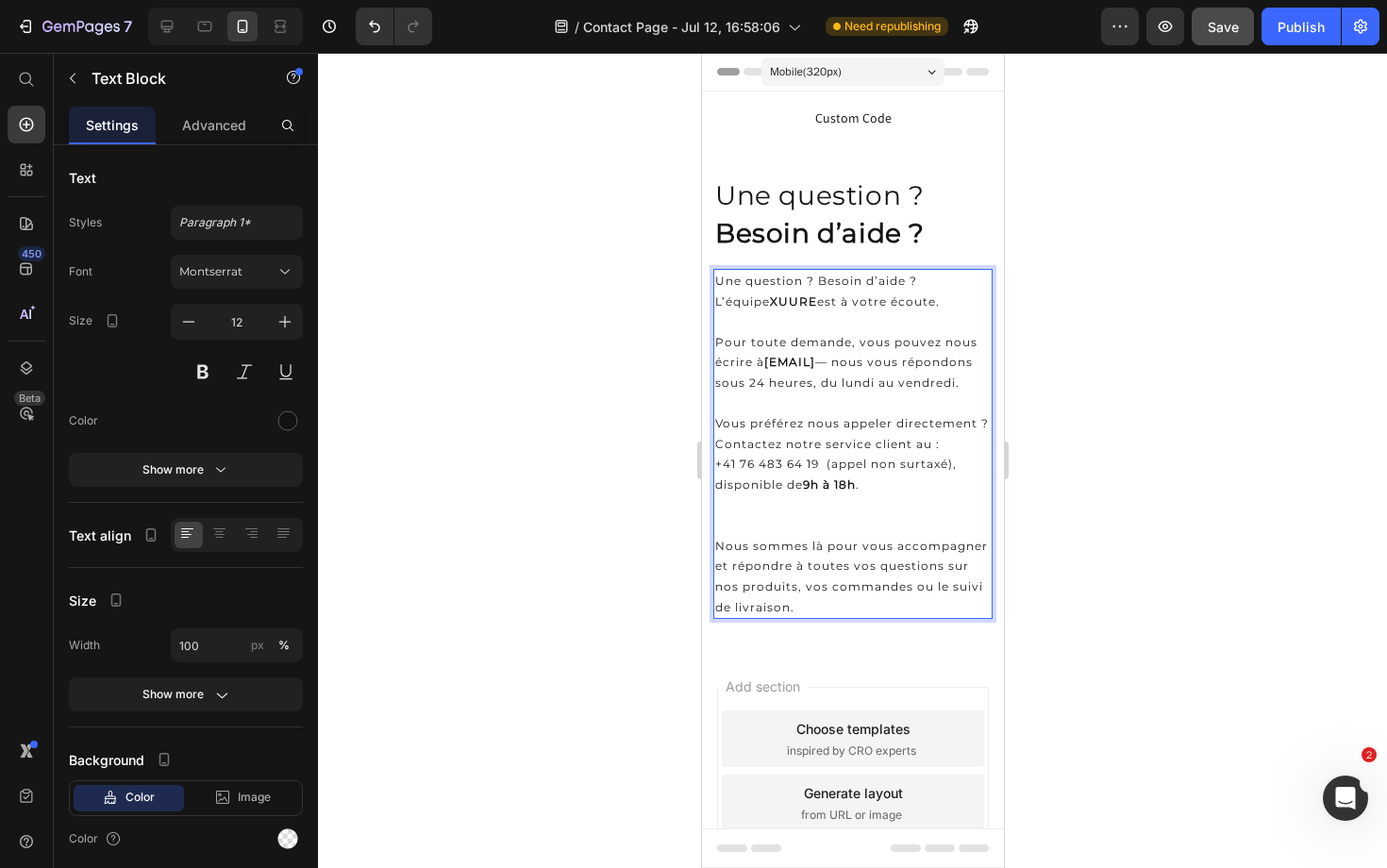 click on "9h à 18h" at bounding box center [828, 484] 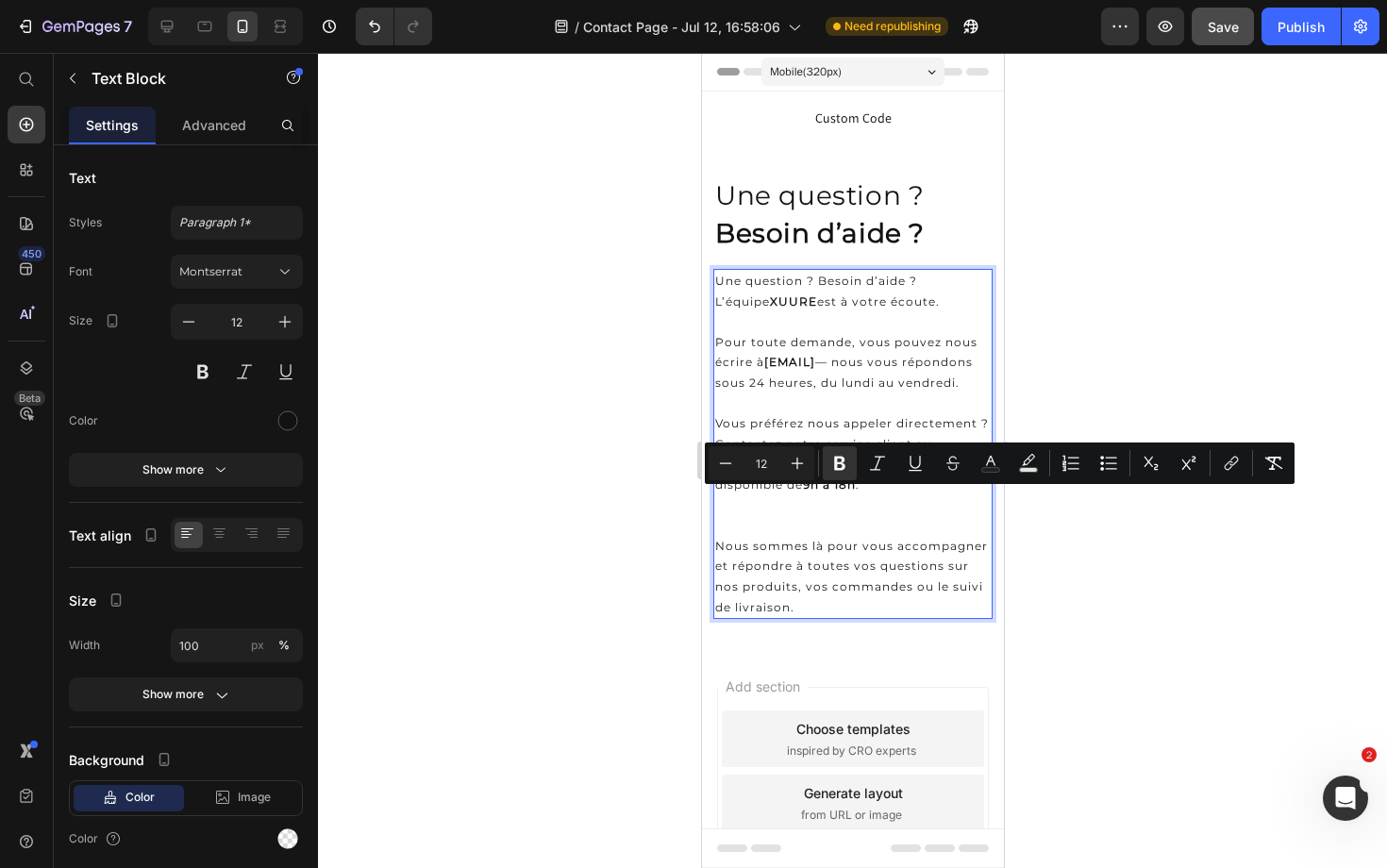 click on "9h à 18h" at bounding box center [828, 484] 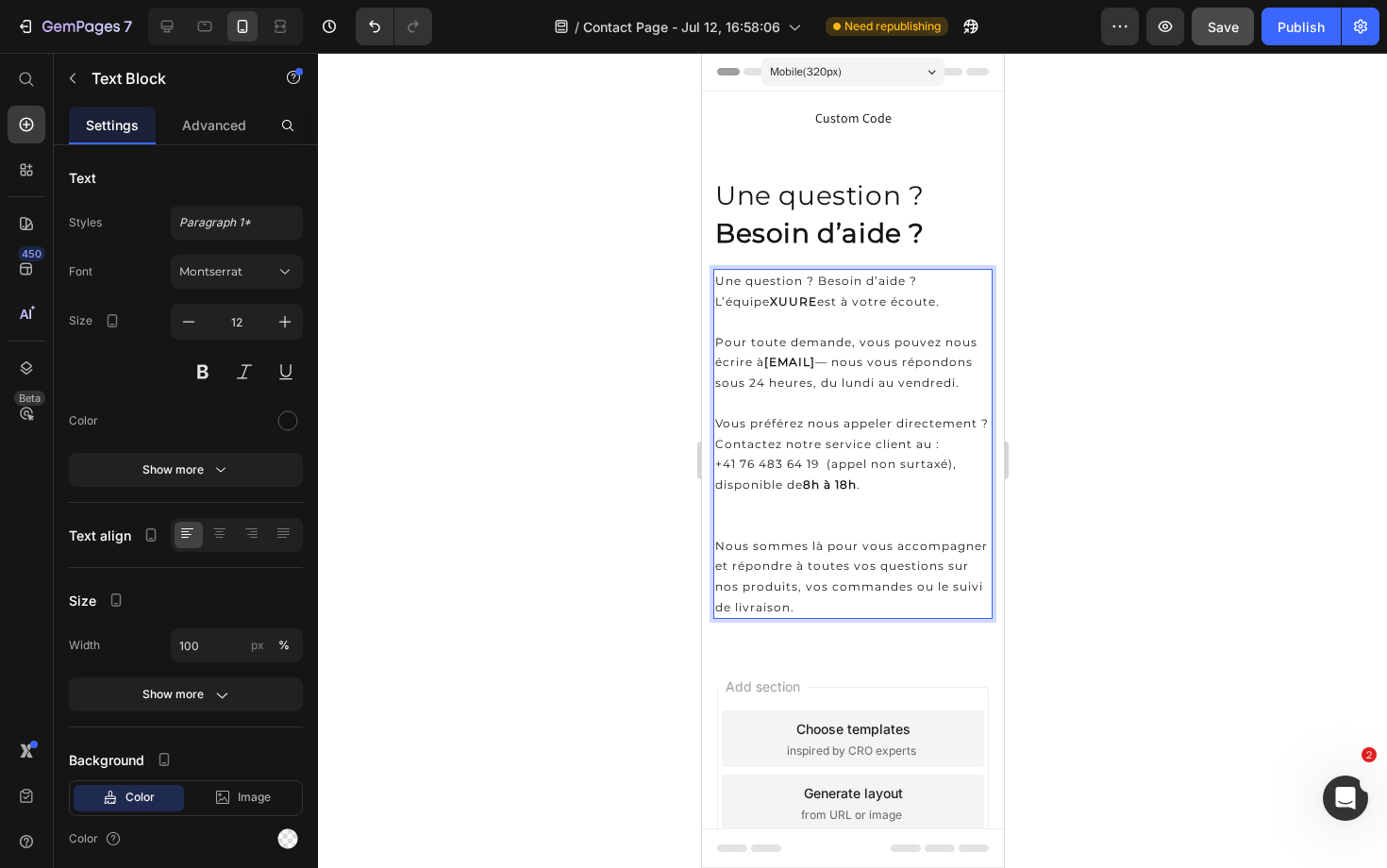 click on "8h à 18h" at bounding box center (828, 484) 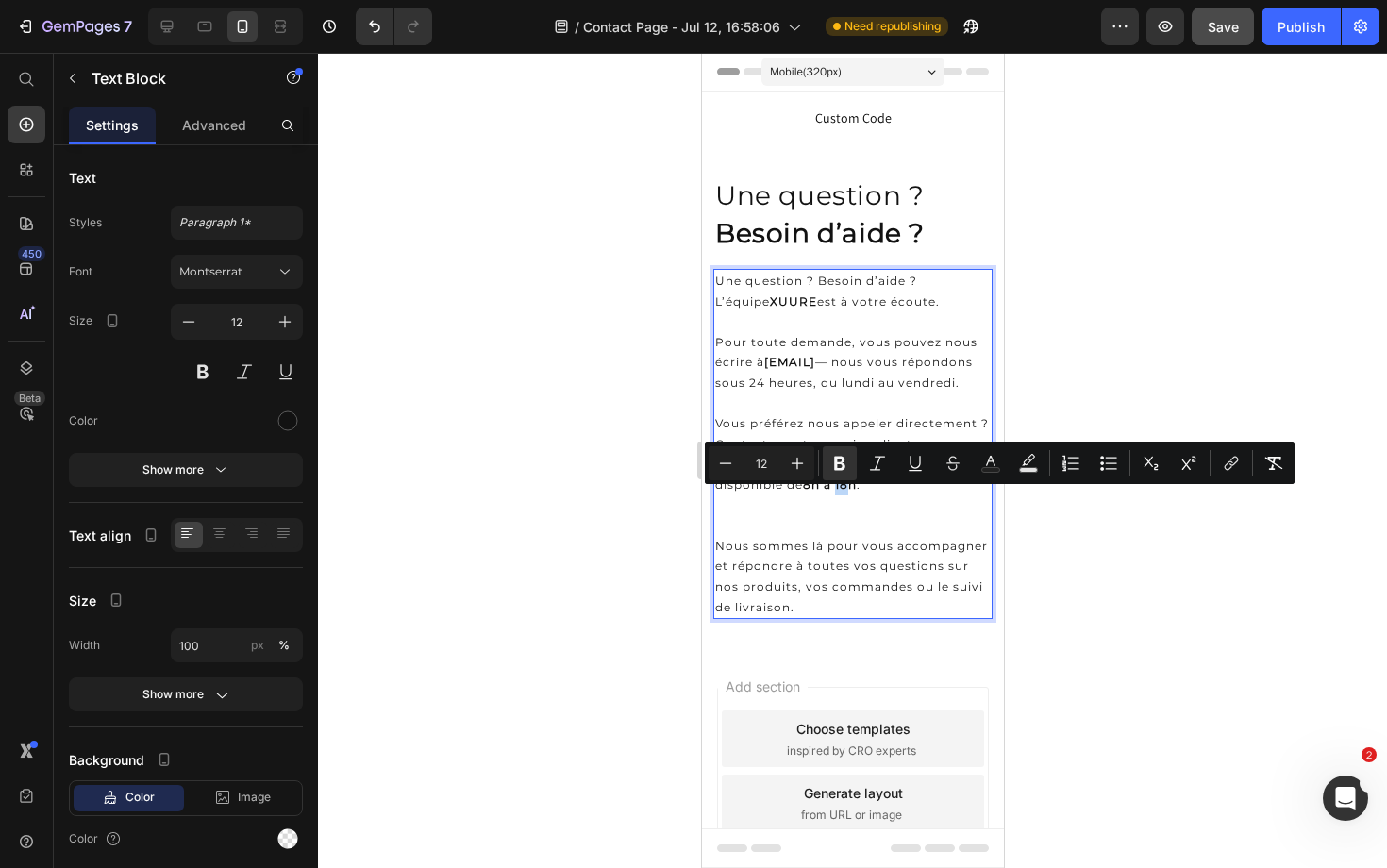 drag, startPoint x: 854, startPoint y: 497, endPoint x: 844, endPoint y: 500, distance: 10.440307 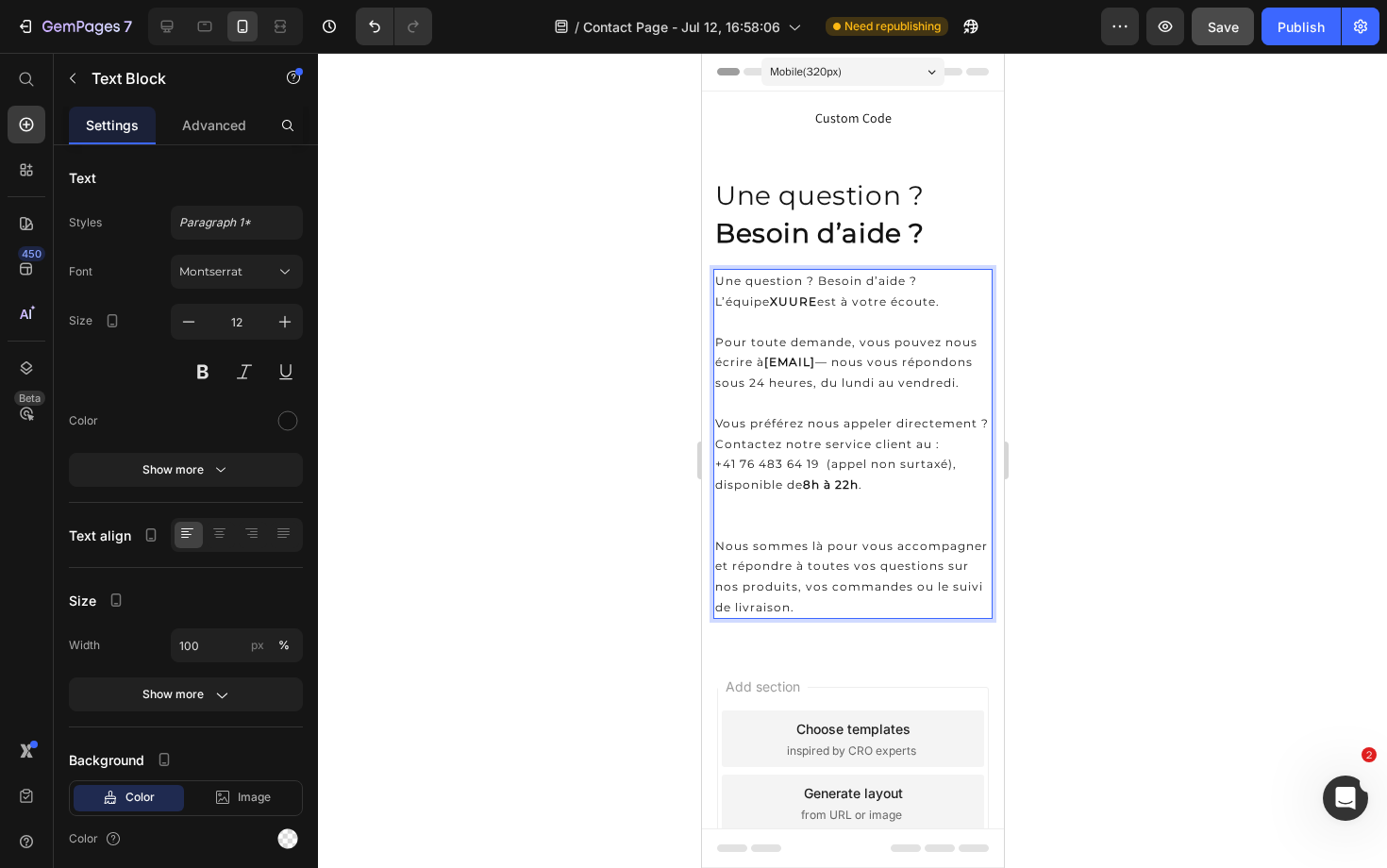 click at bounding box center [852, 515] 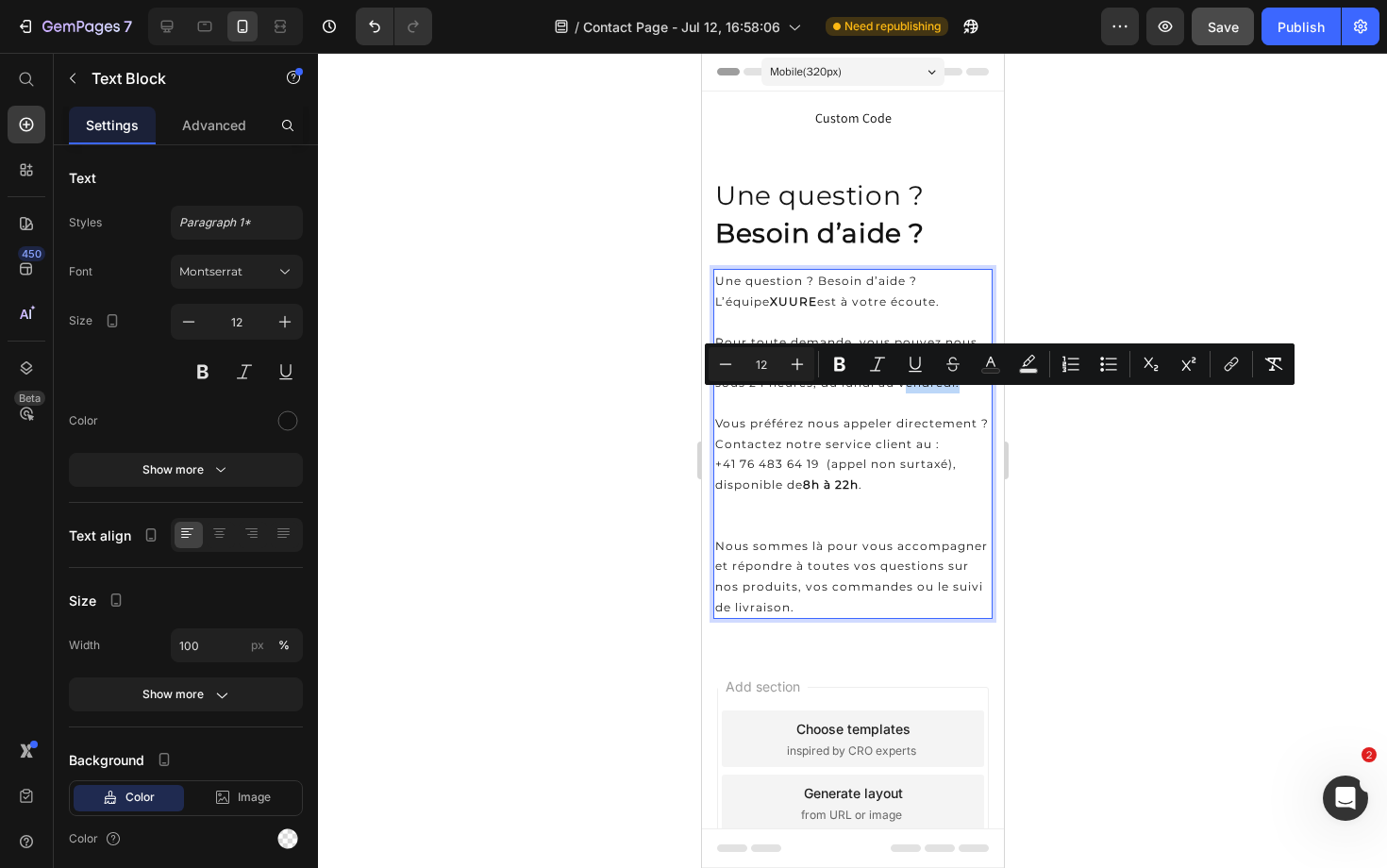 drag, startPoint x: 790, startPoint y: 397, endPoint x: 736, endPoint y: 399, distance: 54.037024 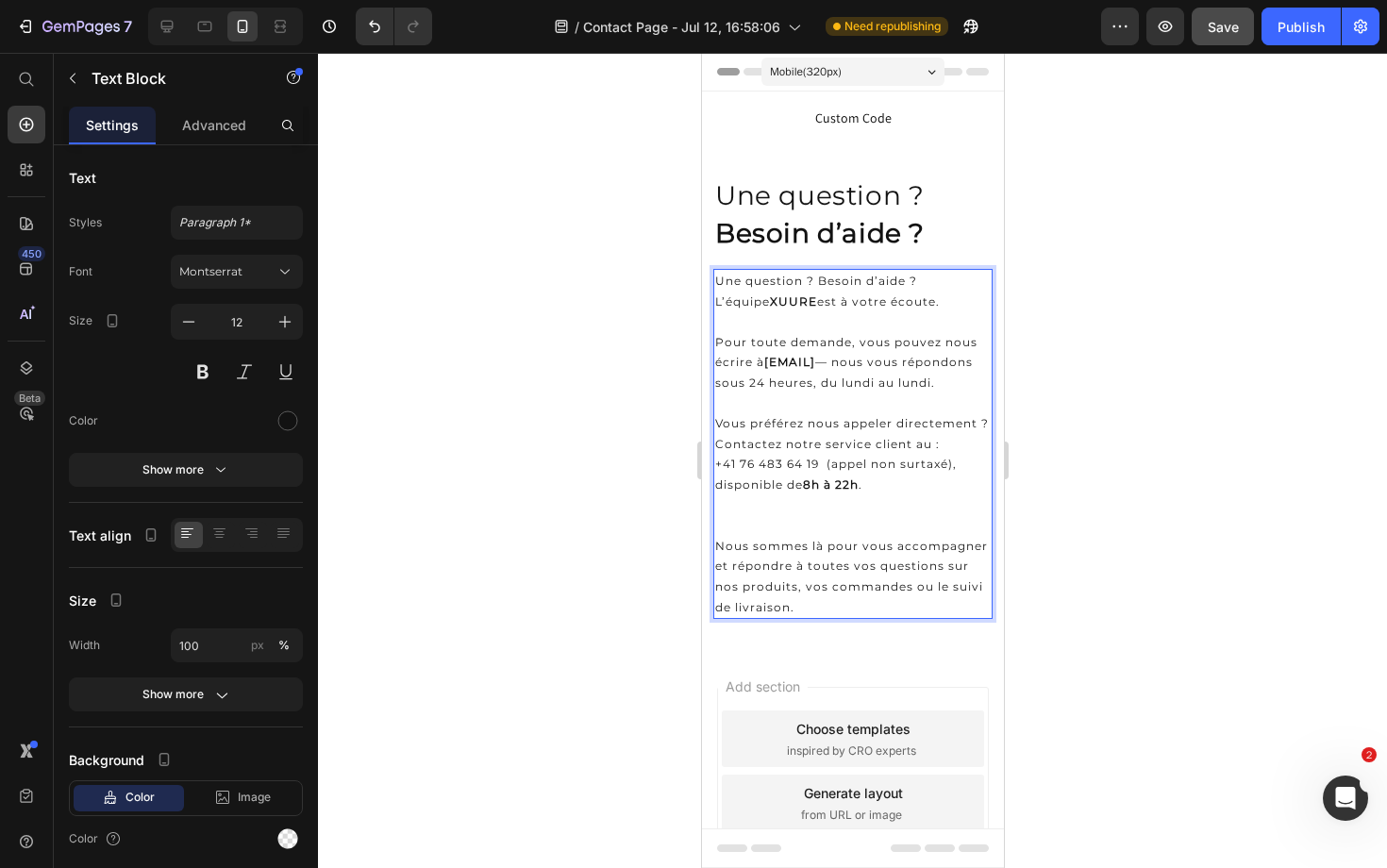 click at bounding box center (852, 404) 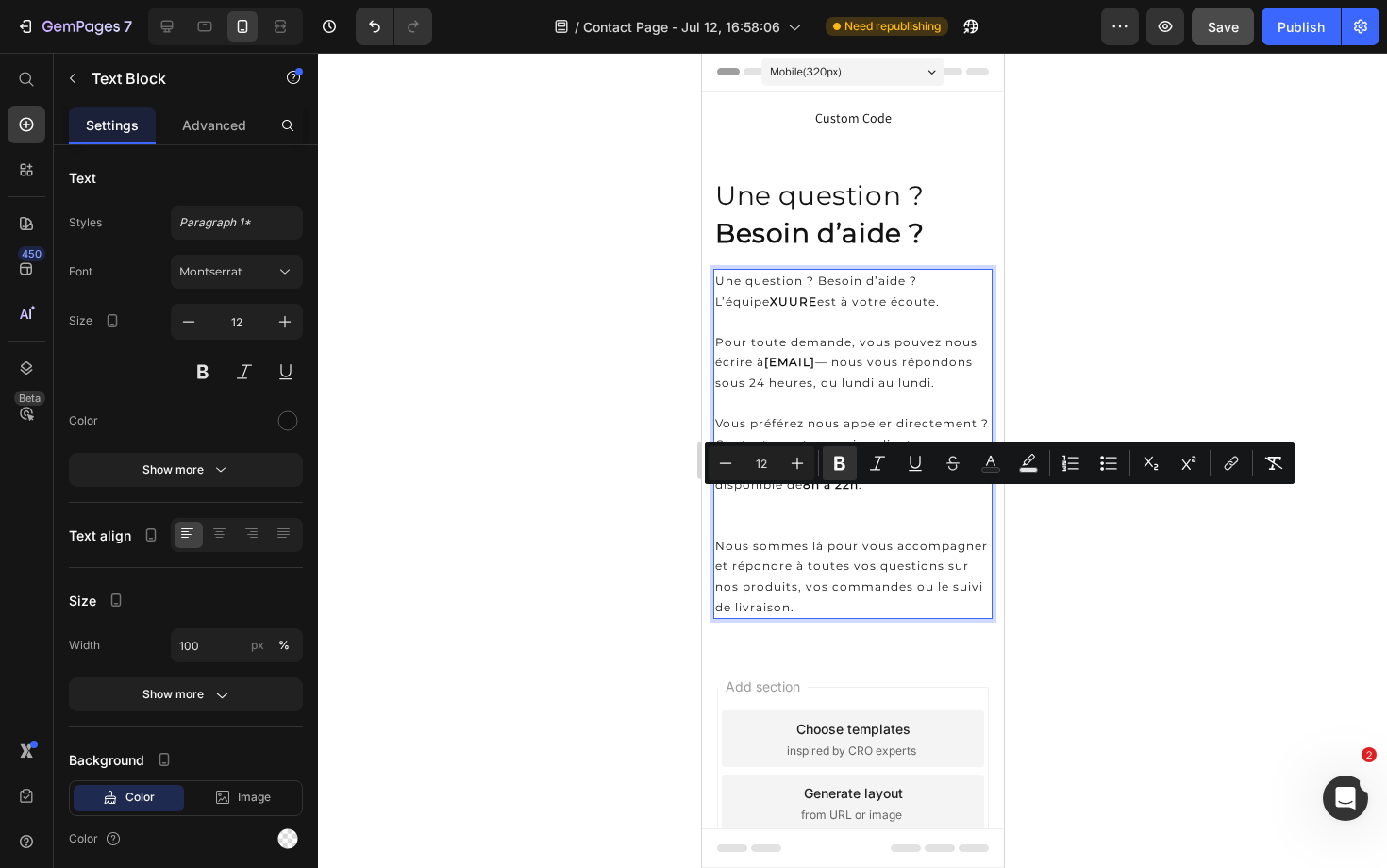 drag, startPoint x: 873, startPoint y: 494, endPoint x: 806, endPoint y: 498, distance: 67.1193 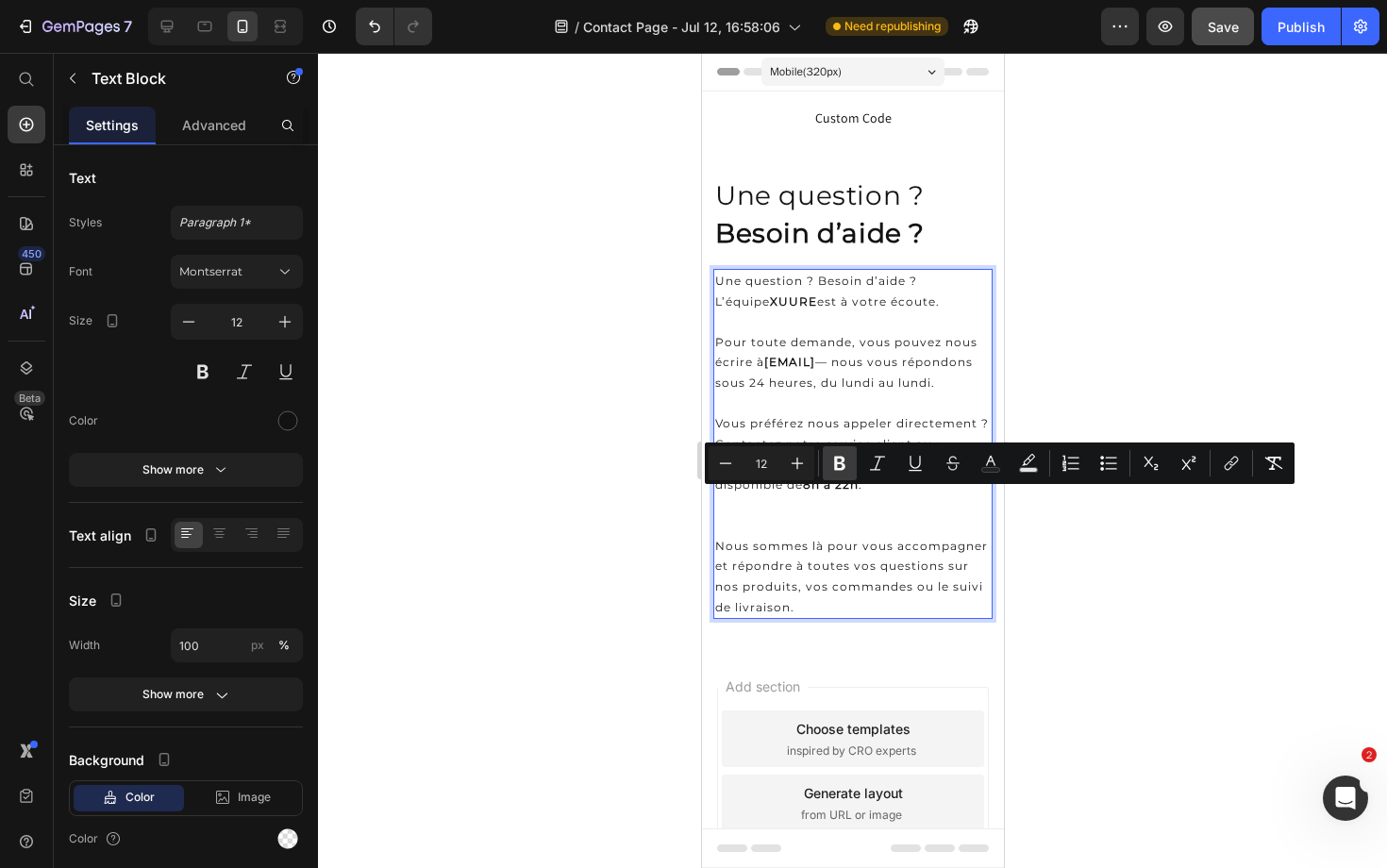 click 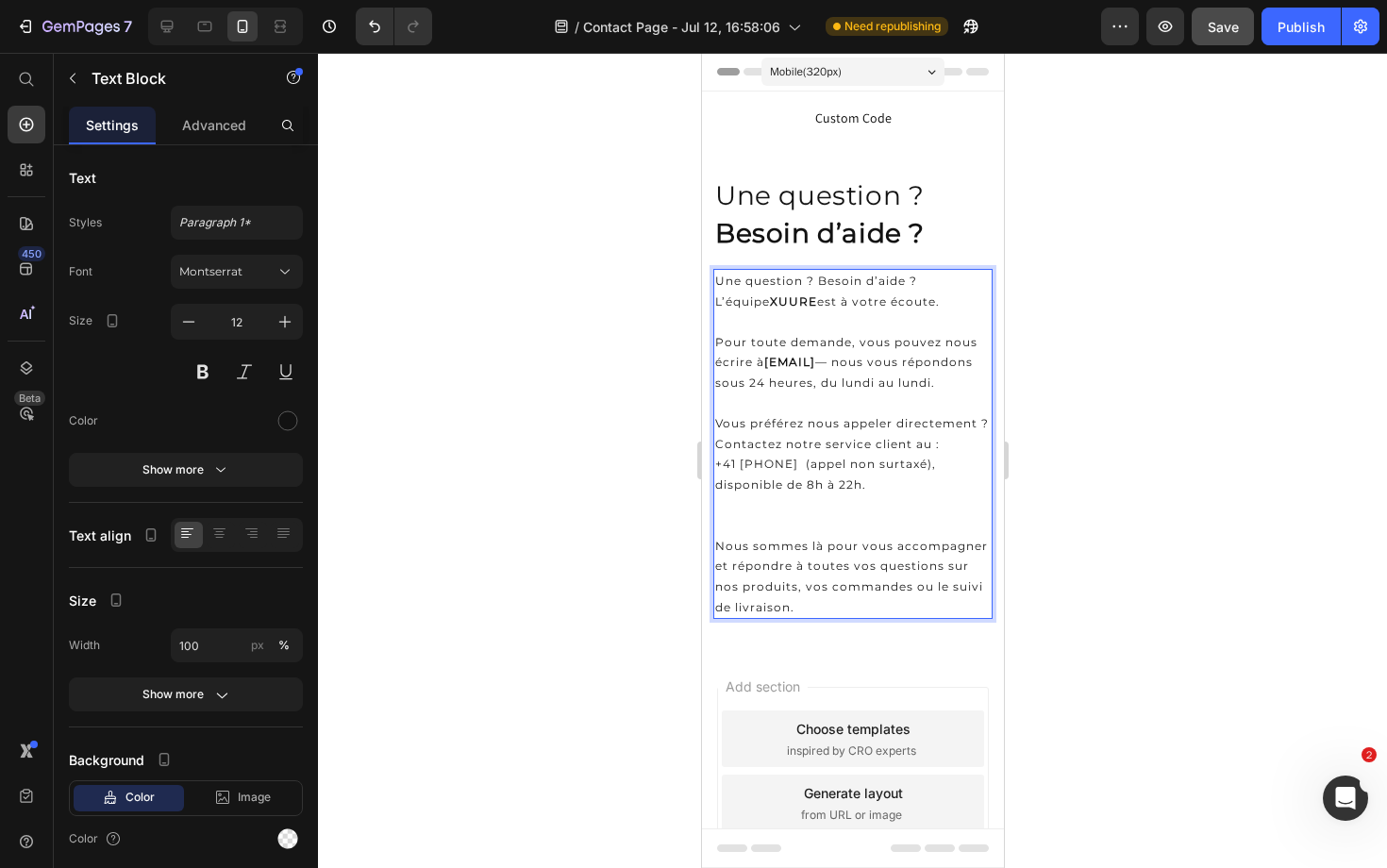 click on "⁠⁠⁠⁠⁠⁠⁠" at bounding box center [852, 515] 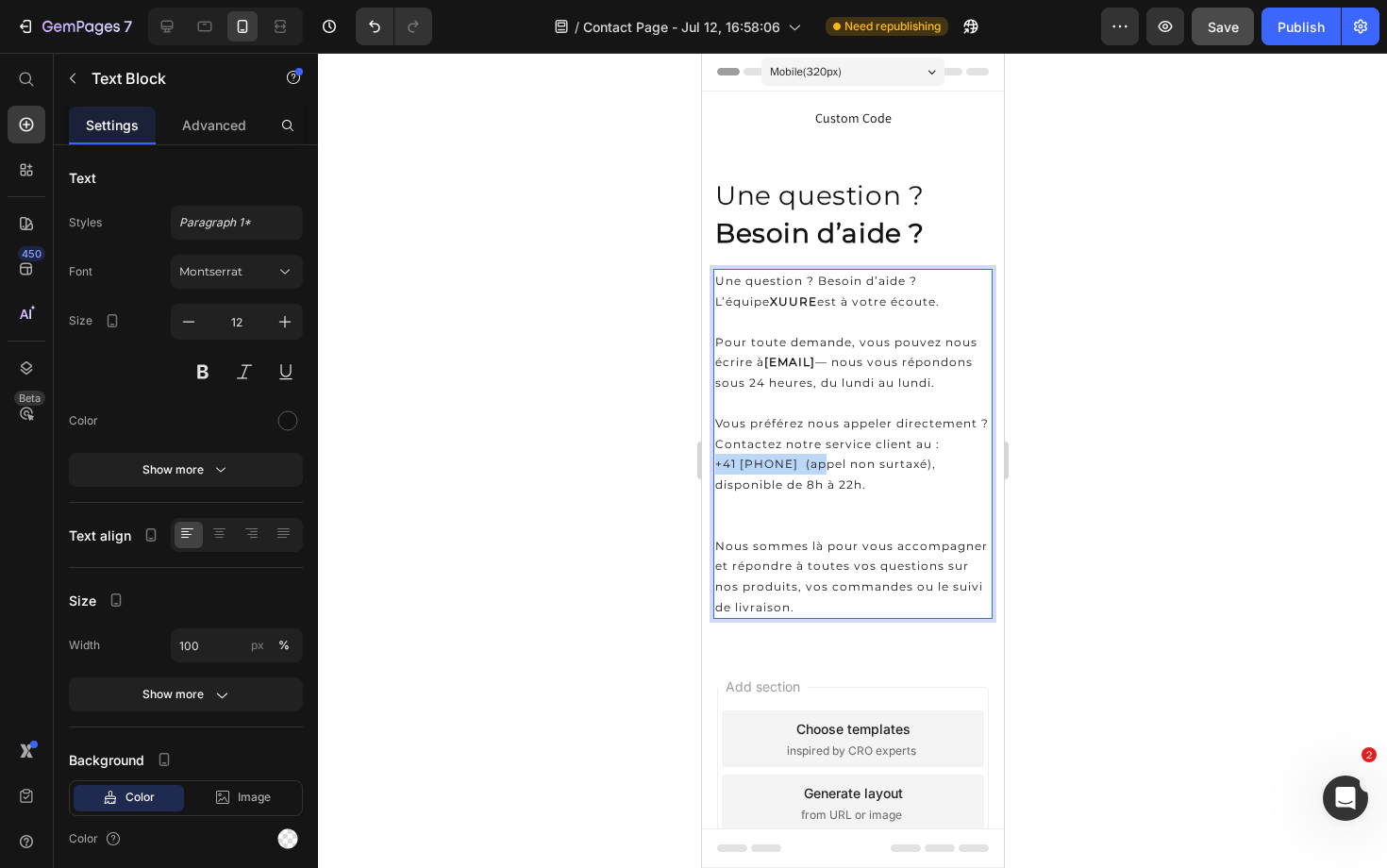 drag, startPoint x: 818, startPoint y: 476, endPoint x: 714, endPoint y: 478, distance: 104.01923 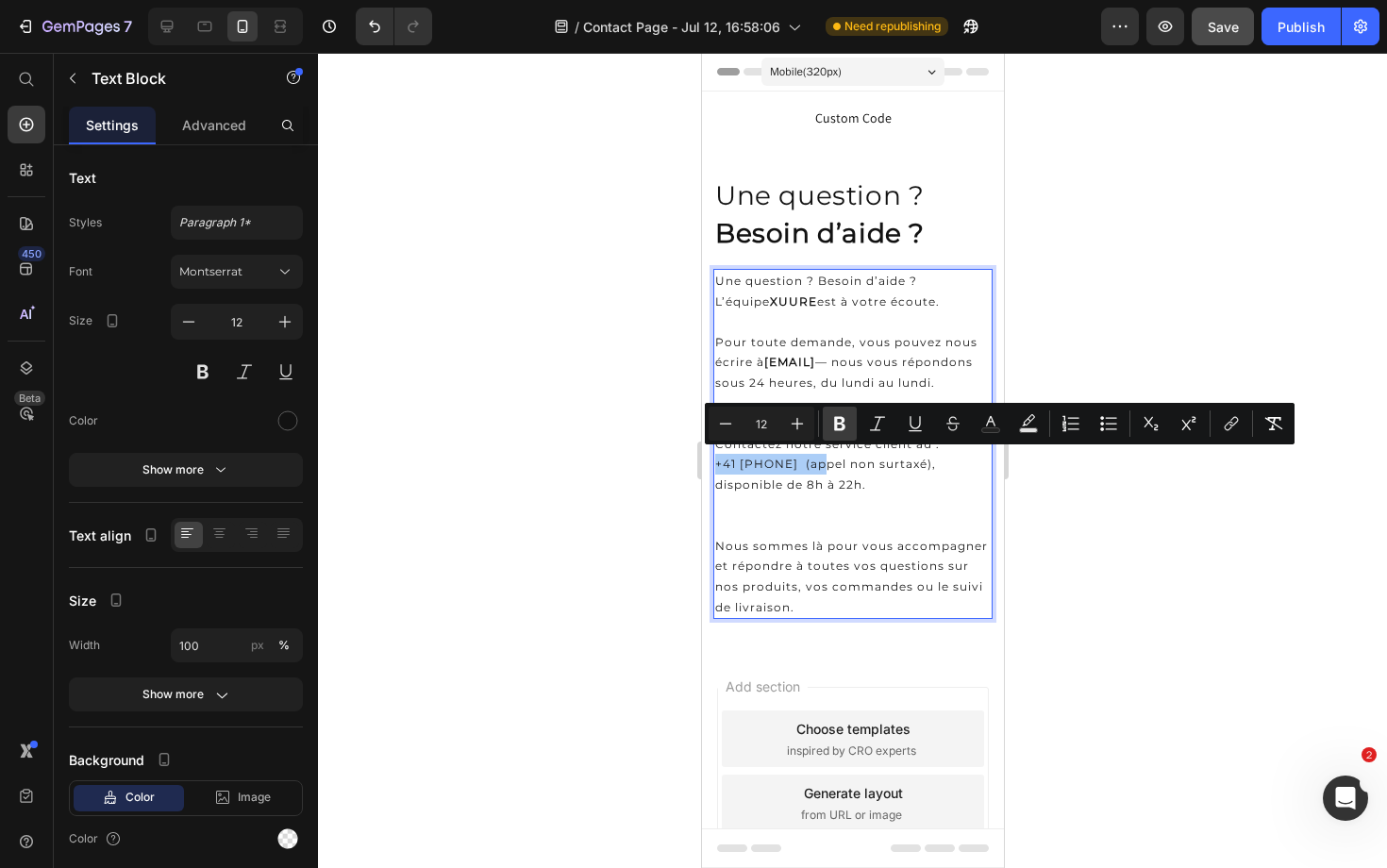 click 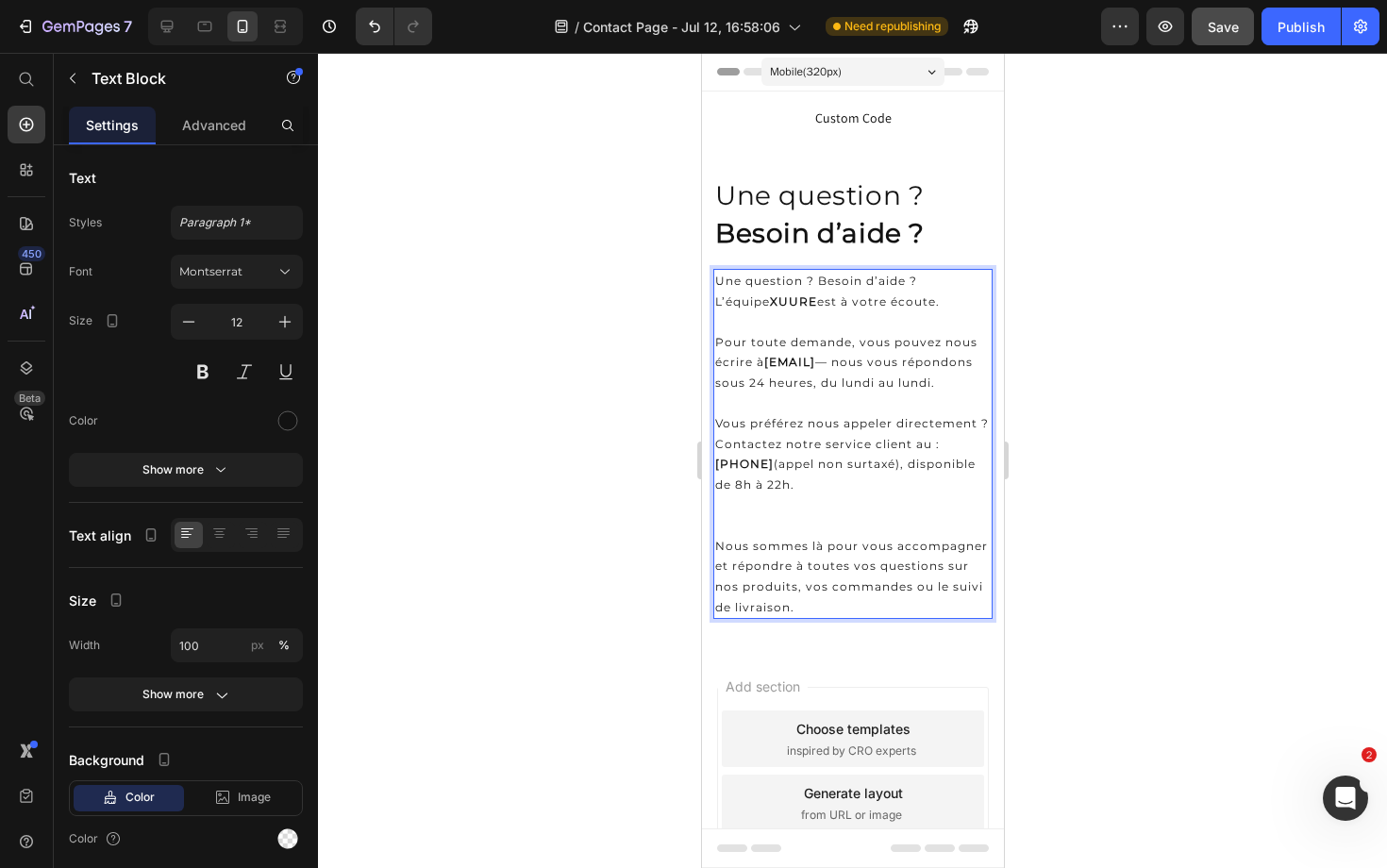 click on "⁠⁠⁠⁠⁠⁠⁠" at bounding box center (852, 515) 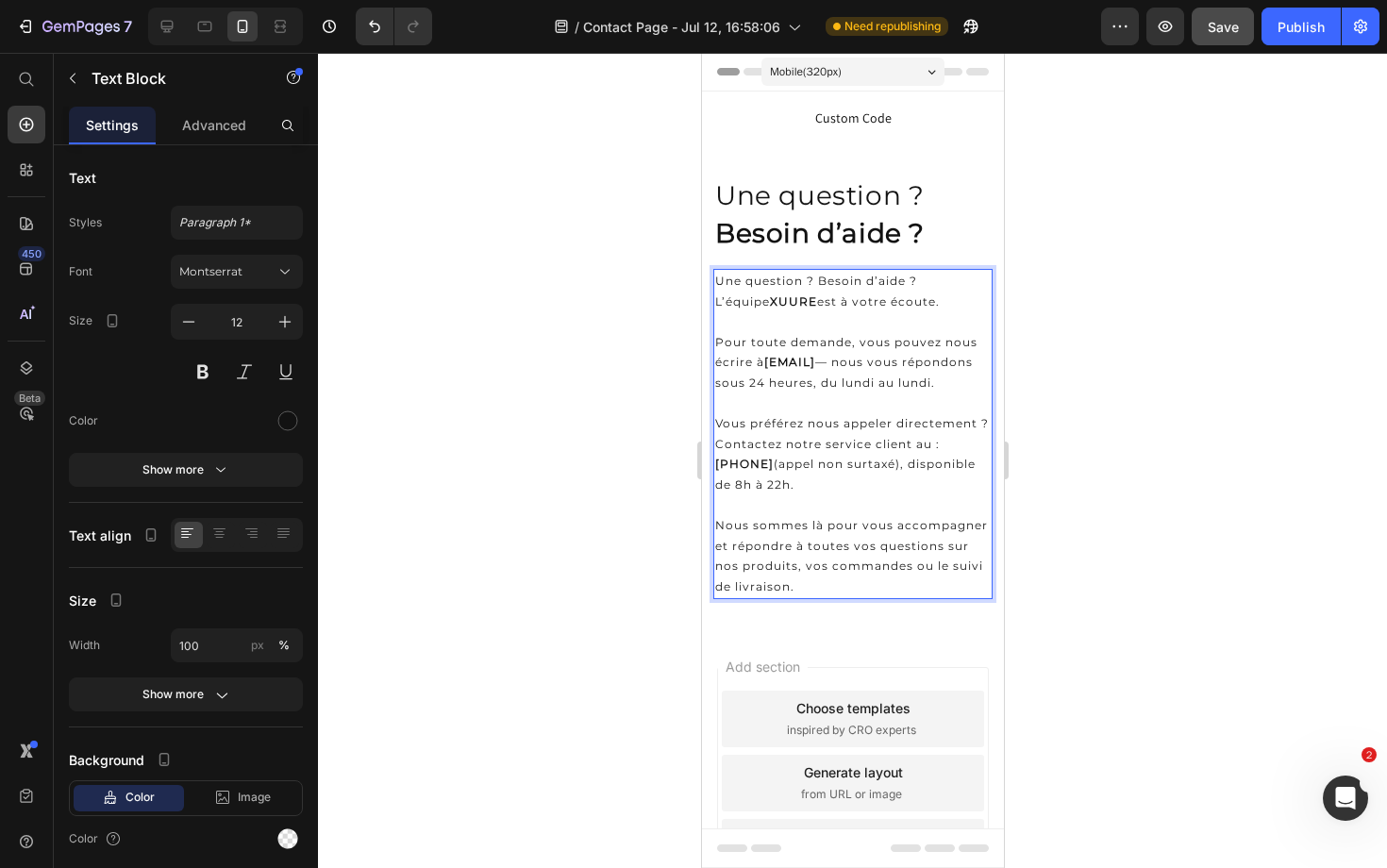 click at bounding box center (852, 404) 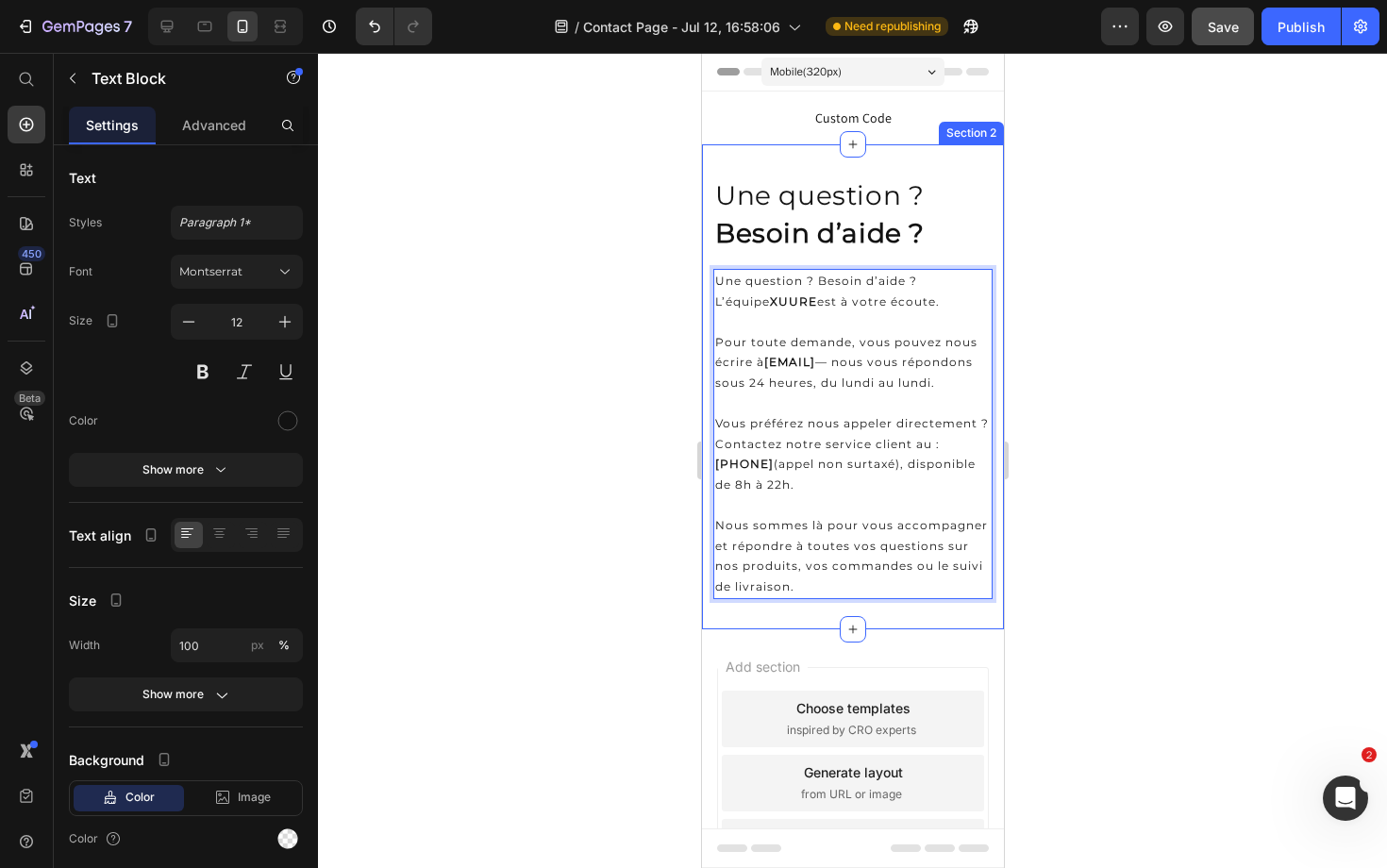 click on "⁠⁠⁠⁠⁠⁠⁠ Une question ?  Besoin d’aide ? Heading Row Une question ? Besoin d’aide ? L’équipe  XUURE  est à votre écoute. Pour toute demande, vous pouvez nous écrire à  contact@example.com  — nous vous répondons sous 24 heures, du lundi au lundi. Vous préférez nous appeler directement ? Contactez notre service client au :              [PHONE]   (appel non surtaxé), disponible de 8h à 22h. Nous sommes là pour vous accompagner et répondre à toutes vos questions sur nos produits, vos commandes ou le suivi de livraison. Text Block   0 Section 2" at bounding box center [852, 387] 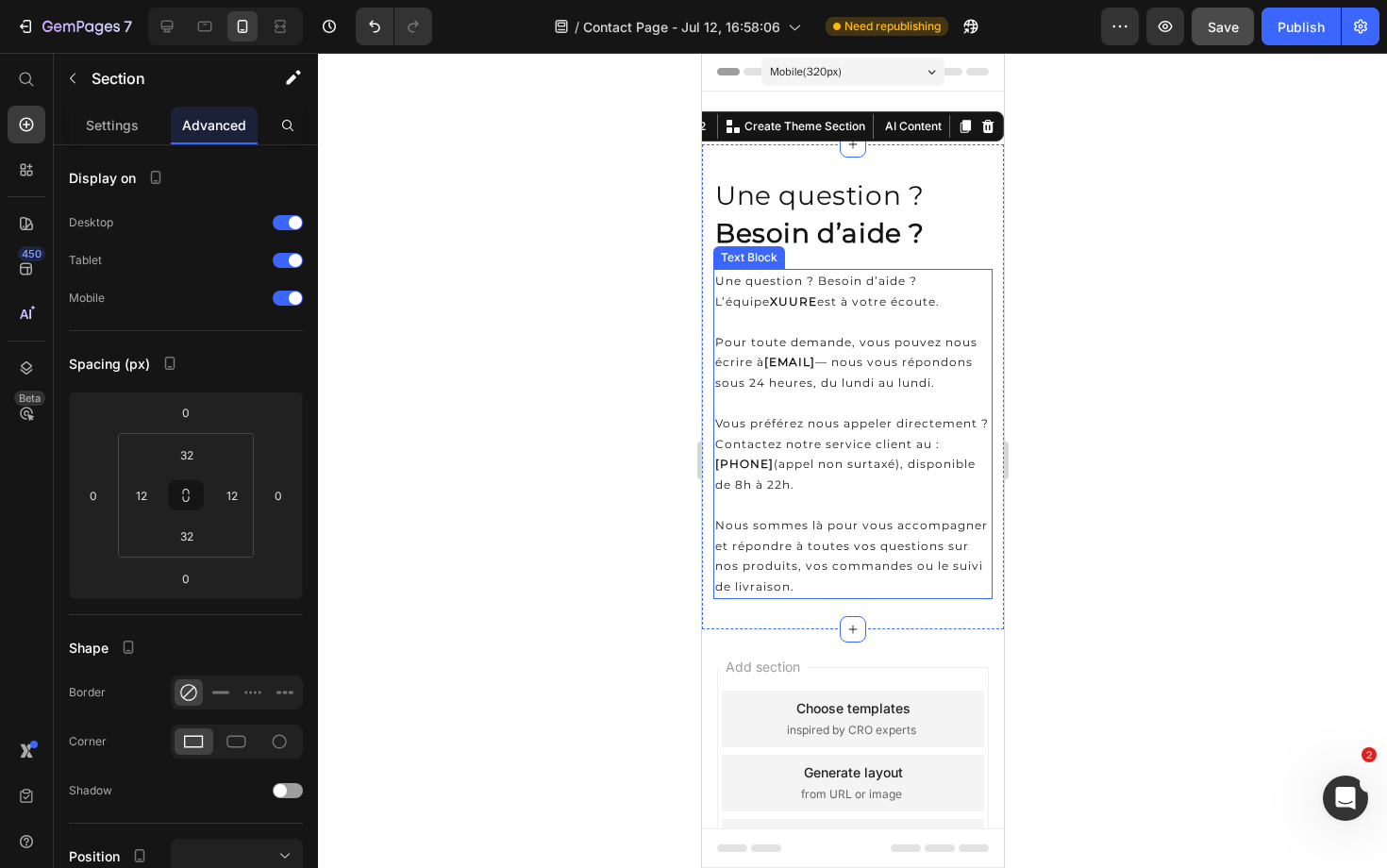 click on "Vous préférez nous appeler directement ? Contactez notre service client au :              +41 [PHONE]   (appel non surtaxé), disponible de 8h à 22h." at bounding box center (851, 454) 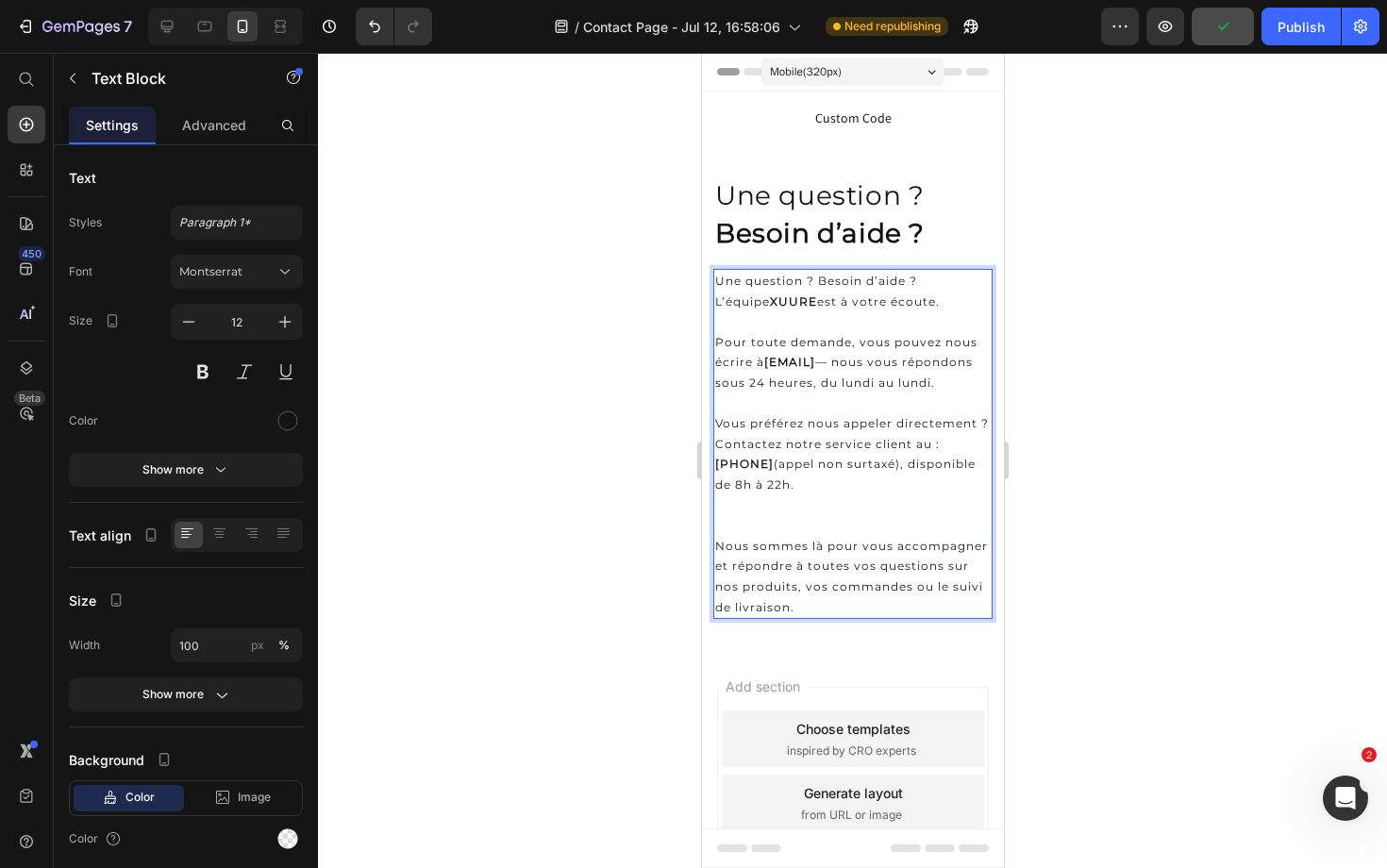 click on "[PHONE]" at bounding box center [744, 463] 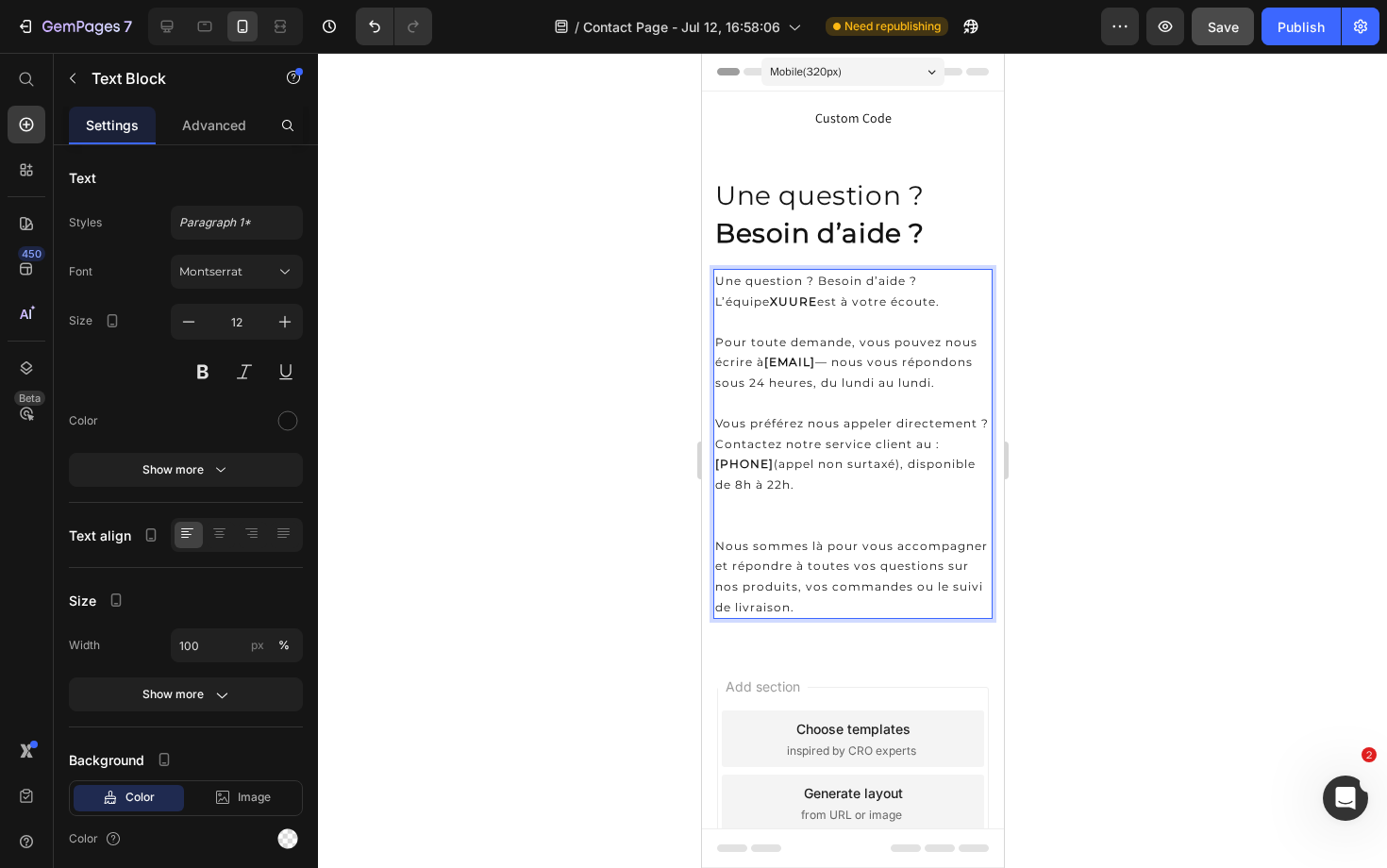 click on "Nous sommes là pour vous accompagner et répondre à toutes vos questions sur nos produits, vos commandes ou le suivi de livraison." at bounding box center [850, 576] 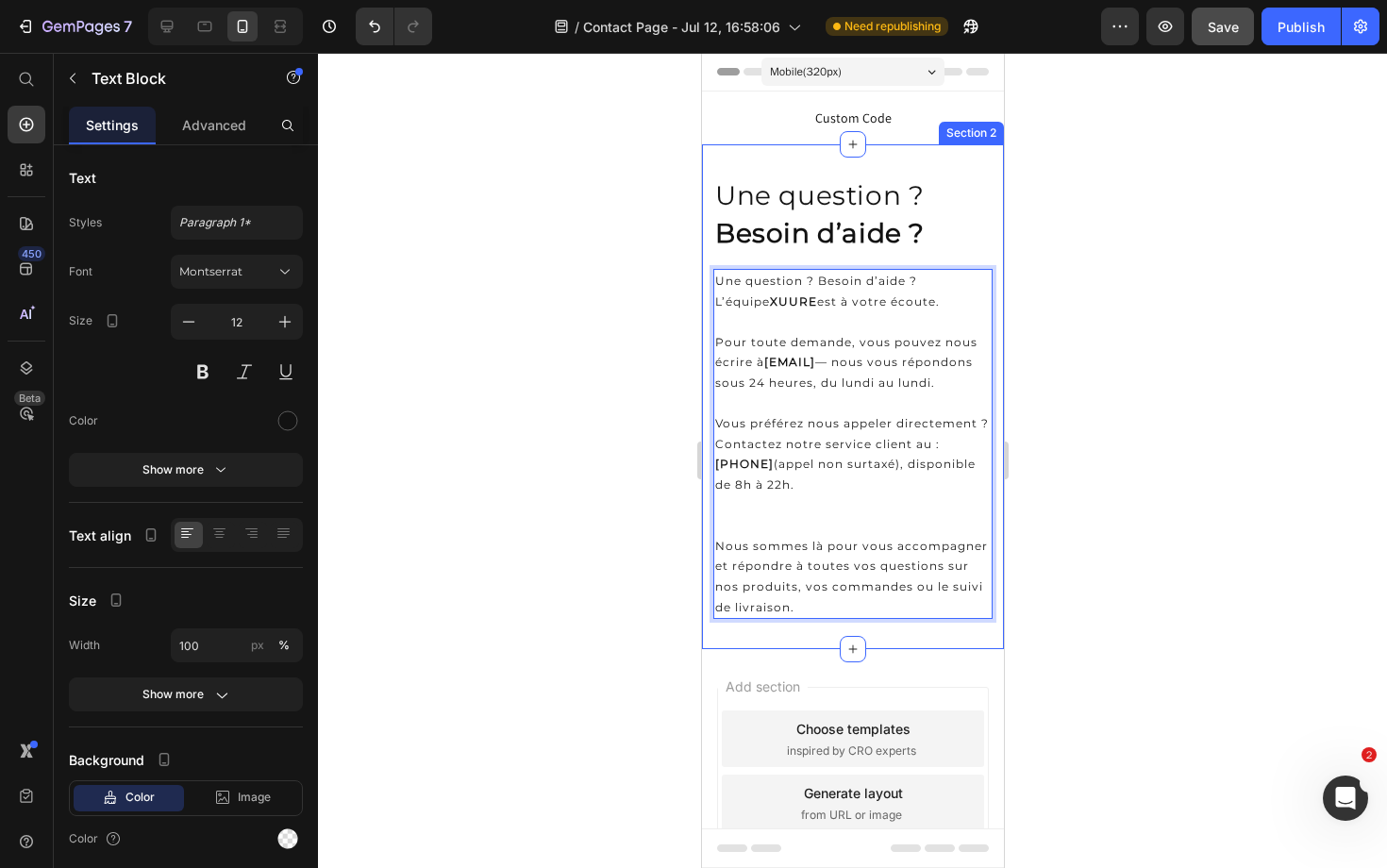 click on "⁠⁠⁠⁠⁠⁠⁠ Une question ?  Besoin d’aide ? Heading Row Une question ? Besoin d’aide ? L’équipe  XUURE  est à votre écoute. Pour toute demande, vous pouvez nous écrire à  [EMAIL]  — nous vous répondons sous 24 heures, du lundi au lundi. Vous préférez nous appeler directement ? Contactez notre service client au :            +41 [PHONE]   (appel non surtaxé), disponible de 8h à 22h. Nous sommes là pour vous accompagner et répondre à toutes vos questions sur nos produits, vos commandes ou le suivi de livraison. Text Block   0 Section 2" at bounding box center (852, 396) 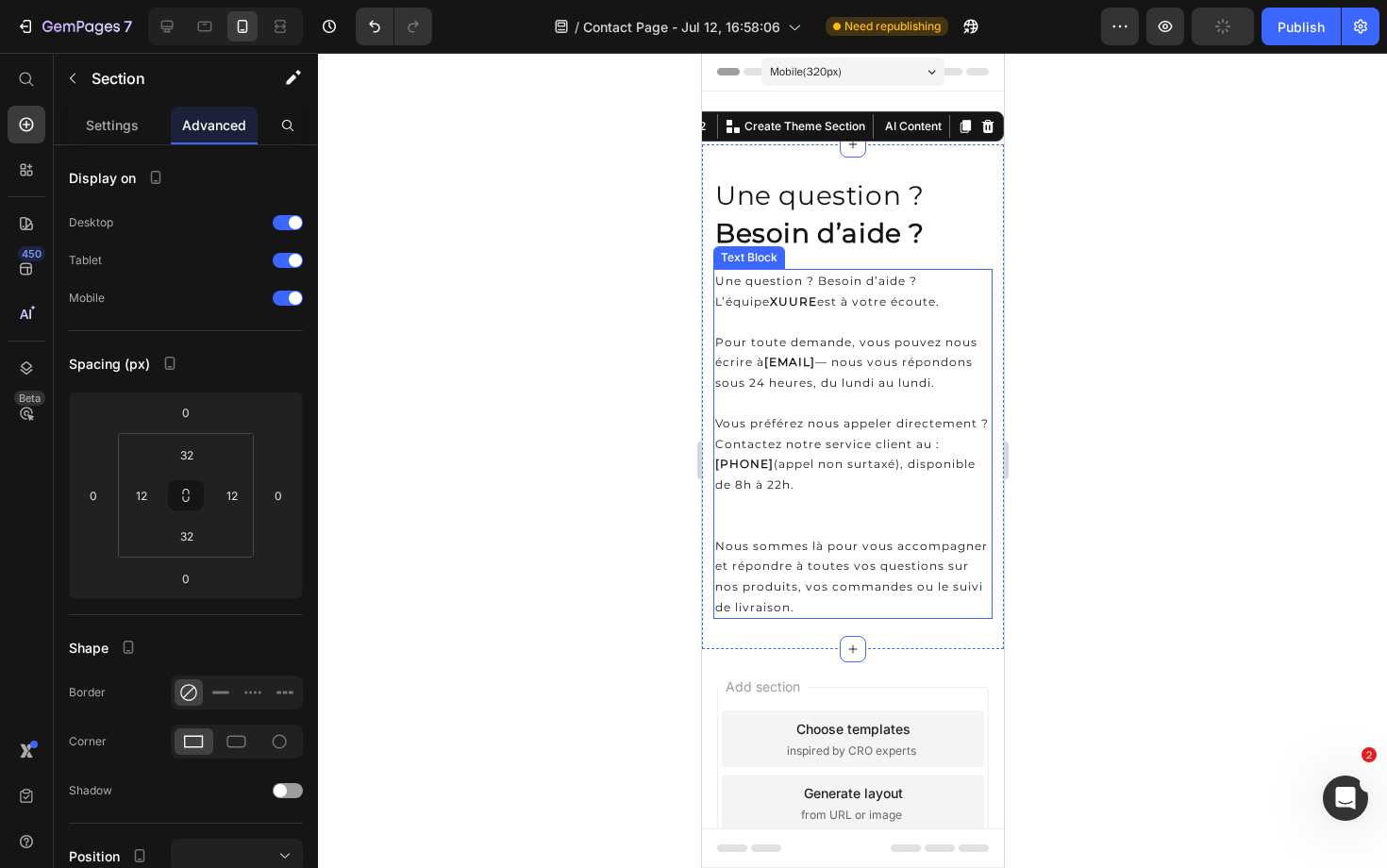 click on "Une question ? Besoin d’aide ?" at bounding box center [815, 280] 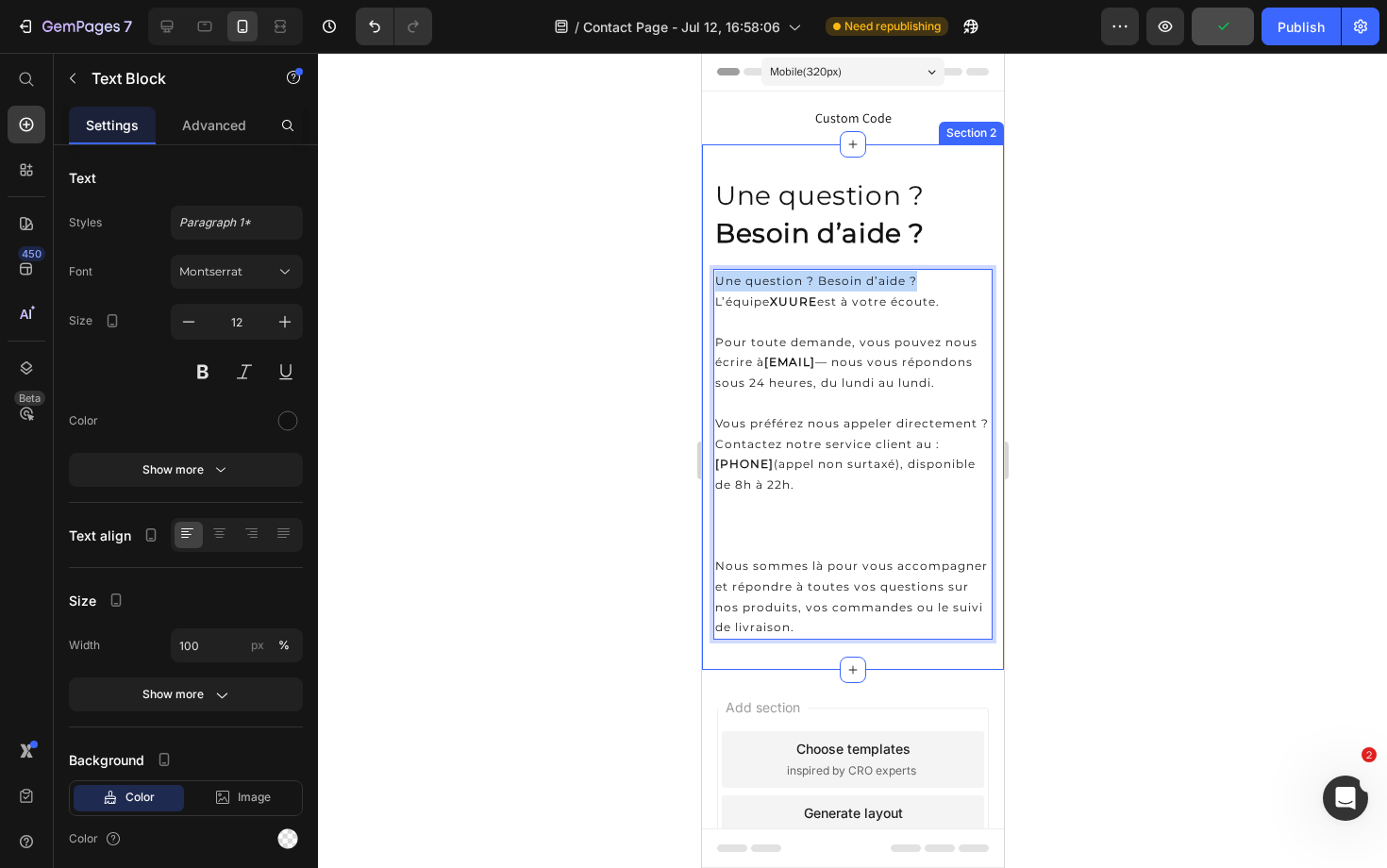 drag, startPoint x: 920, startPoint y: 285, endPoint x: 696, endPoint y: 279, distance: 224.08034 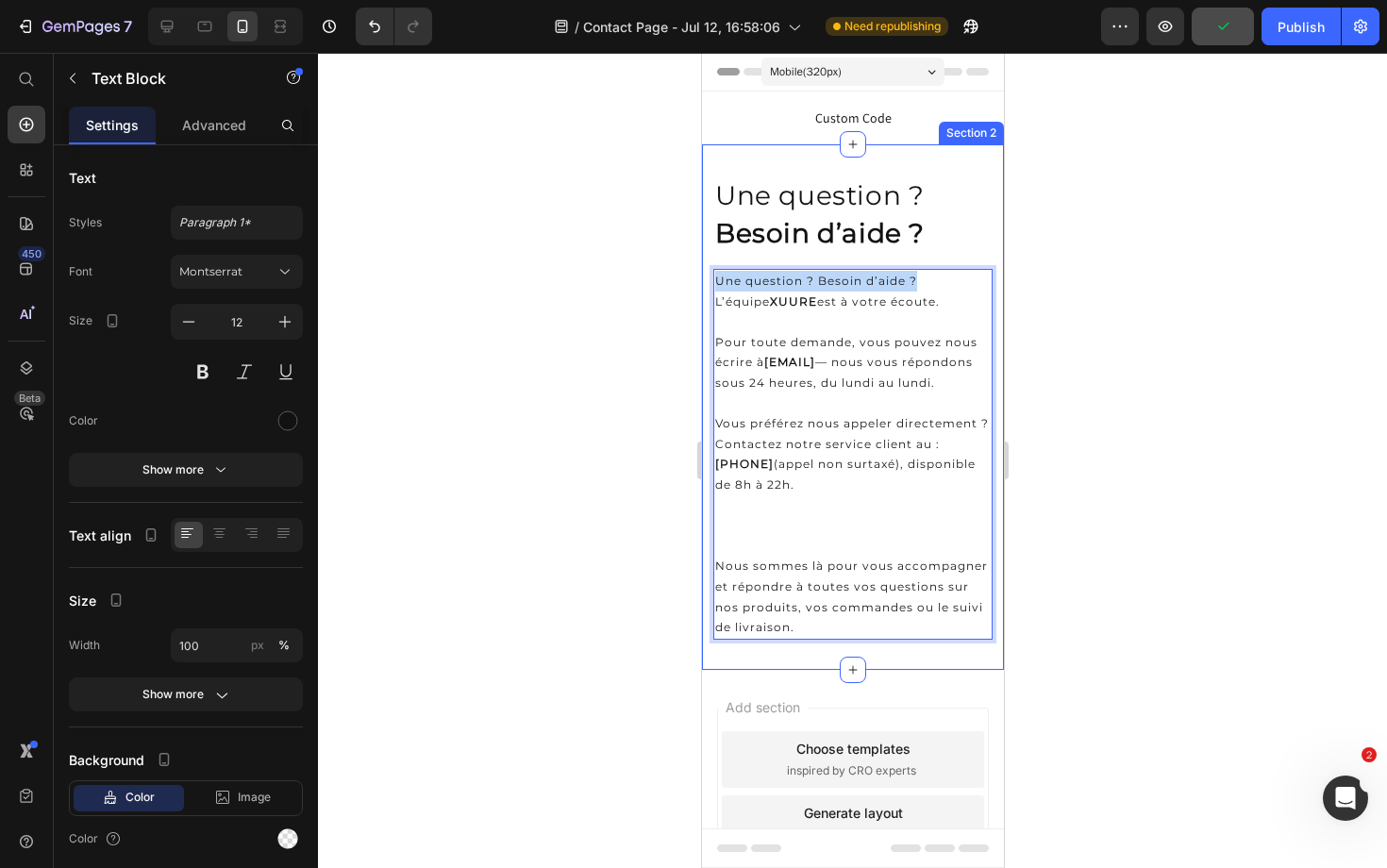 click on "Mobile  ( 320 px) iPhone 13 Mini iPhone 13 Pro iPhone 11 Pro Max iPhone 15 Pro Max Pixel 7 Galaxy S8+ Galaxy S20 Ultra iPad Mini iPad Air iPad Pro Header
Custom Code
Embed Code Google Map Section 1 ⁠⁠⁠⁠⁠⁠⁠ Une question ?  Besoin d’aide ? Heading Row Une question ? Besoin d’aide ? L’équipe  XUURE  est à votre écoute. Pour toute demande, vous pouvez nous écrire à  [EMAIL]  — nous vous répondons sous 24 heures, du lundi au lundi. Vous préférez nous appeler directement ? Contactez notre service client au :            +41 [PHONE]   (appel non surtaxé), disponible de 8h à 22h. Nous sommes là pour vous accompagner et répondre à toutes vos questions sur nos produits, vos commandes ou le suivi de livraison. Text Block   0 Section 2 Root Start with Sections from sidebar Add sections Add elements Start with Generating from URL or image Add section Choose templates inspired by CRO experts Generate layout from URL or image Add blank section Footer" at bounding box center (852, 542) 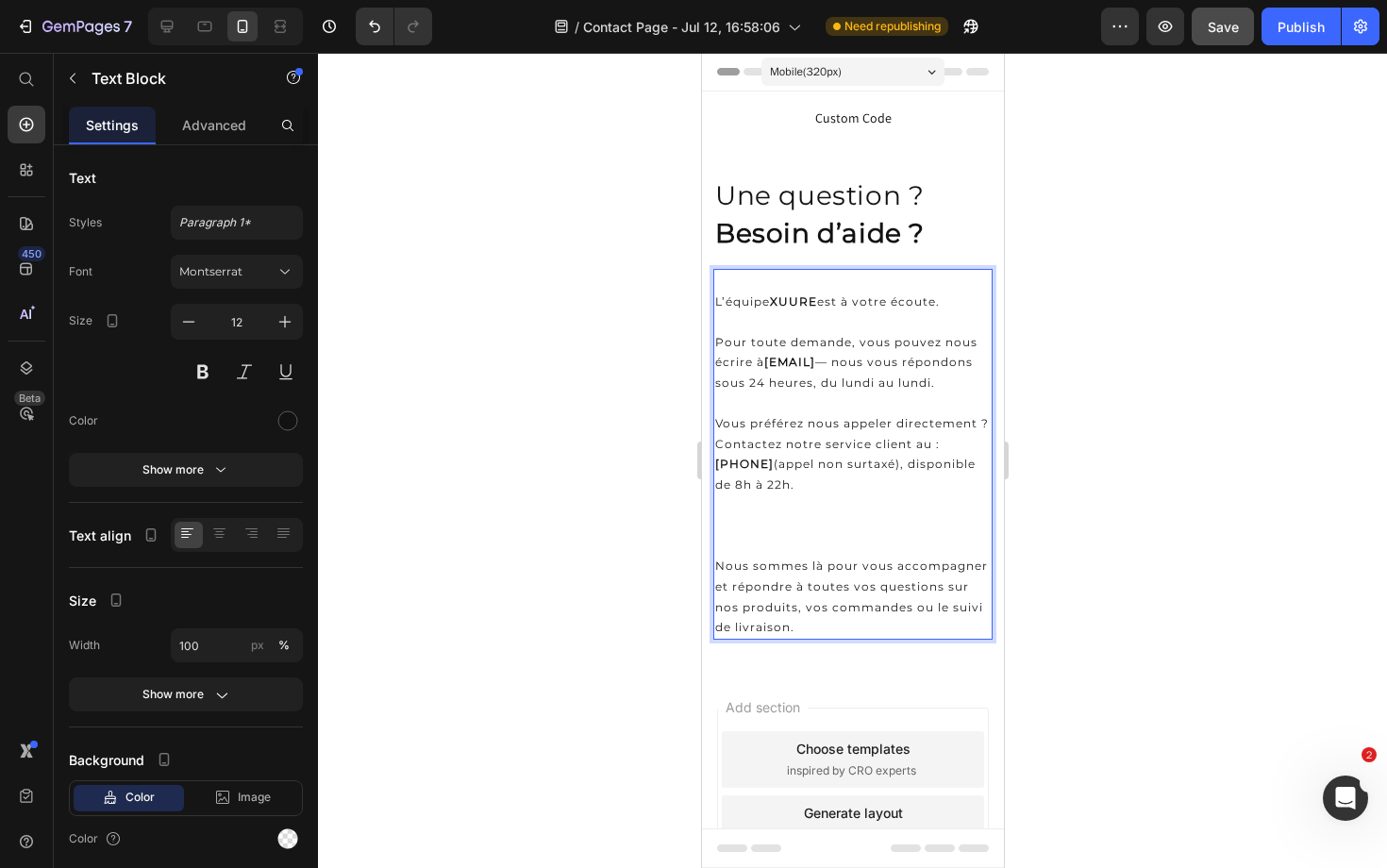 click on "L’équipe  XUURE  est à votre écoute." at bounding box center [827, 301] 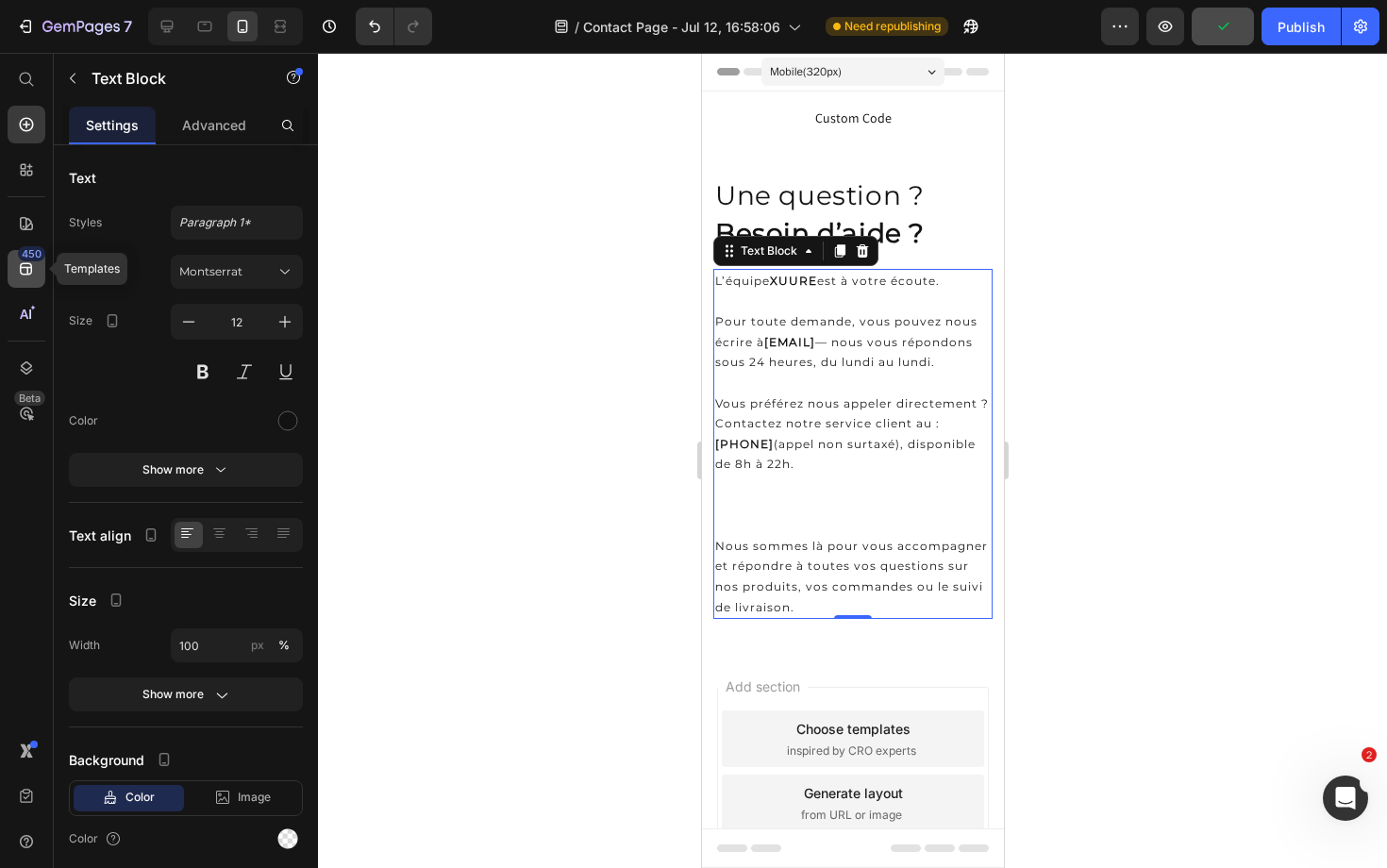 click on "450" 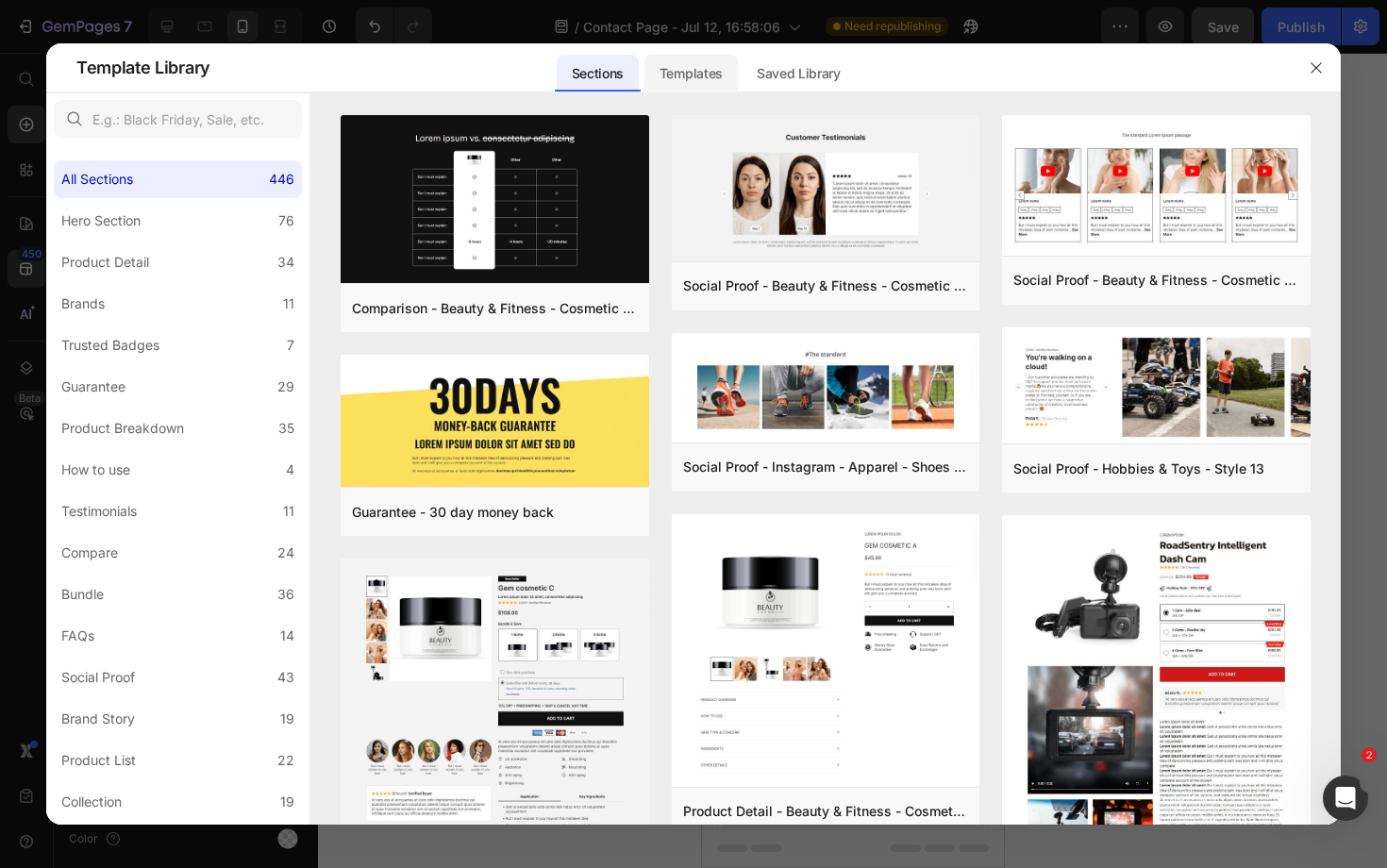 click on "Templates" 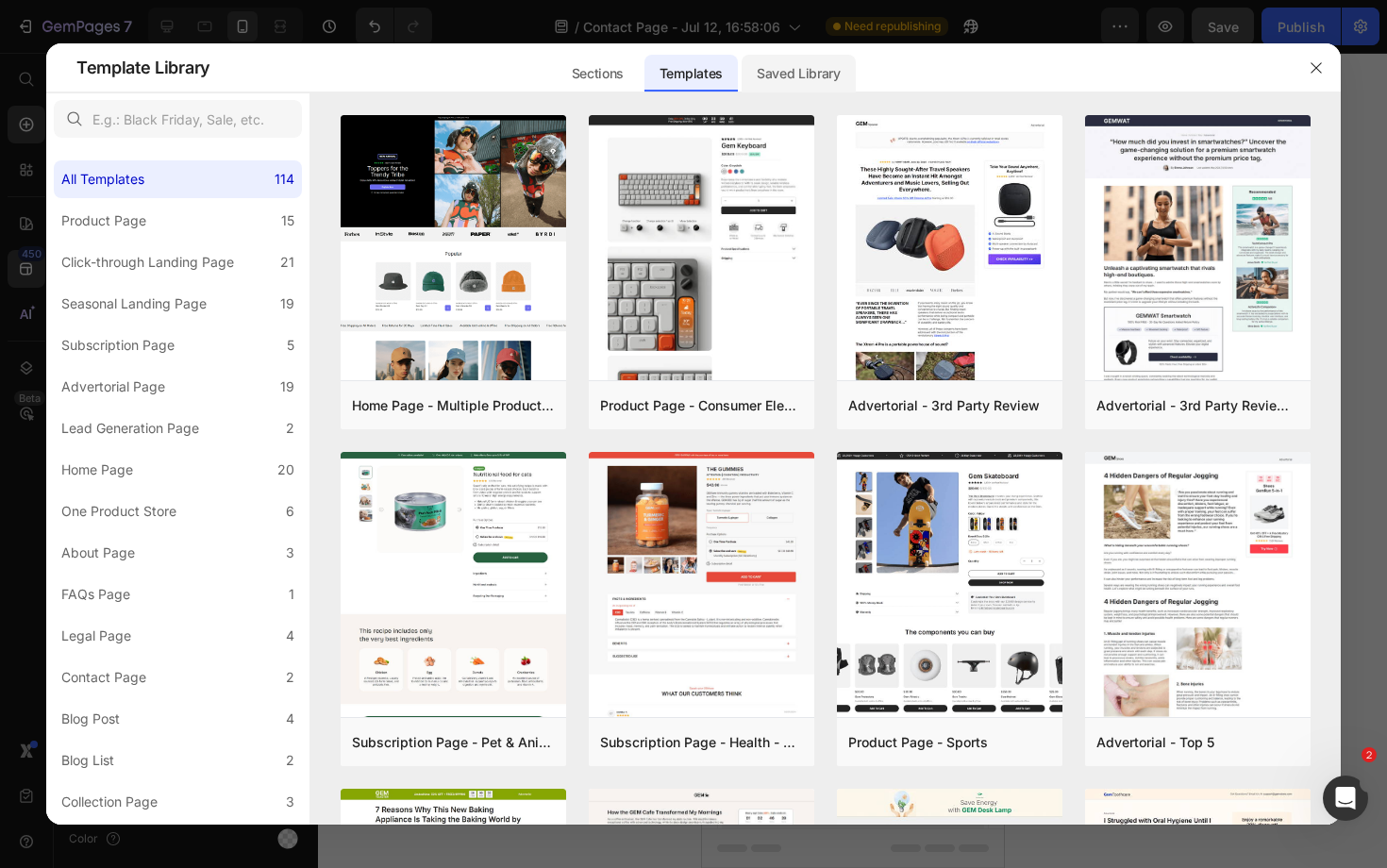 click on "Saved Library" 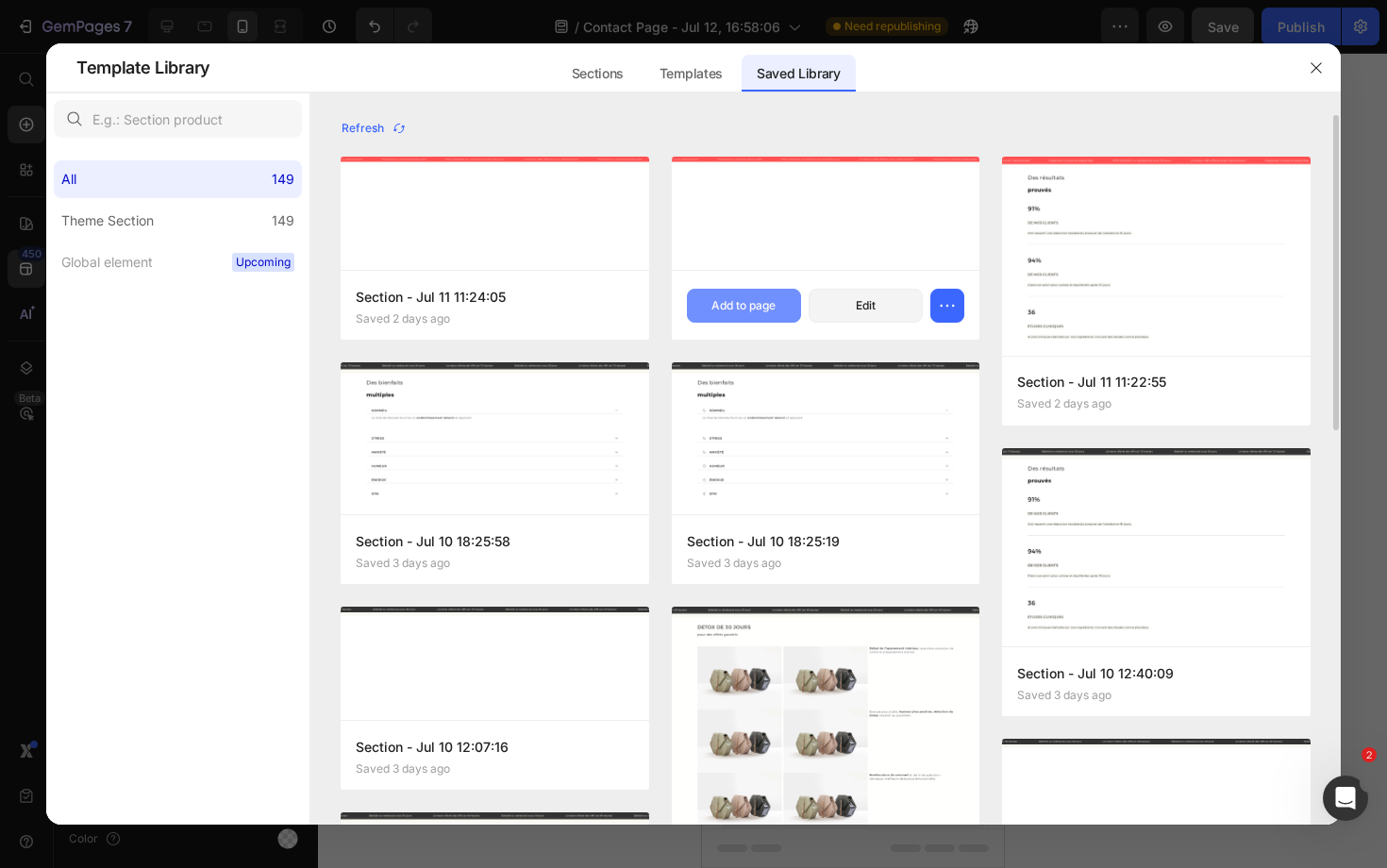 click on "Add to page" at bounding box center (744, 306) 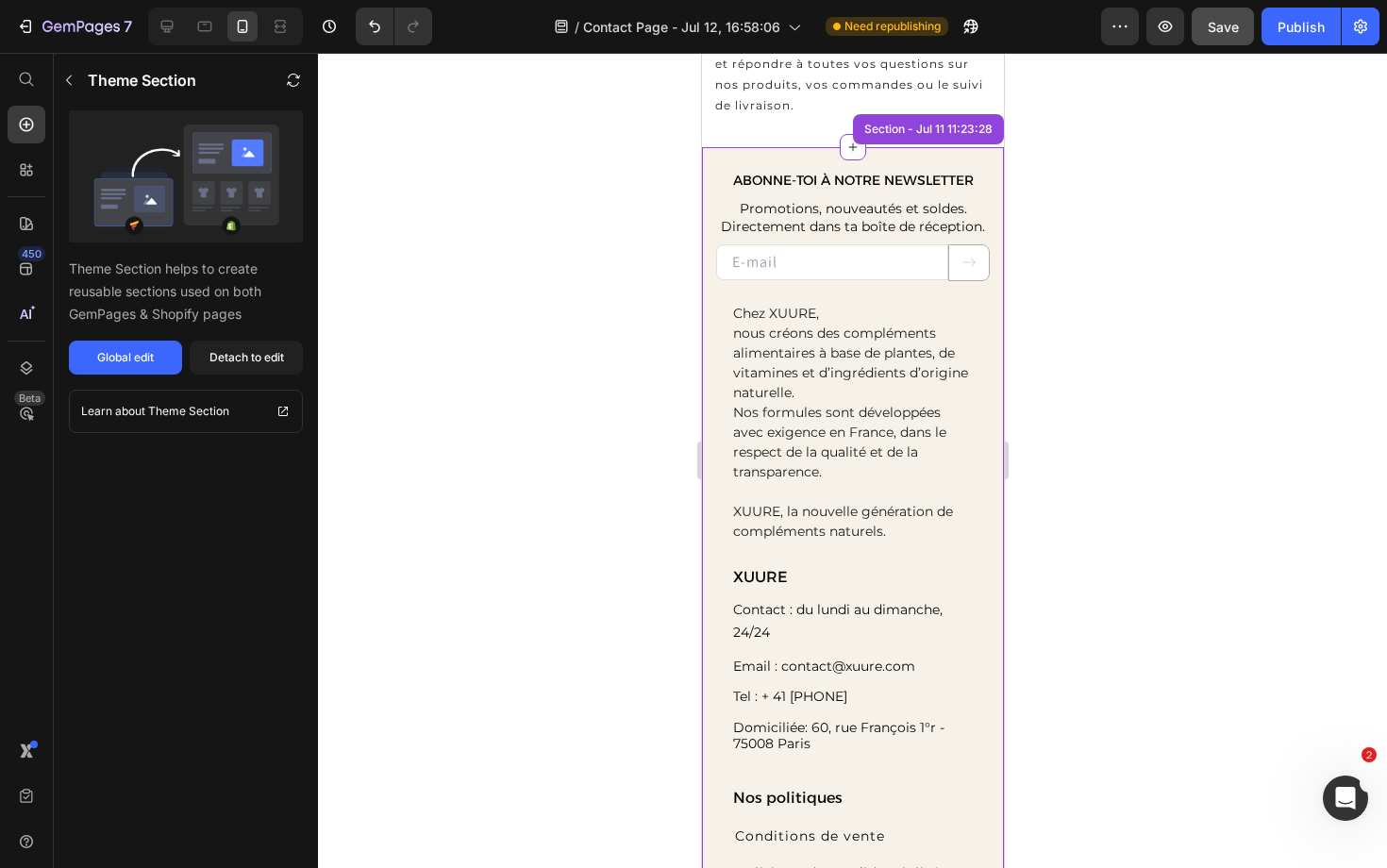 scroll, scrollTop: 607, scrollLeft: 0, axis: vertical 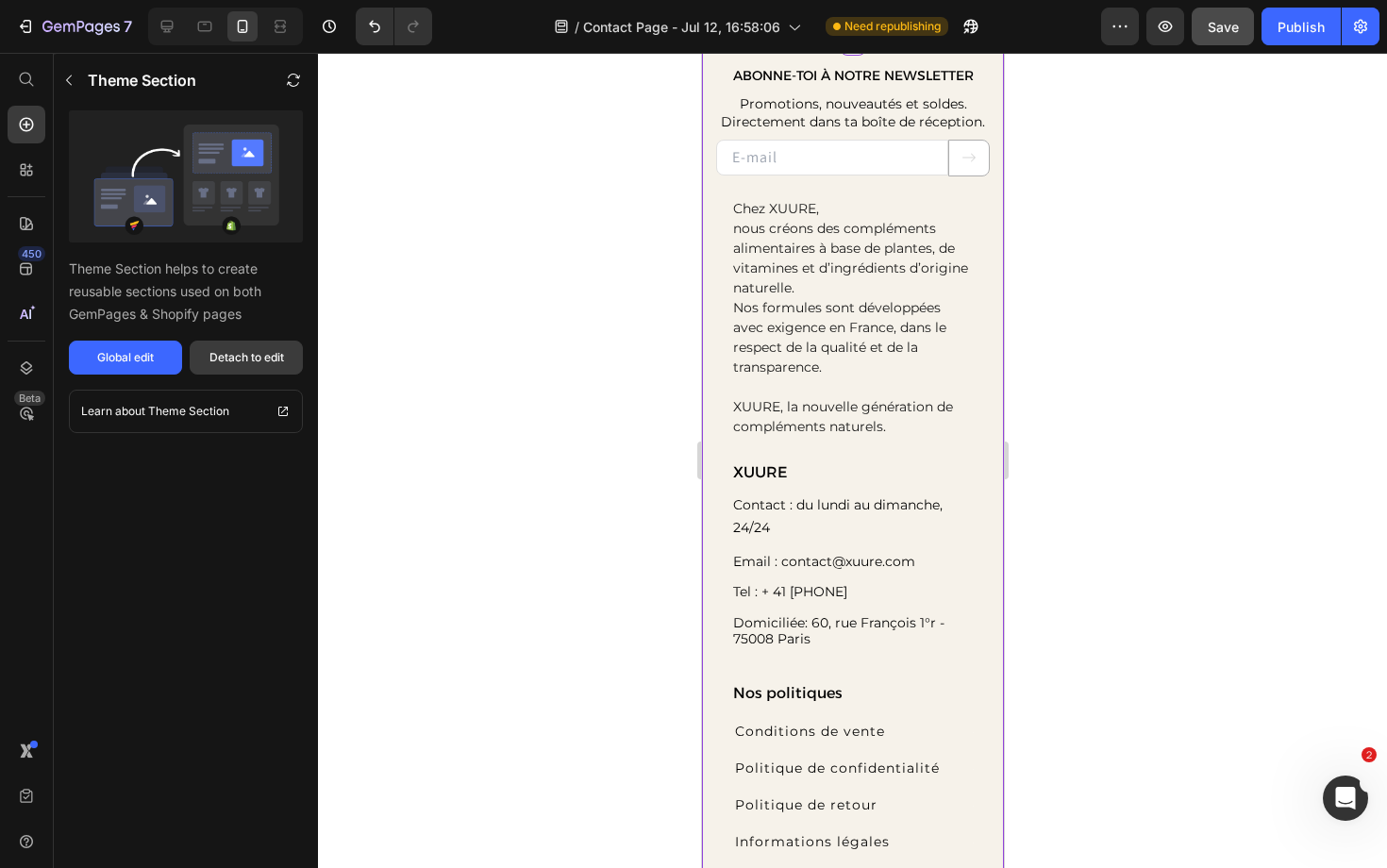 click on "Detach to edit" at bounding box center [246, 358] 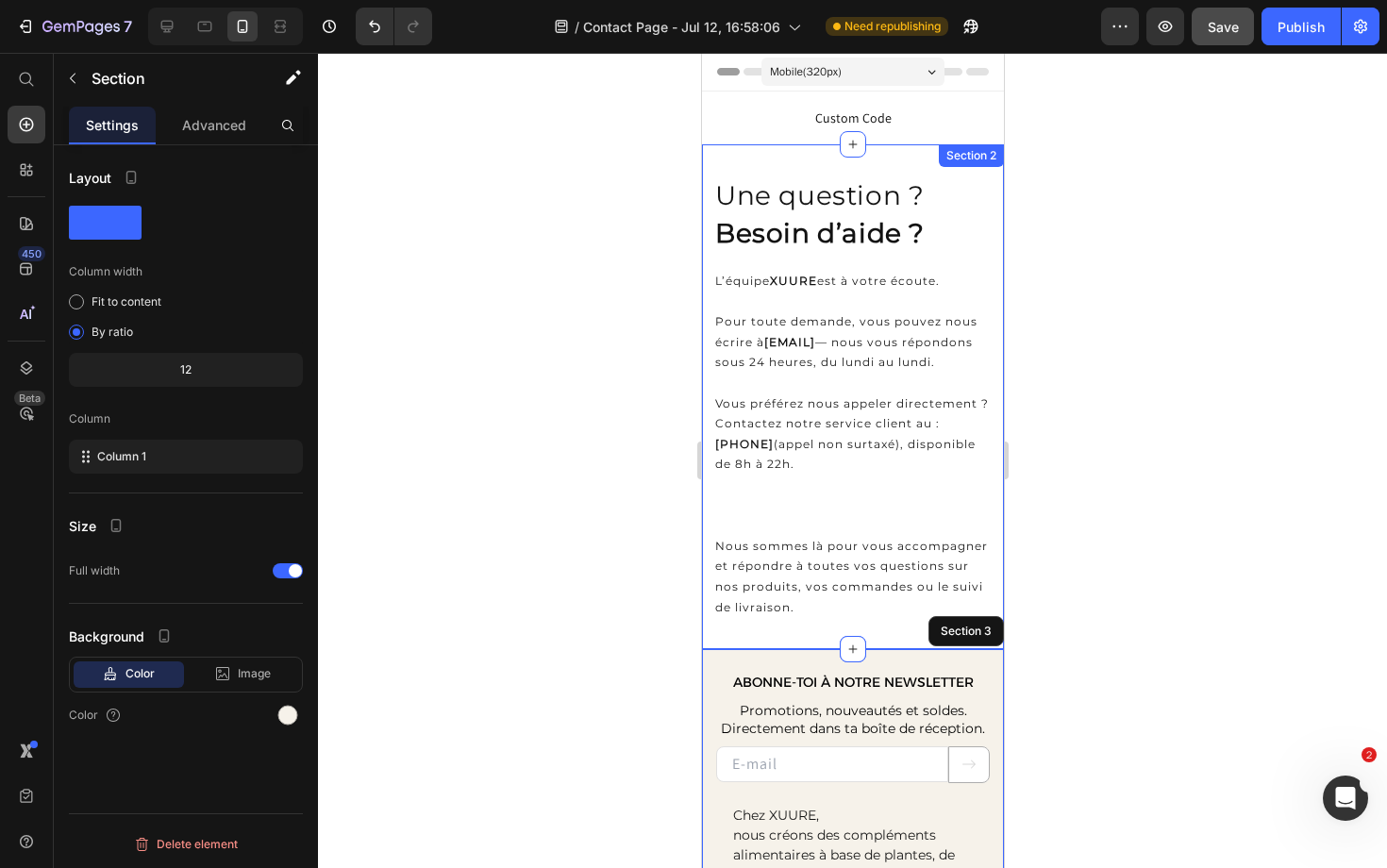 scroll, scrollTop: 0, scrollLeft: 0, axis: both 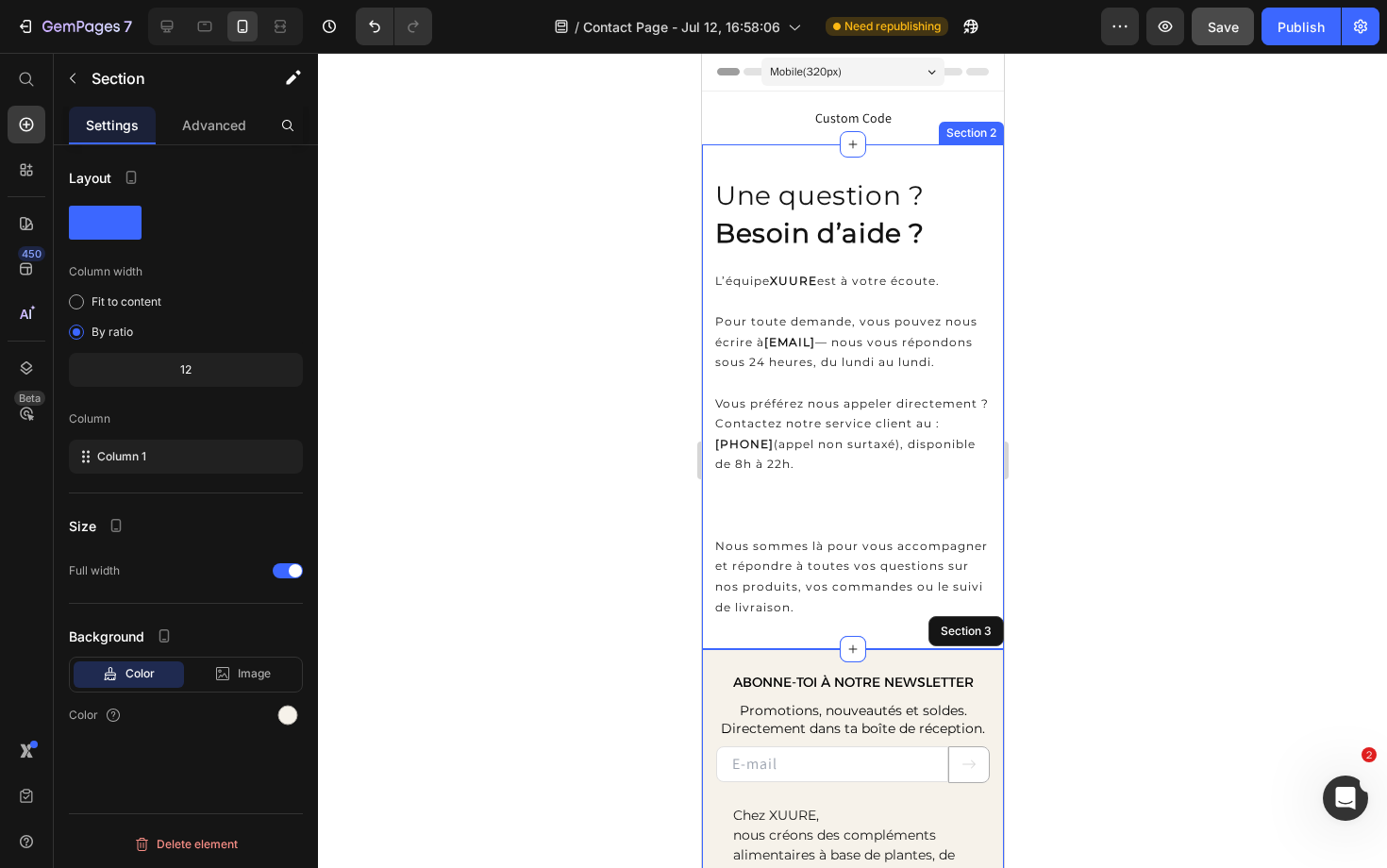 click on "⁠⁠⁠⁠⁠⁠⁠ Une question ?  Besoin d’aide ? Heading Row L’équipe  XUURE  est à votre écoute. Pour toute demande, vous pouvez nous écrire à  contact@example.com  — nous vous répondons sous 24 heures, du lundi au lundi. Vous préférez nous appeler directement ? Contactez notre service client au :            [PHONE]   (appel non surtaxé), disponible de 8h à 22h. Nous sommes là pour vous accompagner et répondre à toutes vos questions sur nos produits, vos commandes ou le suivi de livraison. Text Block Section 2" at bounding box center [852, 396] 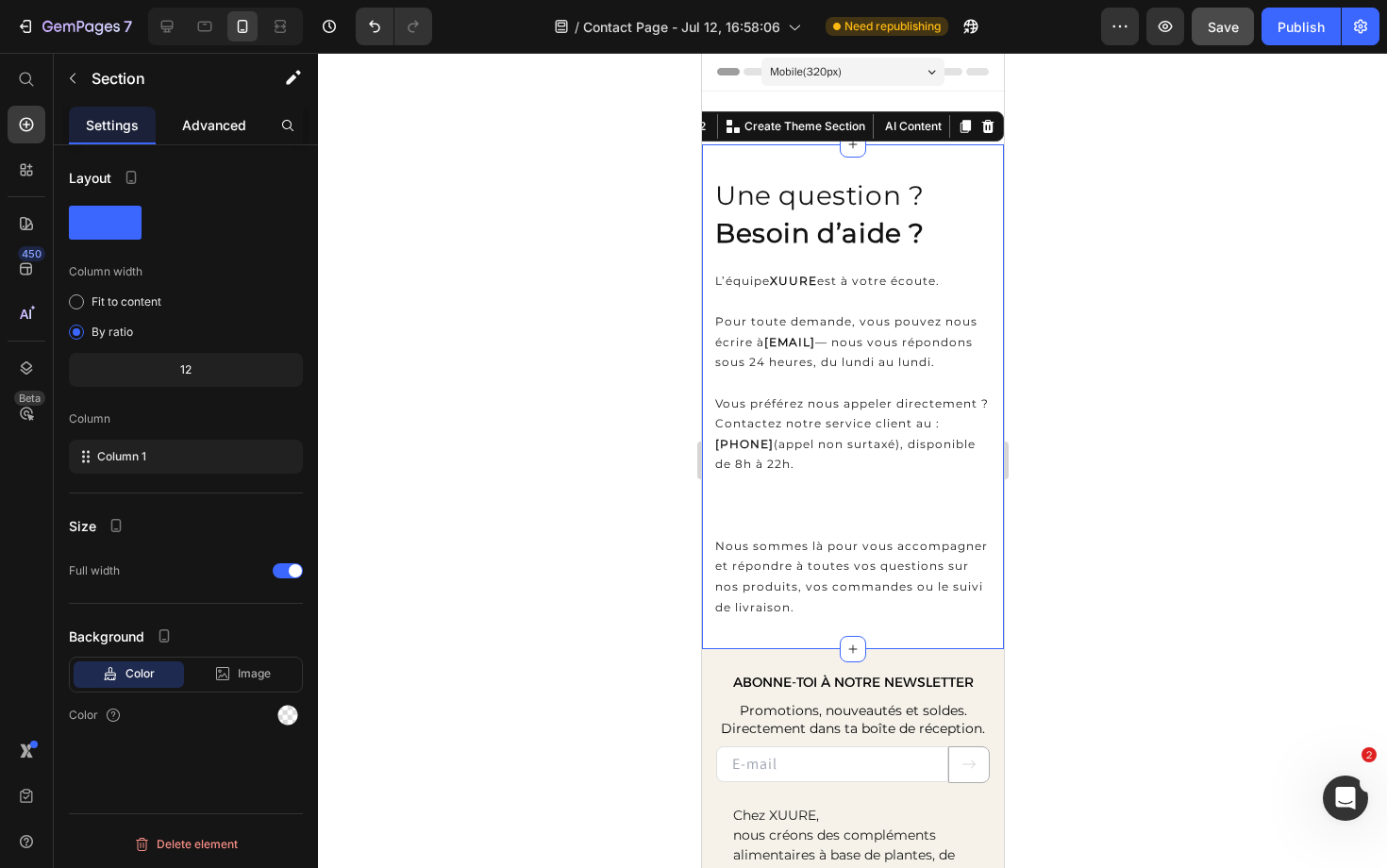click on "Advanced" at bounding box center [214, 125] 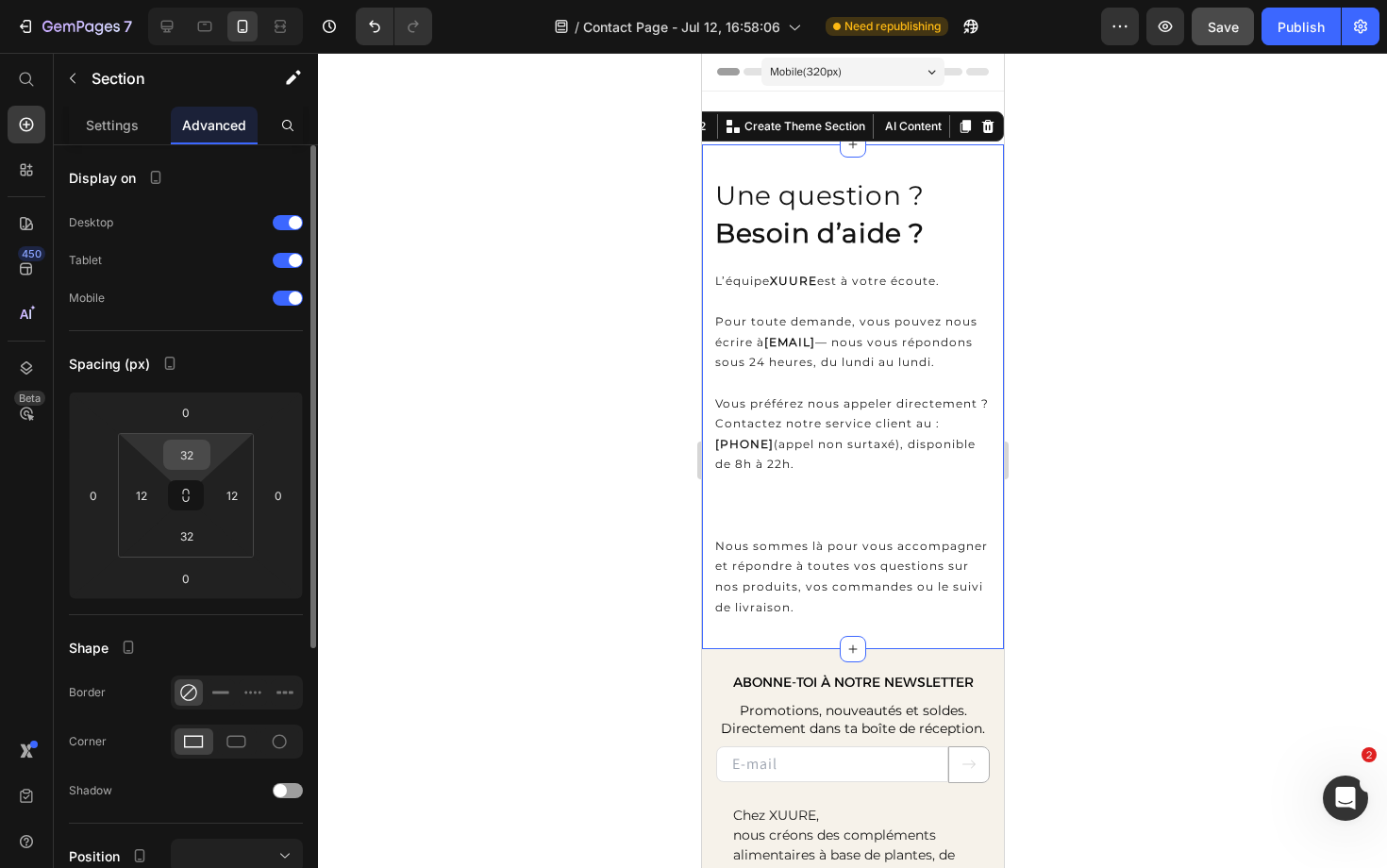click on "32" at bounding box center (187, 455) 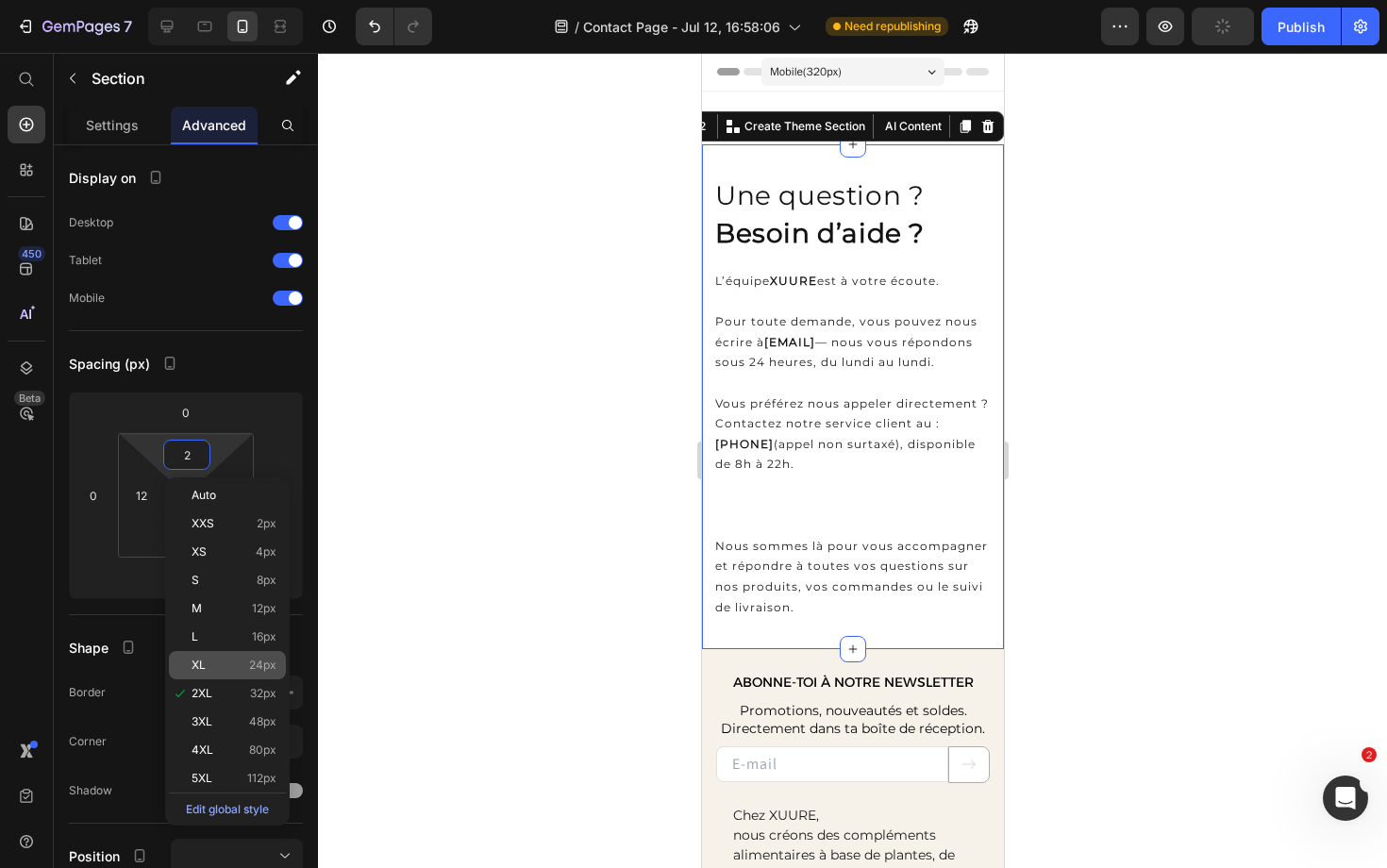 click on "XL 24px" at bounding box center (234, 665) 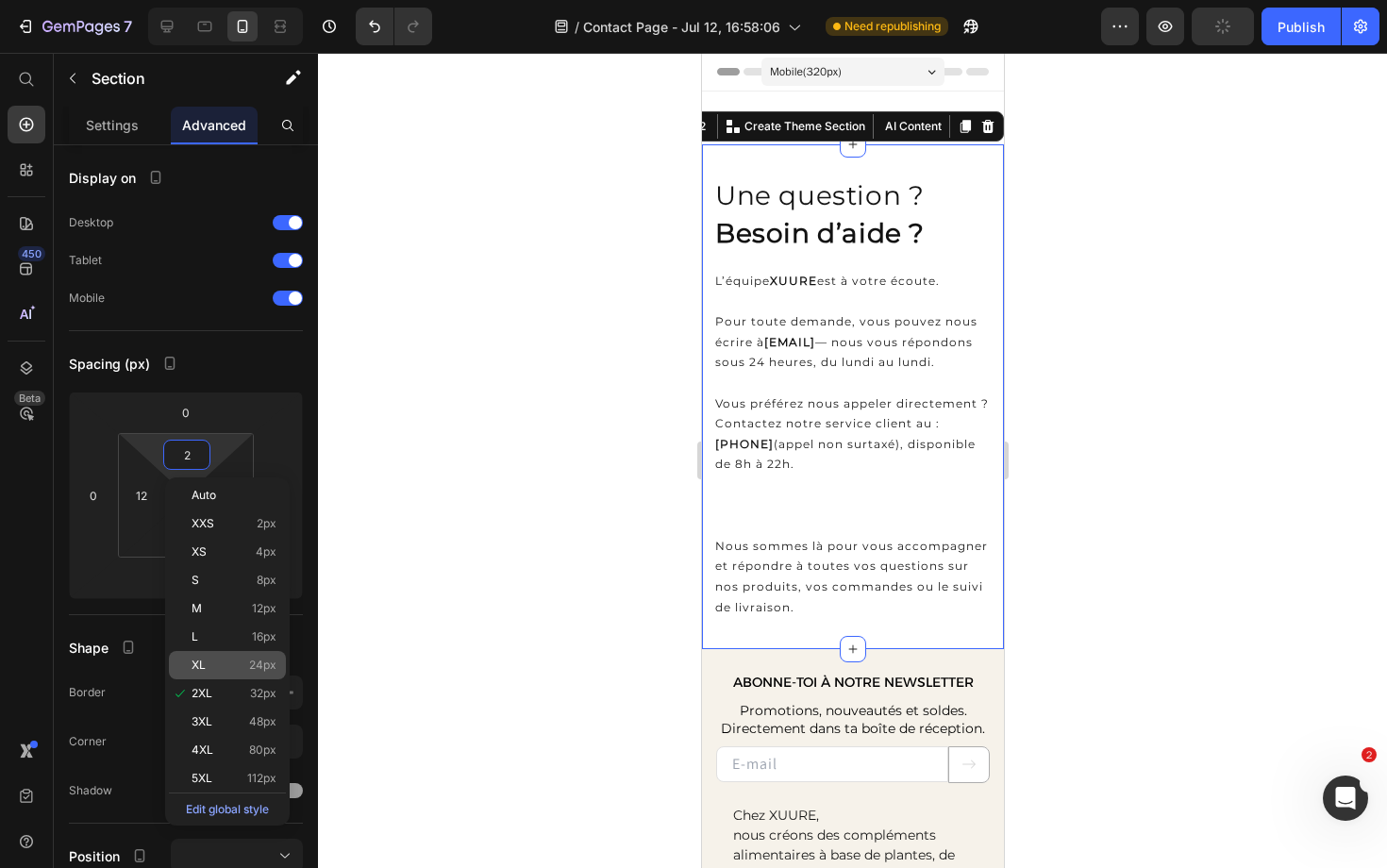 type on "24" 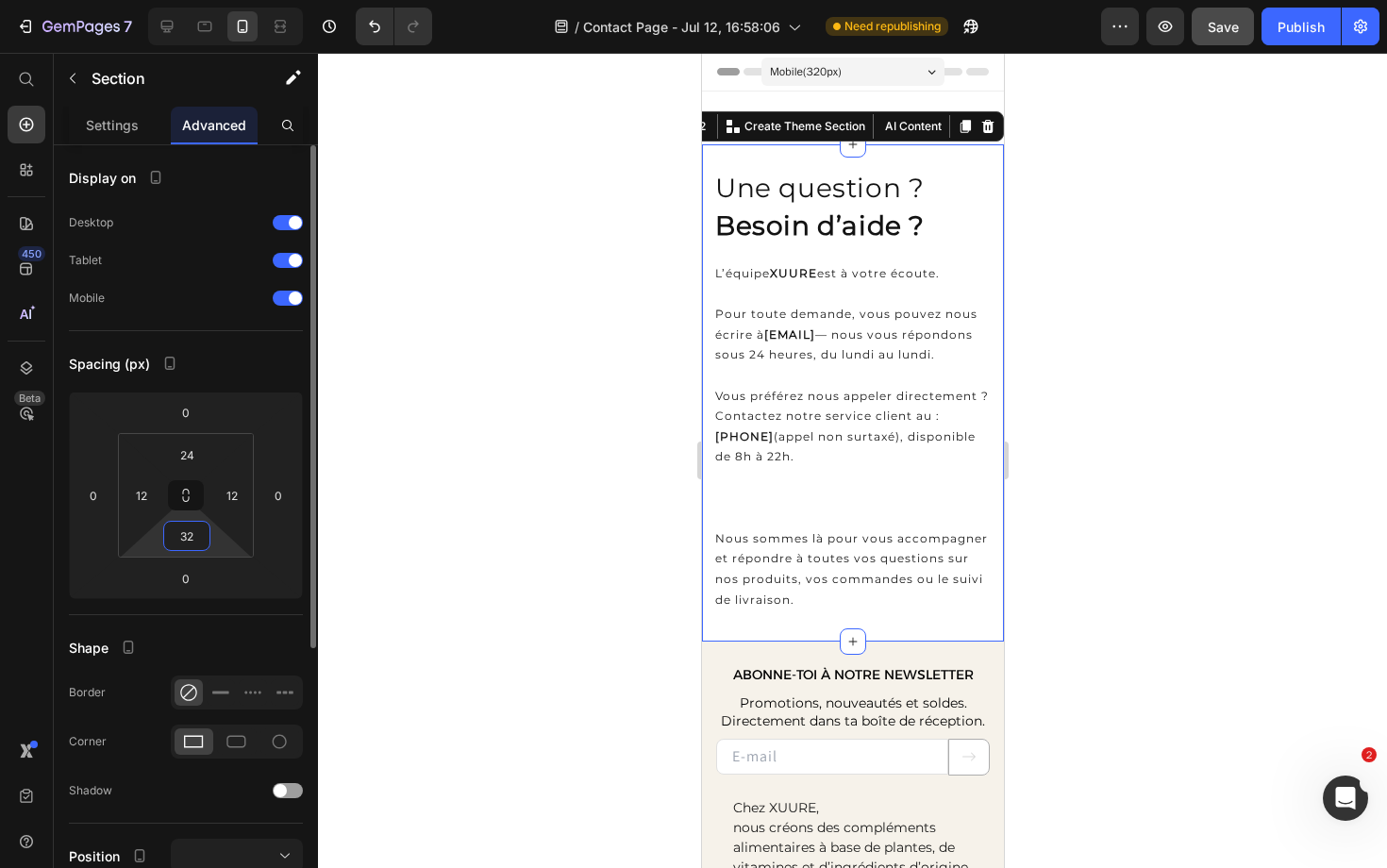click on "32" at bounding box center [187, 536] 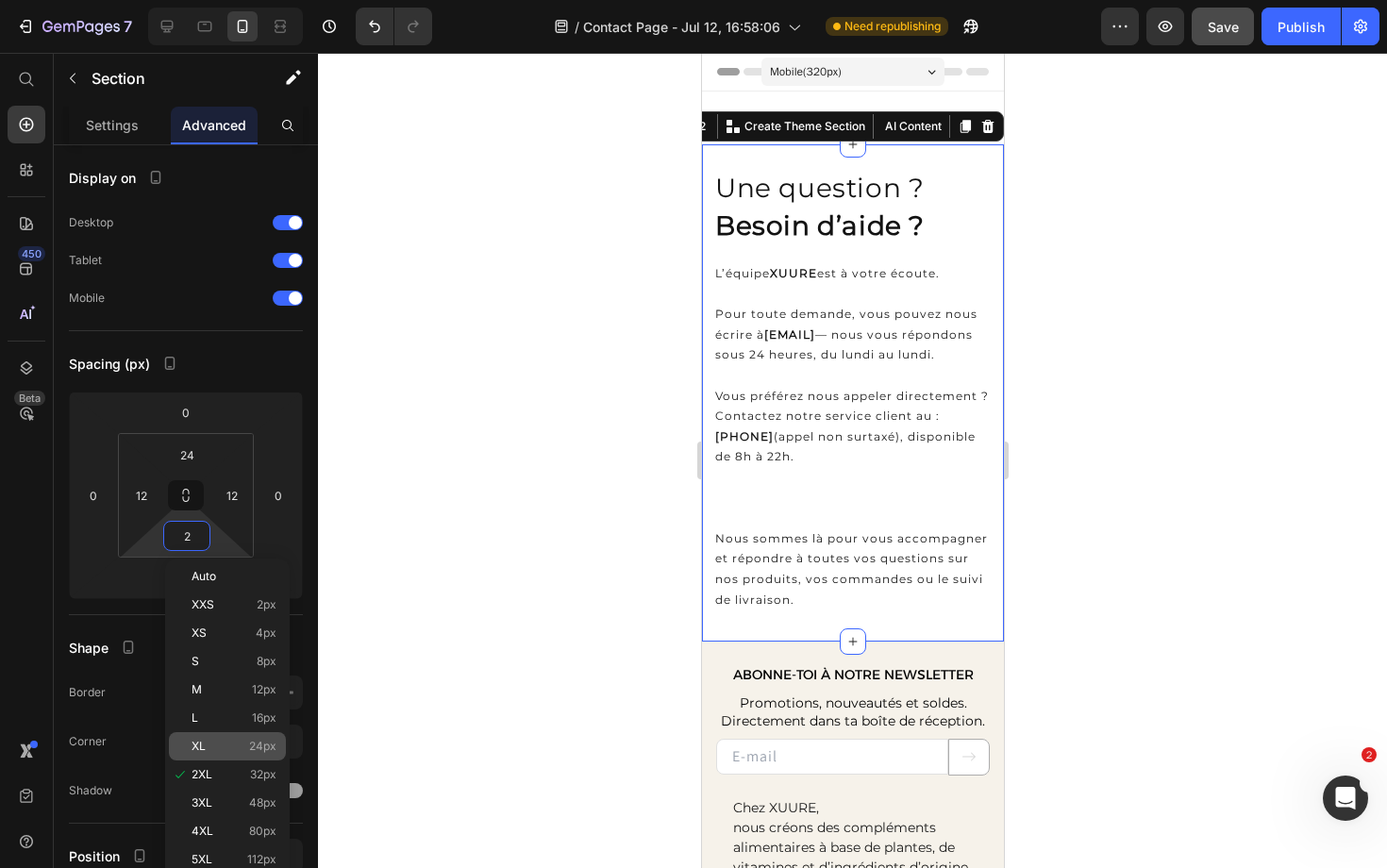 click on "XL 24px" at bounding box center [234, 746] 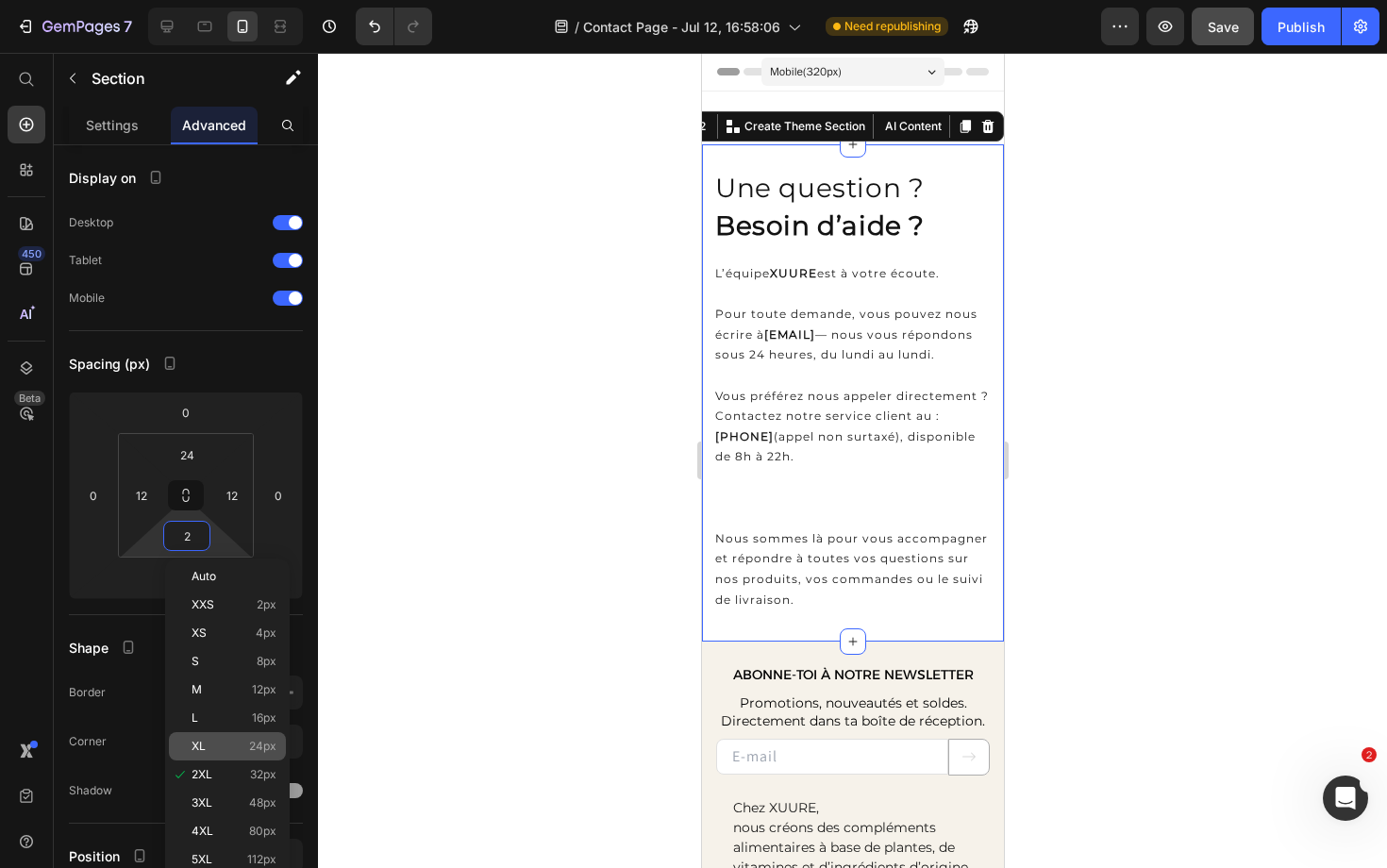 type on "24" 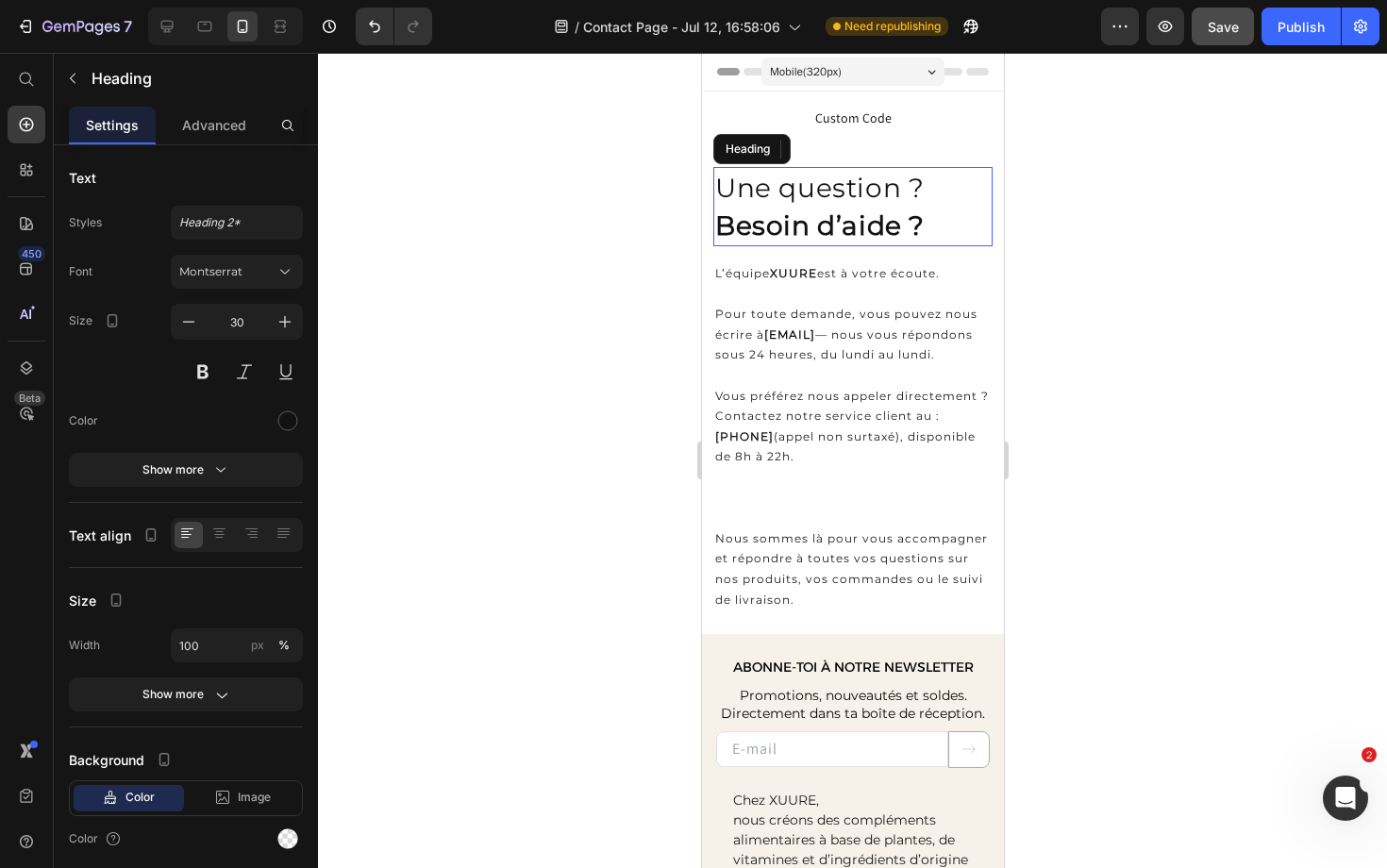 click on "Une question ?" at bounding box center [818, 188] 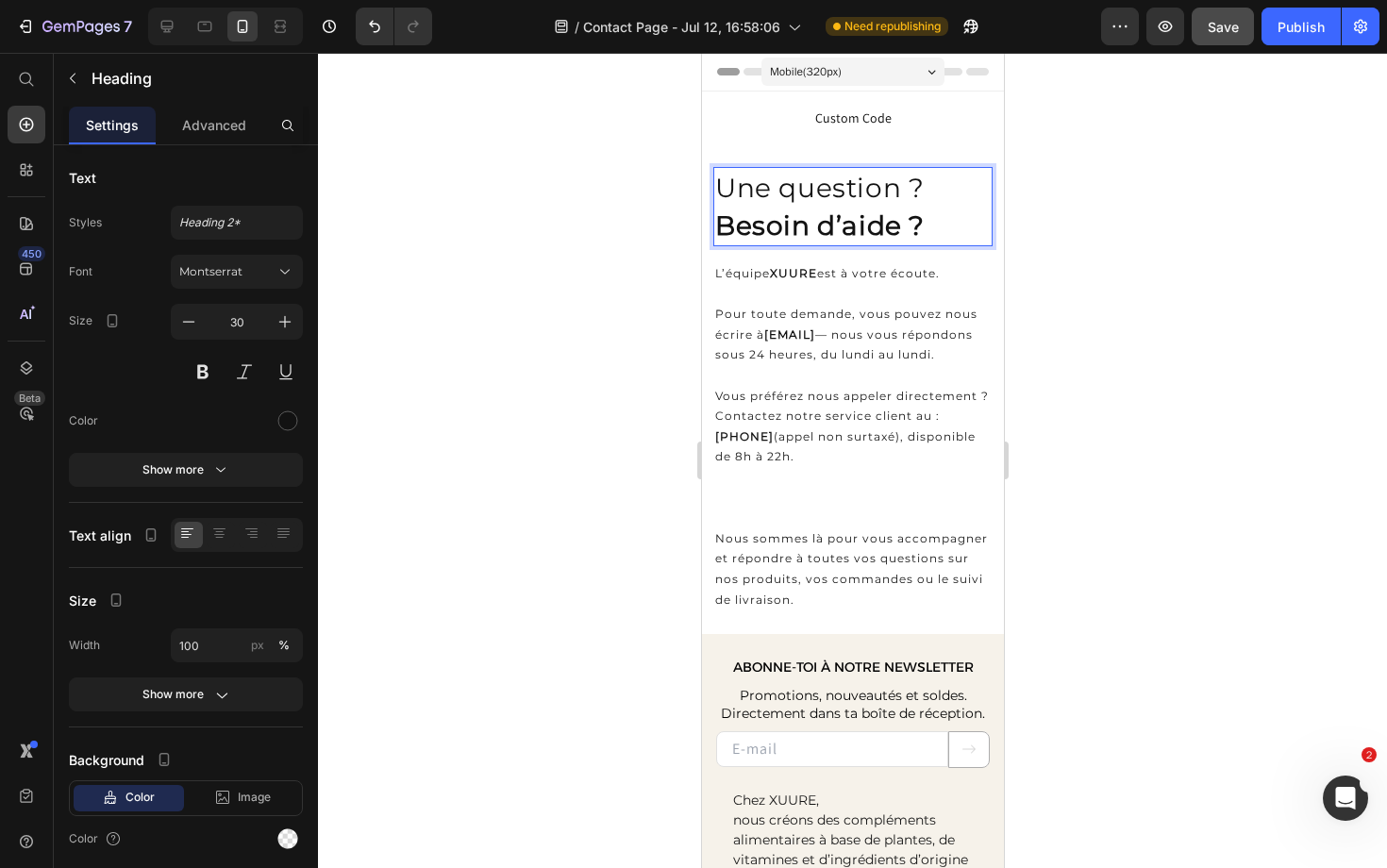 click on "Une question ?" at bounding box center [818, 188] 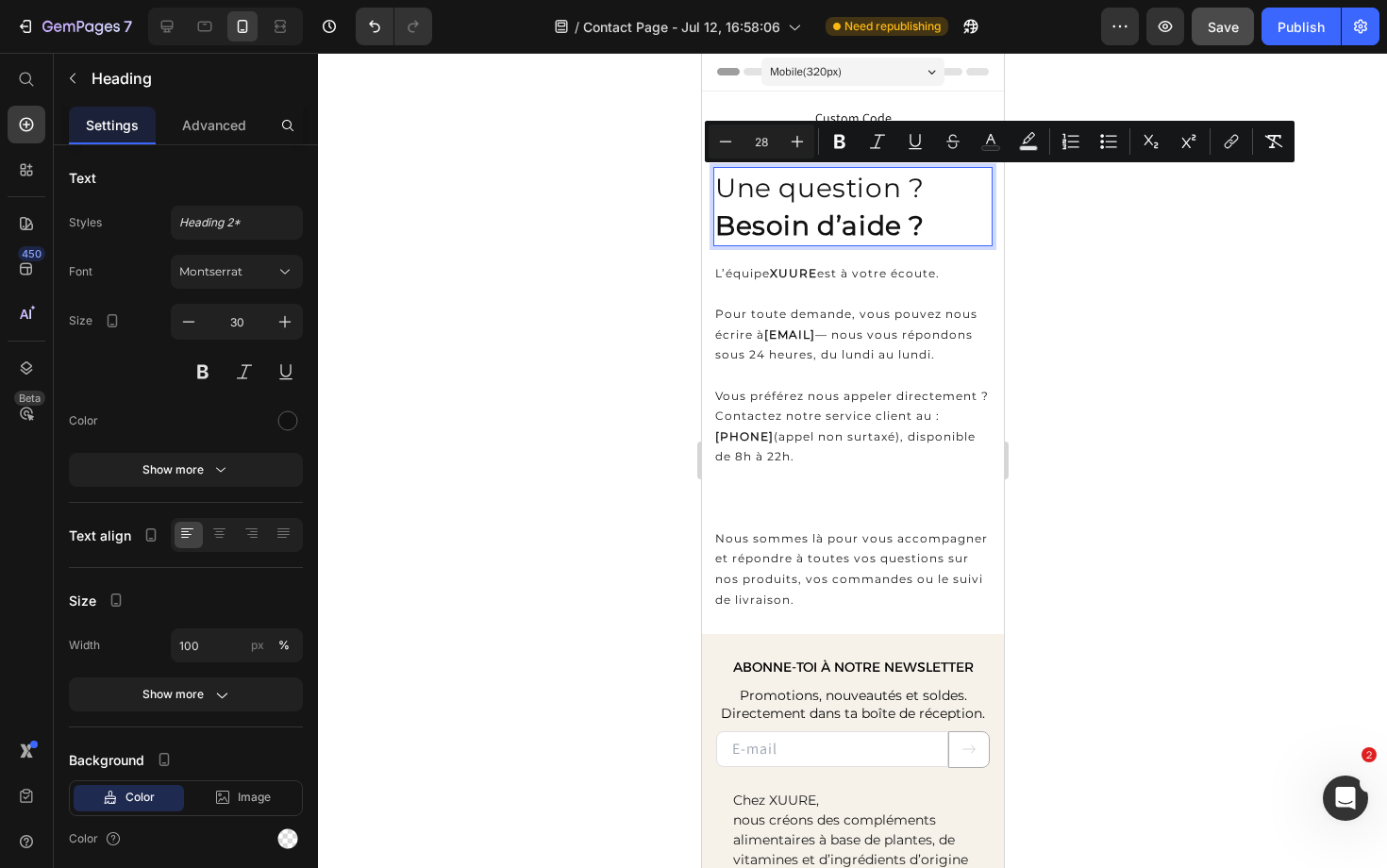 click on "Besoin d’aide ?" at bounding box center [819, 225] 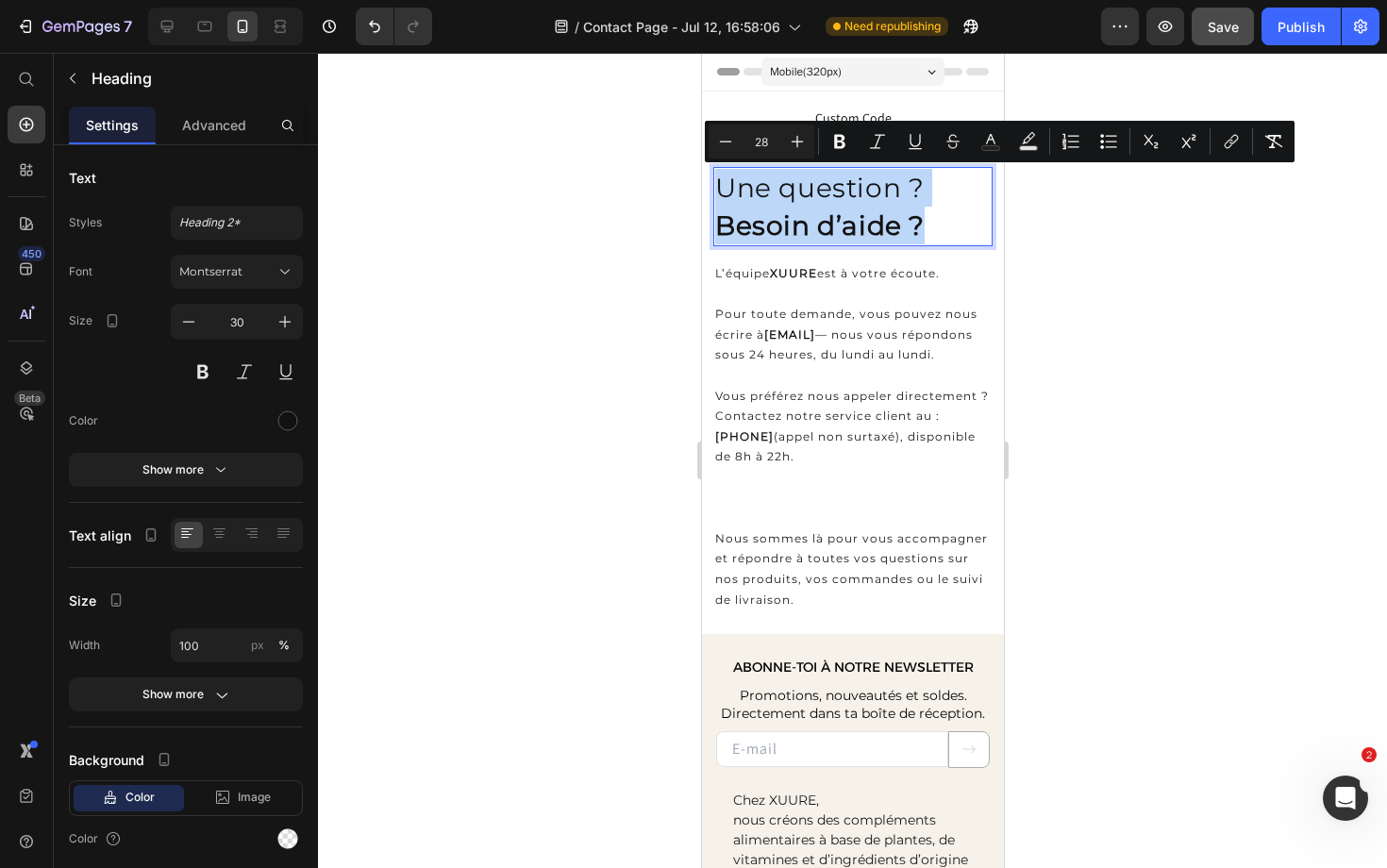 drag, startPoint x: 944, startPoint y: 223, endPoint x: 712, endPoint y: 182, distance: 235.59499 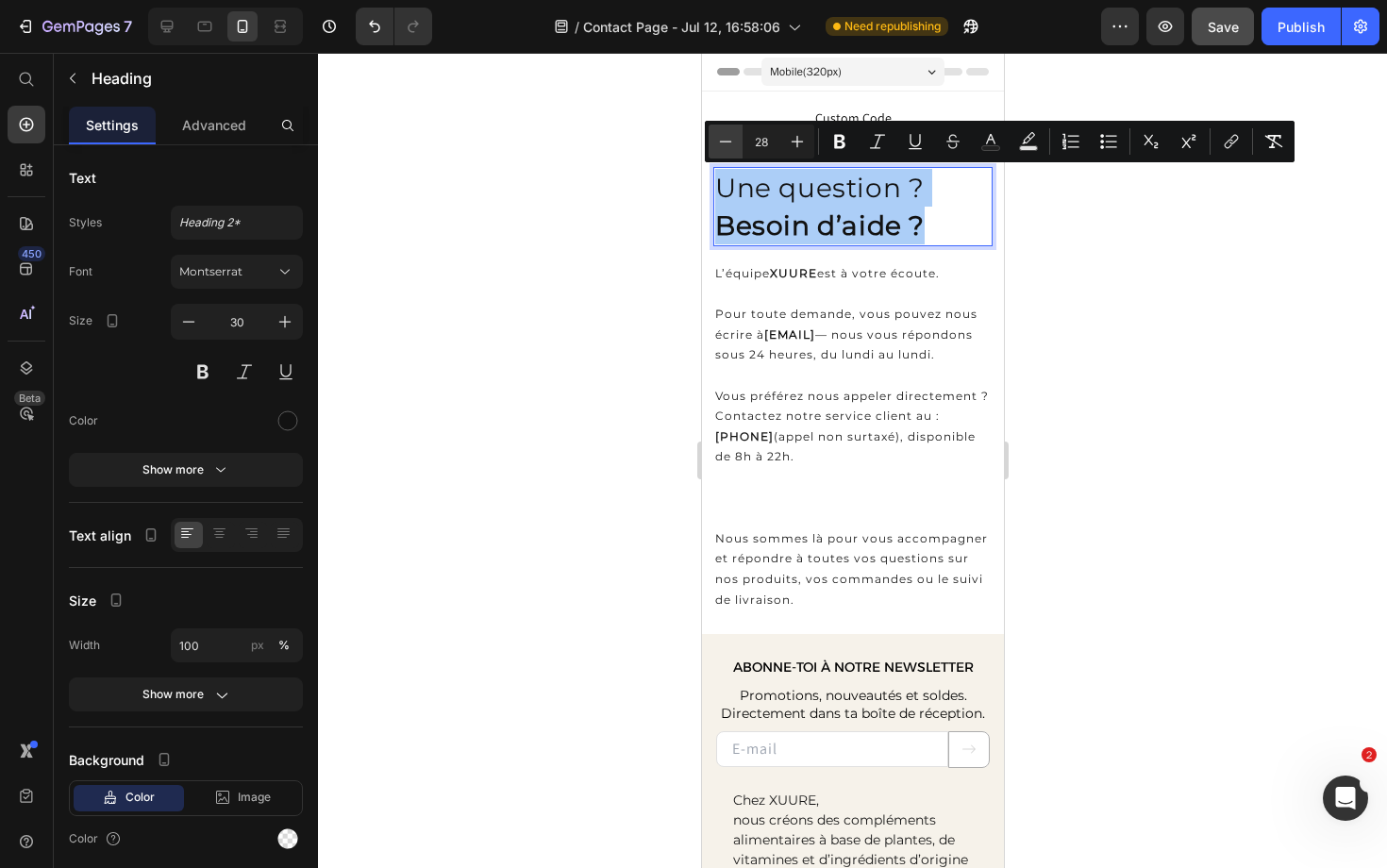 click 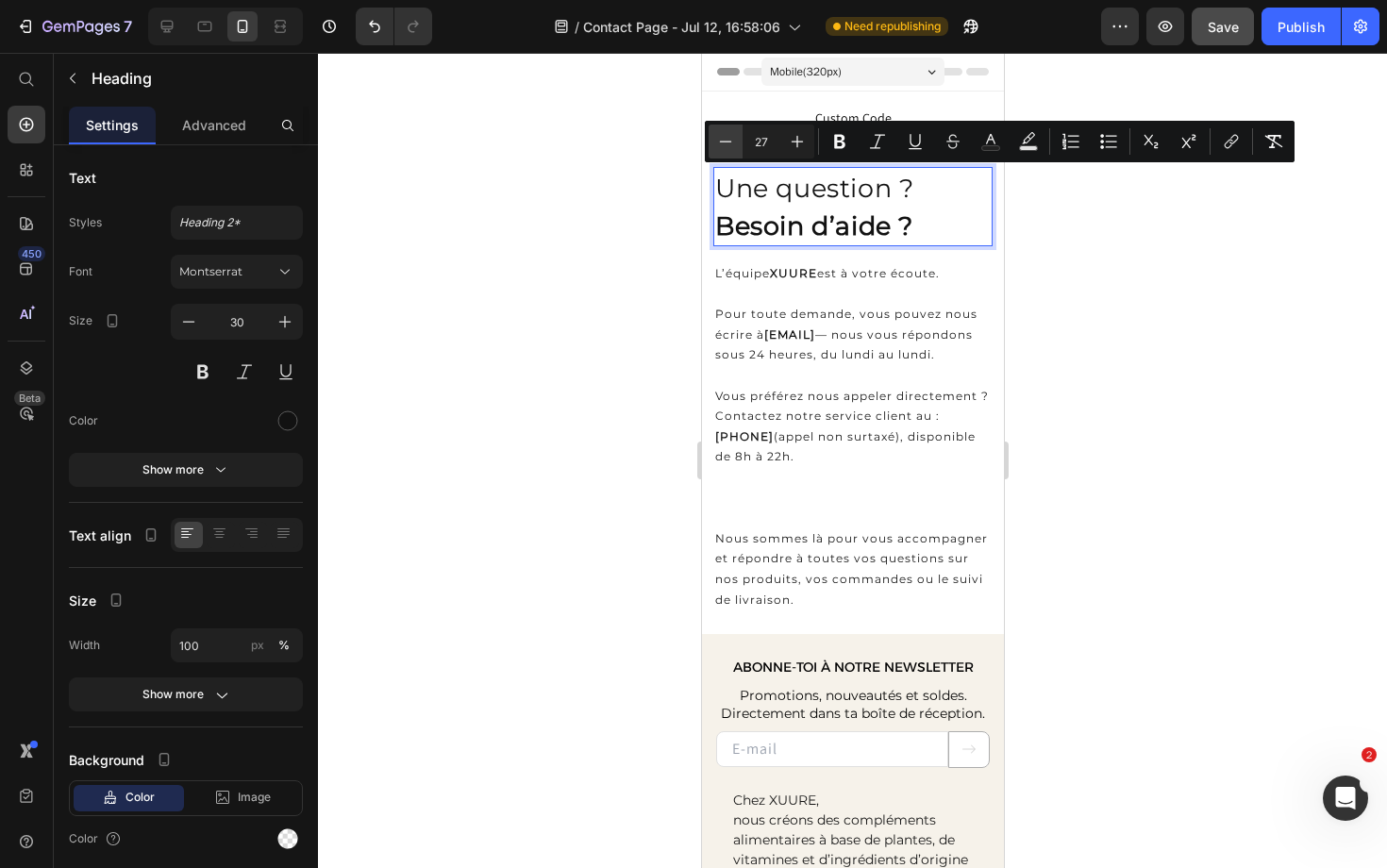 click 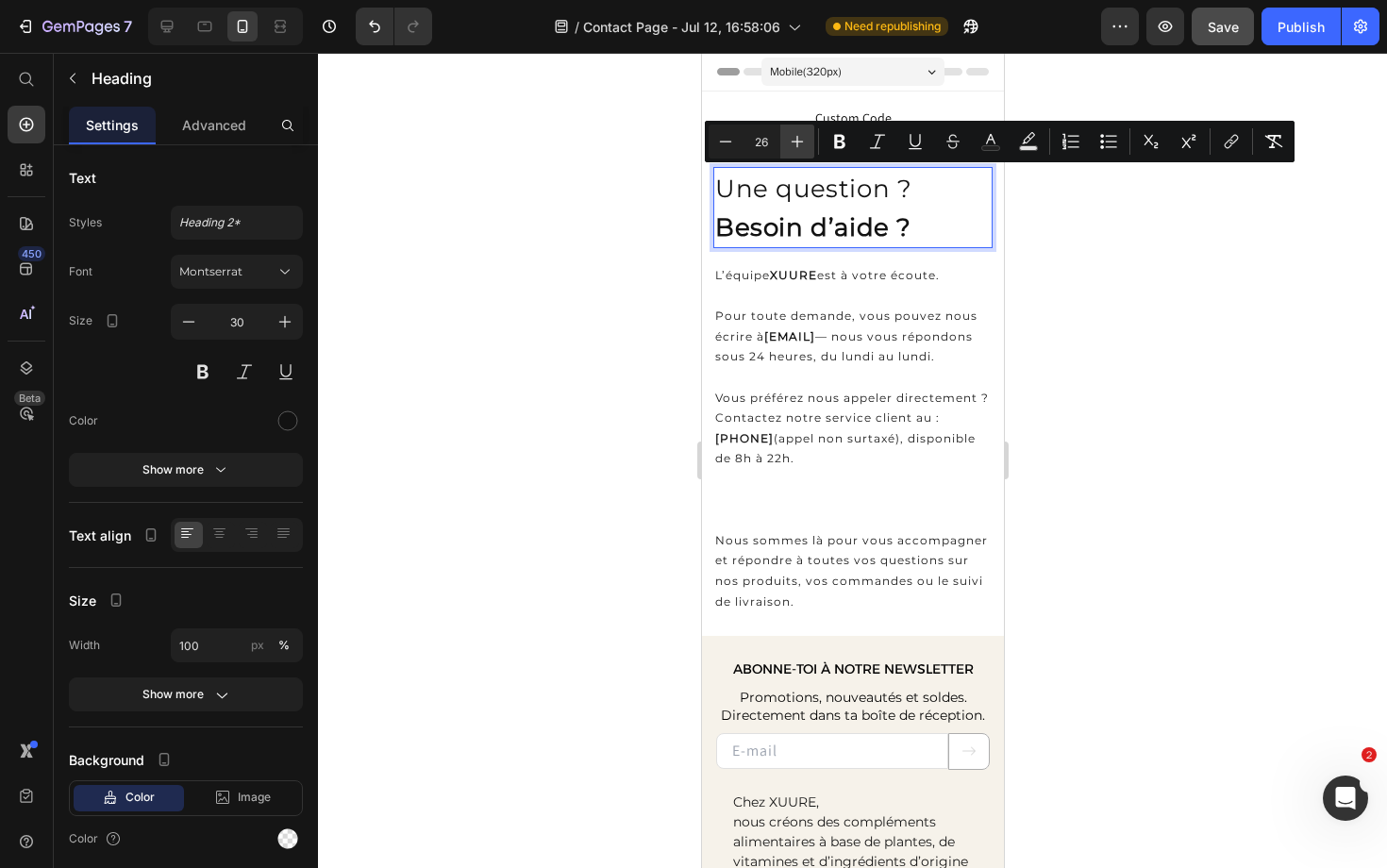 click 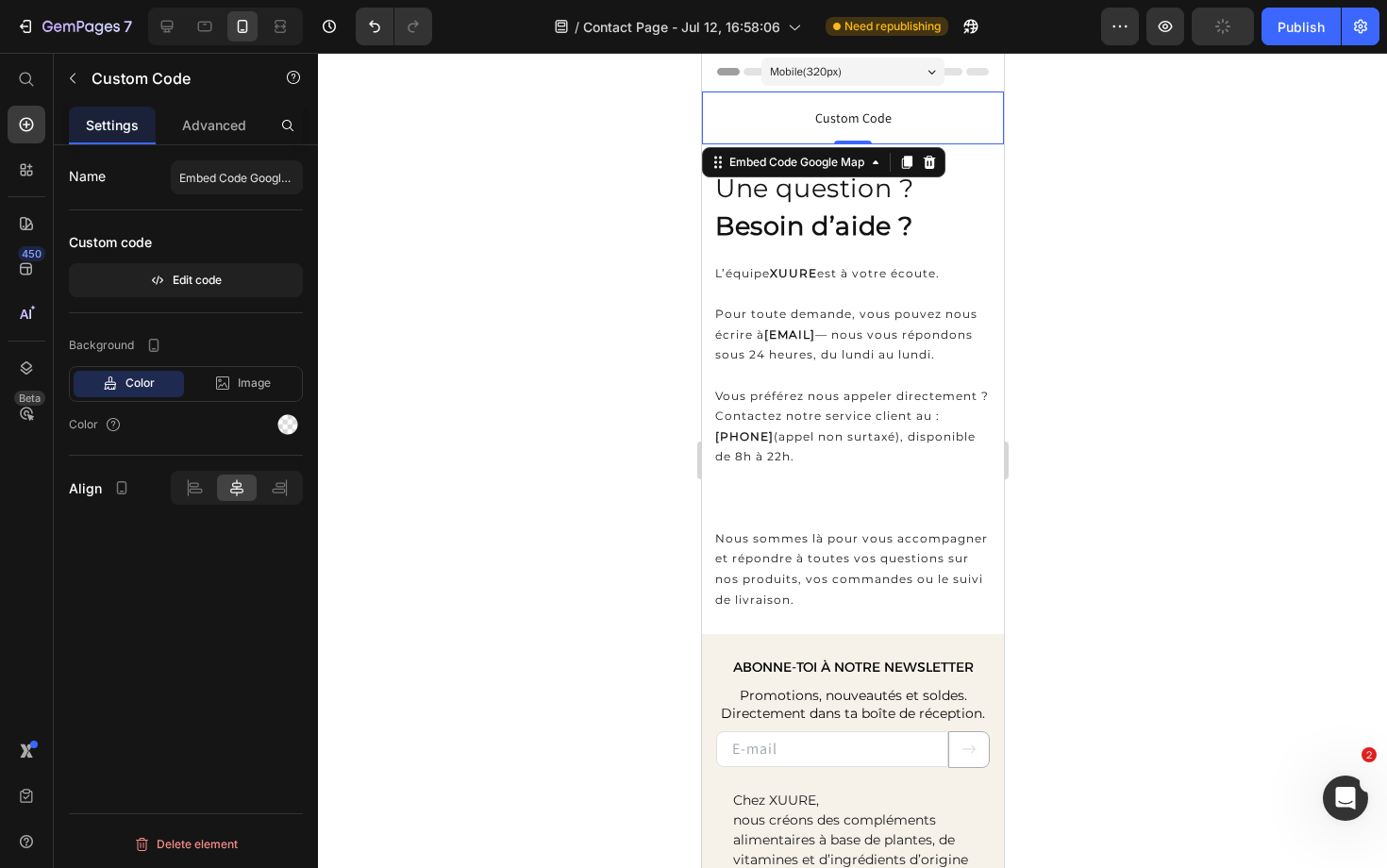 click on "Custom Code" at bounding box center [852, 118] 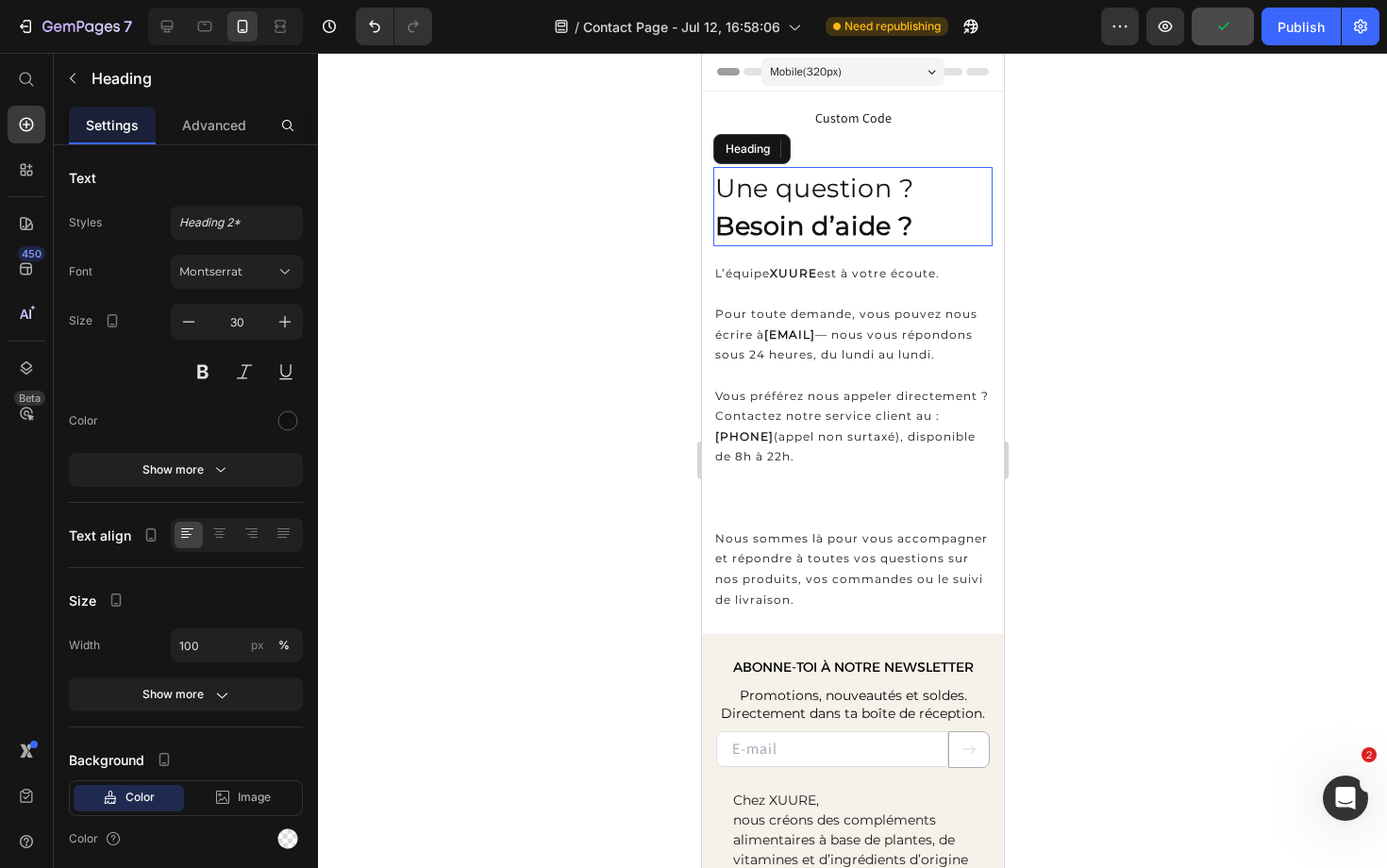 click on "⁠⁠⁠⁠⁠⁠⁠ Une question ?  Besoin d’aide ?" at bounding box center [852, 207] 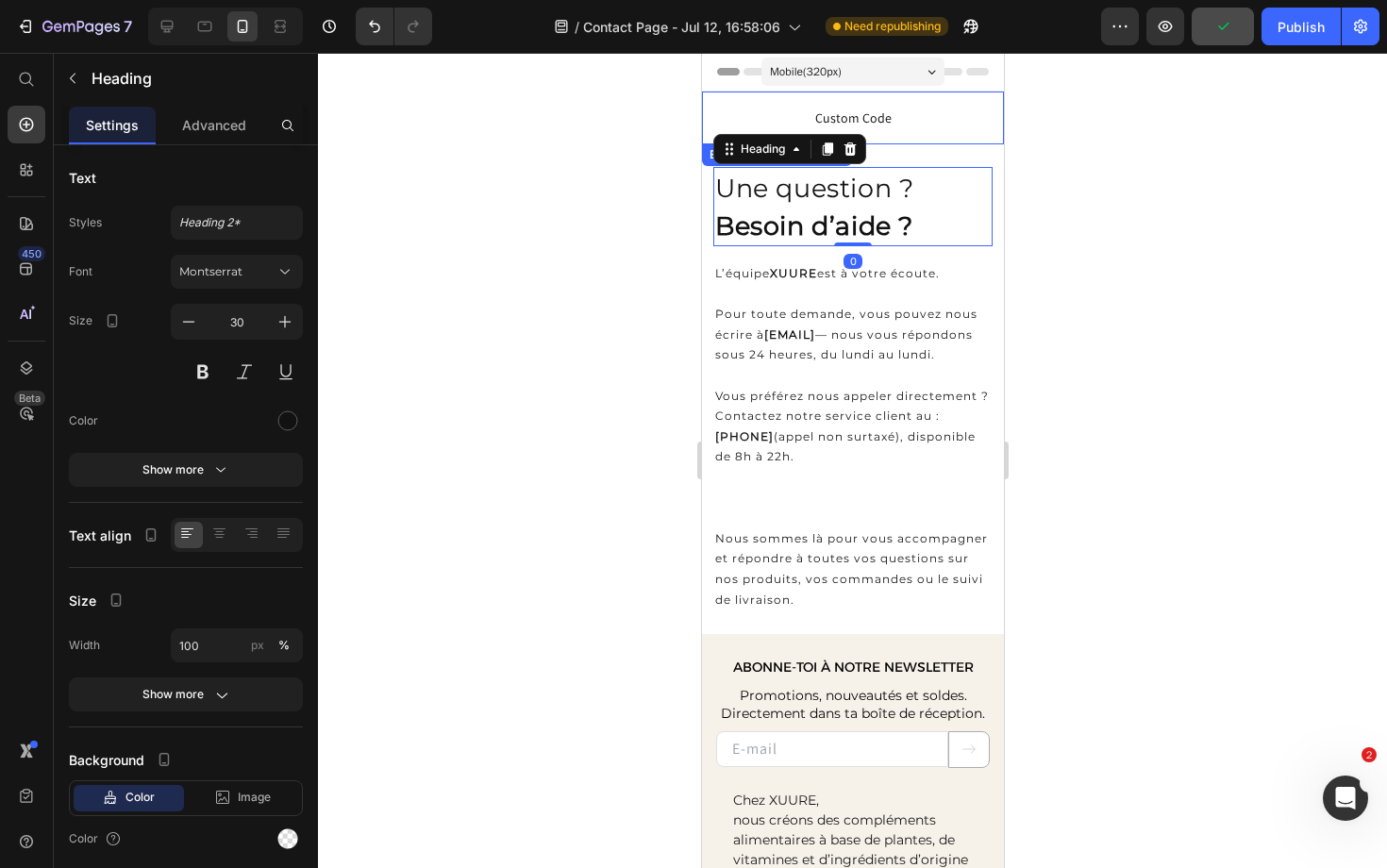 click on "Custom Code" at bounding box center [852, 118] 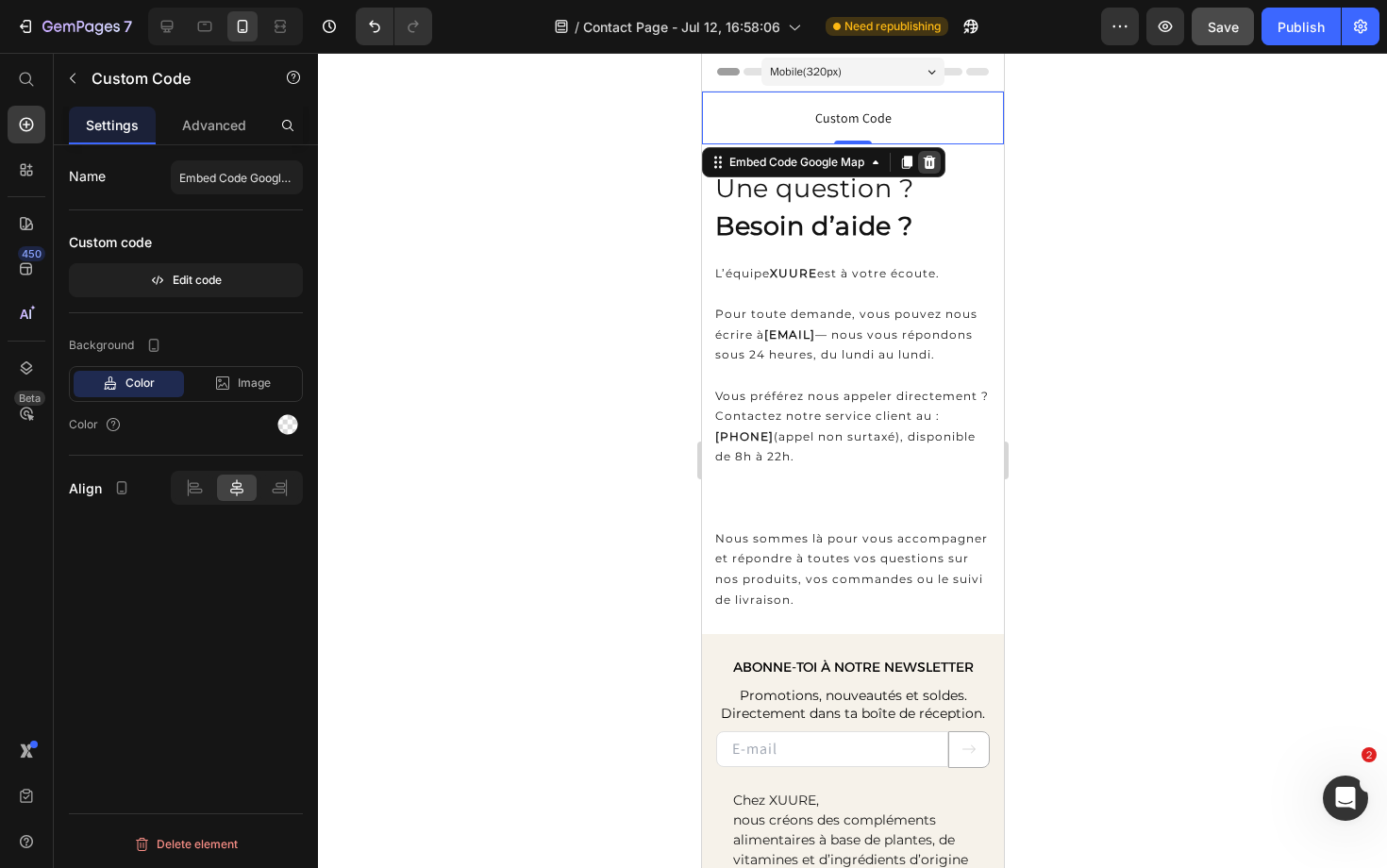 click 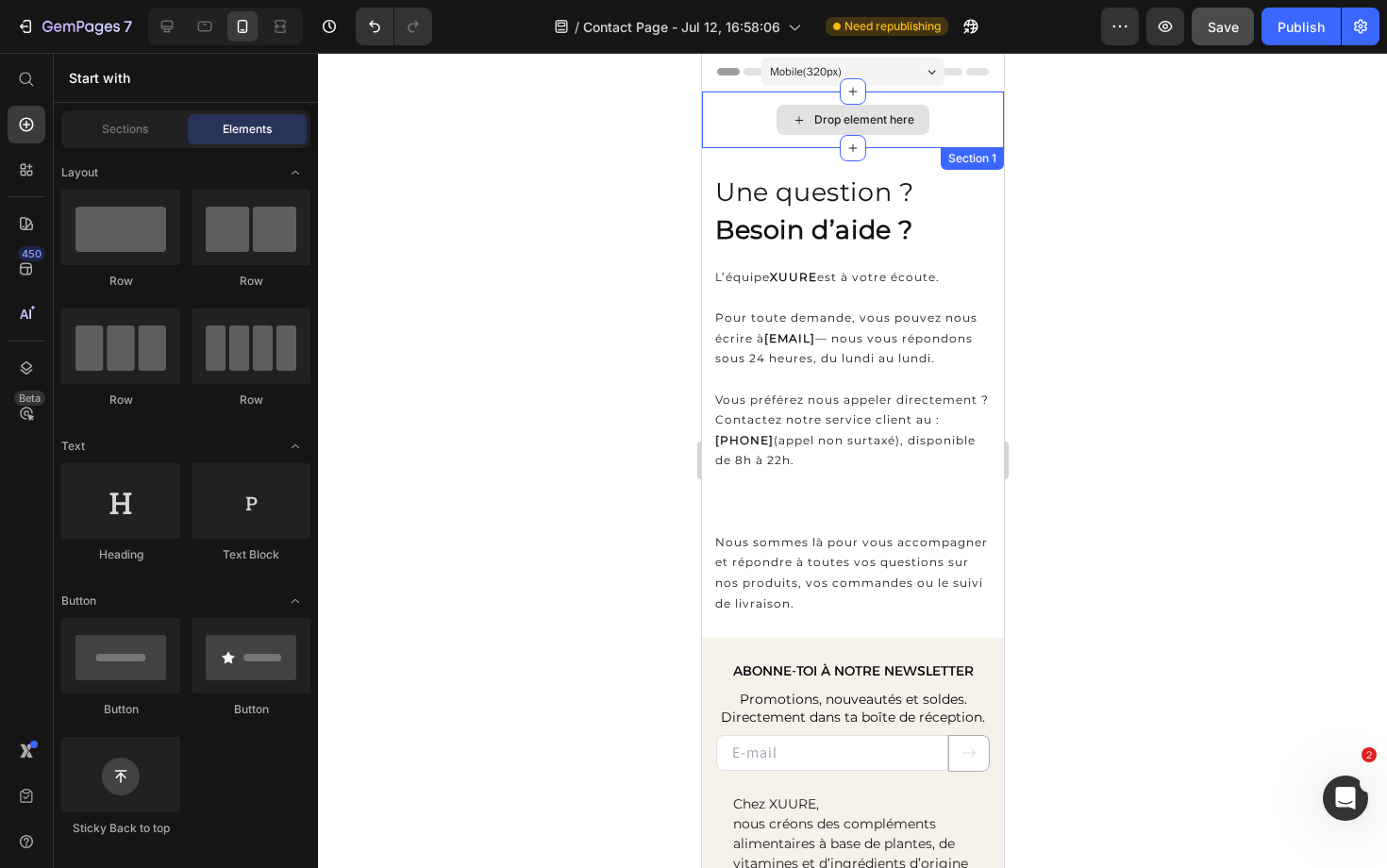 click on "Drop element here" at bounding box center (852, 120) 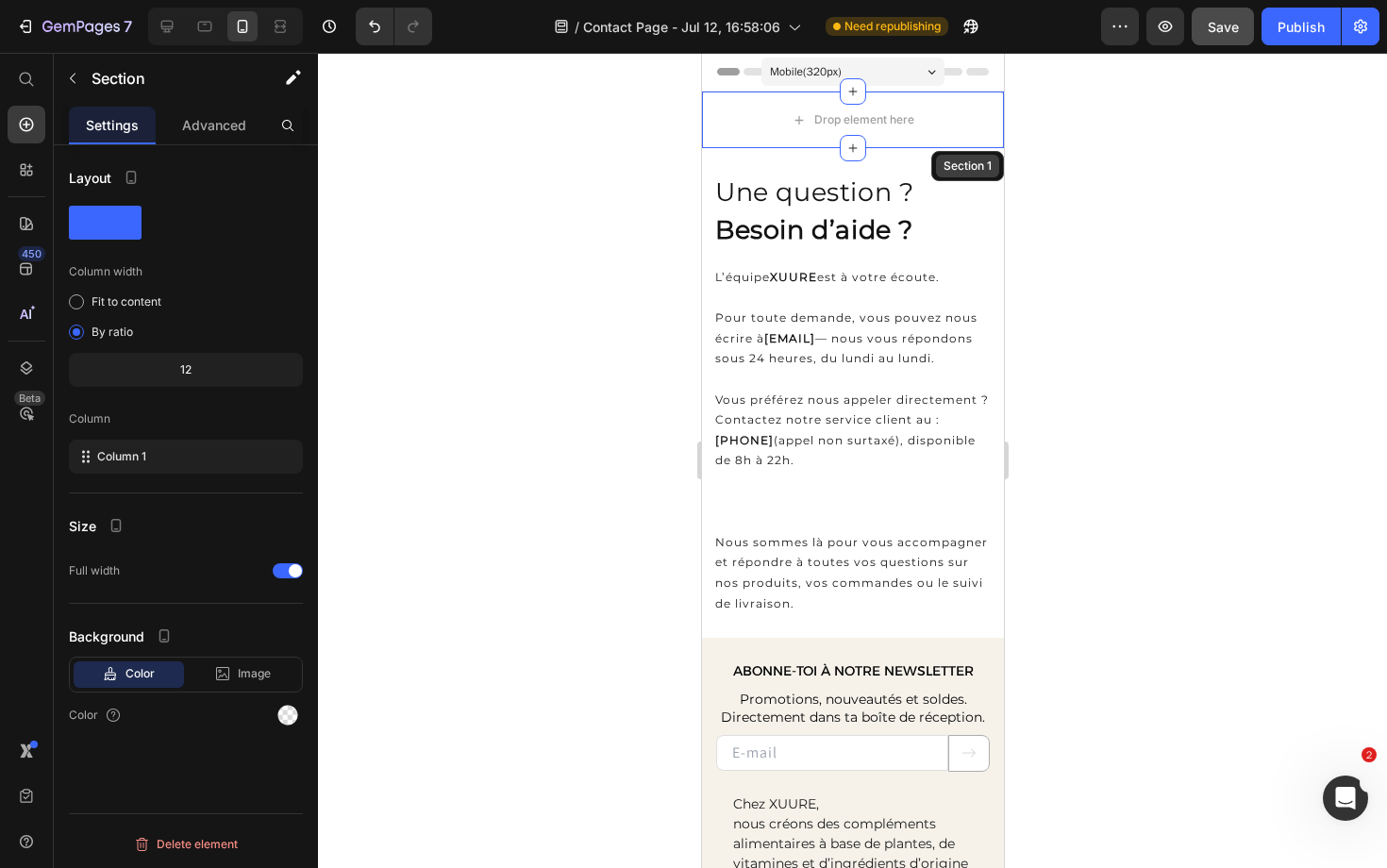 click on "Section 1" at bounding box center (966, 166) 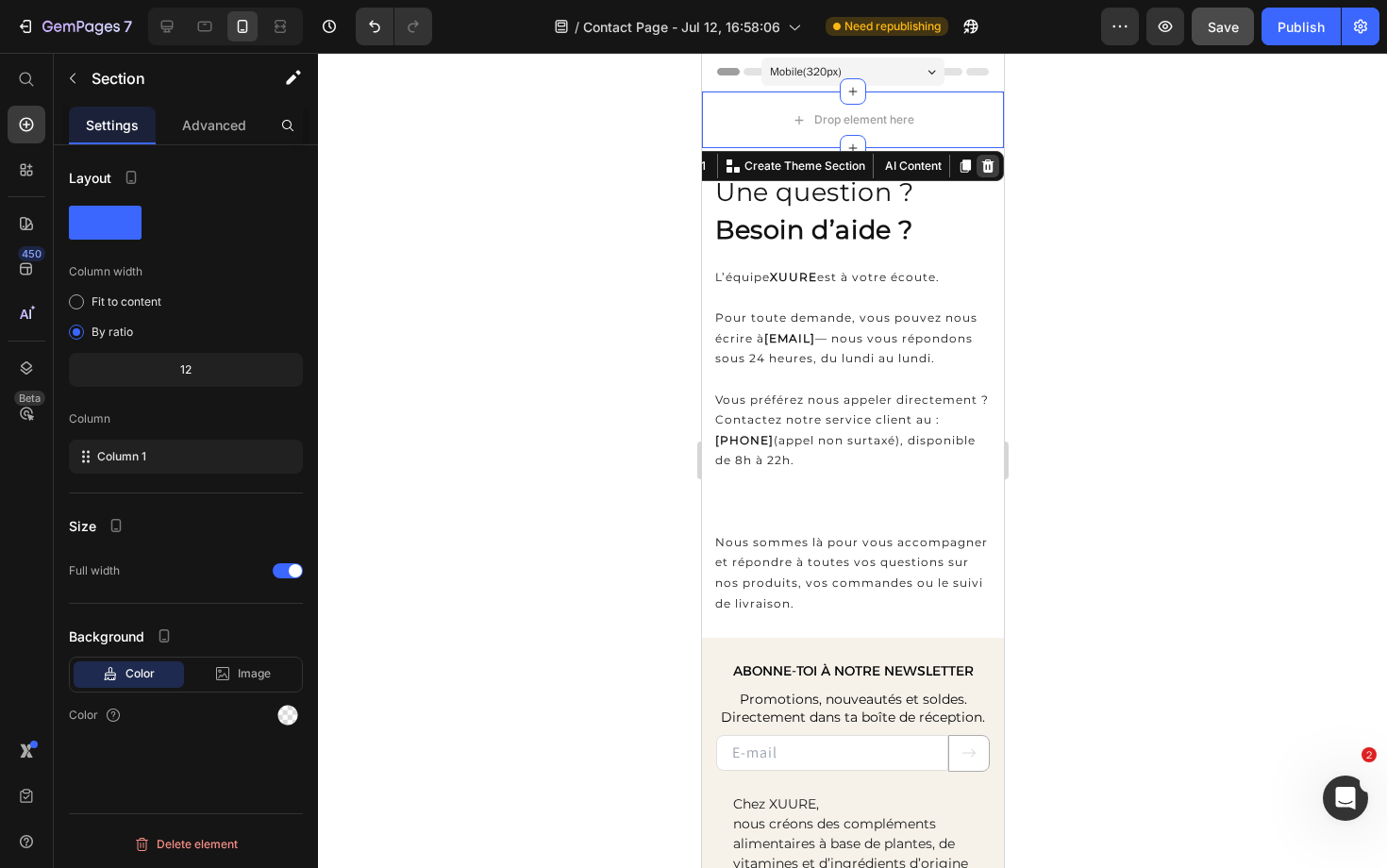 click 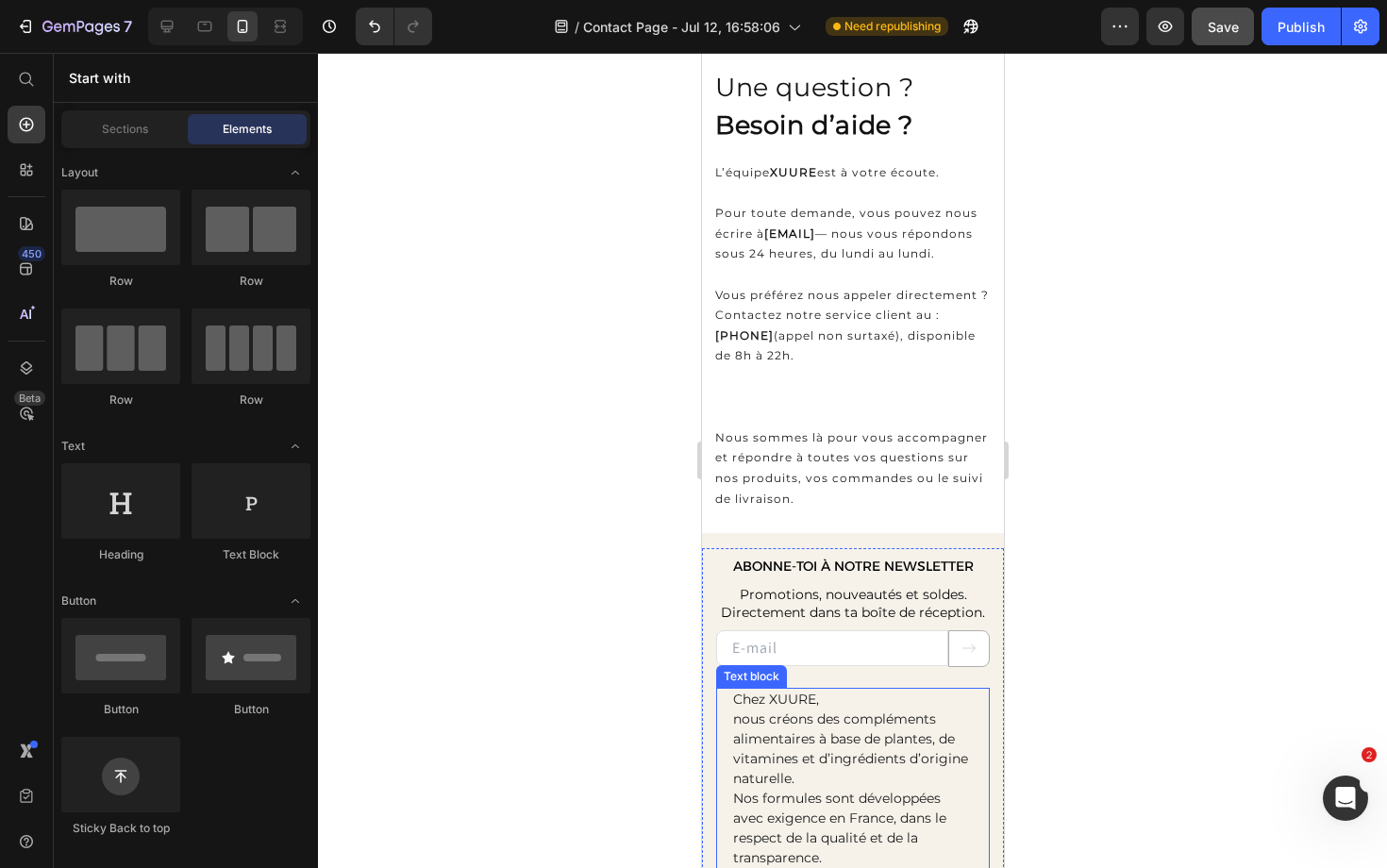 scroll, scrollTop: 54, scrollLeft: 0, axis: vertical 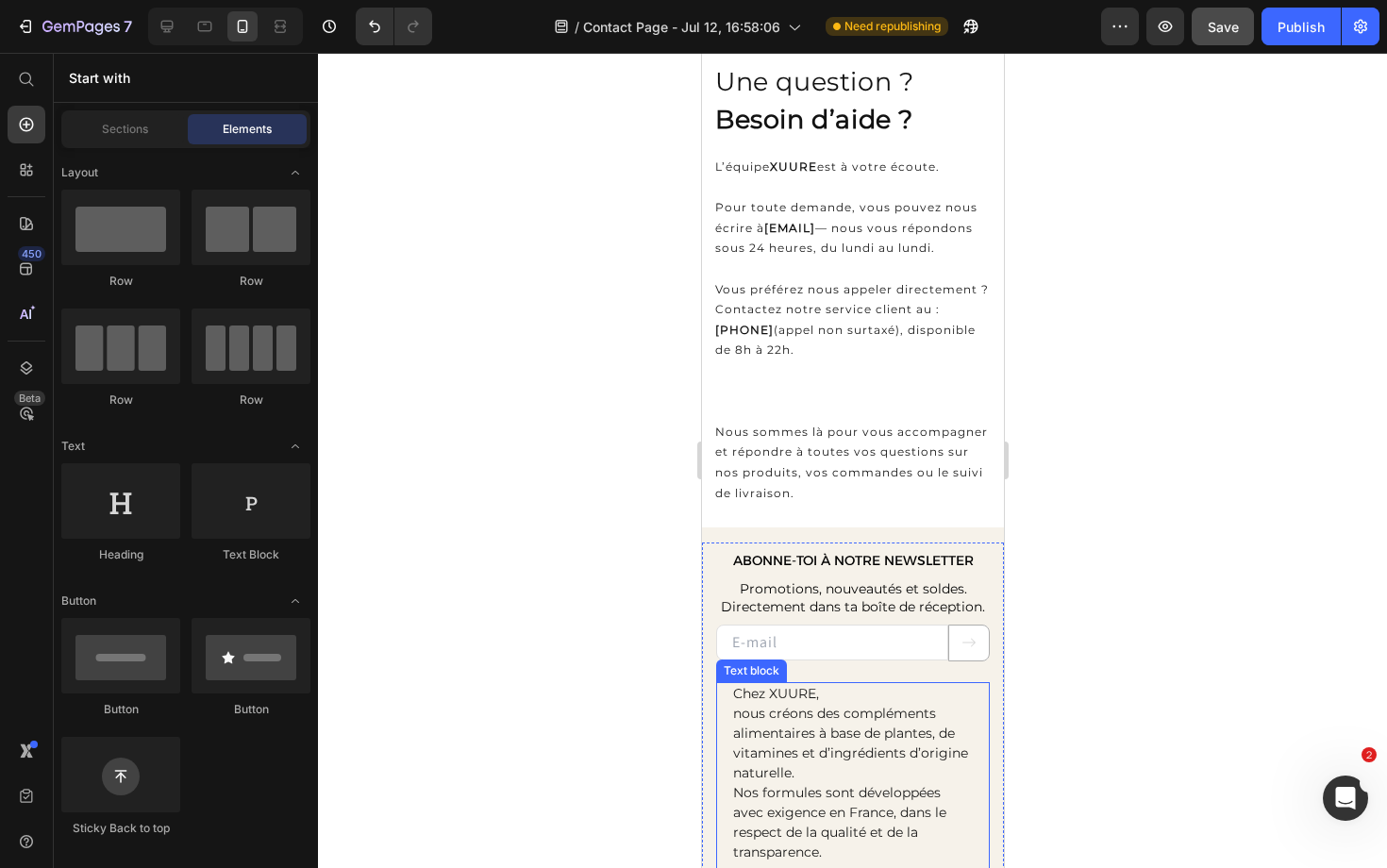 click on "nous créons des compléments alimentaires à base de plantes, de vitamines et d’ingrédients d’origine naturelle. Nos formules sont développées avec exigence en France, dans le respect de la qualité et de la transparence." at bounding box center (852, 783) 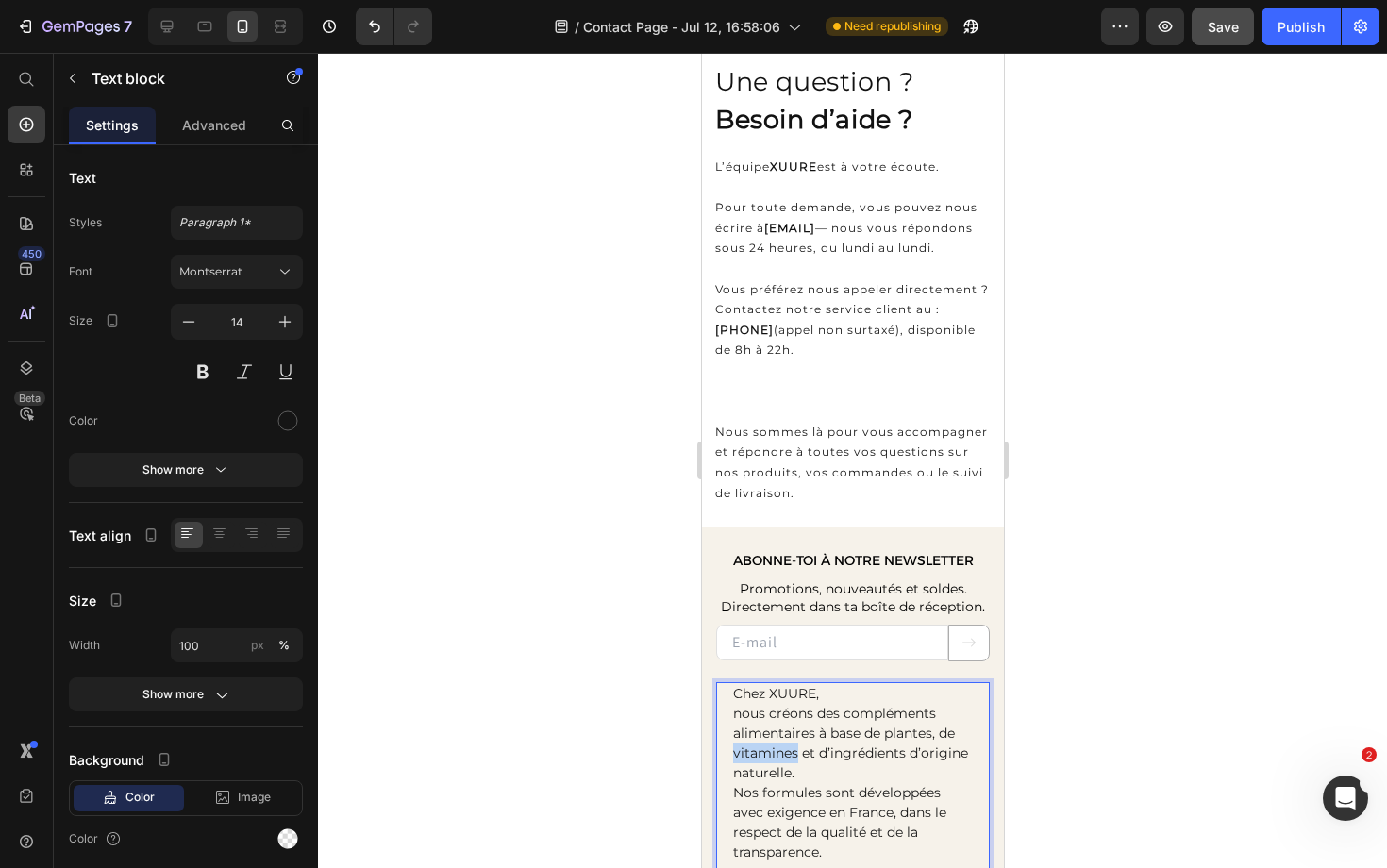 click on "nous créons des compléments alimentaires à base de plantes, de vitamines et d’ingrédients d’origine naturelle. Nos formules sont développées avec exigence en France, dans le respect de la qualité et de la transparence." at bounding box center [852, 783] 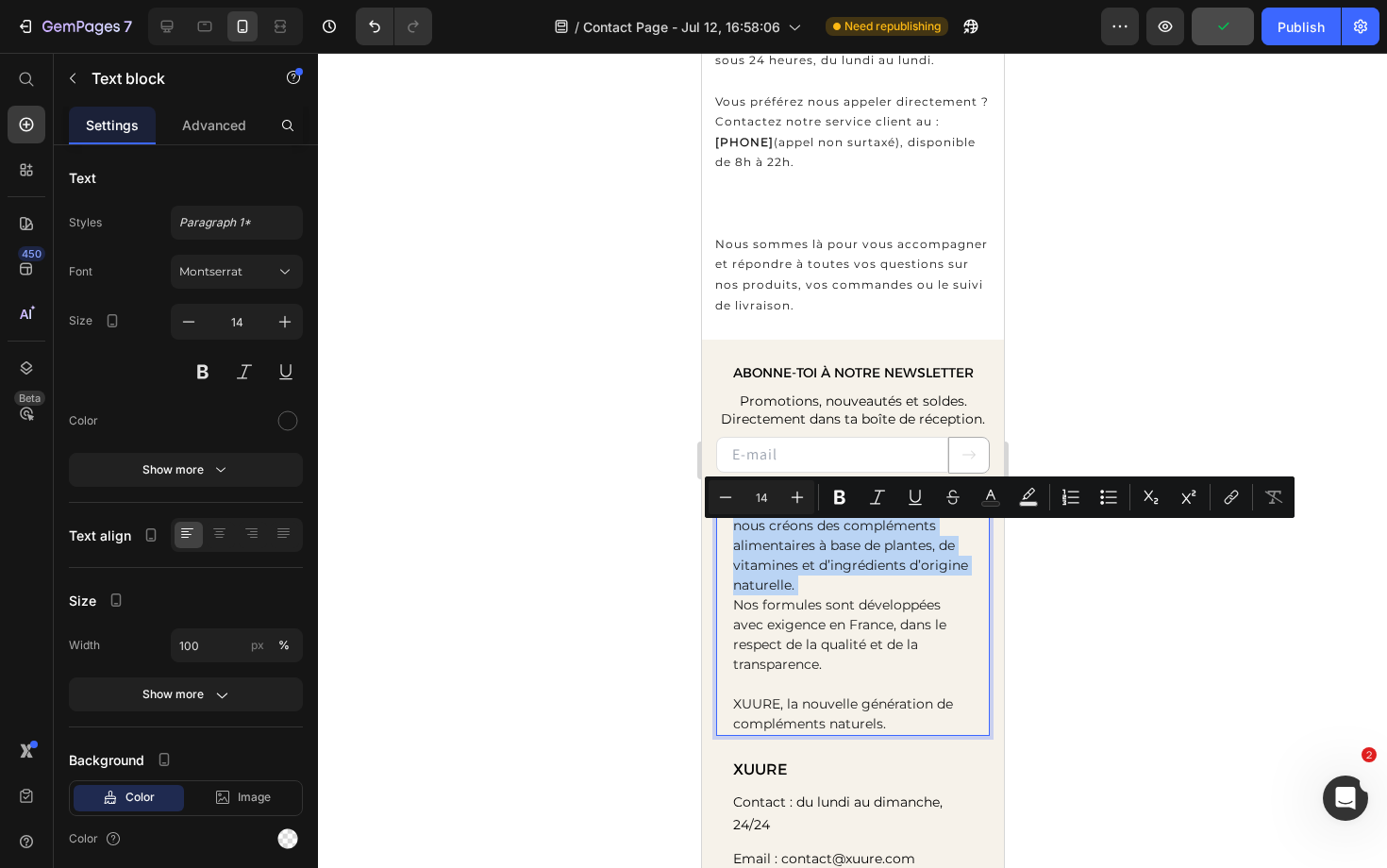 scroll, scrollTop: 243, scrollLeft: 0, axis: vertical 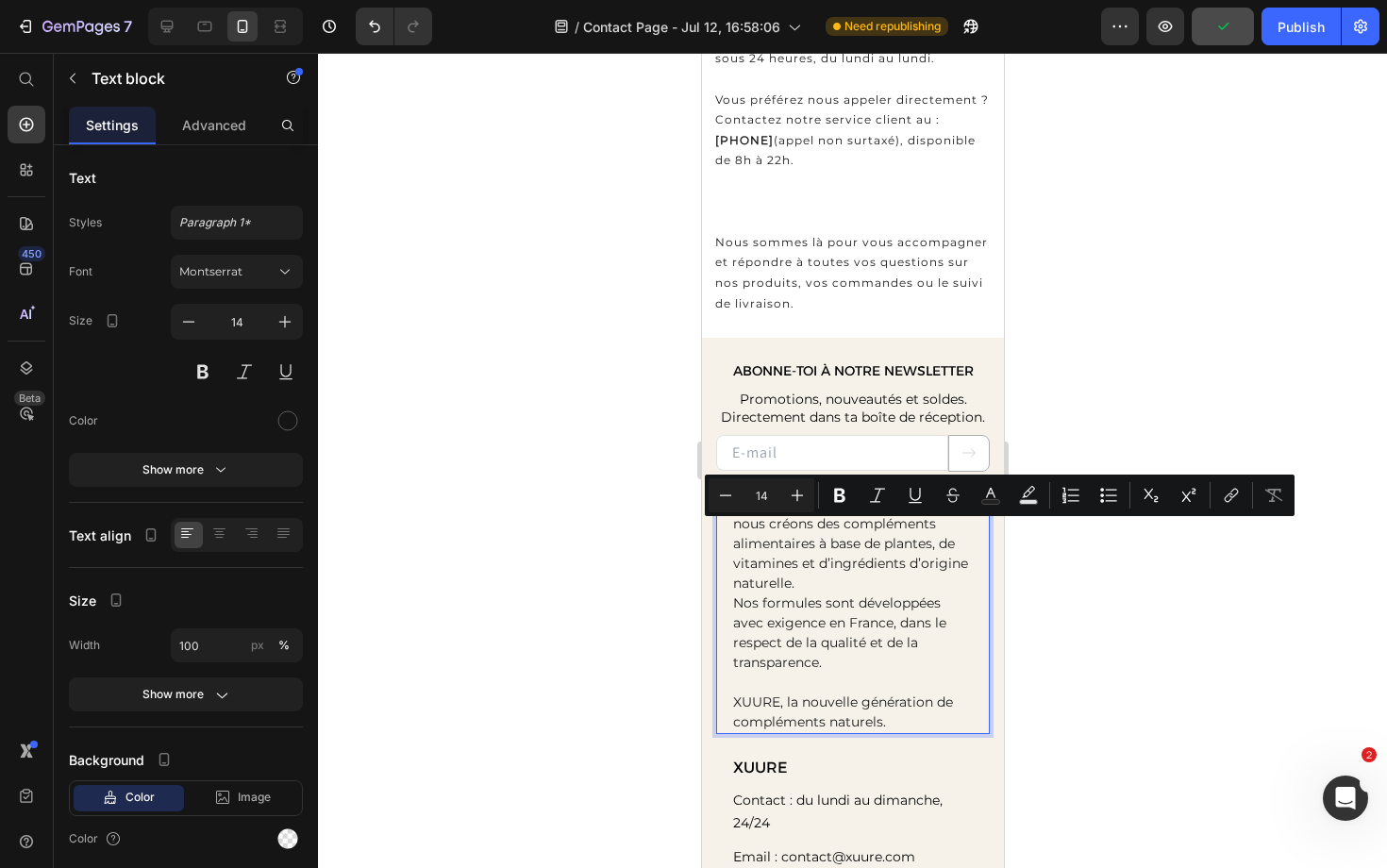 click on "XUURE, la nouvelle génération de compléments naturels." at bounding box center [852, 712] 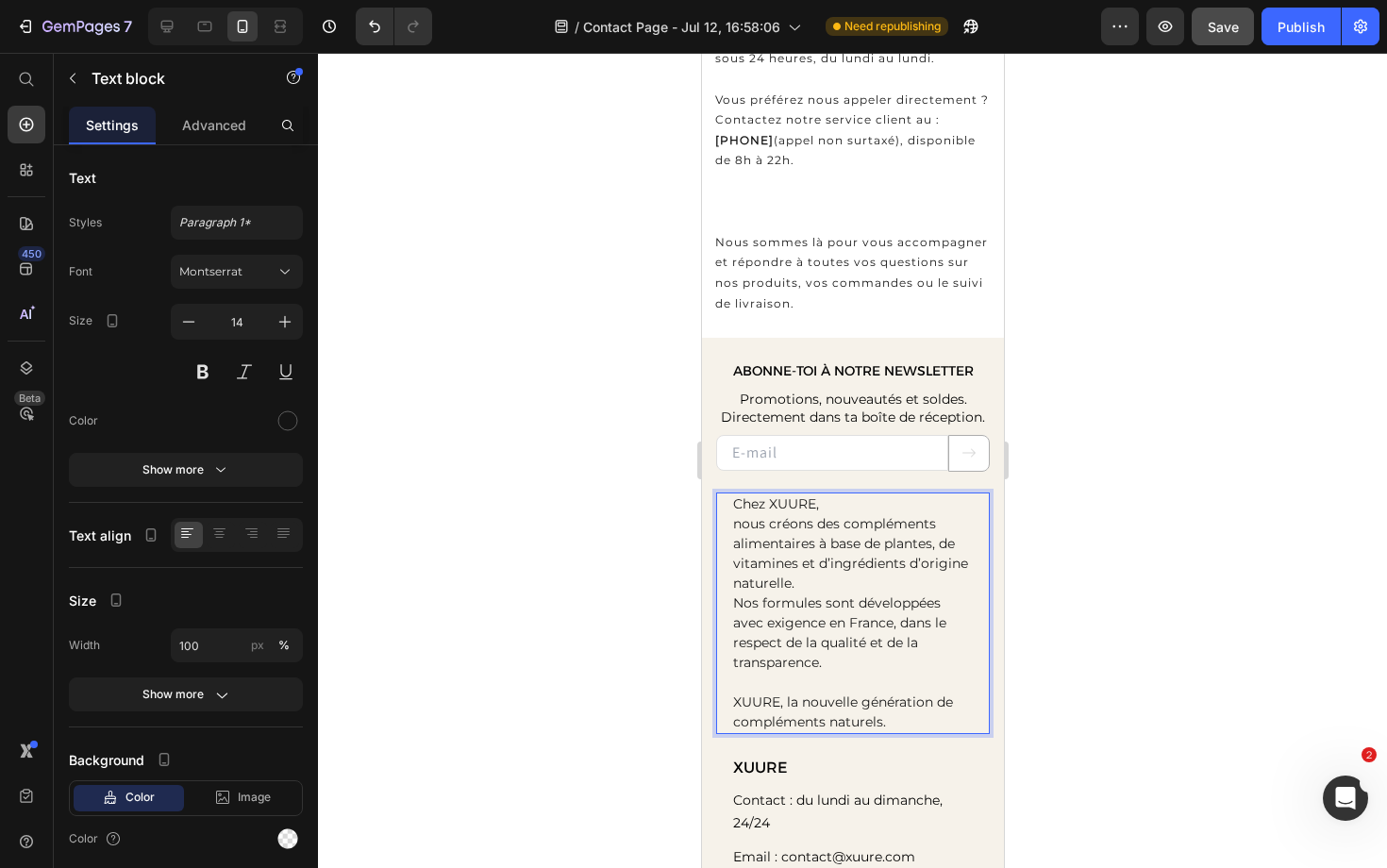click on "XUURE, la nouvelle génération de compléments naturels." at bounding box center (852, 712) 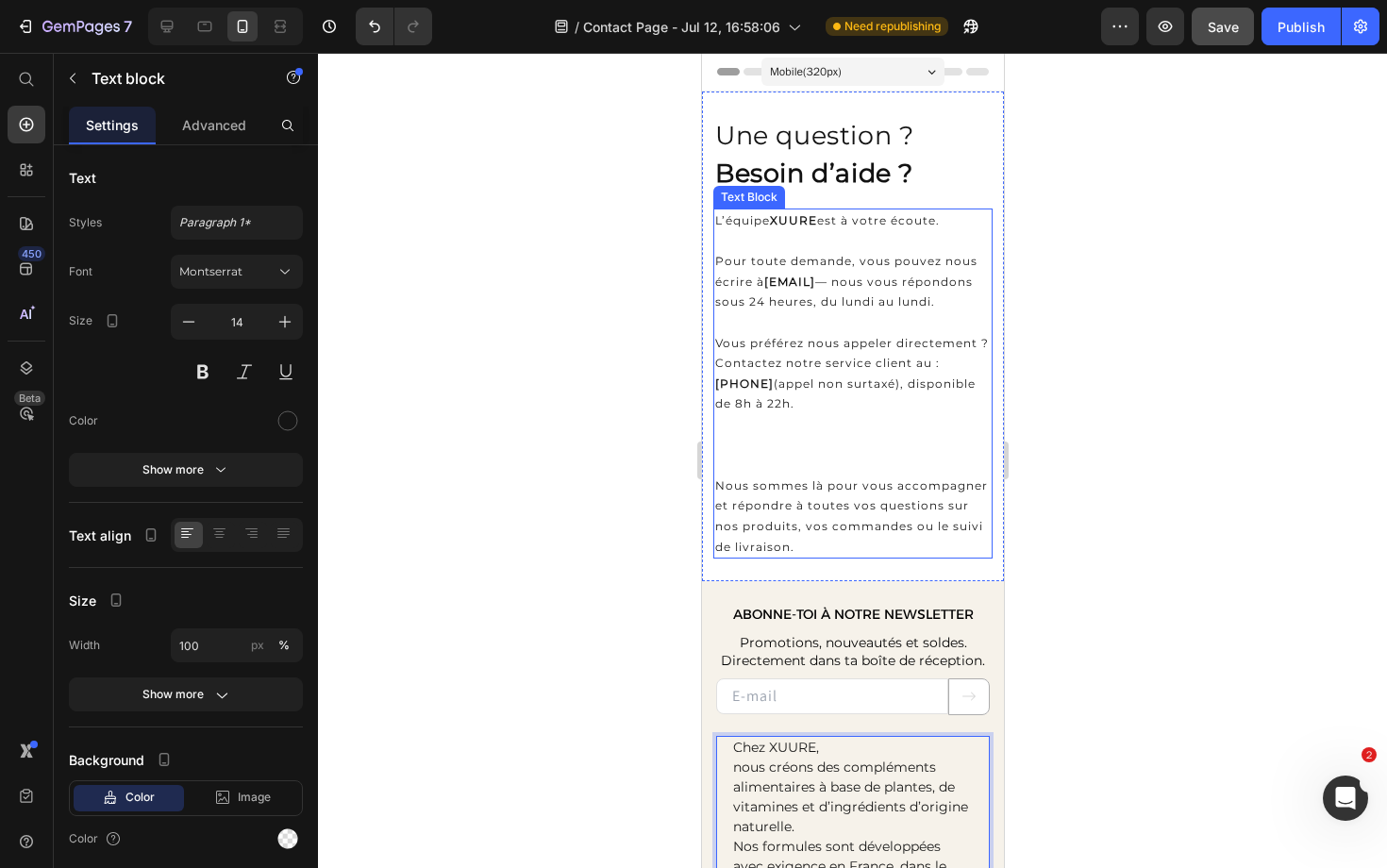 scroll, scrollTop: 0, scrollLeft: 0, axis: both 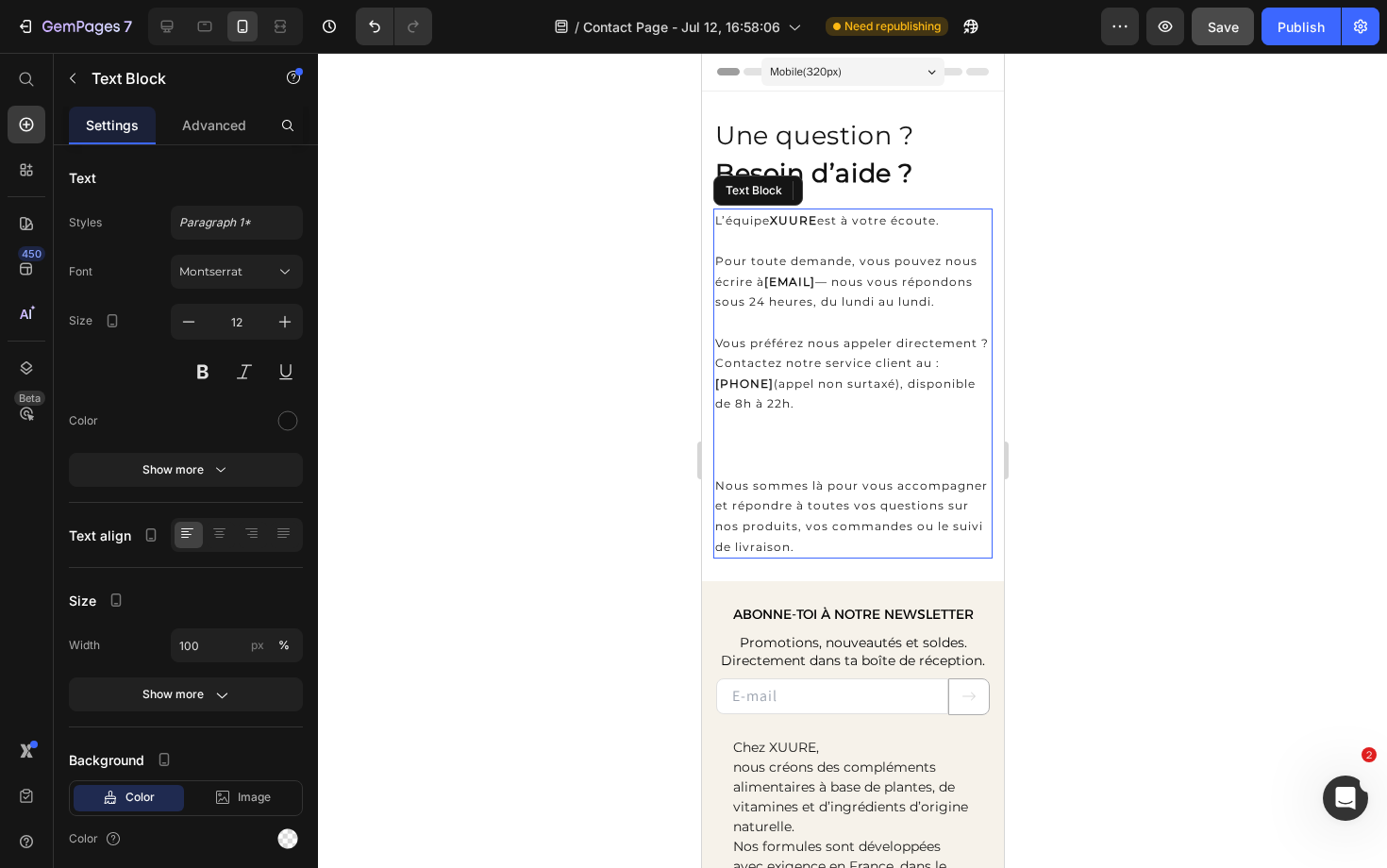click on "Nous sommes là pour vous accompagner et répondre à toutes vos questions sur nos produits, vos commandes ou le suivi de livraison." at bounding box center [852, 516] 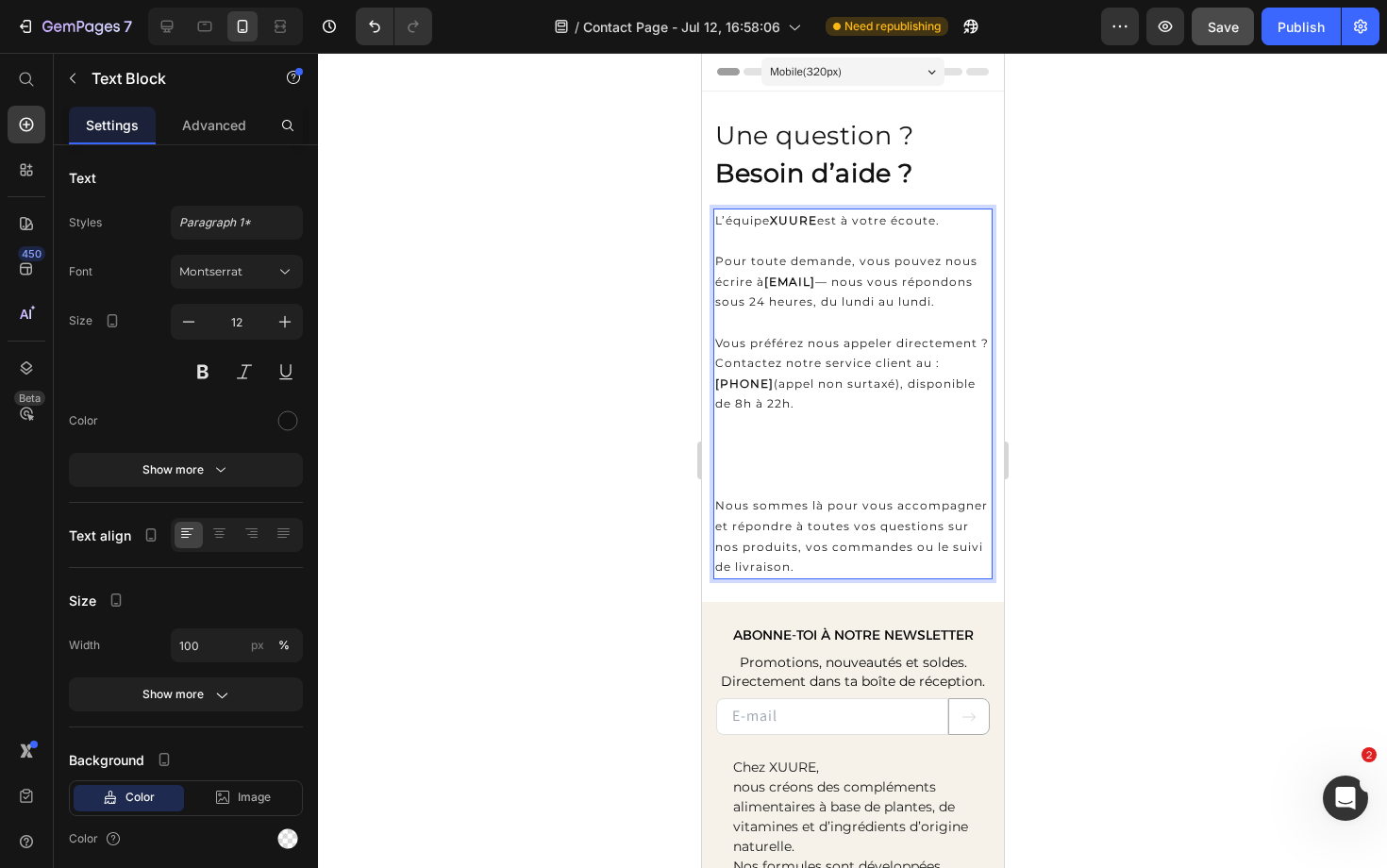 click on "Nous sommes là pour vous accompagner et répondre à toutes vos questions sur nos produits, vos commandes ou le suivi de livraison." at bounding box center (852, 536) 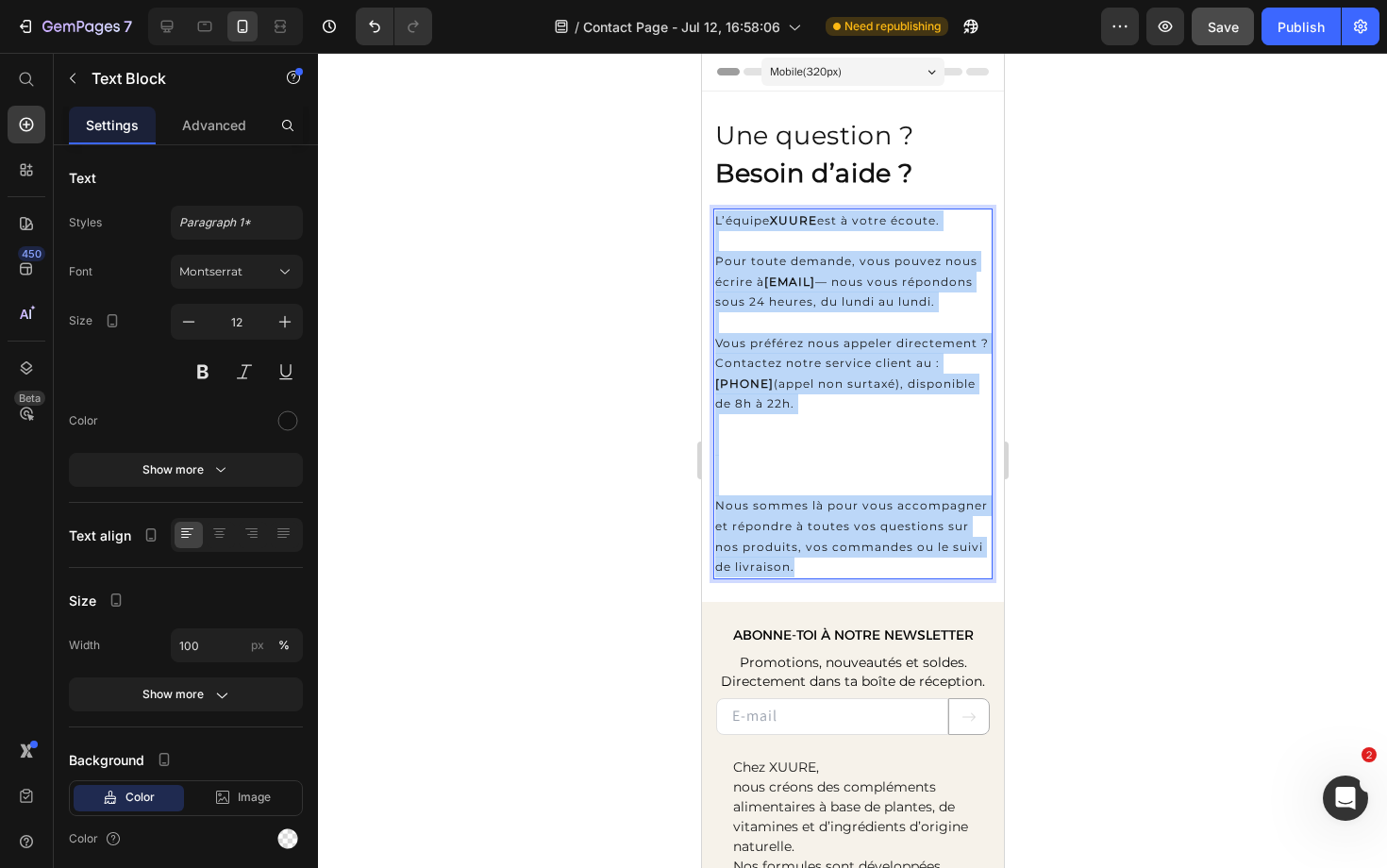 drag, startPoint x: 798, startPoint y: 575, endPoint x: 698, endPoint y: 223, distance: 365.92895 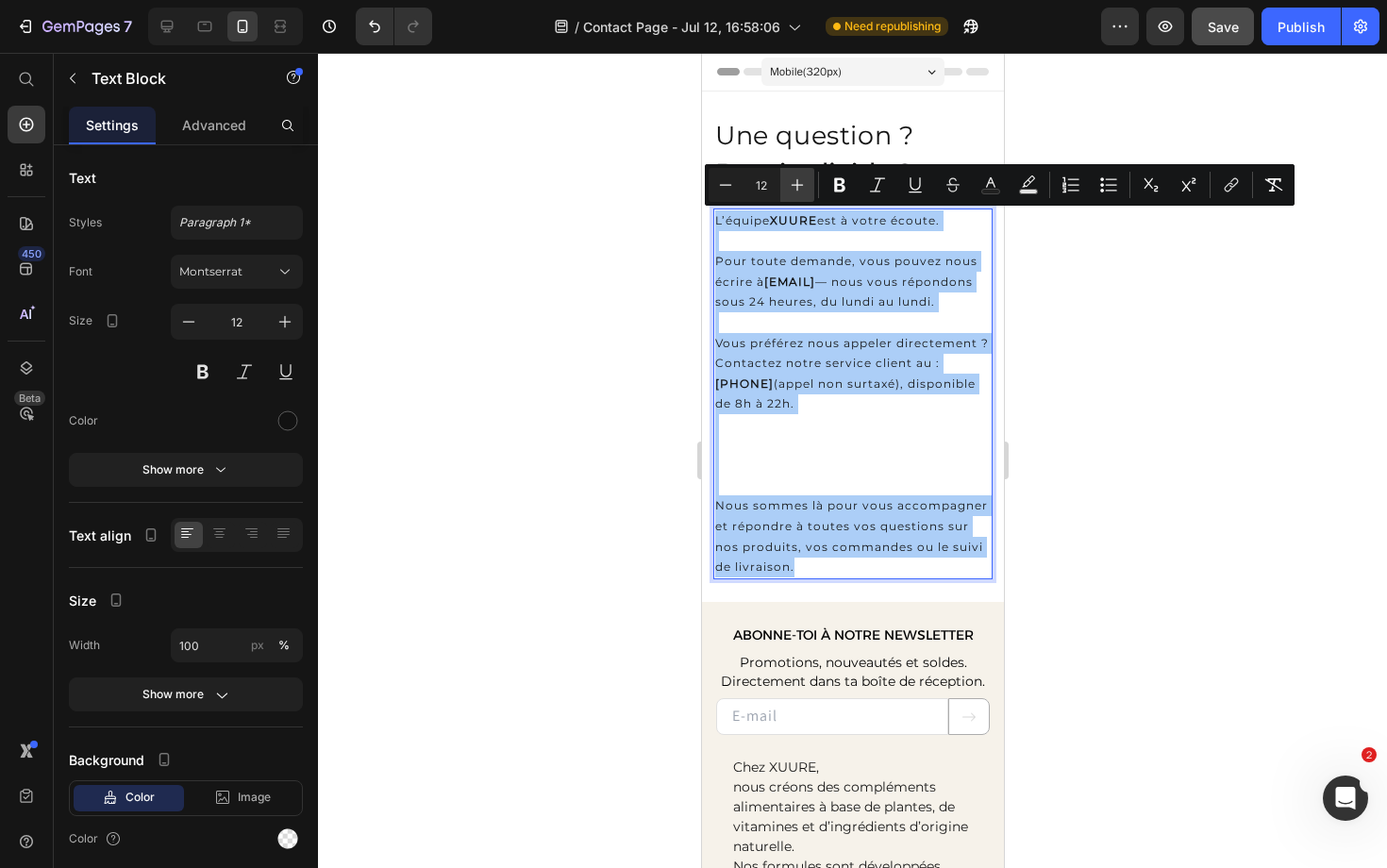 click 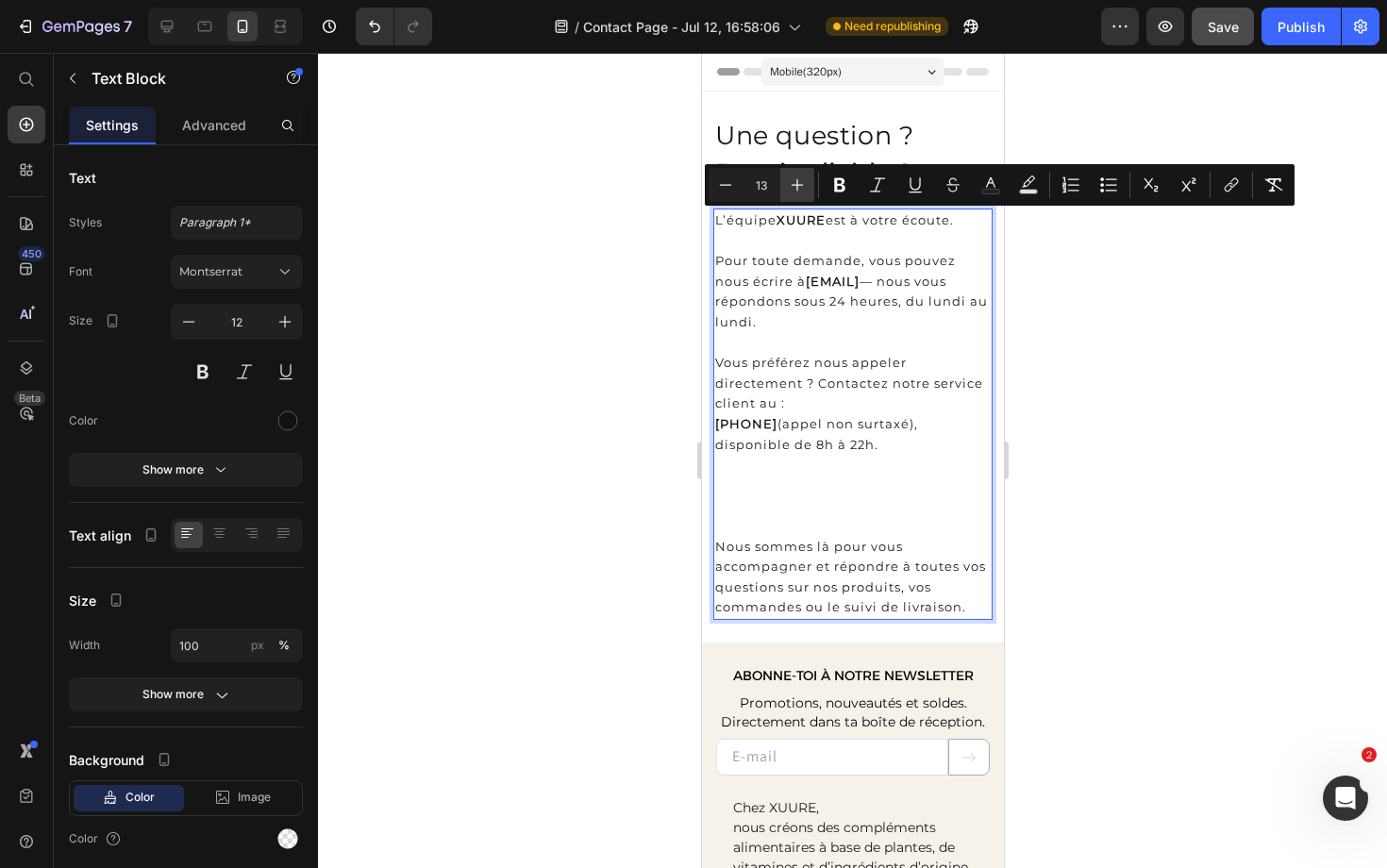 click 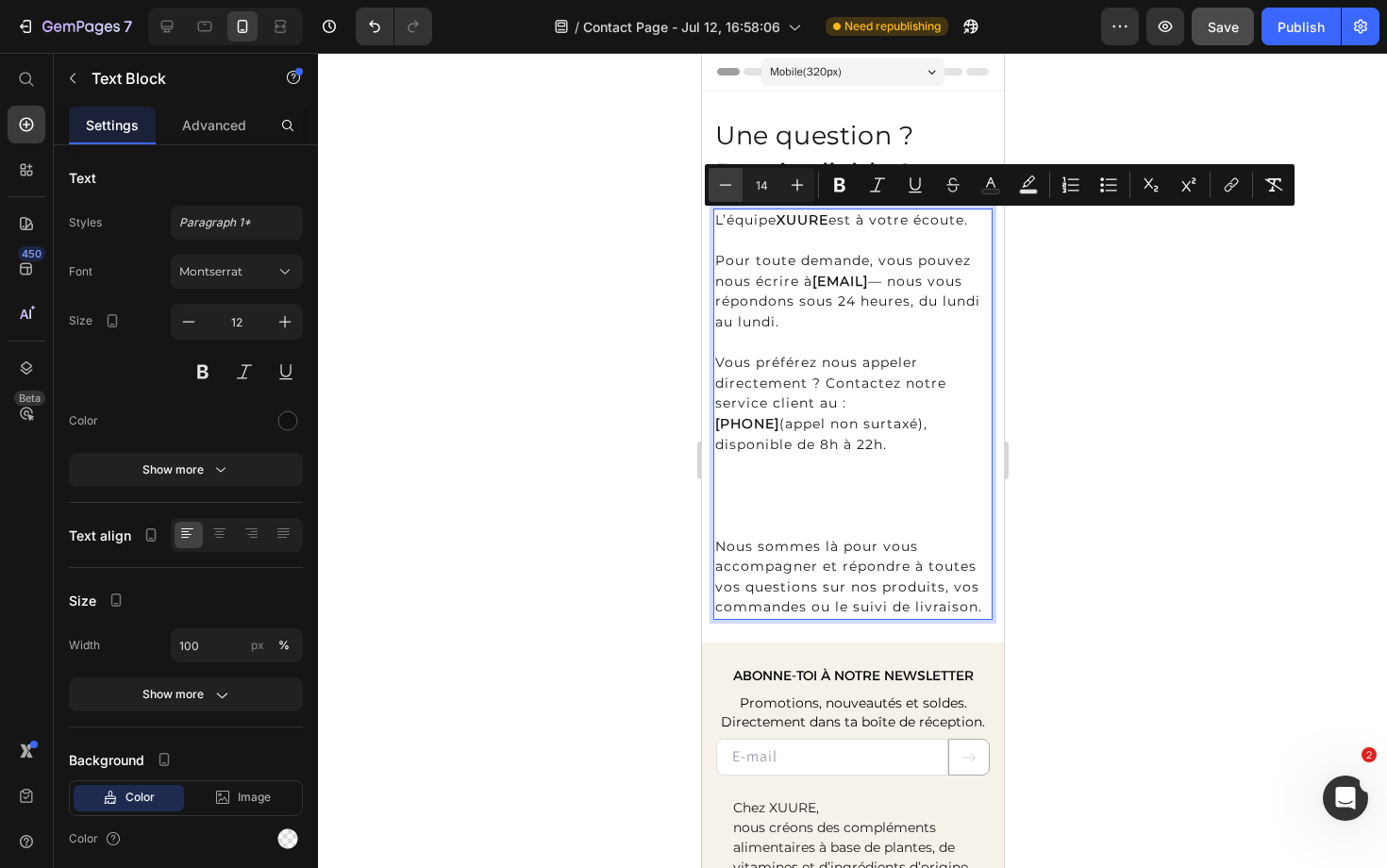 click on "Minus" at bounding box center (726, 185) 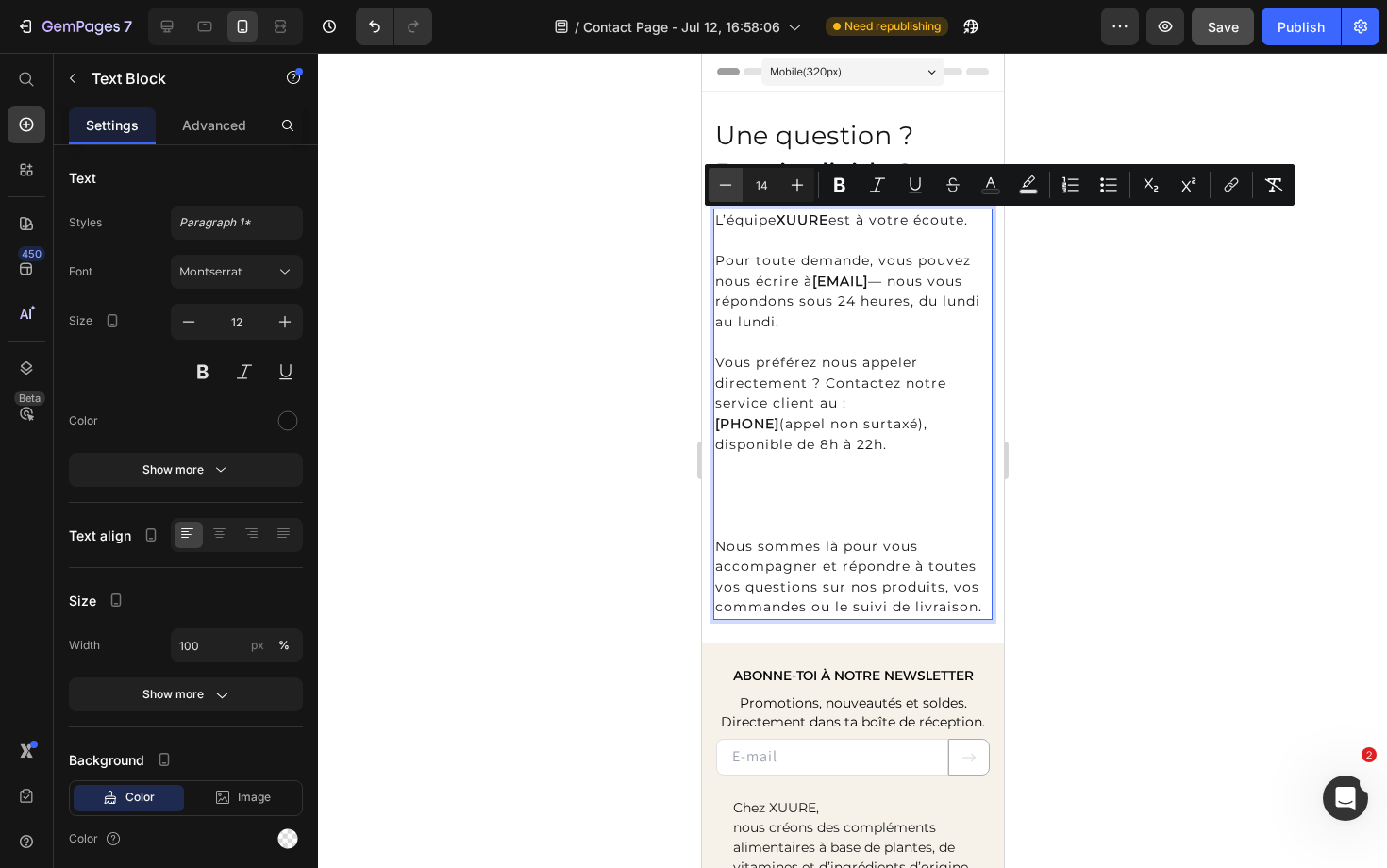 type on "13" 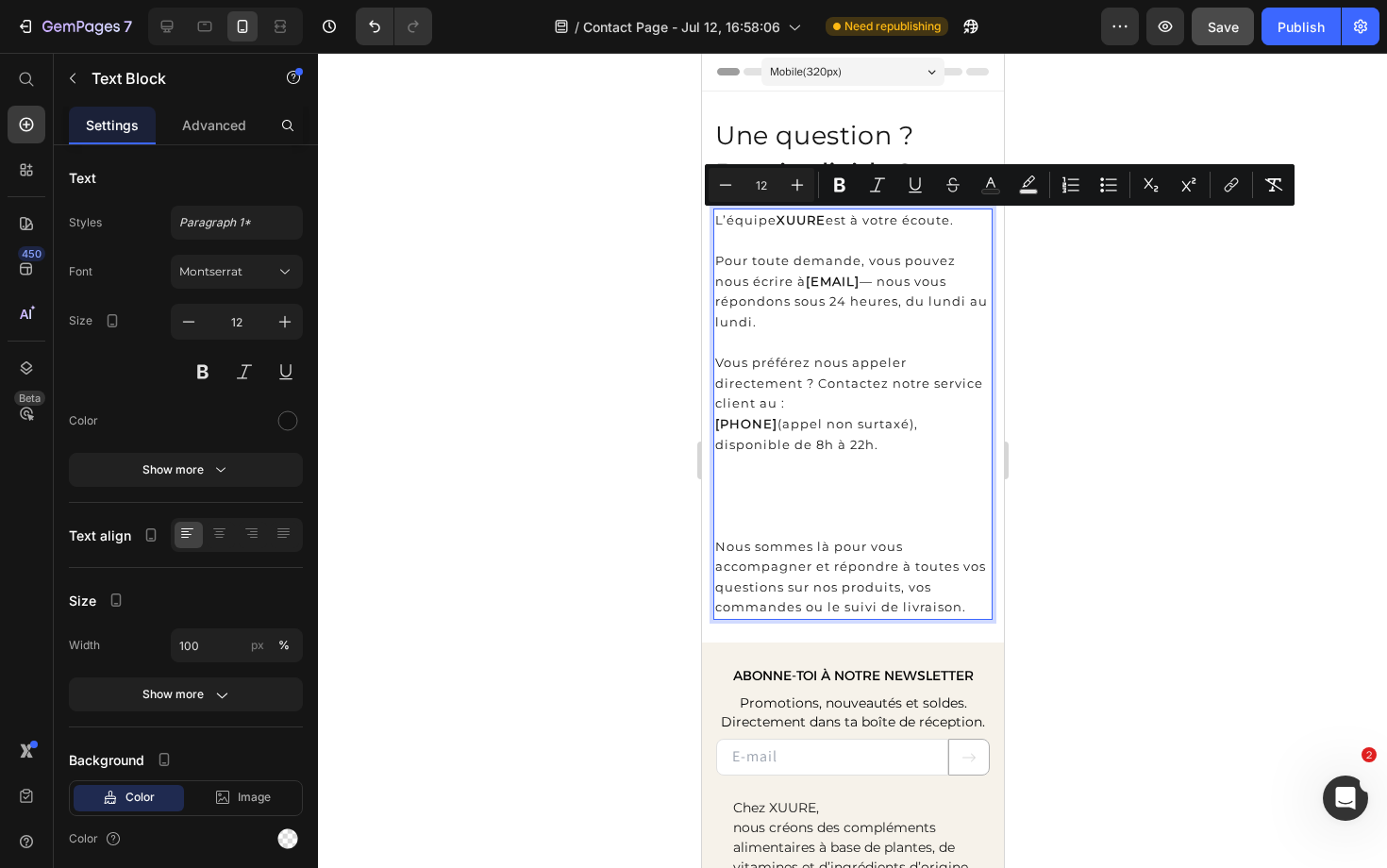 click on "[PHONE]   (appel non surtaxé), disponible de 8h à 22h." at bounding box center (852, 476) 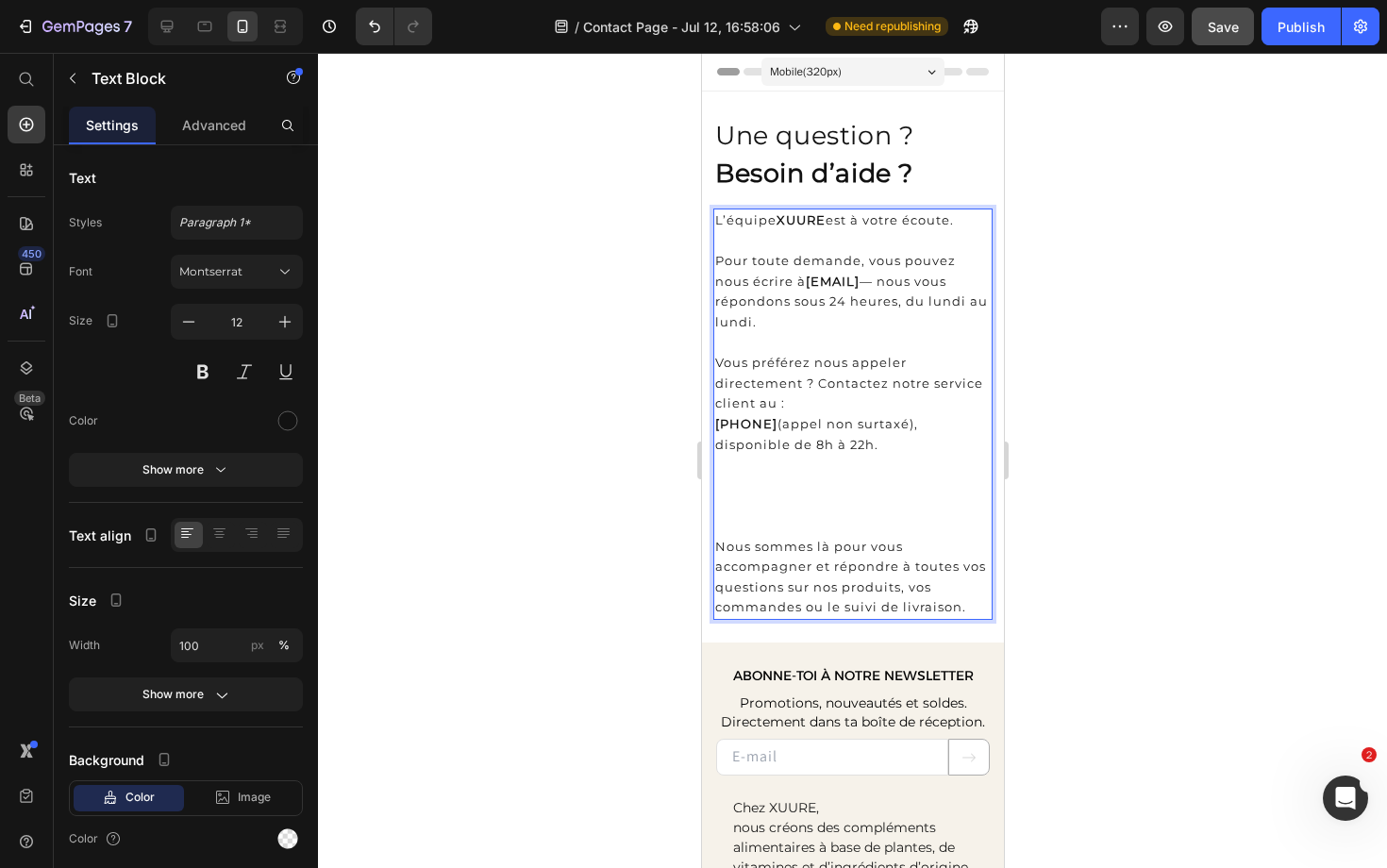 click on "[PHONE]   (appel non surtaxé), disponible de 8h à 22h. ⁠⁠⁠⁠⁠⁠⁠" at bounding box center (852, 476) 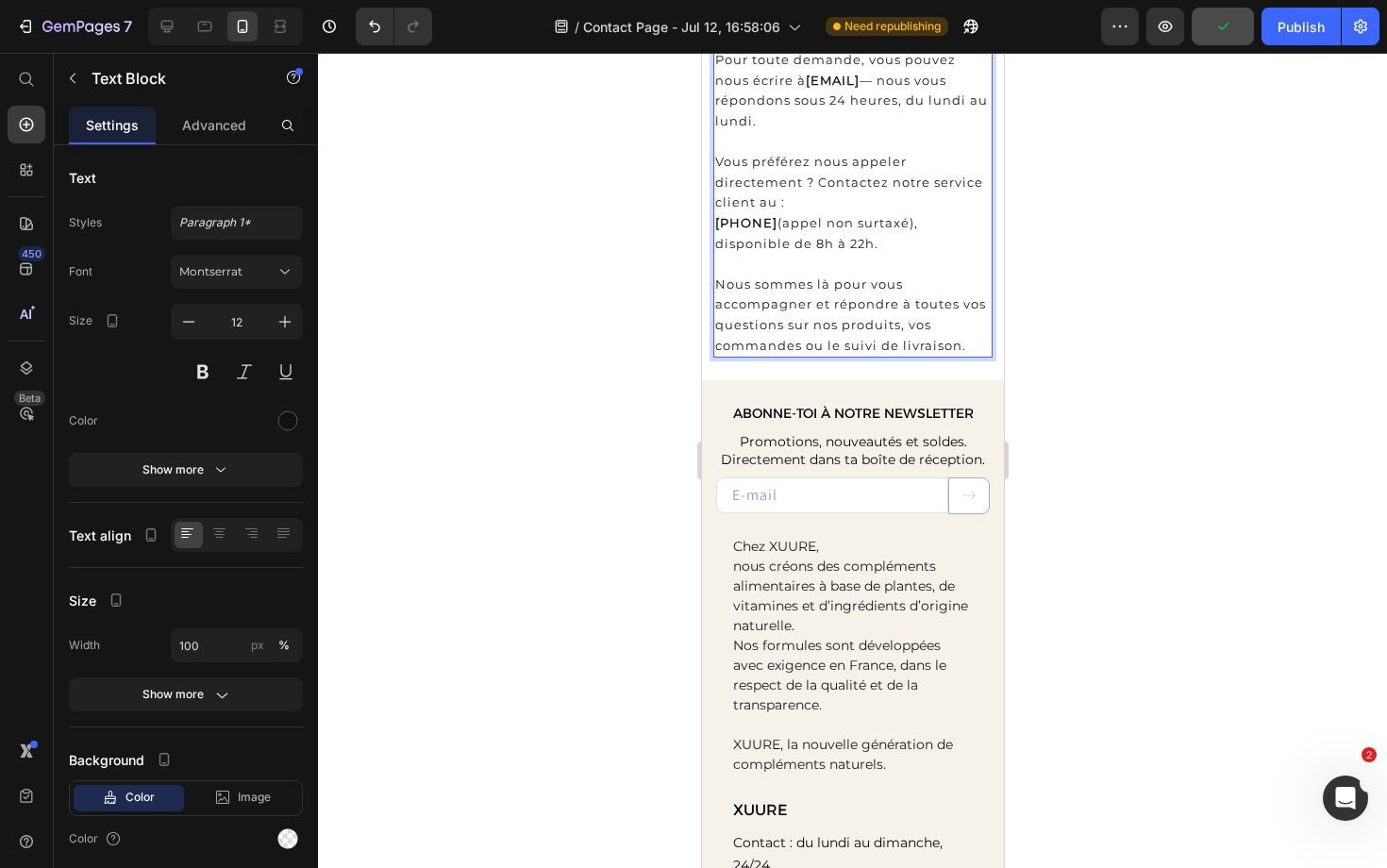 scroll, scrollTop: 213, scrollLeft: 0, axis: vertical 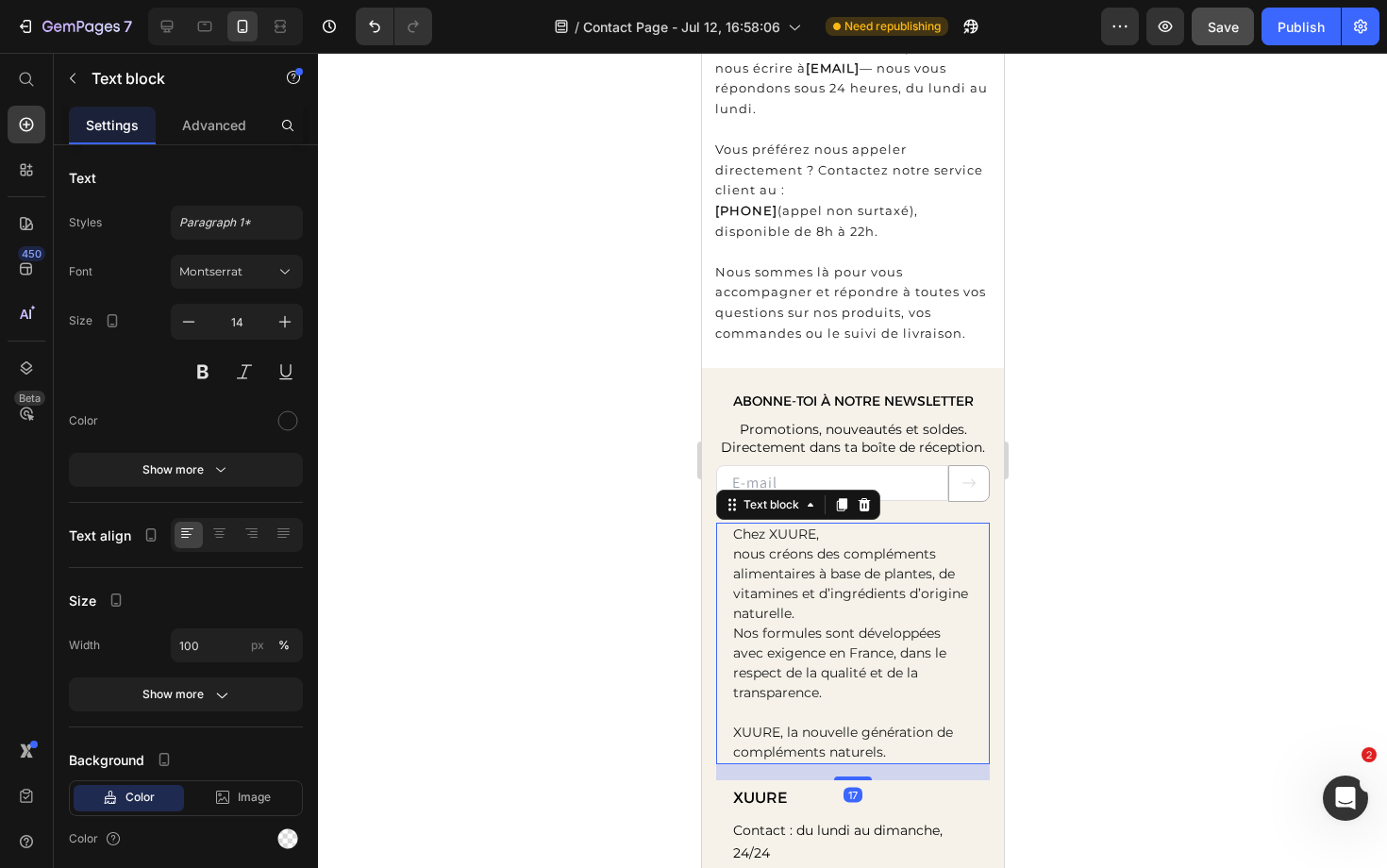 click on "nous créons des compléments alimentaires à base de plantes, de vitamines et d’ingrédients d’origine naturelle. Nos formules sont développées avec exigence en France, dans le respect de la qualité et de la transparence." at bounding box center (852, 624) 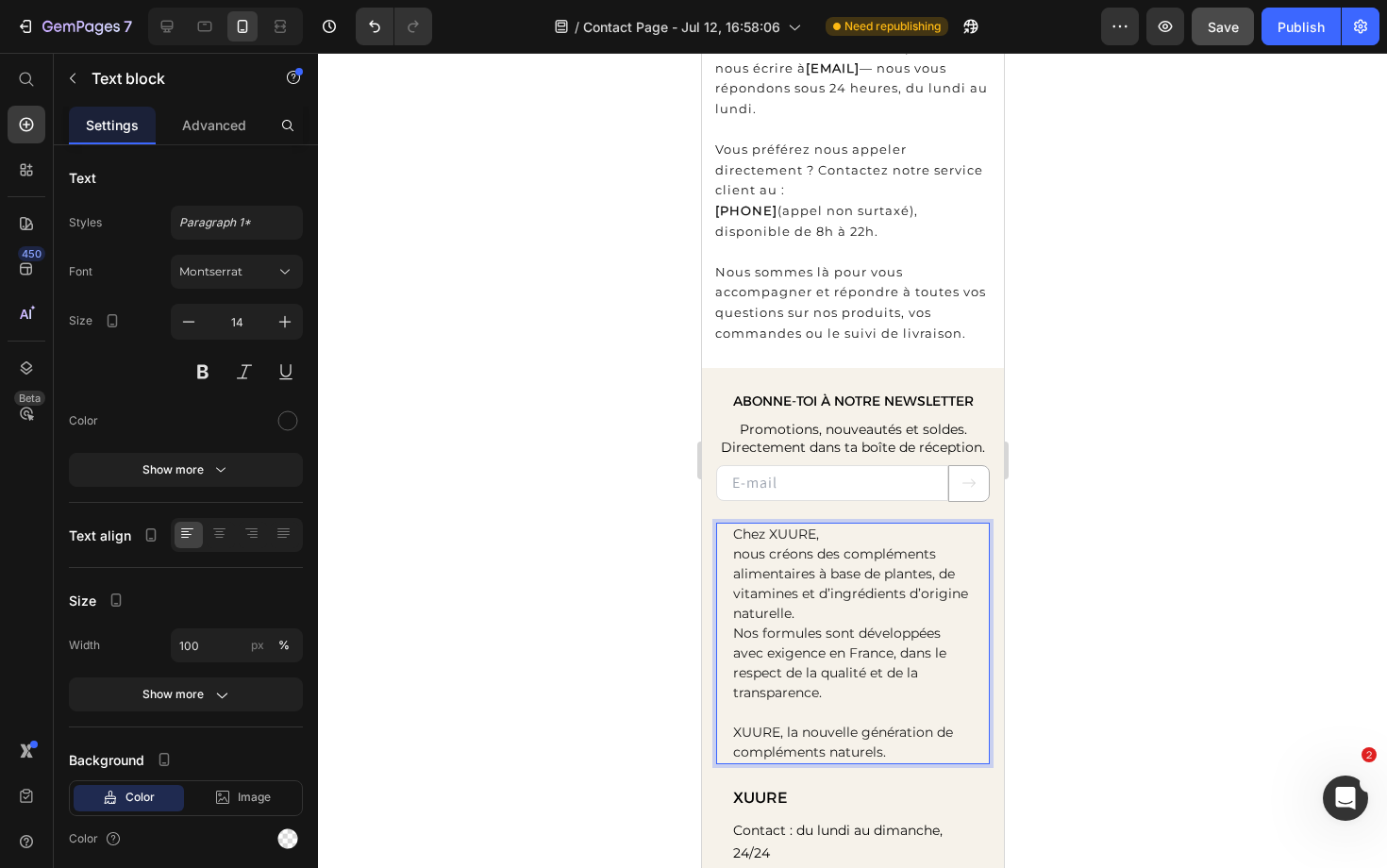 click on "nous créons des compléments alimentaires à base de plantes, de vitamines et d’ingrédients d’origine naturelle. Nos formules sont développées avec exigence en France, dans le respect de la qualité et de la transparence." at bounding box center [852, 624] 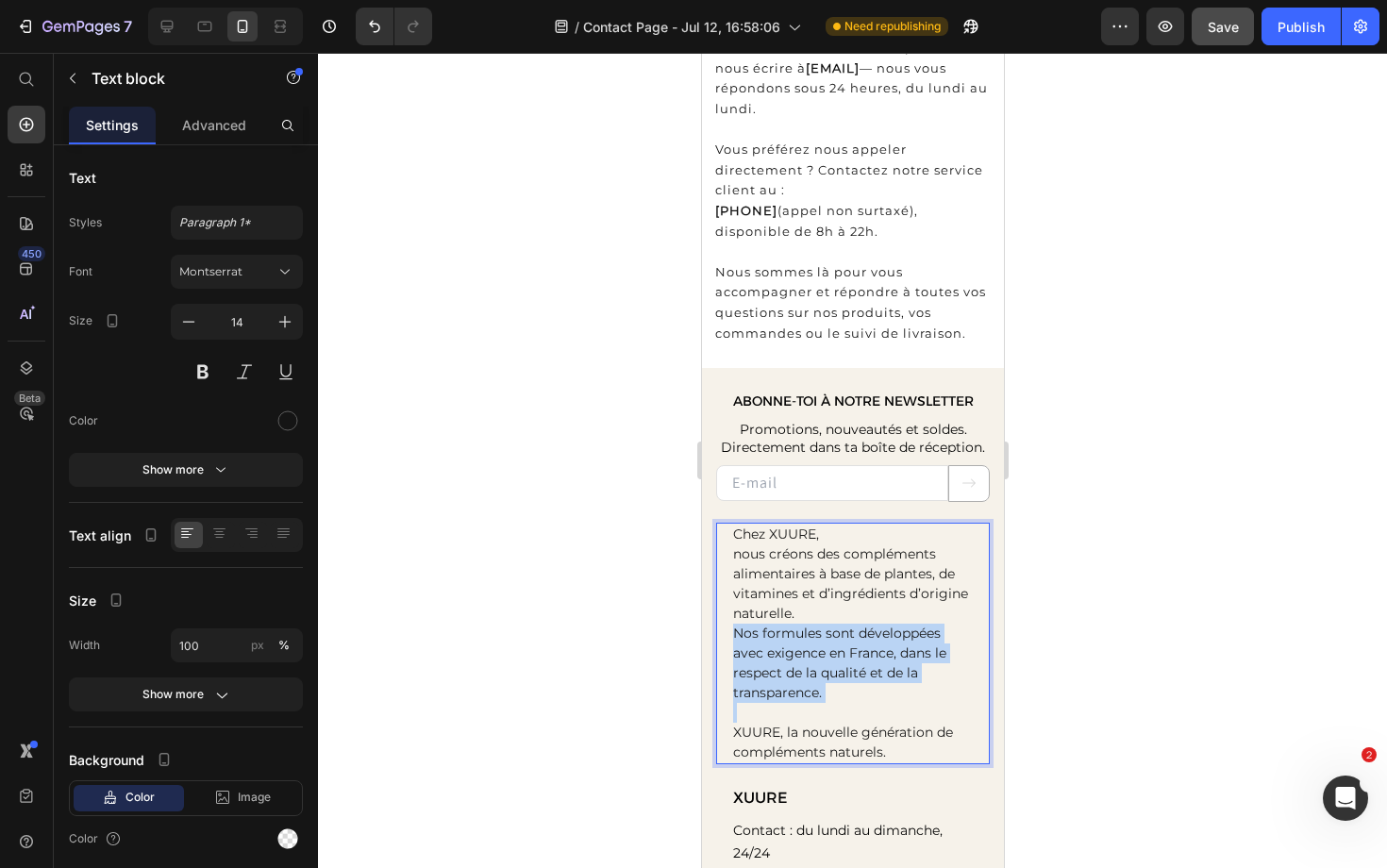click on "nous créons des compléments alimentaires à base de plantes, de vitamines et d’ingrédients d’origine naturelle. Nos formules sont développées avec exigence en France, dans le respect de la qualité et de la transparence." at bounding box center [852, 624] 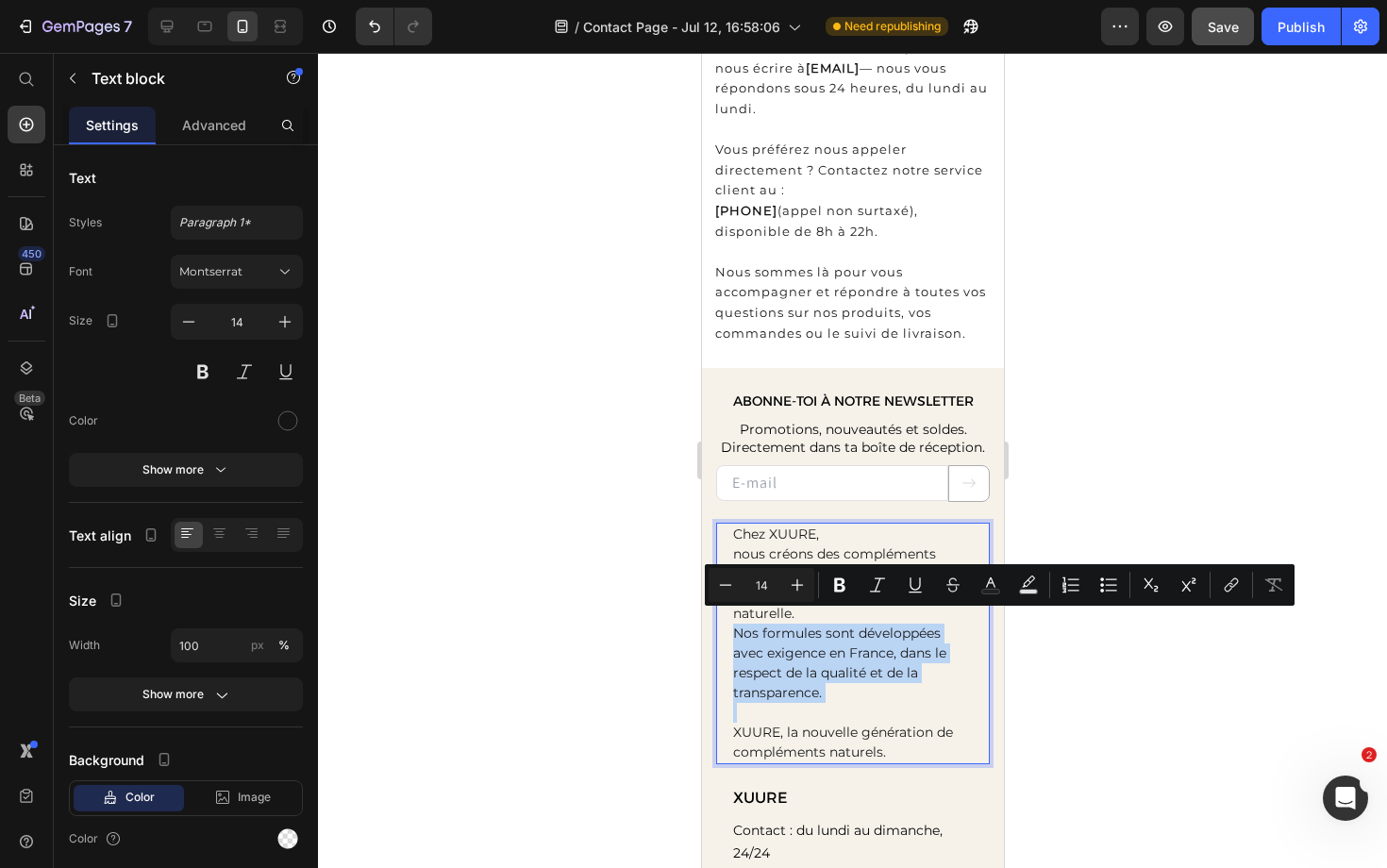 click on "nous créons des compléments alimentaires à base de plantes, de vitamines et d’ingrédients d’origine naturelle. Nos formules sont développées avec exigence en France, dans le respect de la qualité et de la transparence." at bounding box center (852, 624) 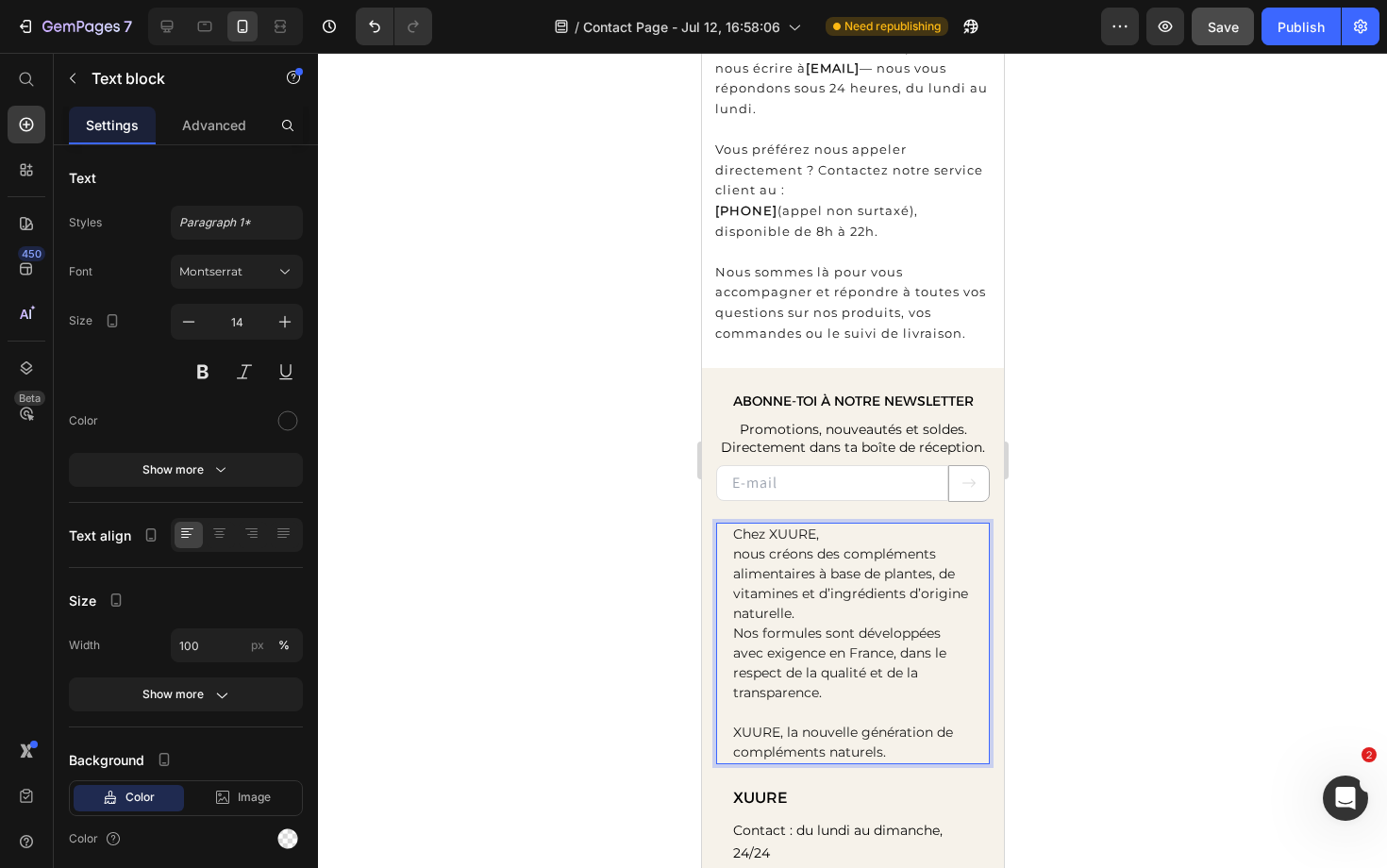 click on "XUURE, la nouvelle génération de compléments naturels." at bounding box center [852, 743] 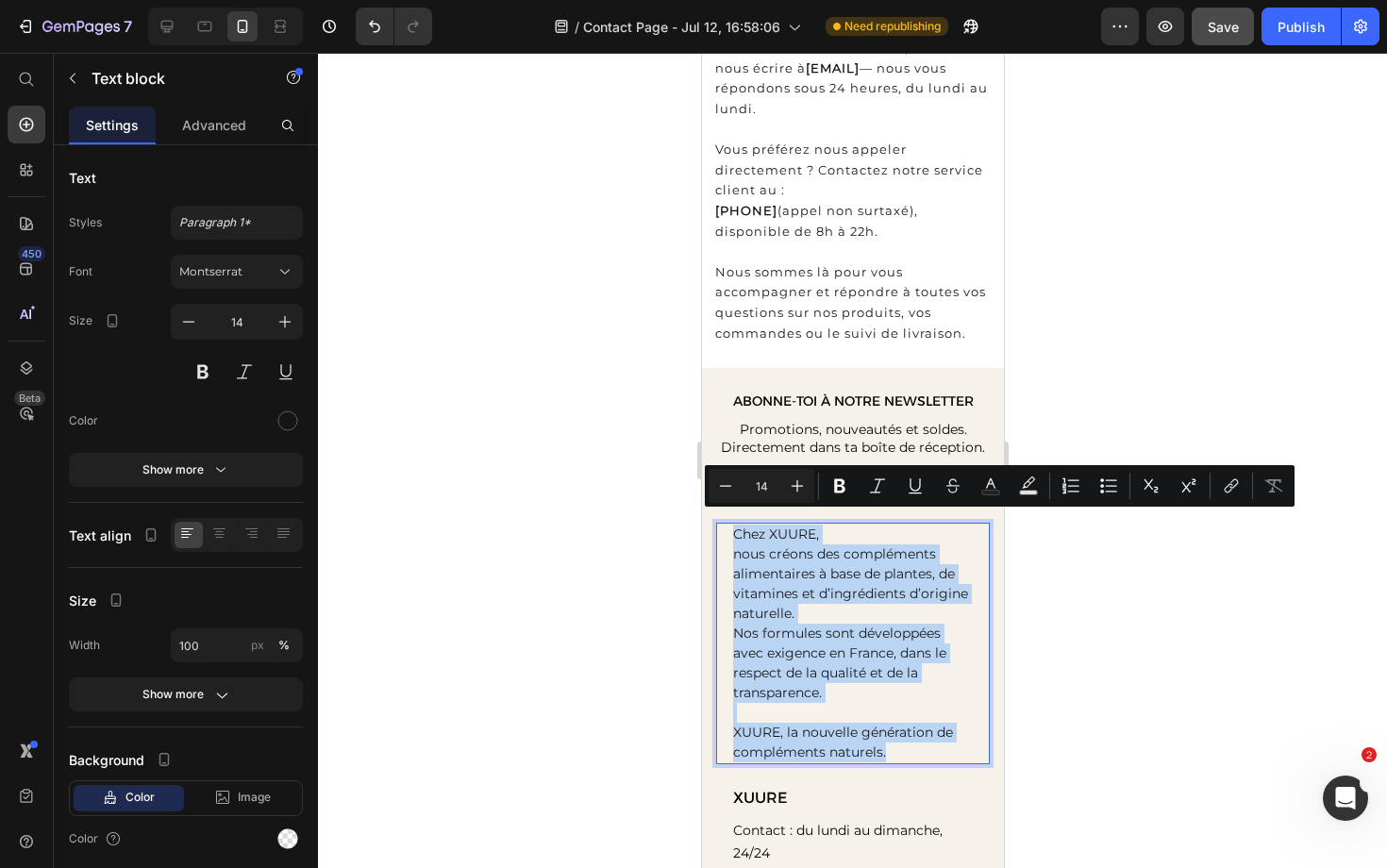 drag, startPoint x: 911, startPoint y: 745, endPoint x: 727, endPoint y: 524, distance: 287.57086 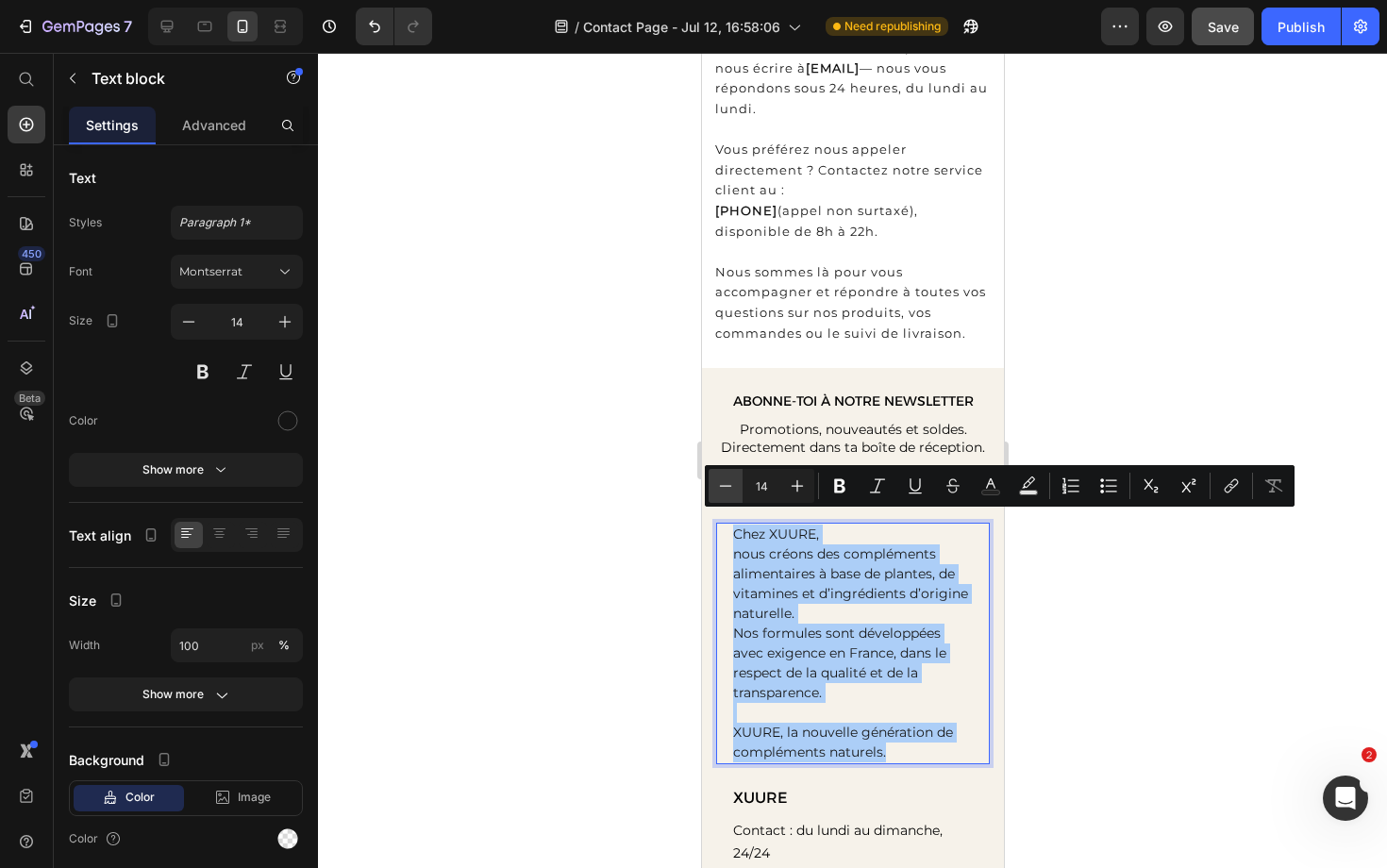 click 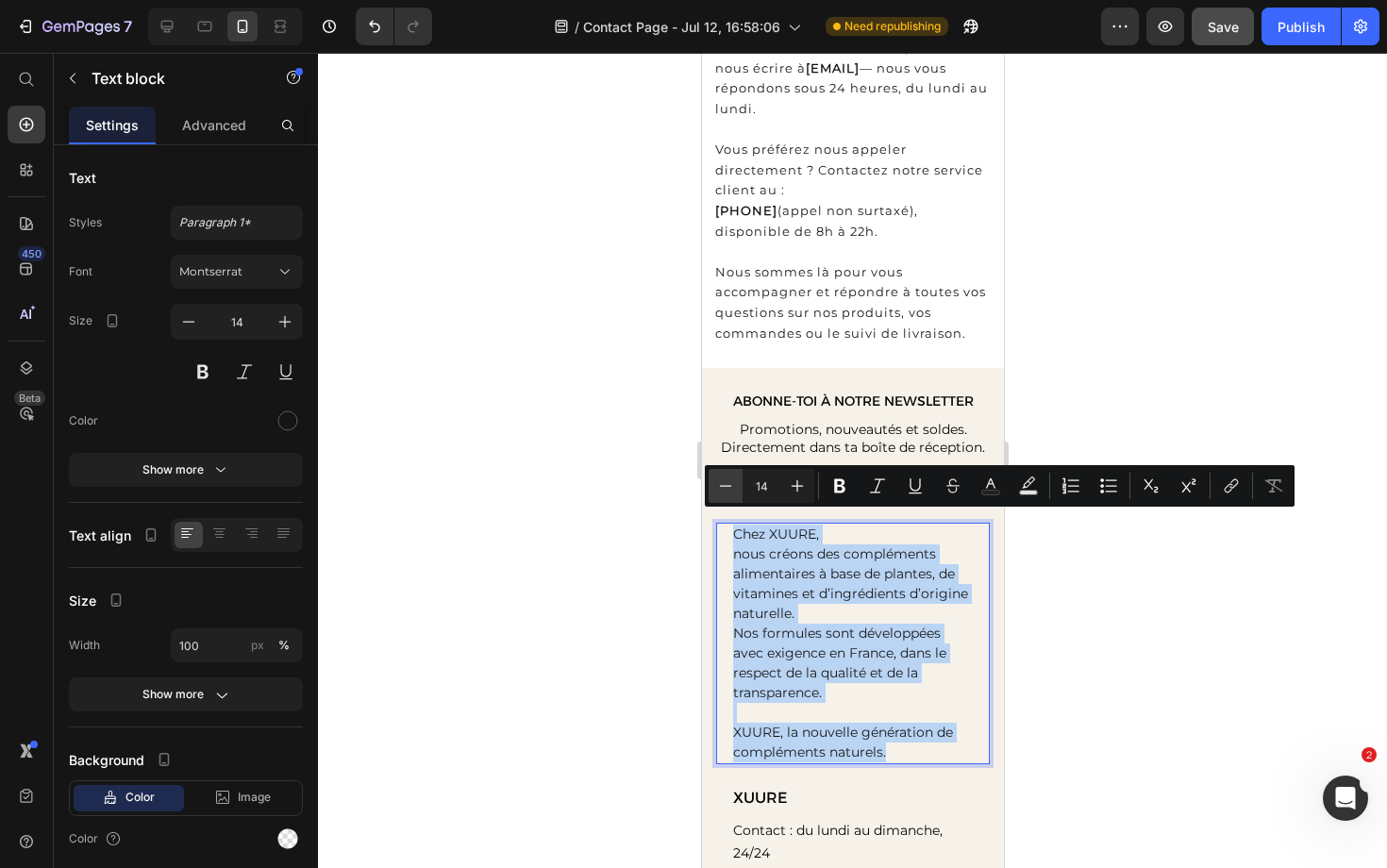 type on "13" 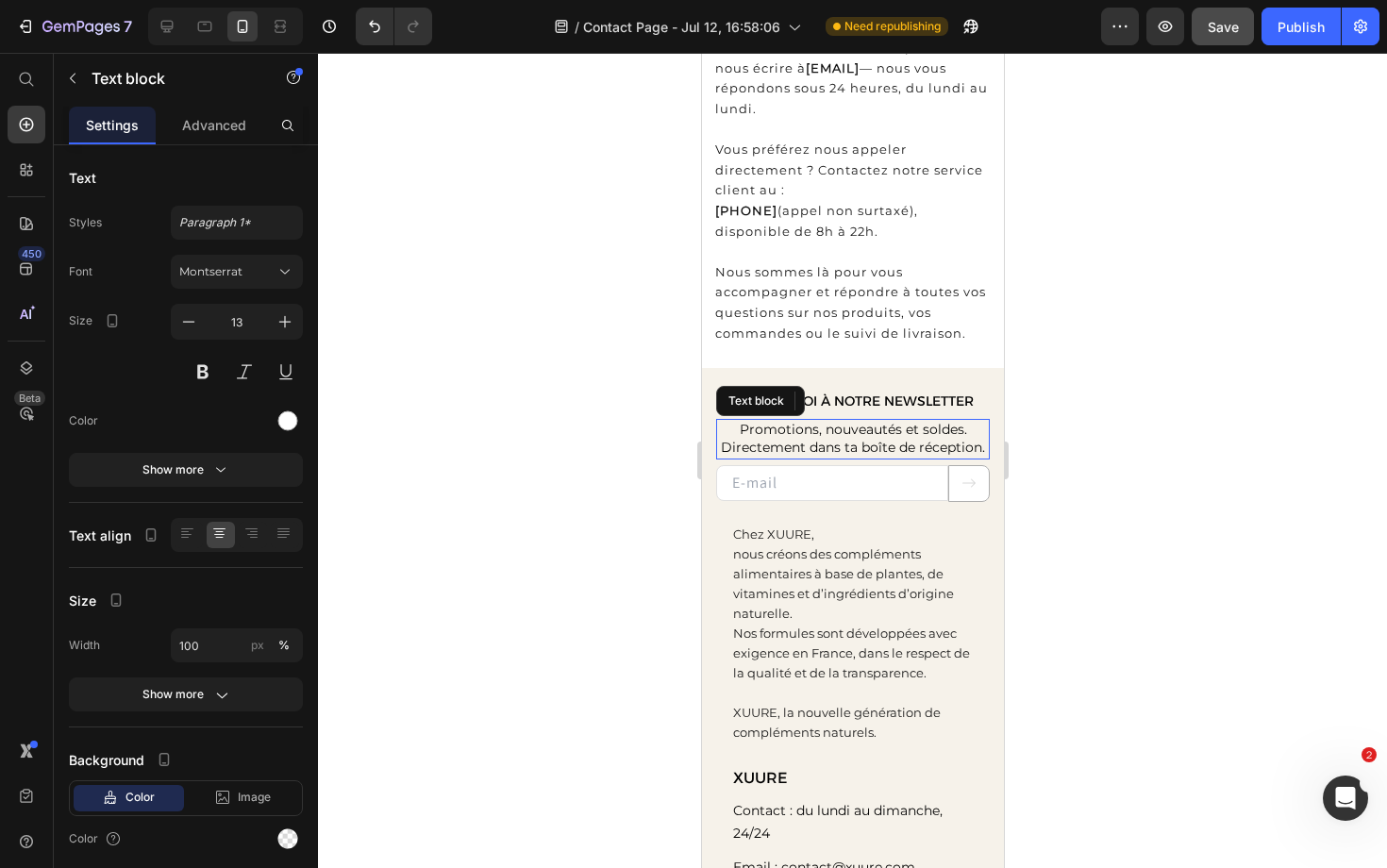 click on "Directement dans ta boîte de réception." at bounding box center [852, 447] 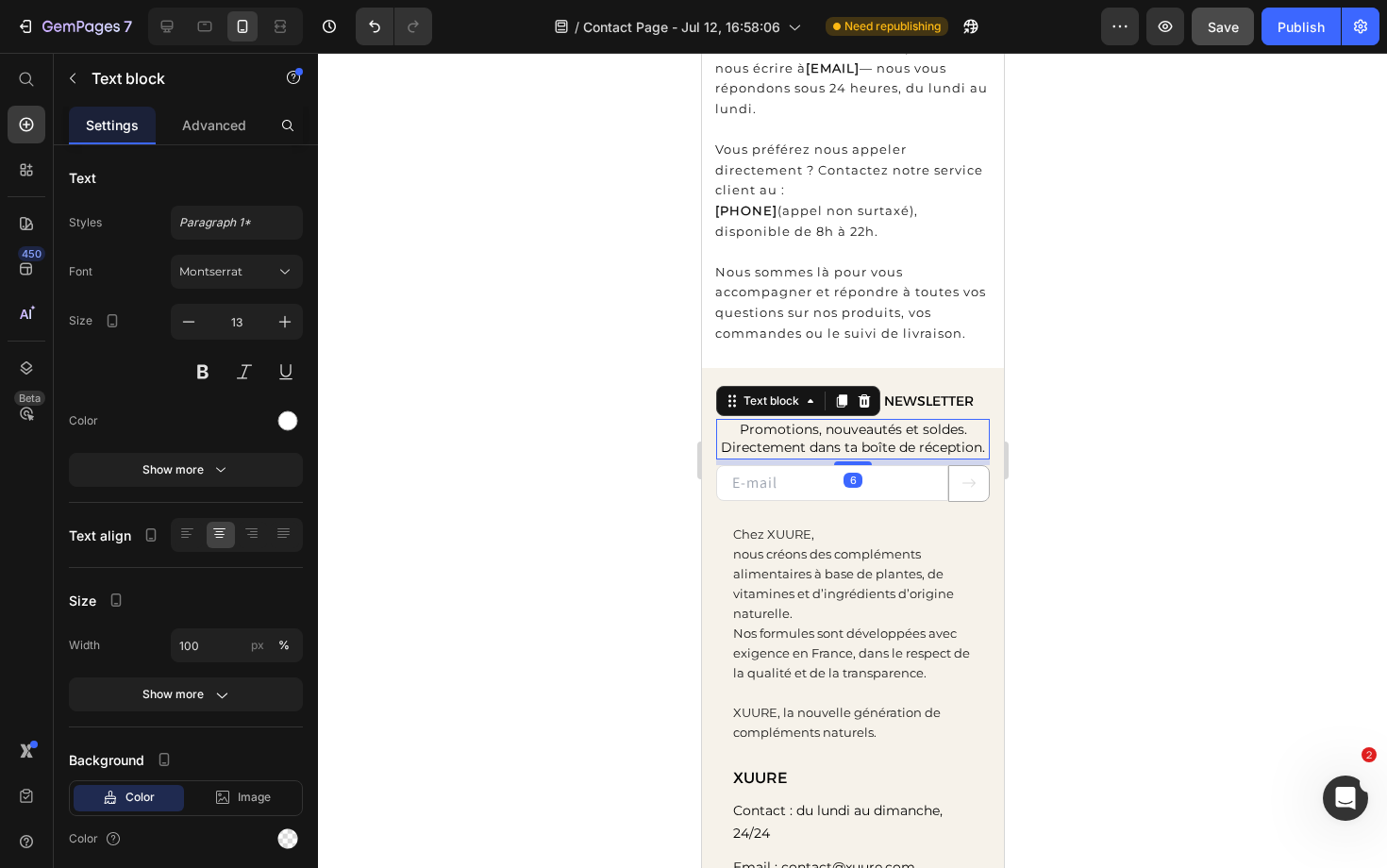 click on "Promotions, nouveautés et soldes." at bounding box center (852, 429) 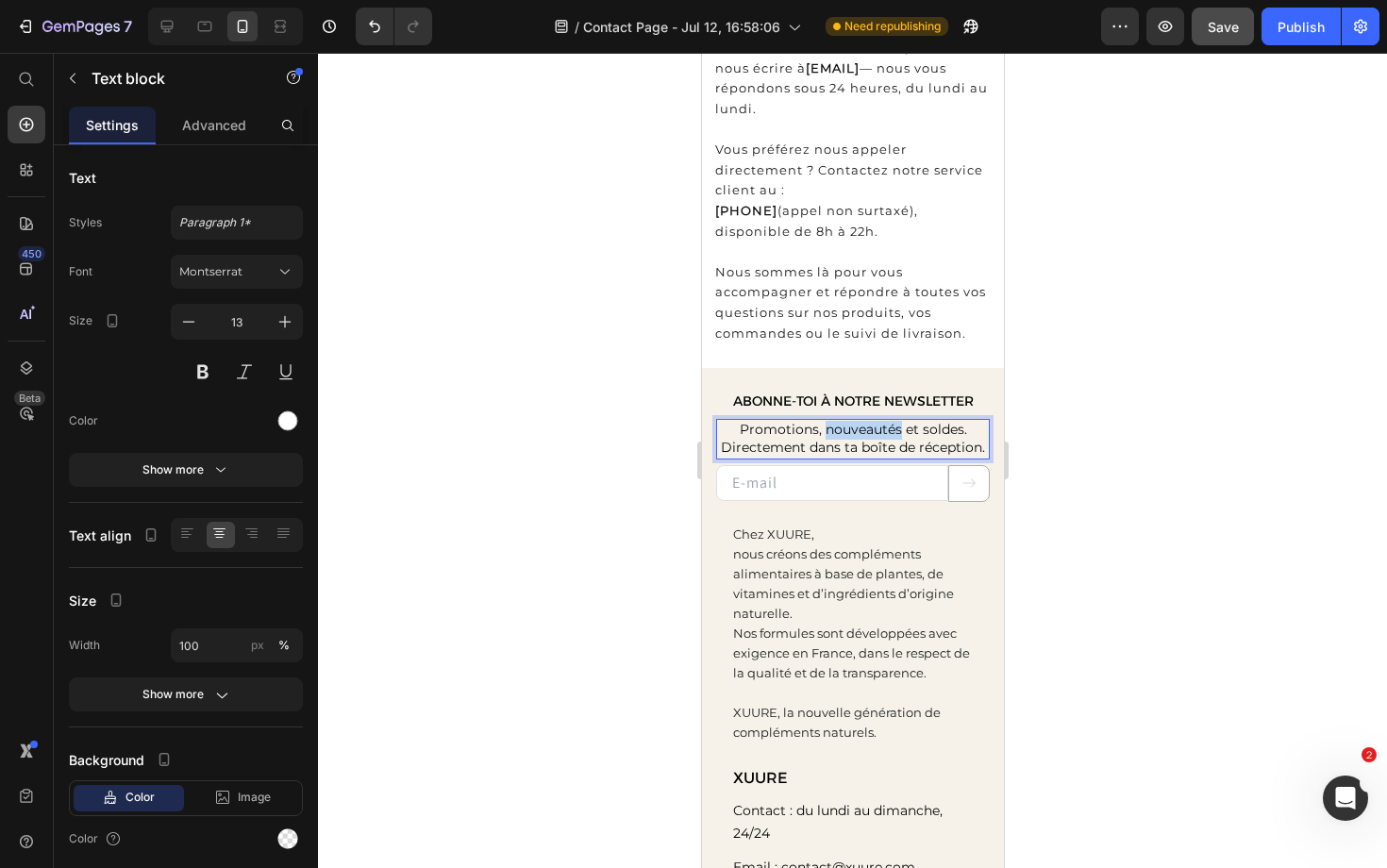 click on "Promotions, nouveautés et soldes." at bounding box center [852, 429] 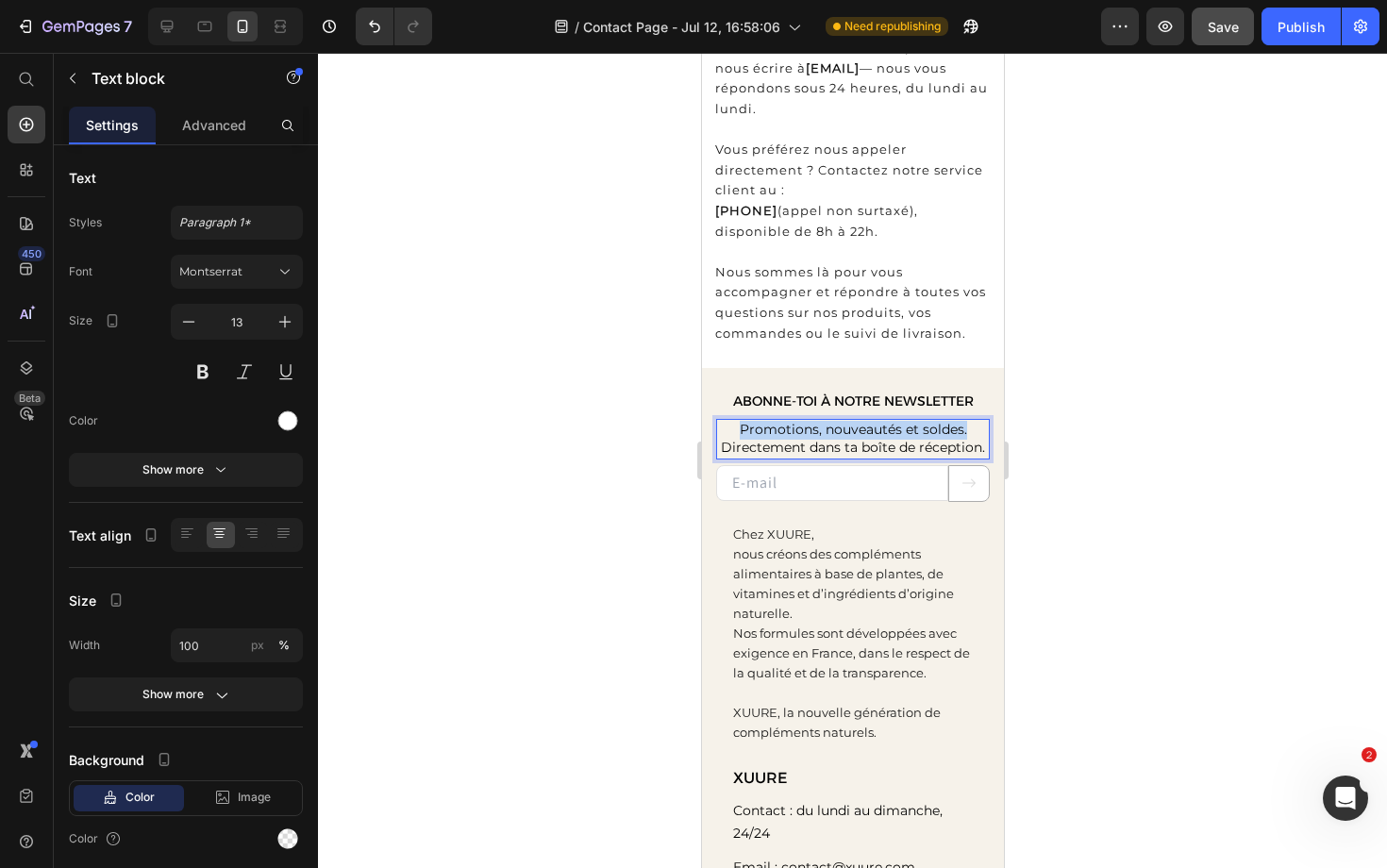 click on "Promotions, nouveautés et soldes." at bounding box center (852, 429) 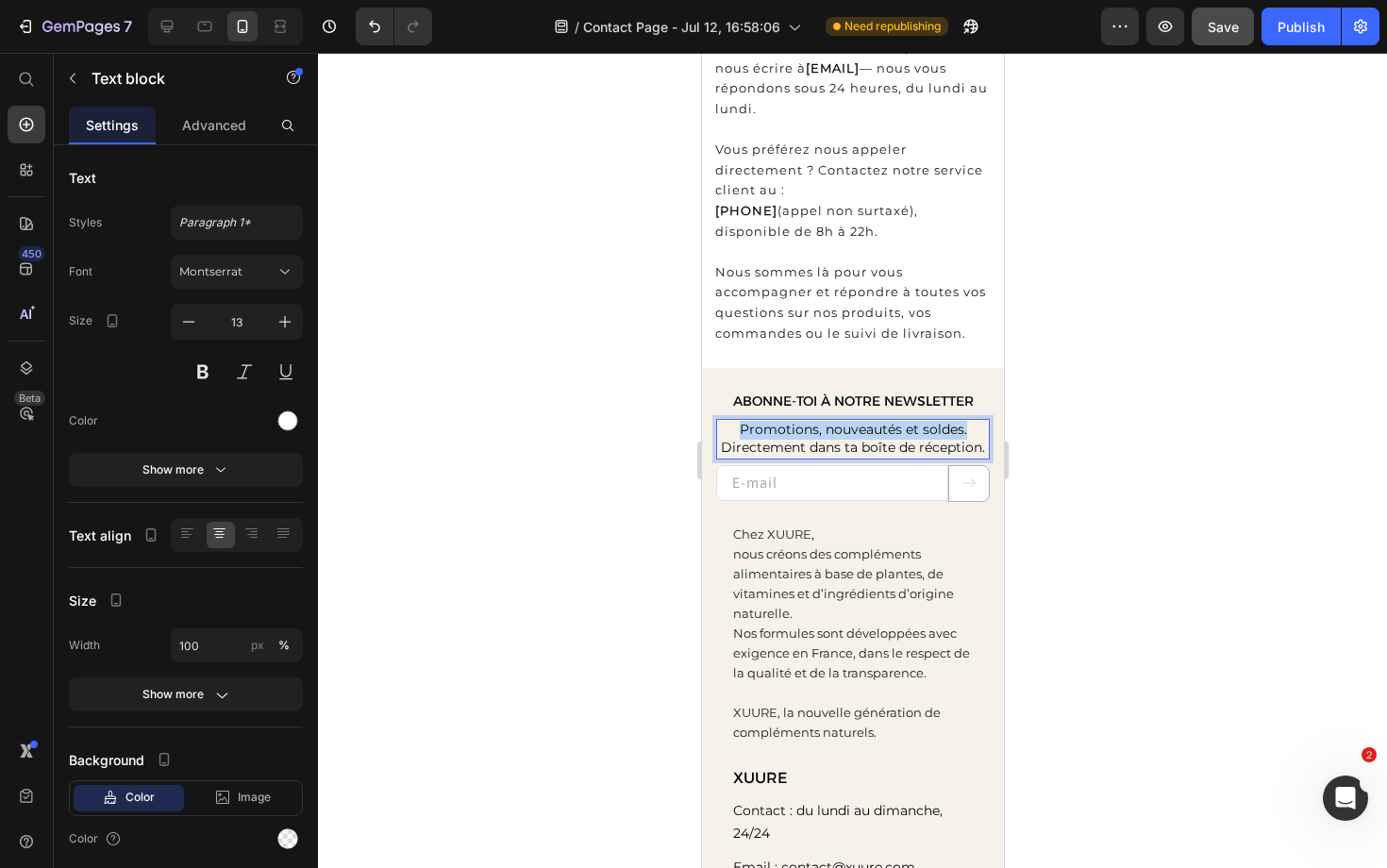 click on "Promotions, nouveautés et soldes." at bounding box center [852, 429] 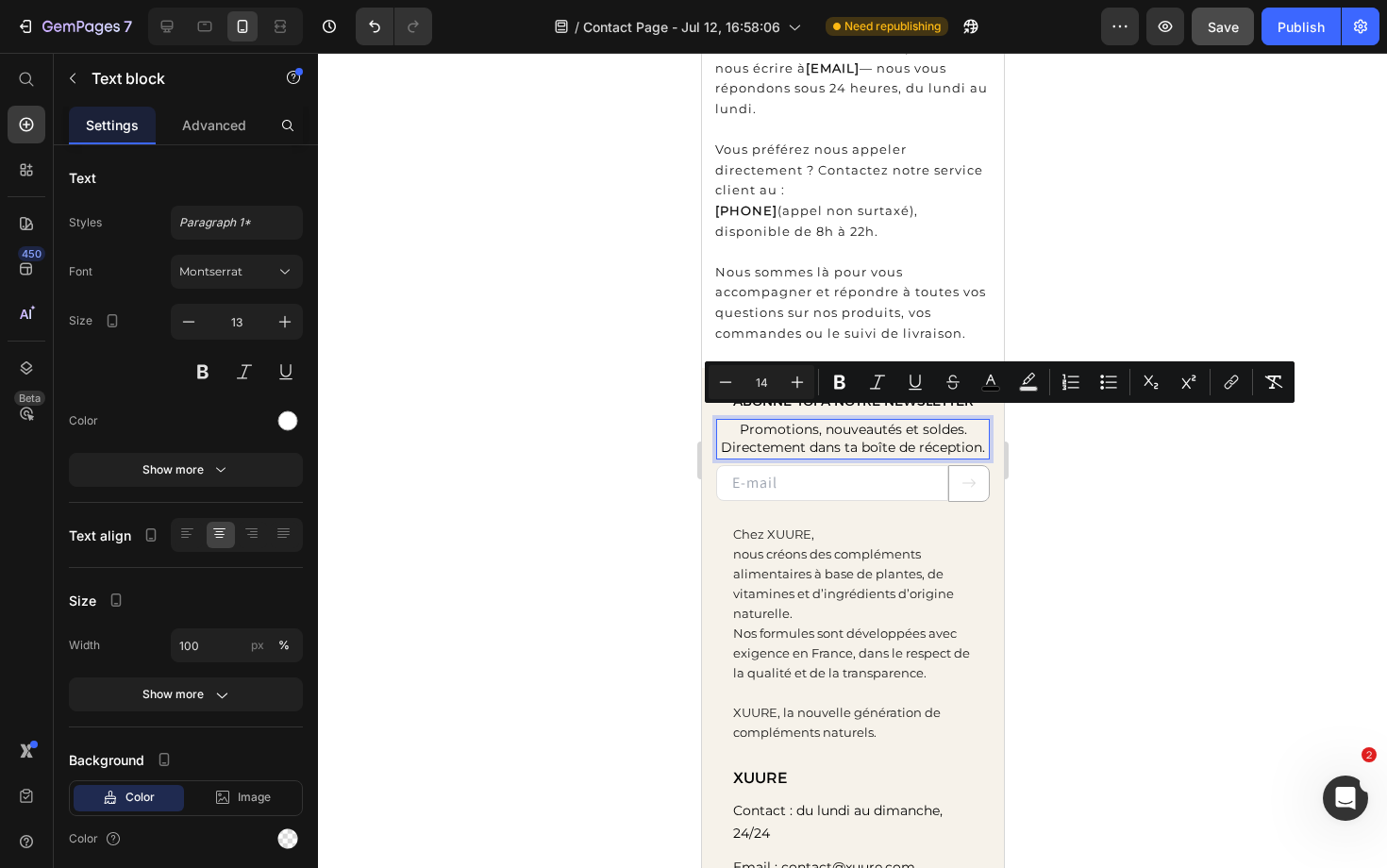 click on "Directement dans ta boîte de réception." at bounding box center [852, 447] 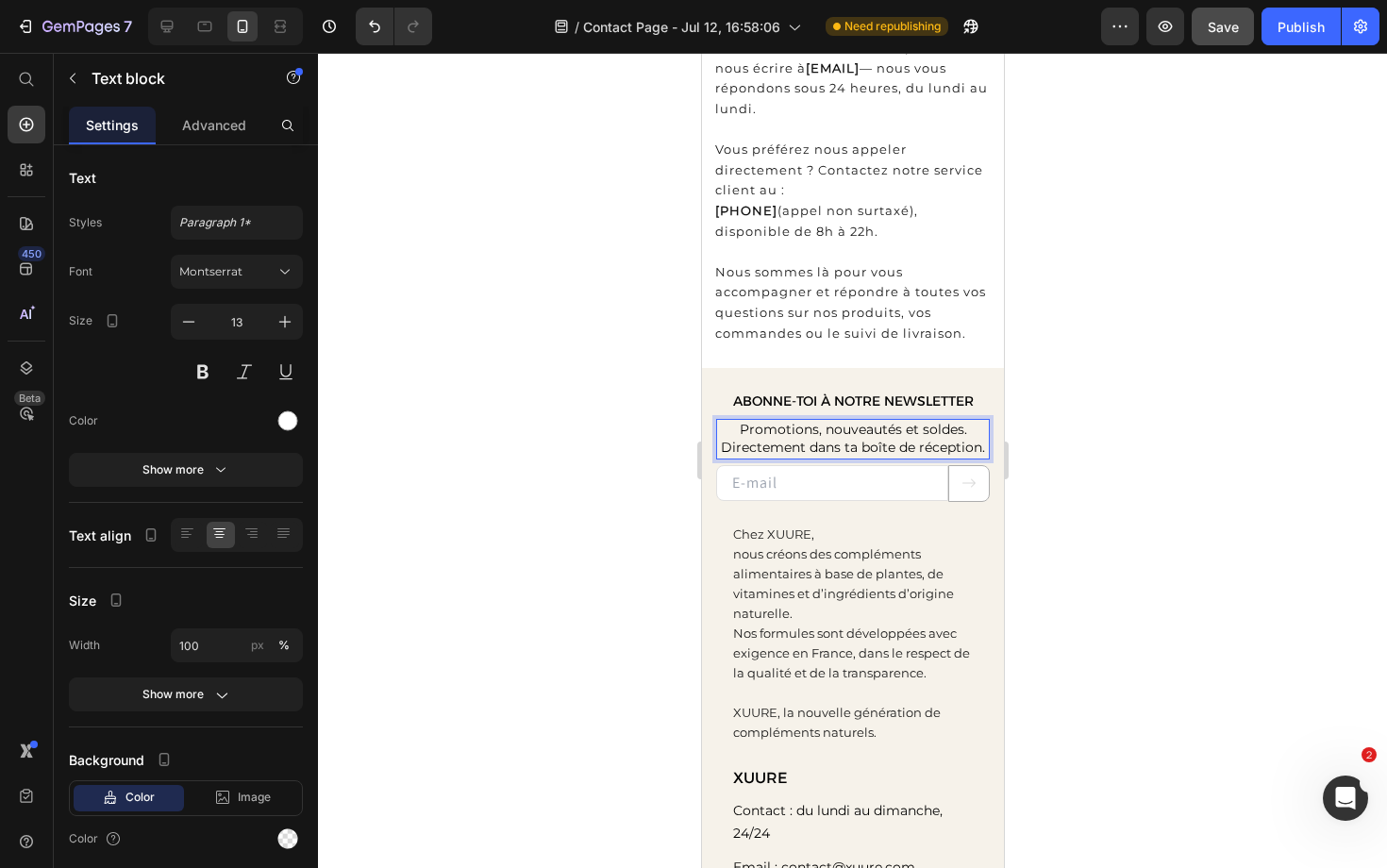 click on "Directement dans ta boîte de réception." at bounding box center [852, 447] 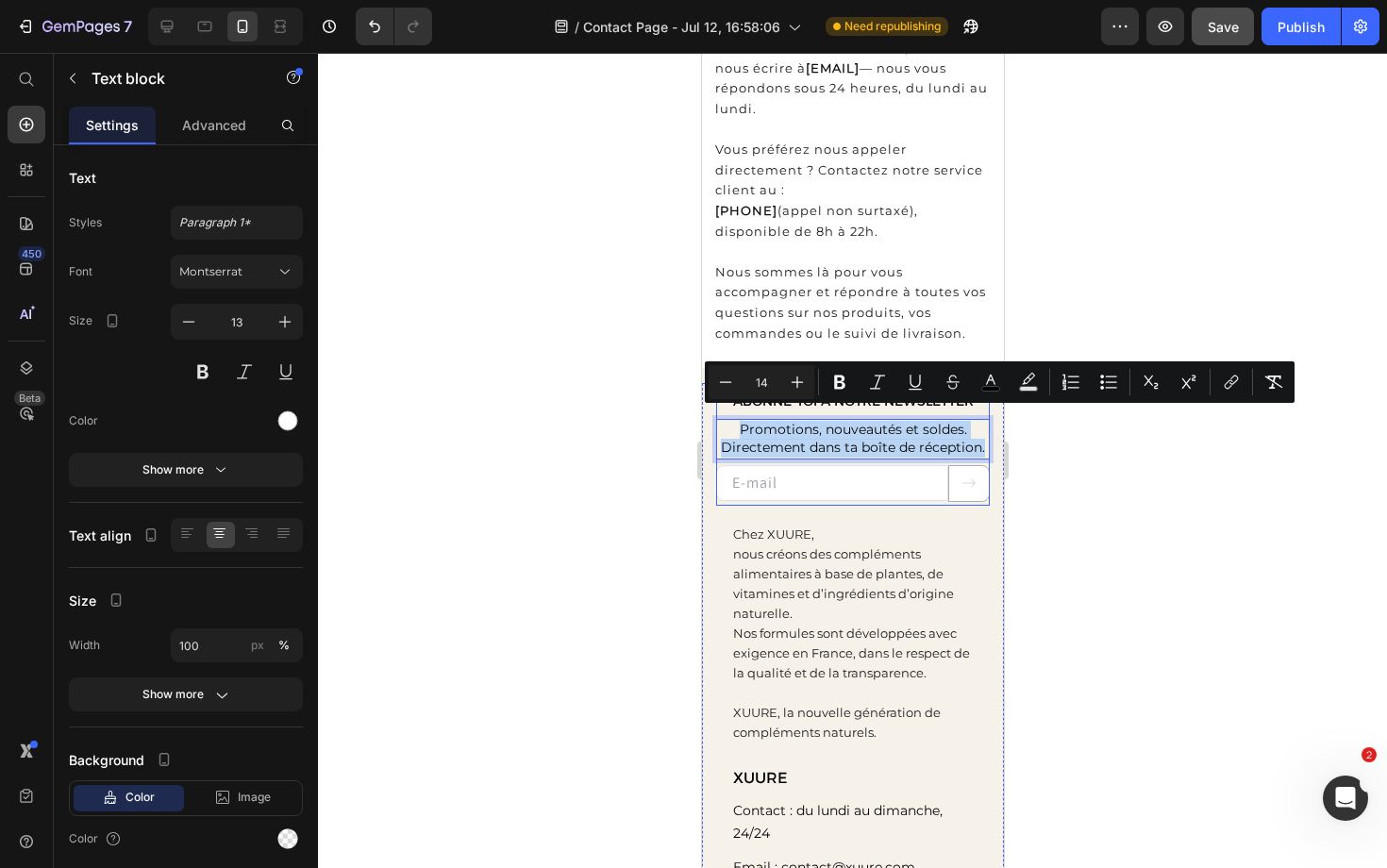 drag, startPoint x: 985, startPoint y: 437, endPoint x: 750, endPoint y: 406, distance: 237.03586 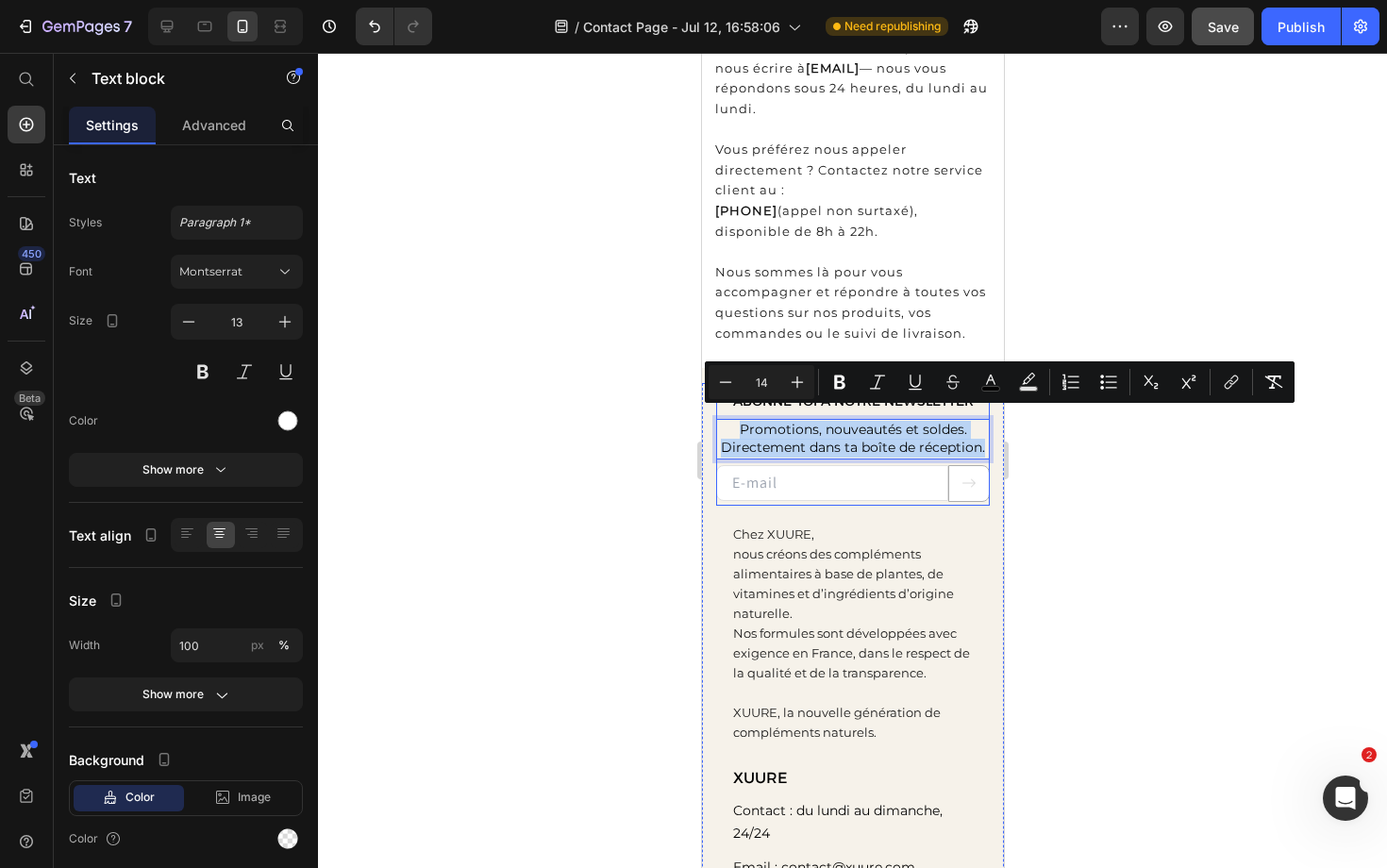 click on "ABONNE-TOI À NOTRE NEWSLETTER Text block Promotions, nouveautés et soldes. Directement dans ta boîte de réception. Text block   6 Email Field
Submit Button Row Newsletter" at bounding box center [852, 448] 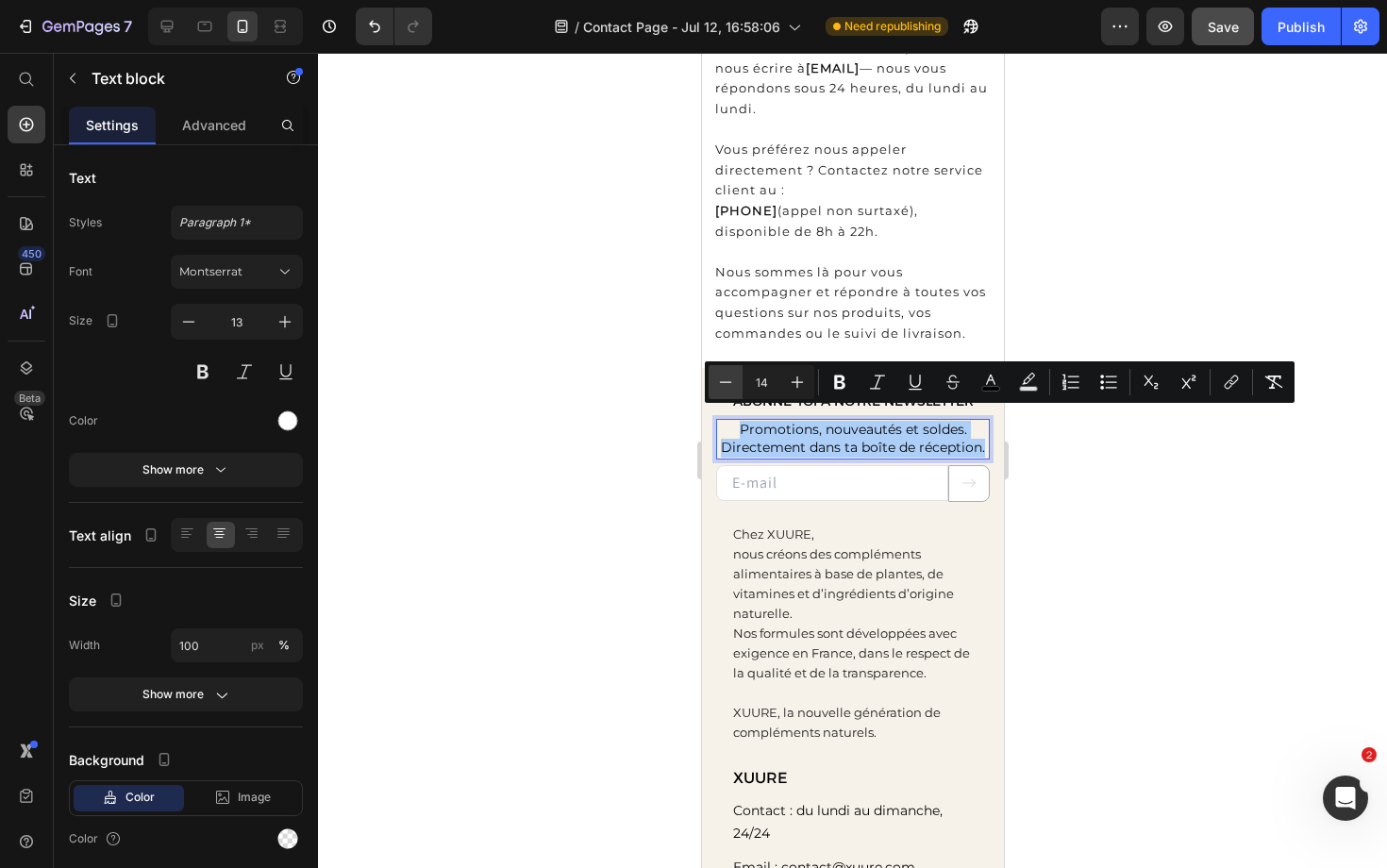 click 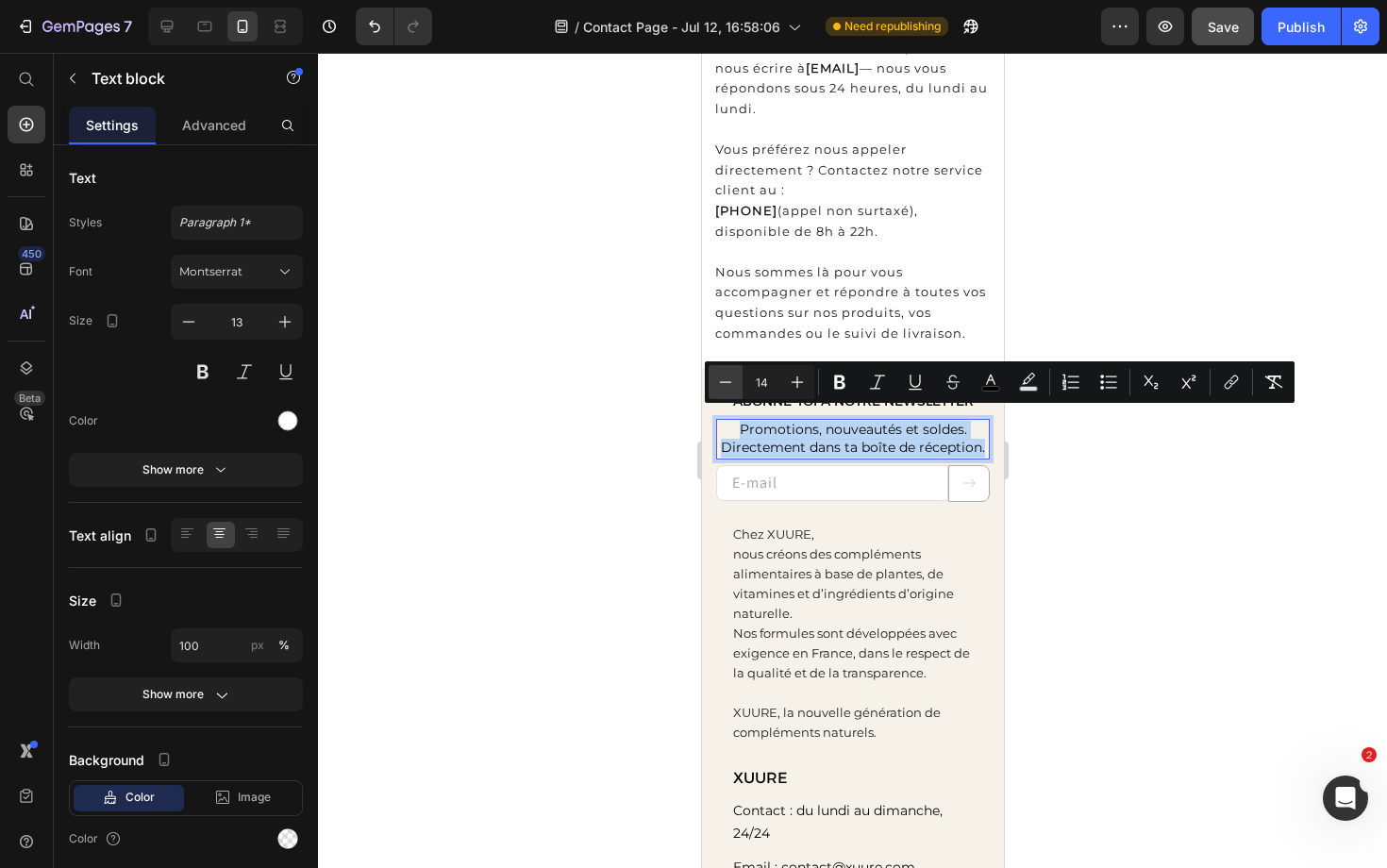 type on "13" 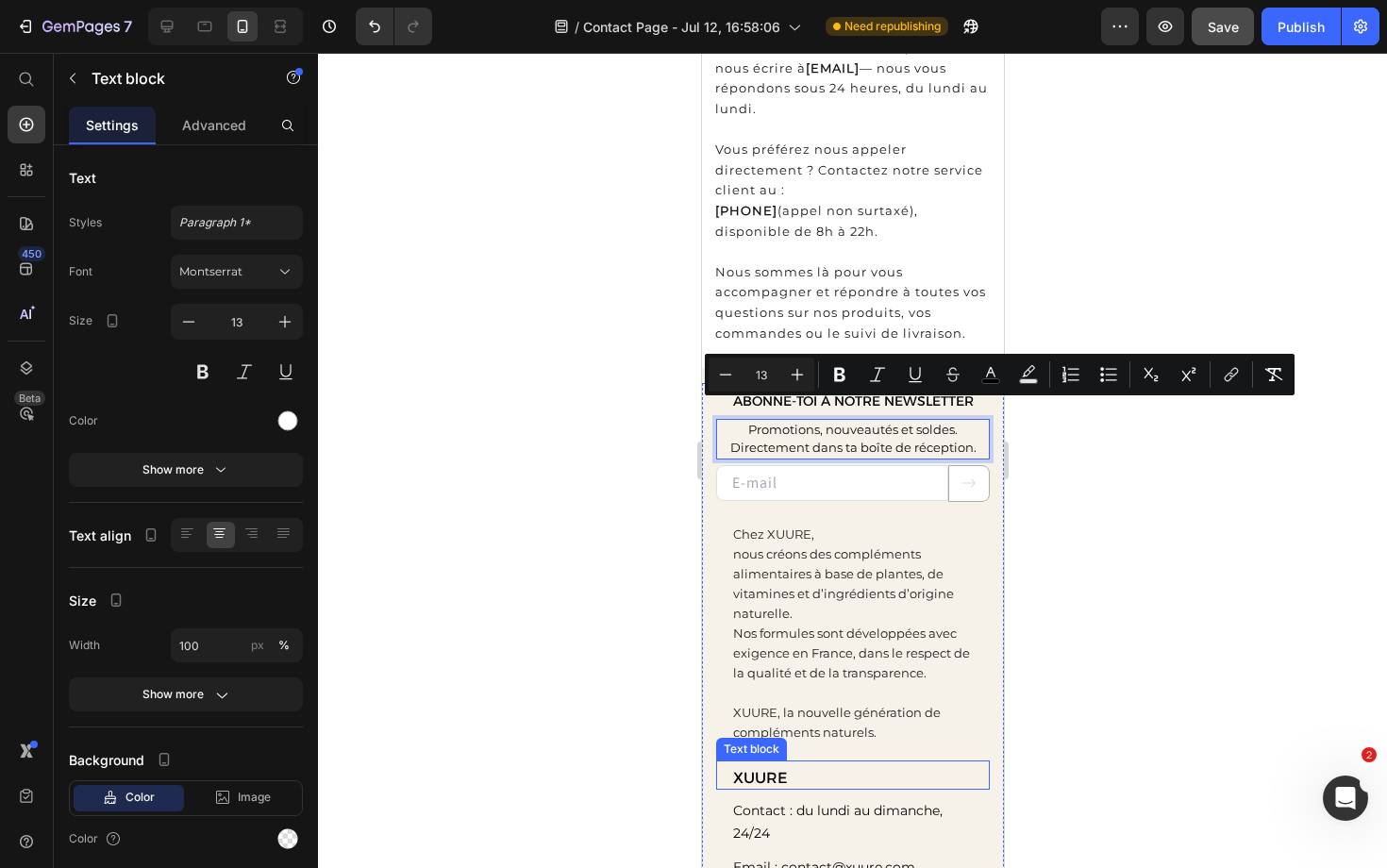 scroll, scrollTop: 265, scrollLeft: 0, axis: vertical 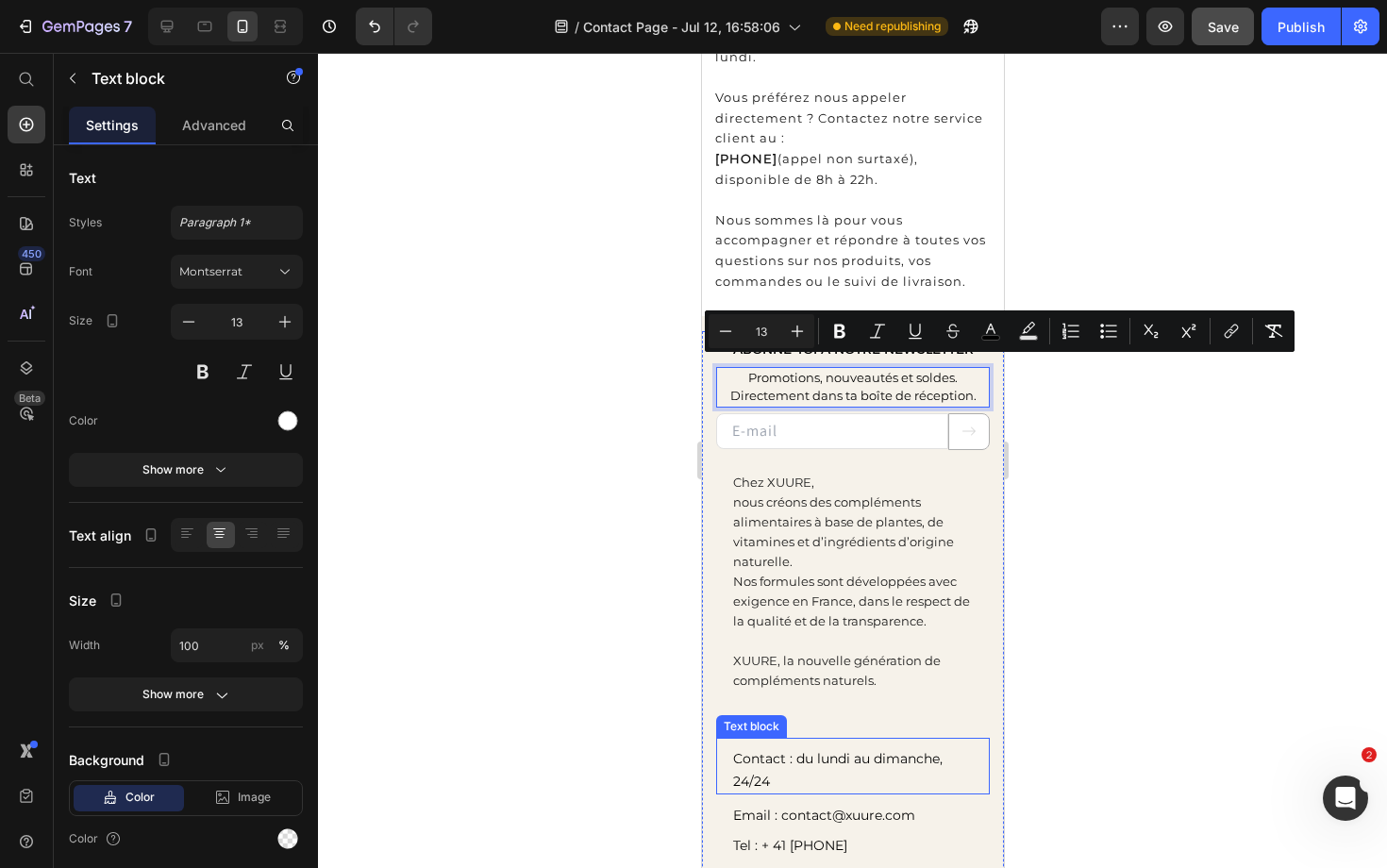 click on "Contact : du lundi au dimanche, 24/24" at bounding box center (837, 770) 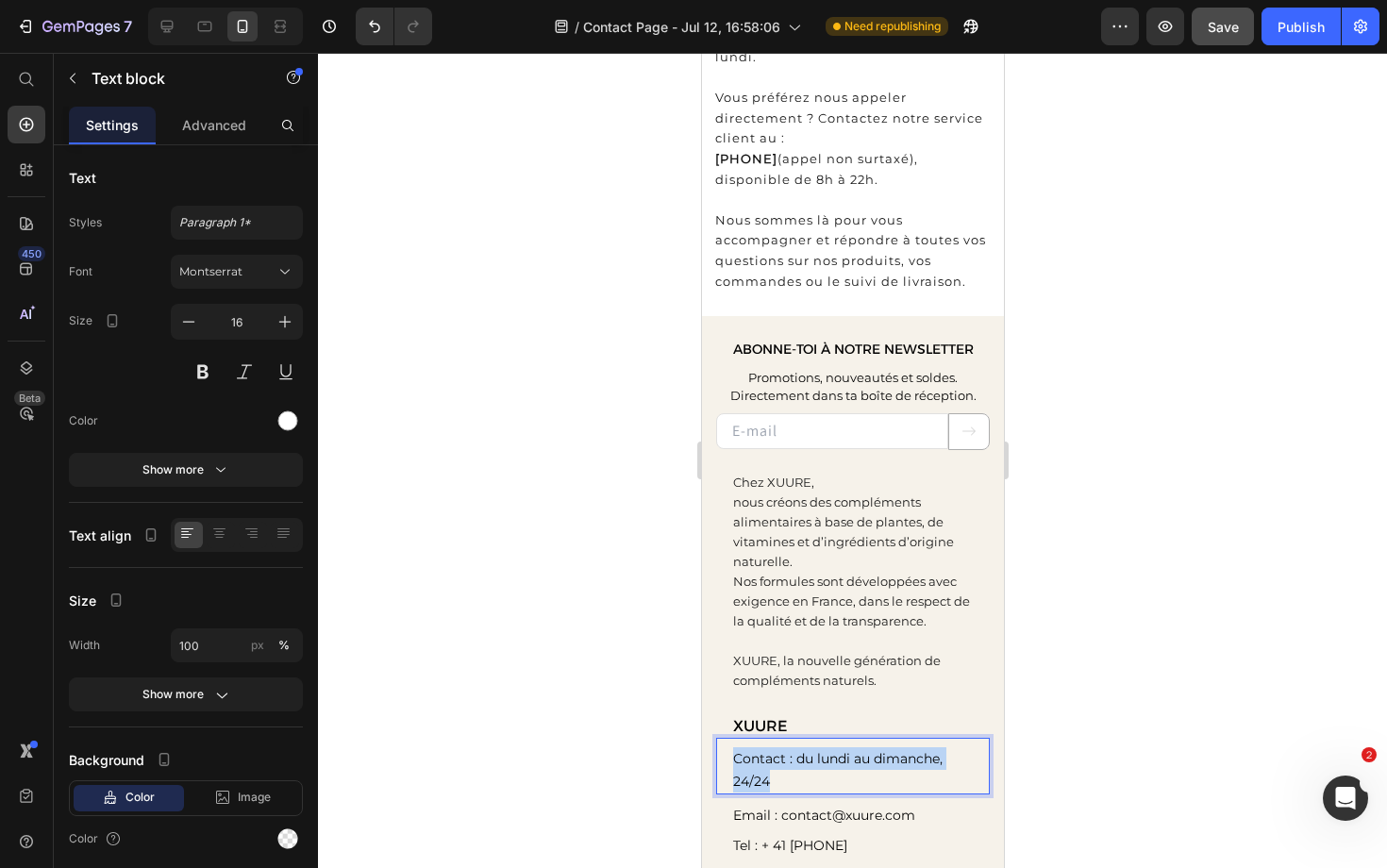 click on "Contact : du lundi au dimanche, 24/24" at bounding box center [837, 770] 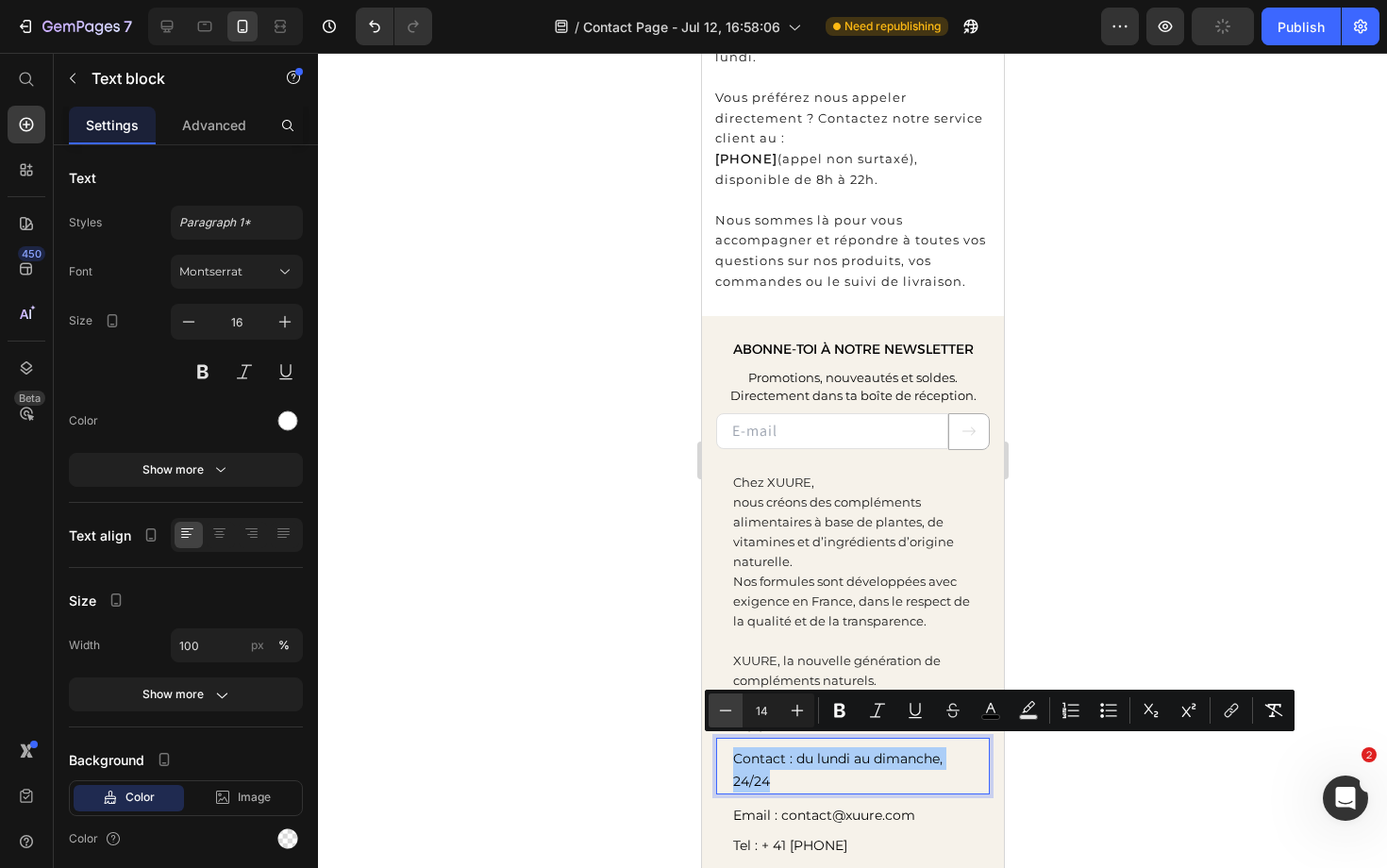 click 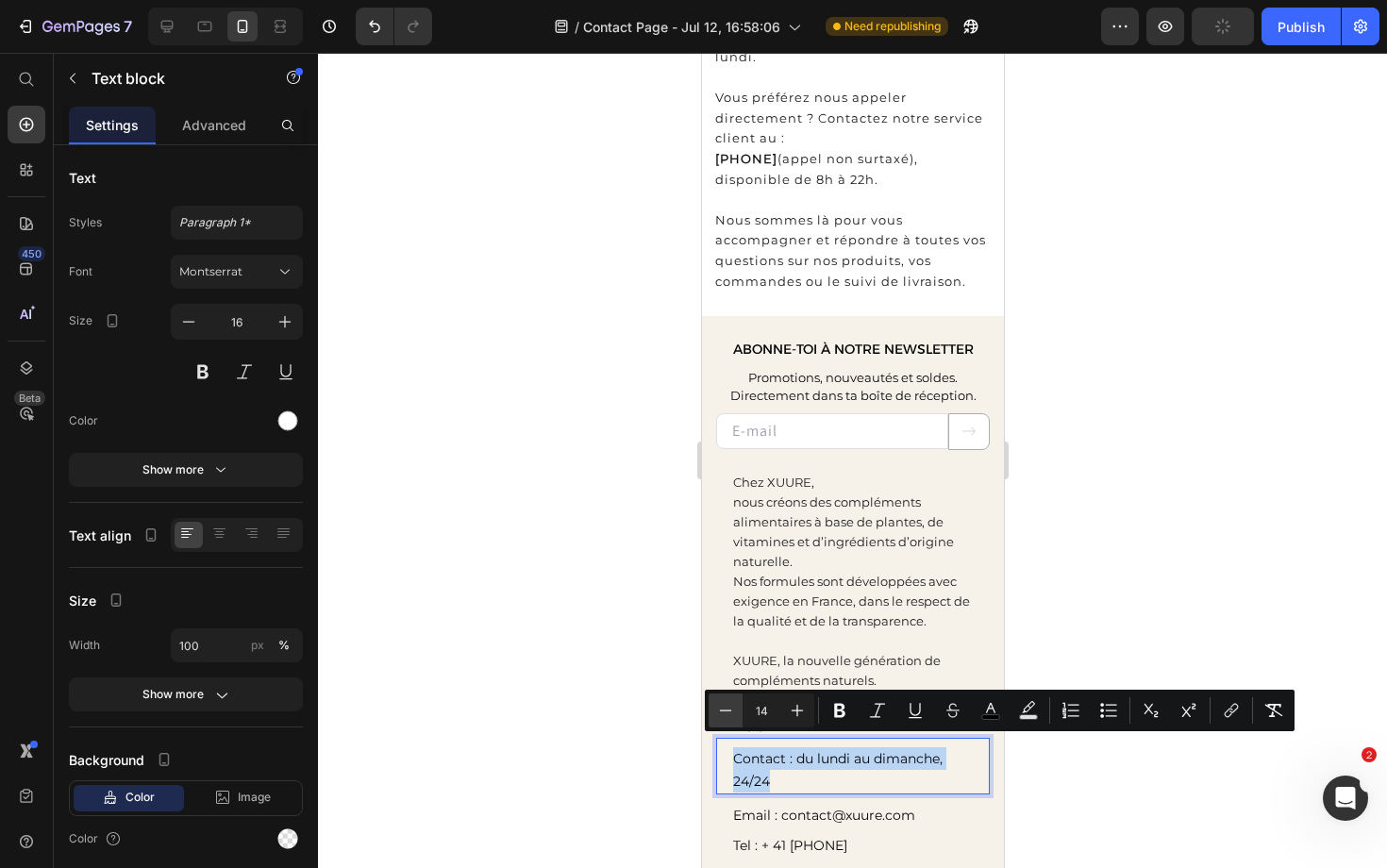 type on "13" 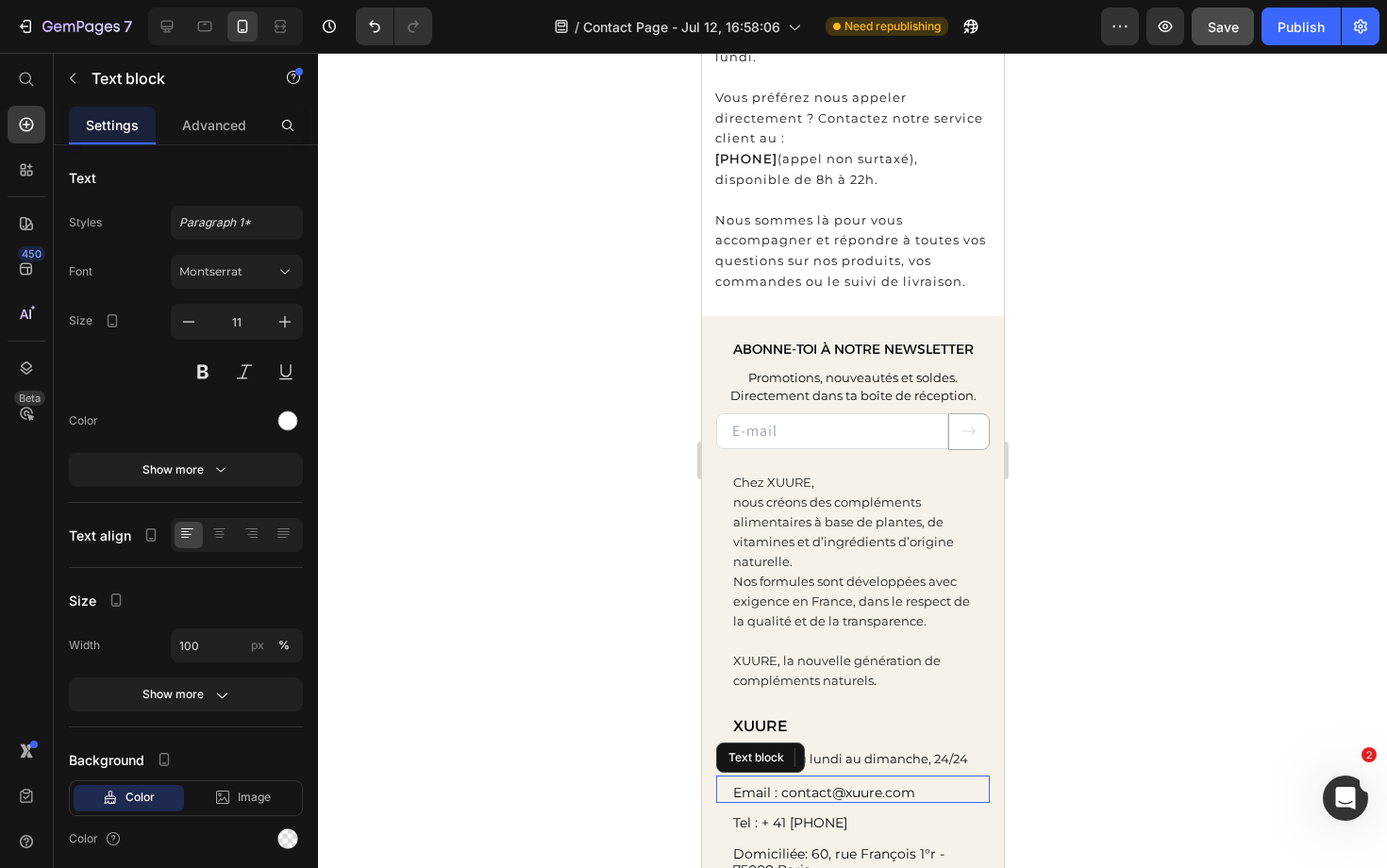 click on "Email : contact@xuure.com" at bounding box center [823, 793] 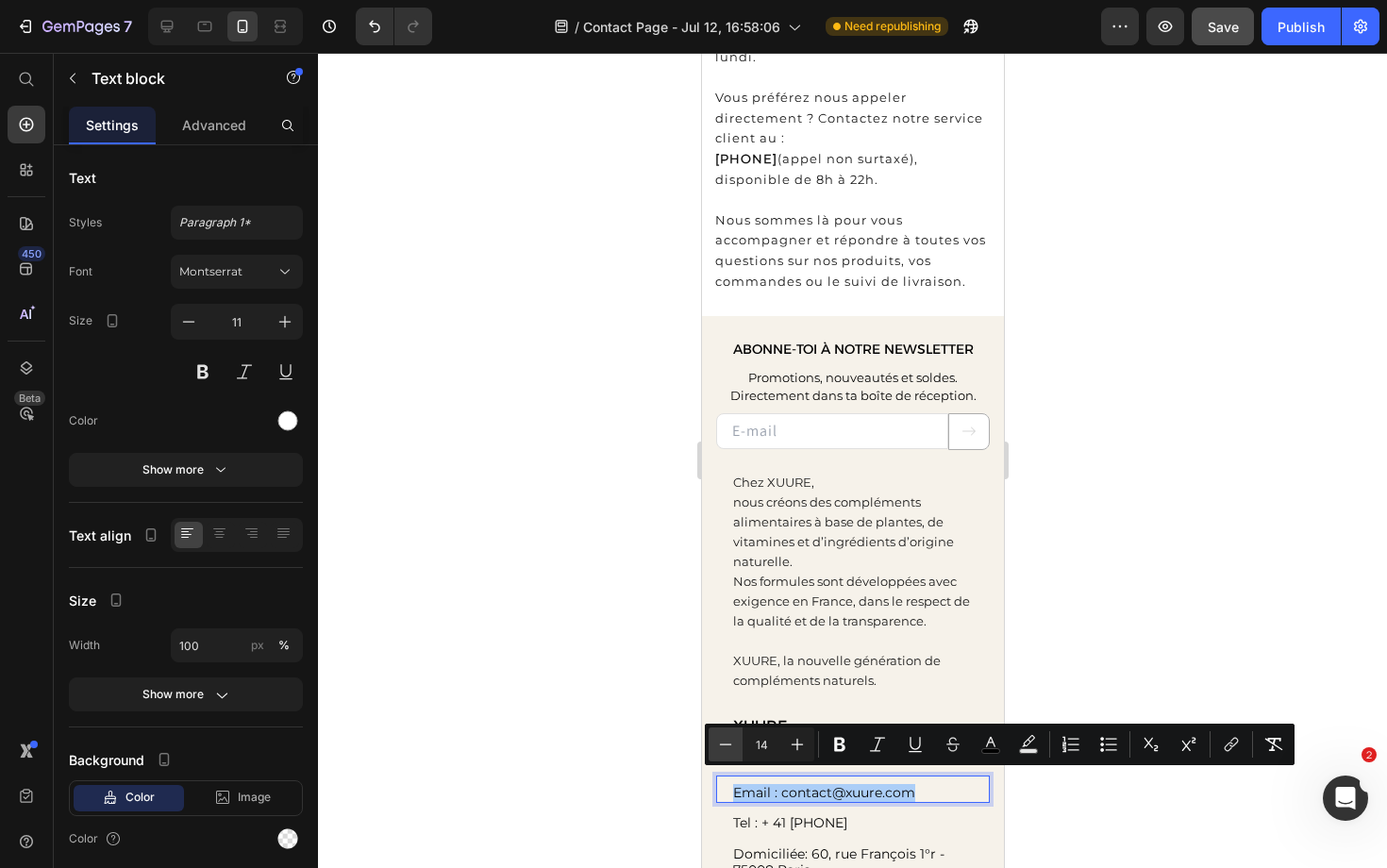 click 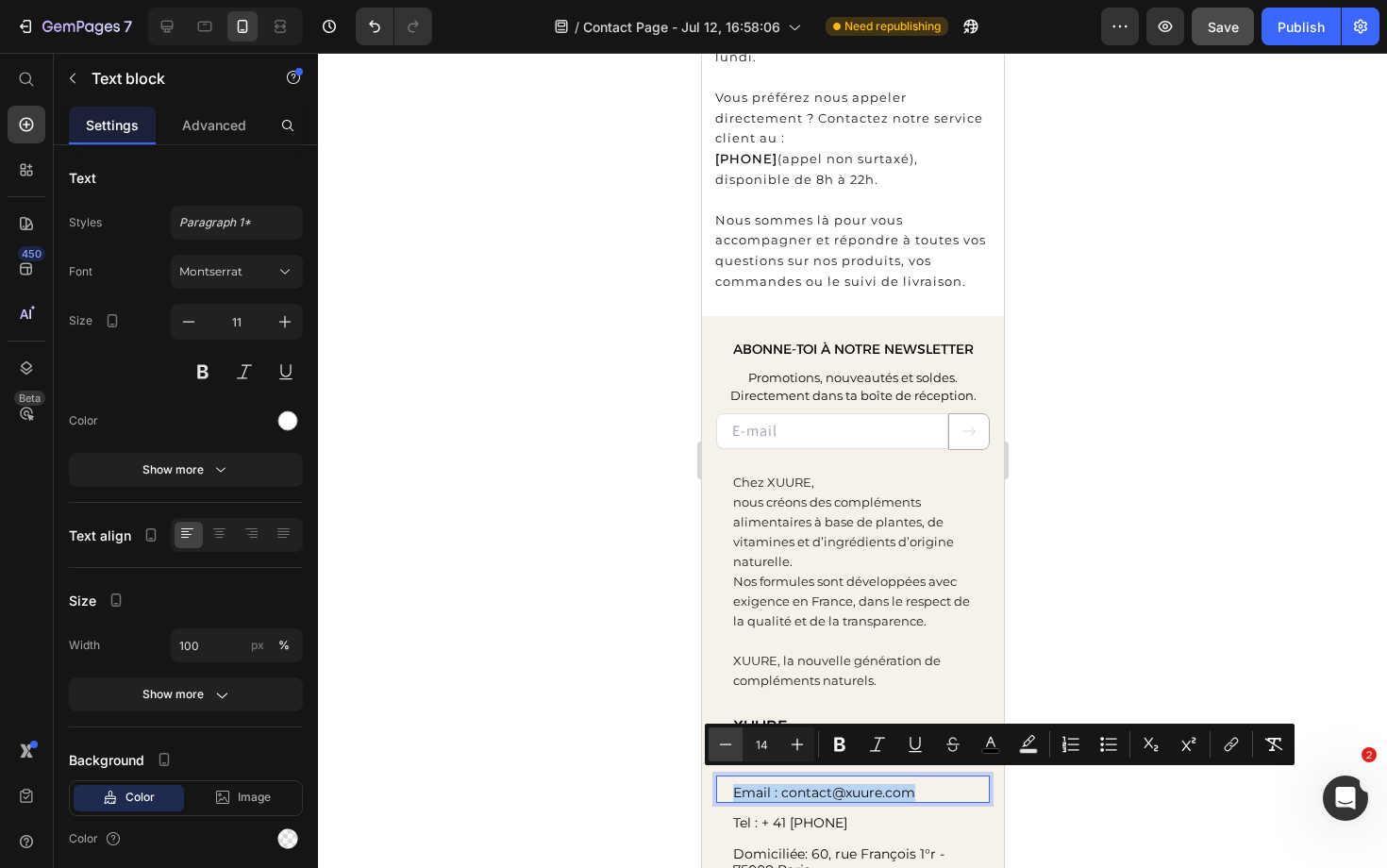 type on "13" 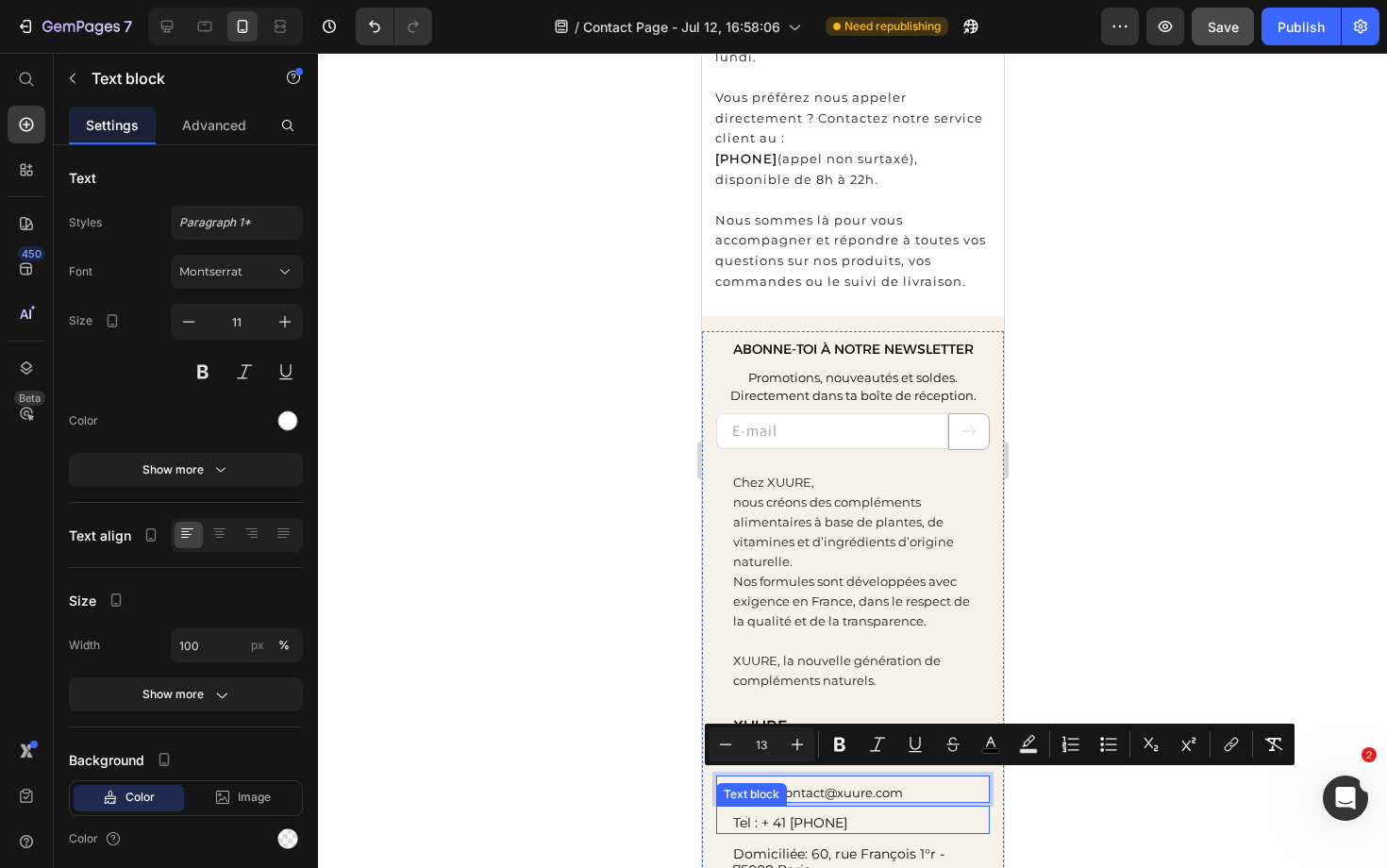 click on "Tel : + 41 [PHONE]" at bounding box center [789, 823] 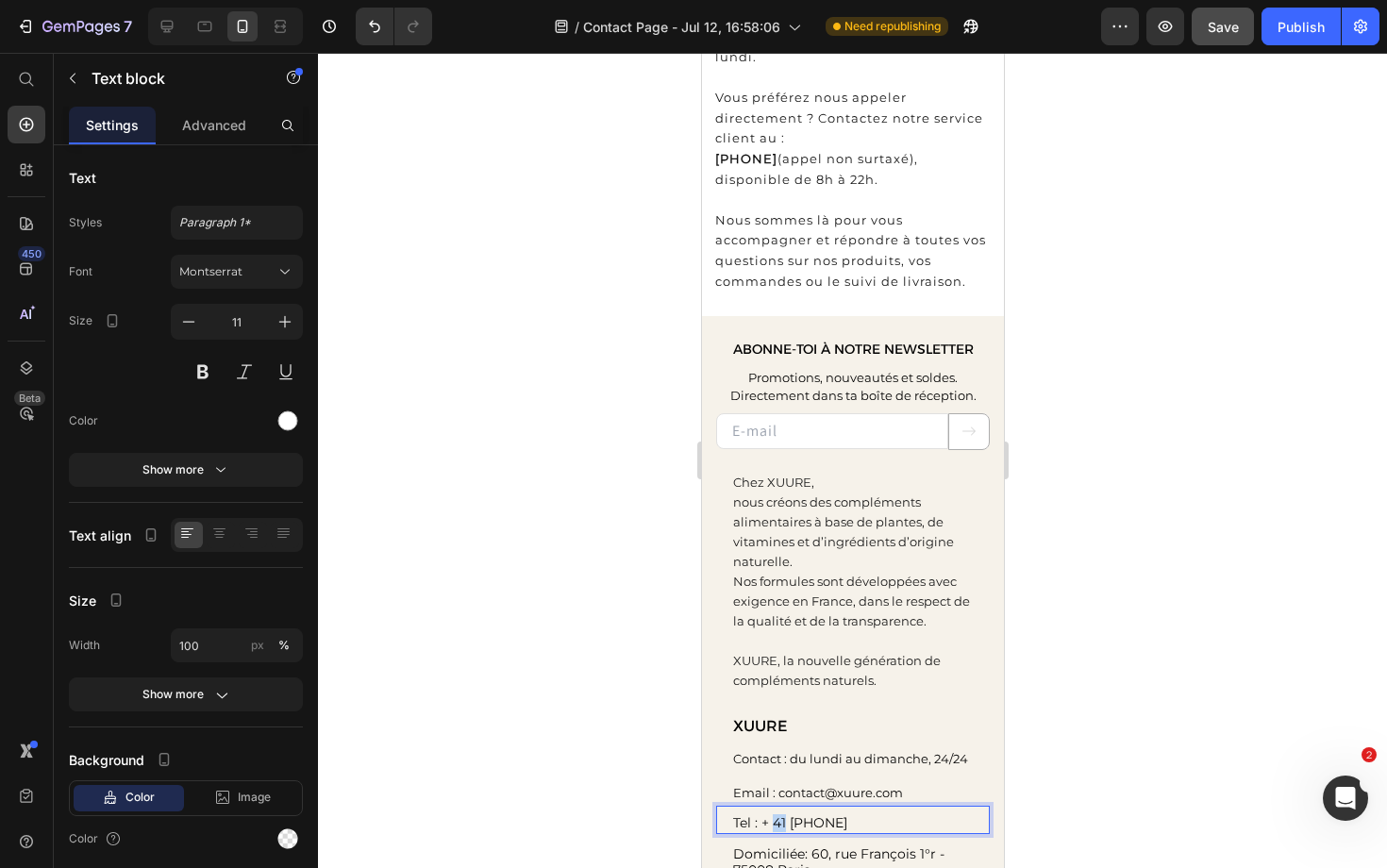 click on "Tel : + 41 [PHONE]" at bounding box center (789, 823) 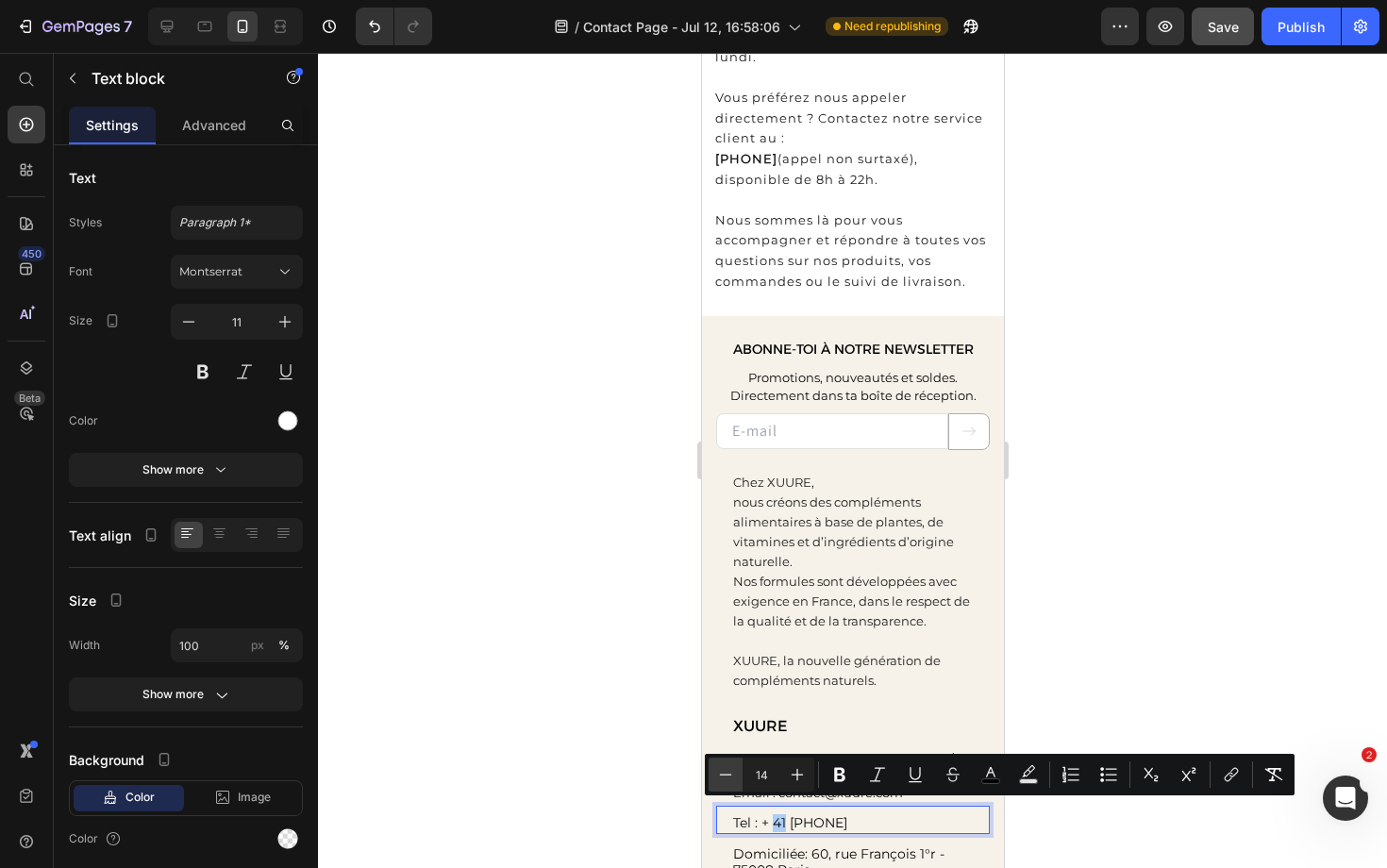 click 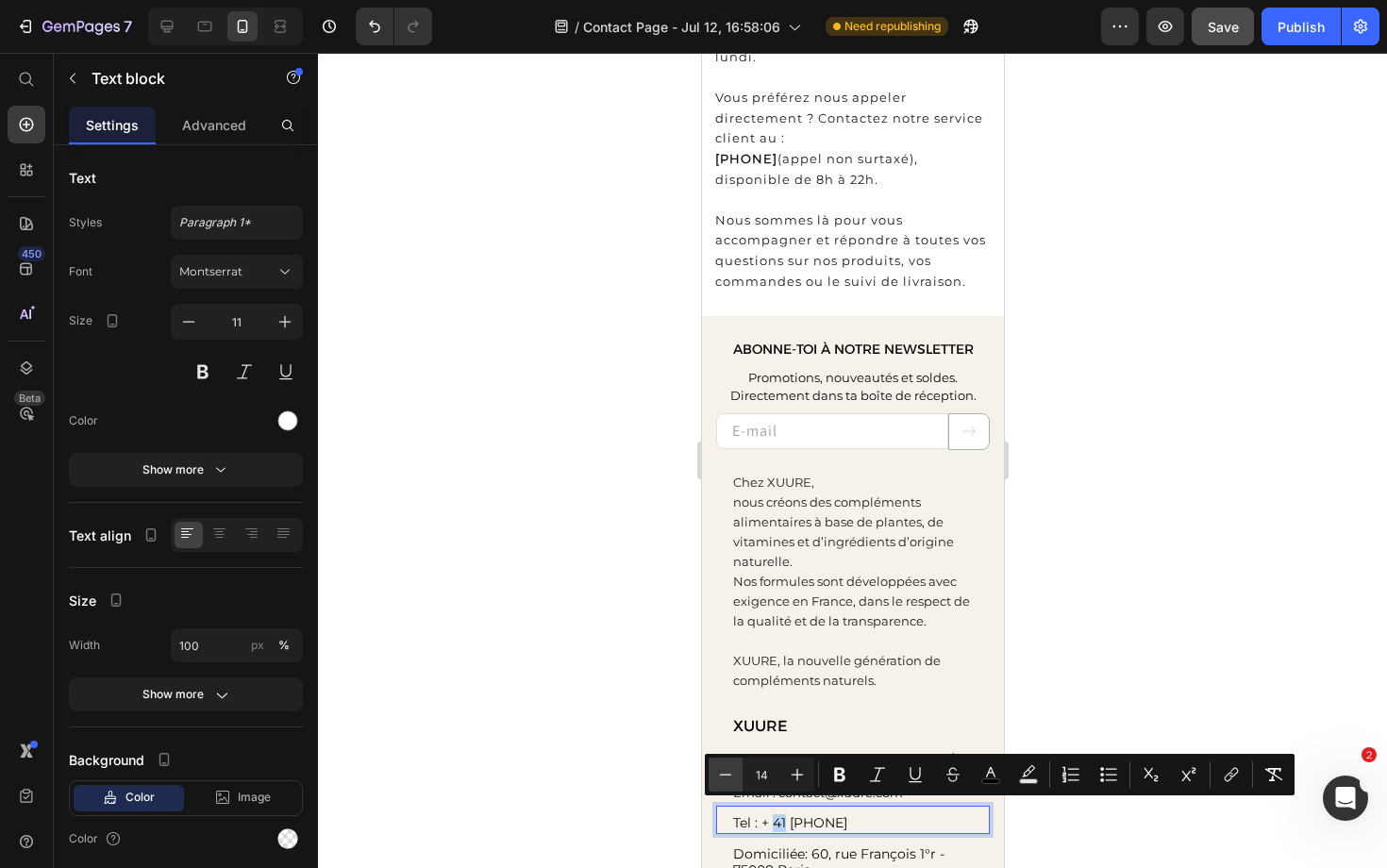 type on "13" 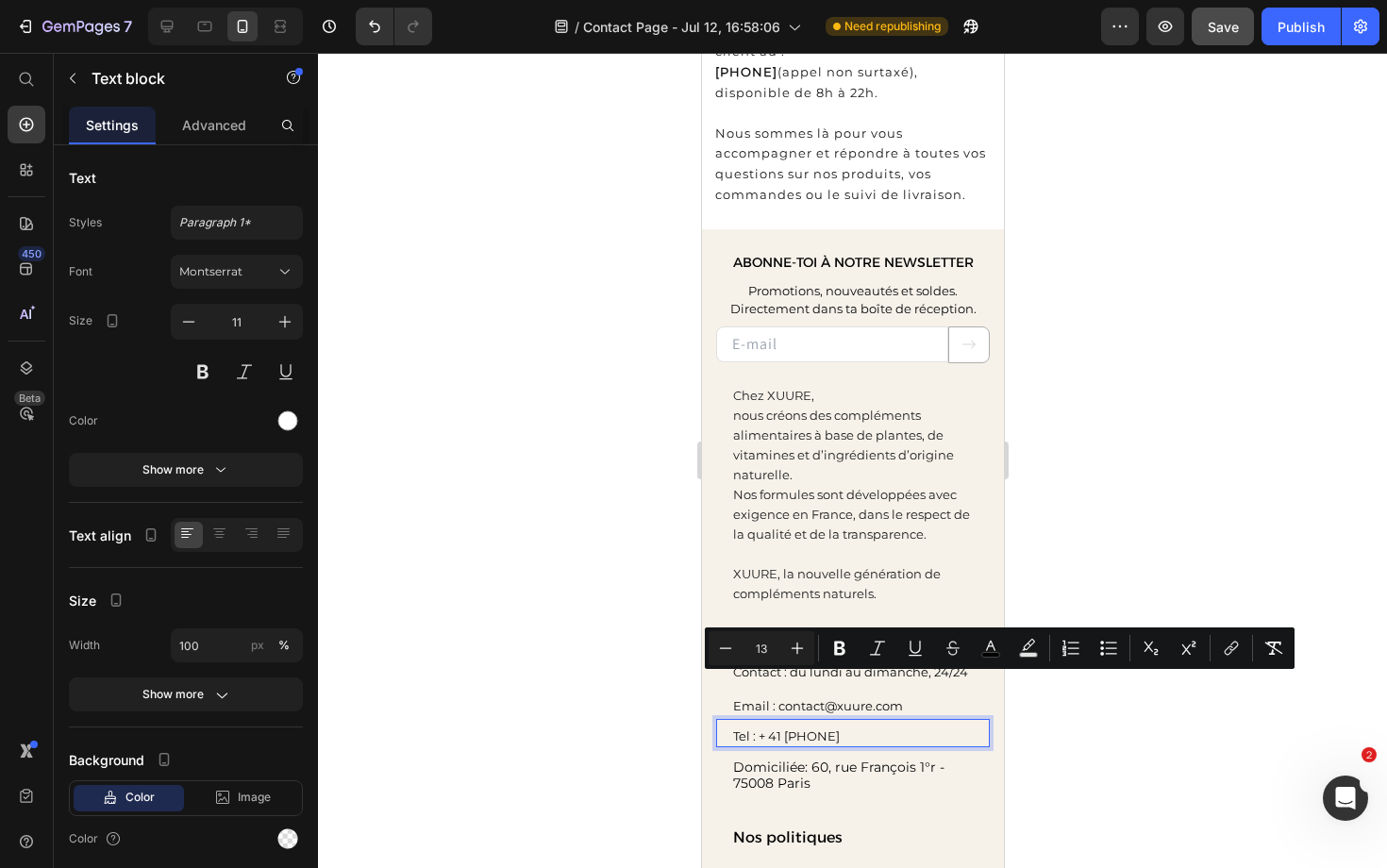 scroll, scrollTop: 392, scrollLeft: 0, axis: vertical 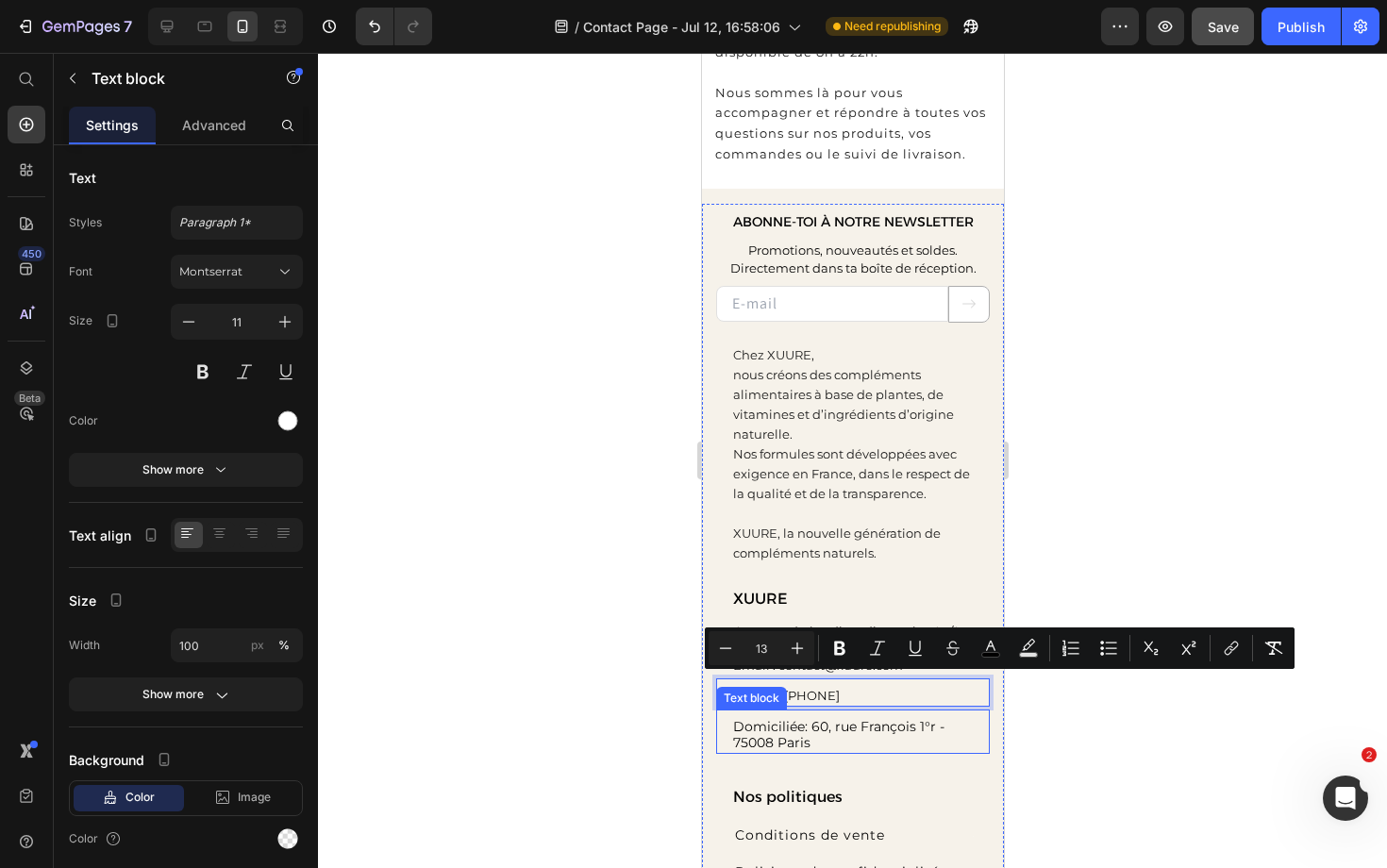 click on "Domiciliée" at bounding box center (768, 726) 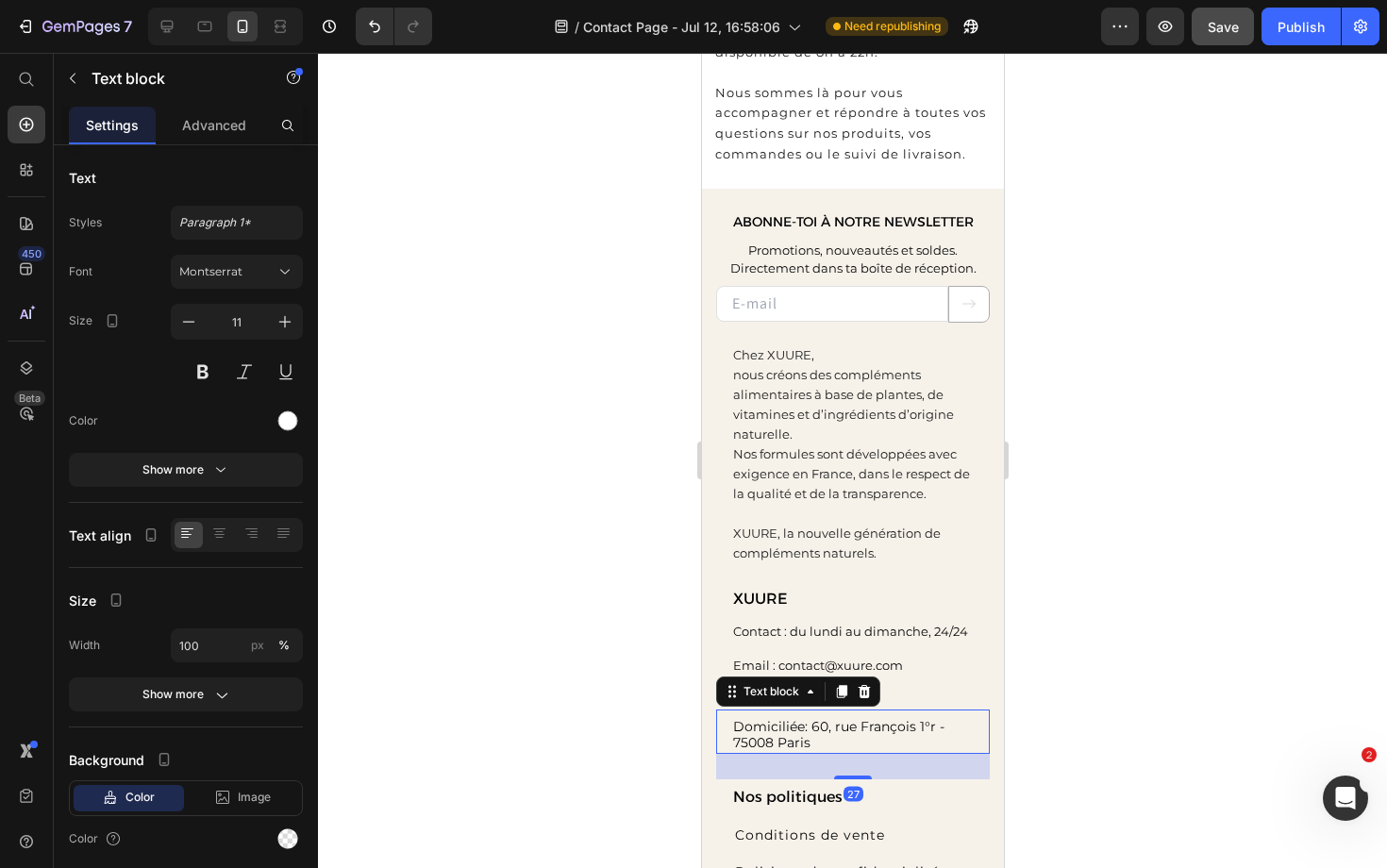 click on "Domiciliée" at bounding box center (768, 726) 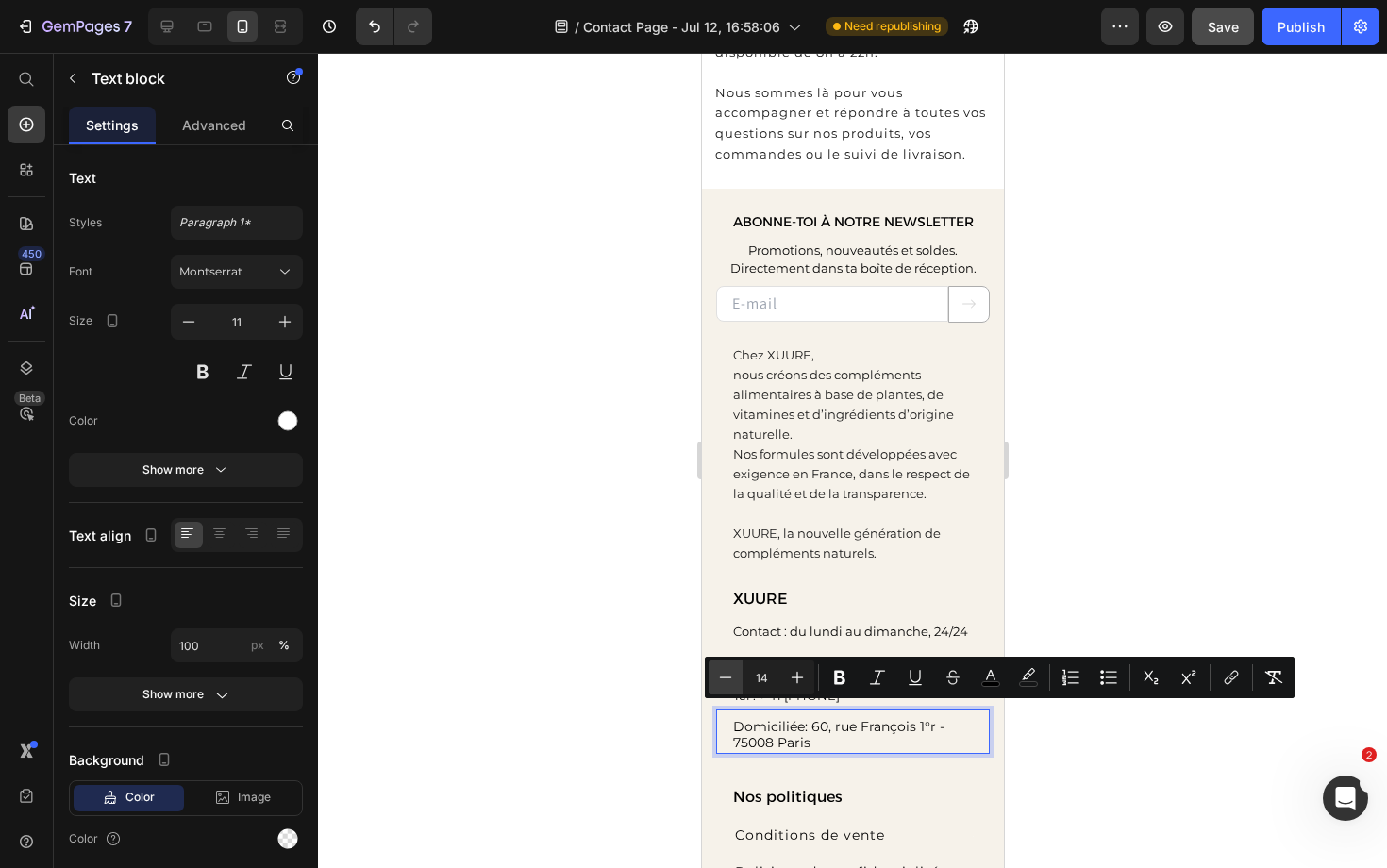 click 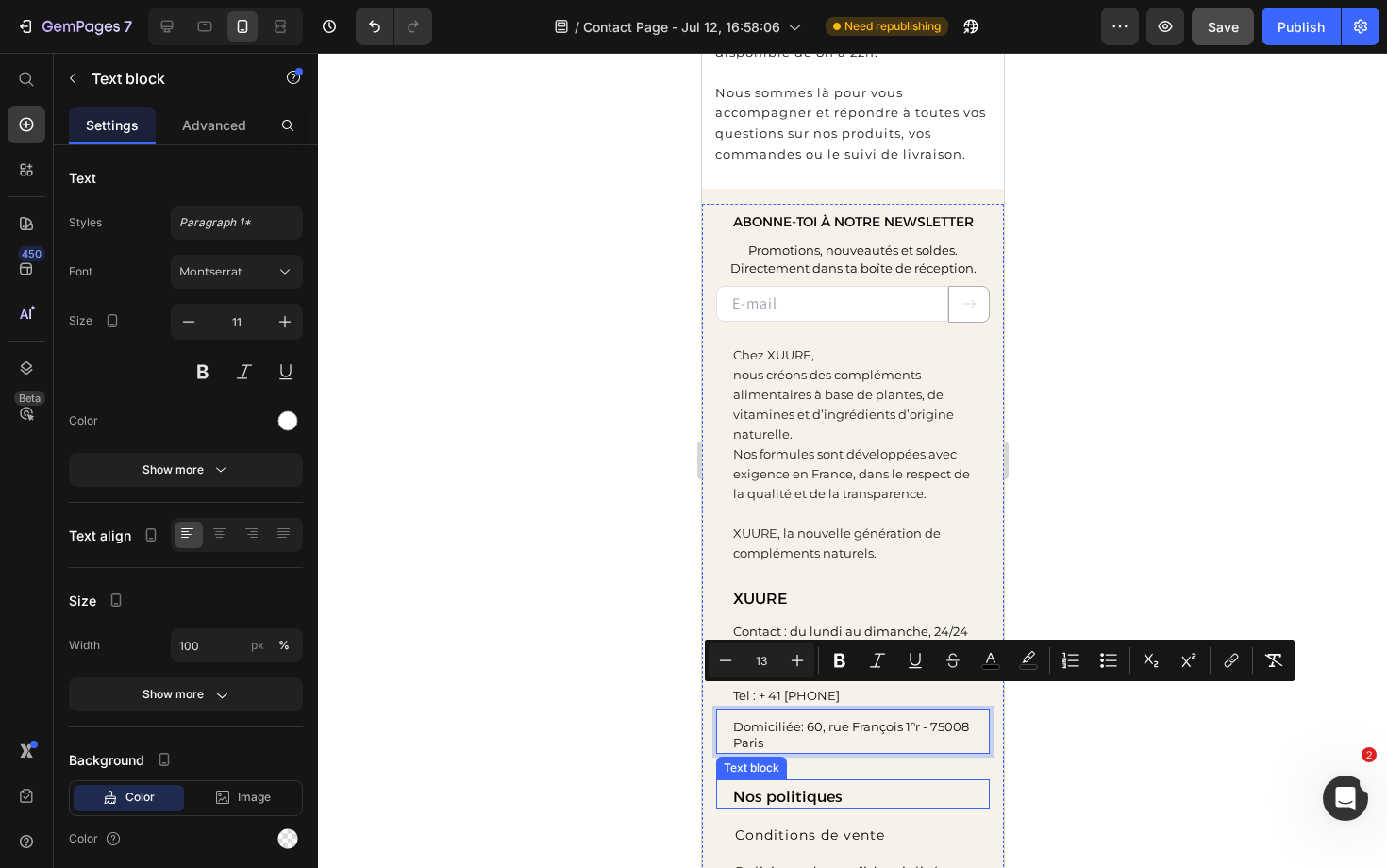 scroll, scrollTop: 443, scrollLeft: 0, axis: vertical 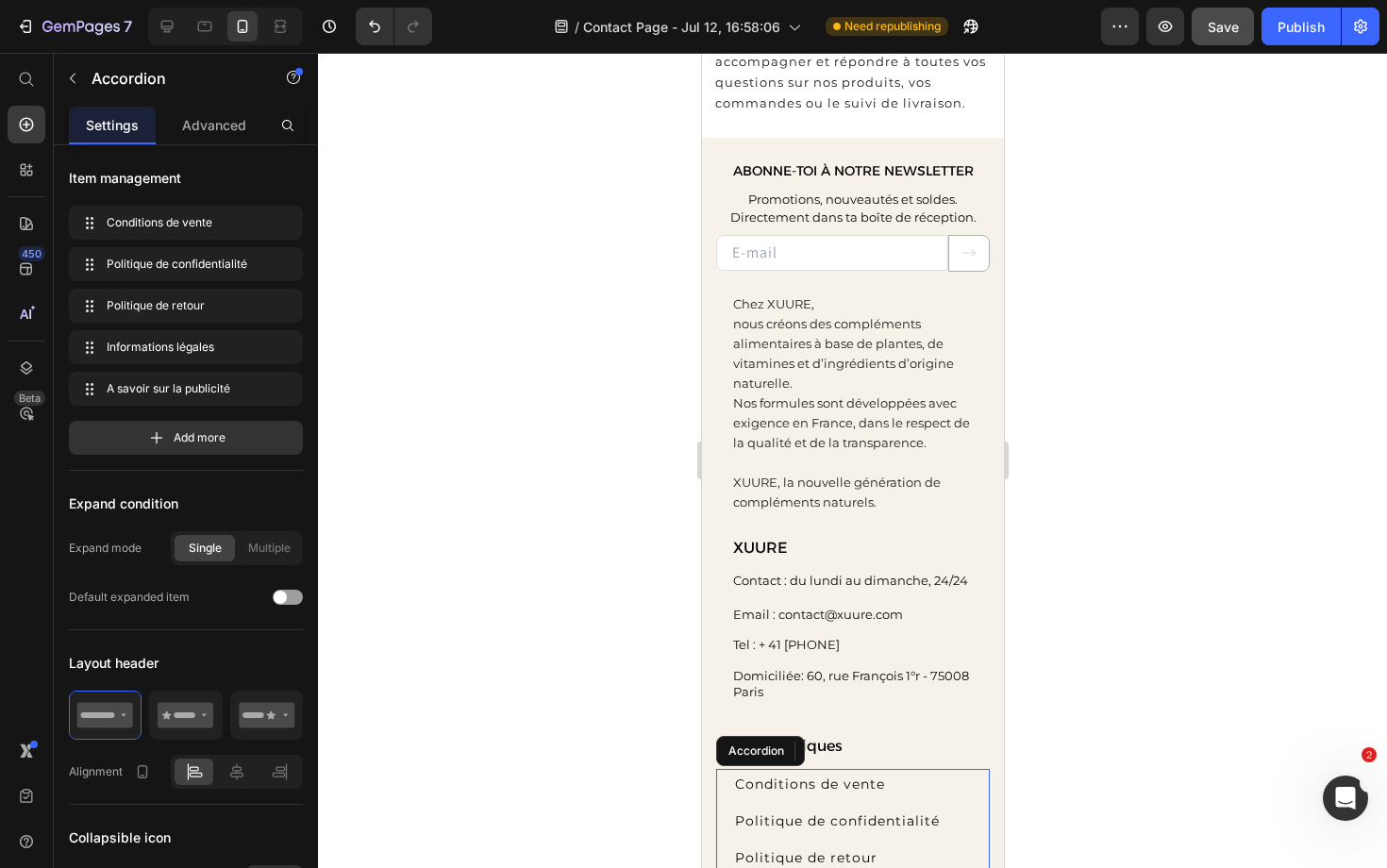 click on "Conditions de vente" at bounding box center [809, 784] 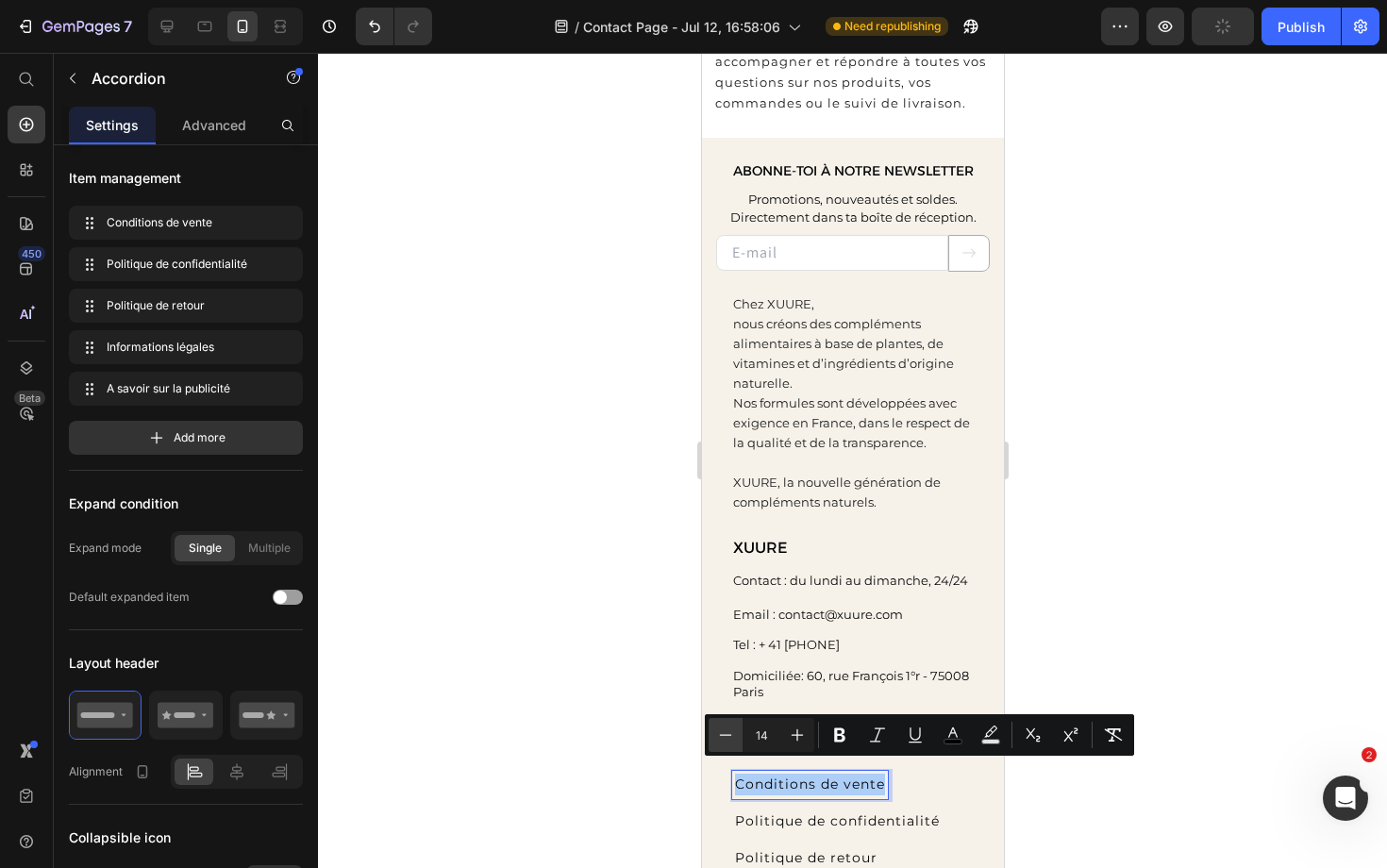 click on "Minus" at bounding box center [726, 735] 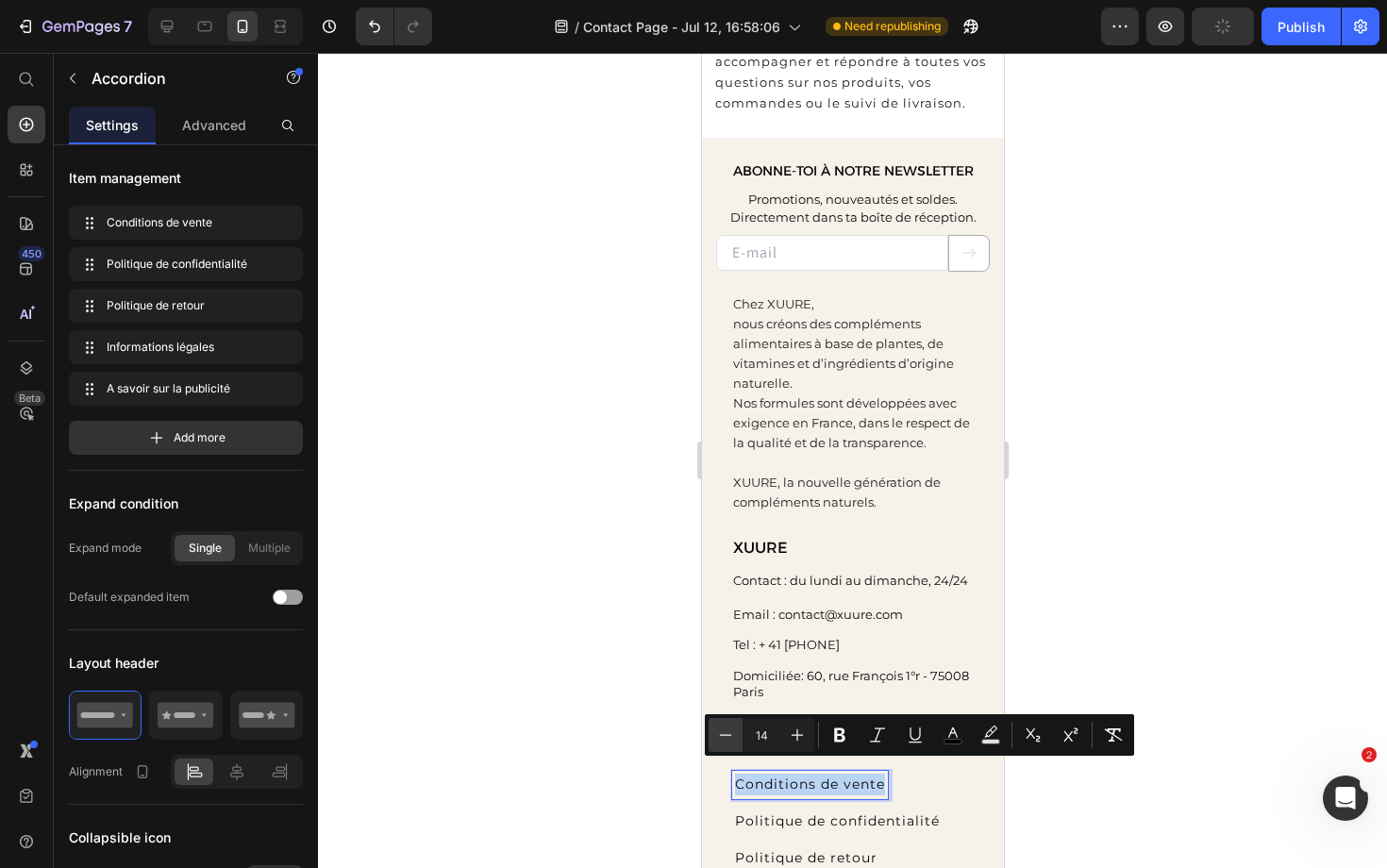 type on "13" 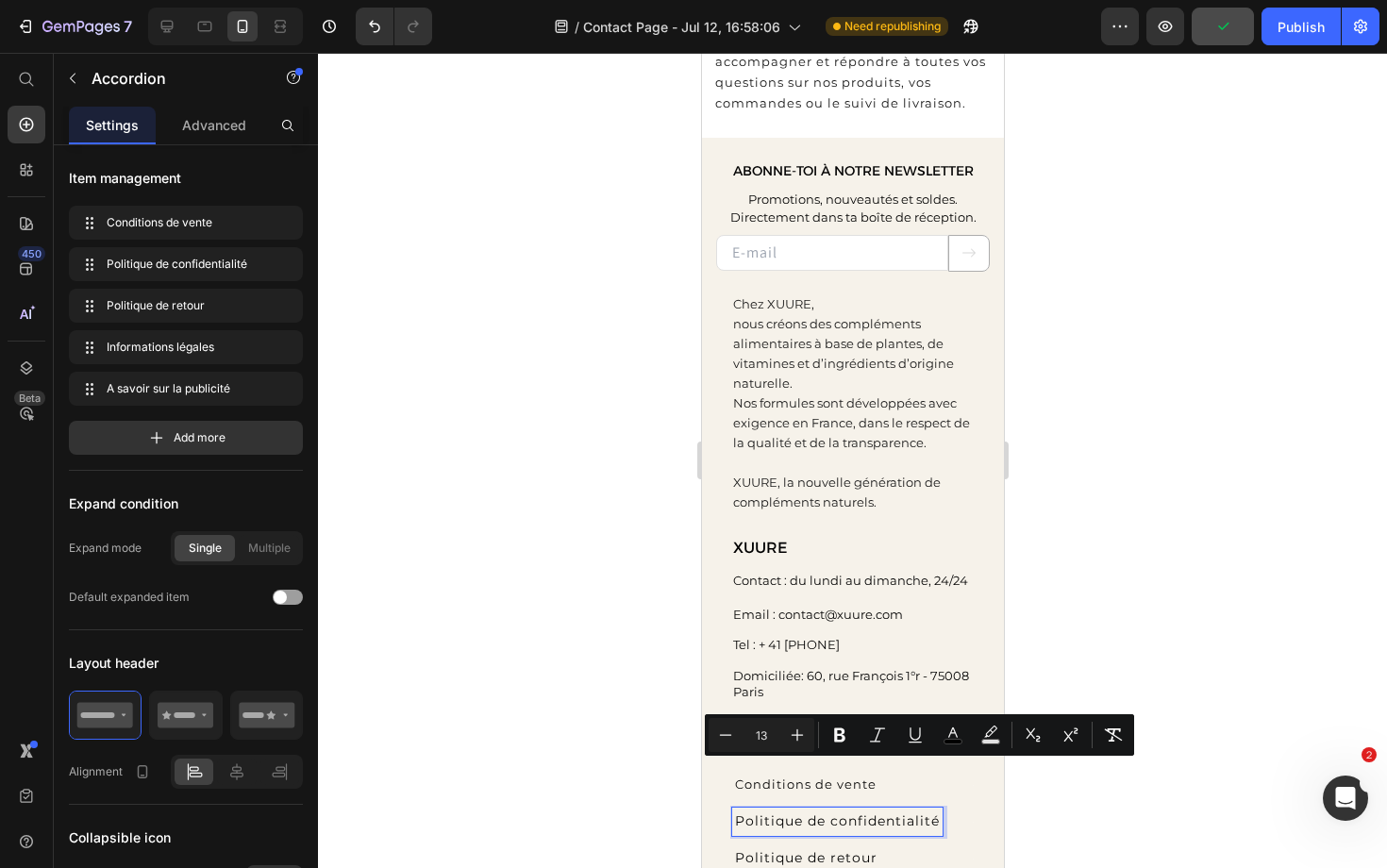 click on "Politique de confidentialité" at bounding box center [836, 821] 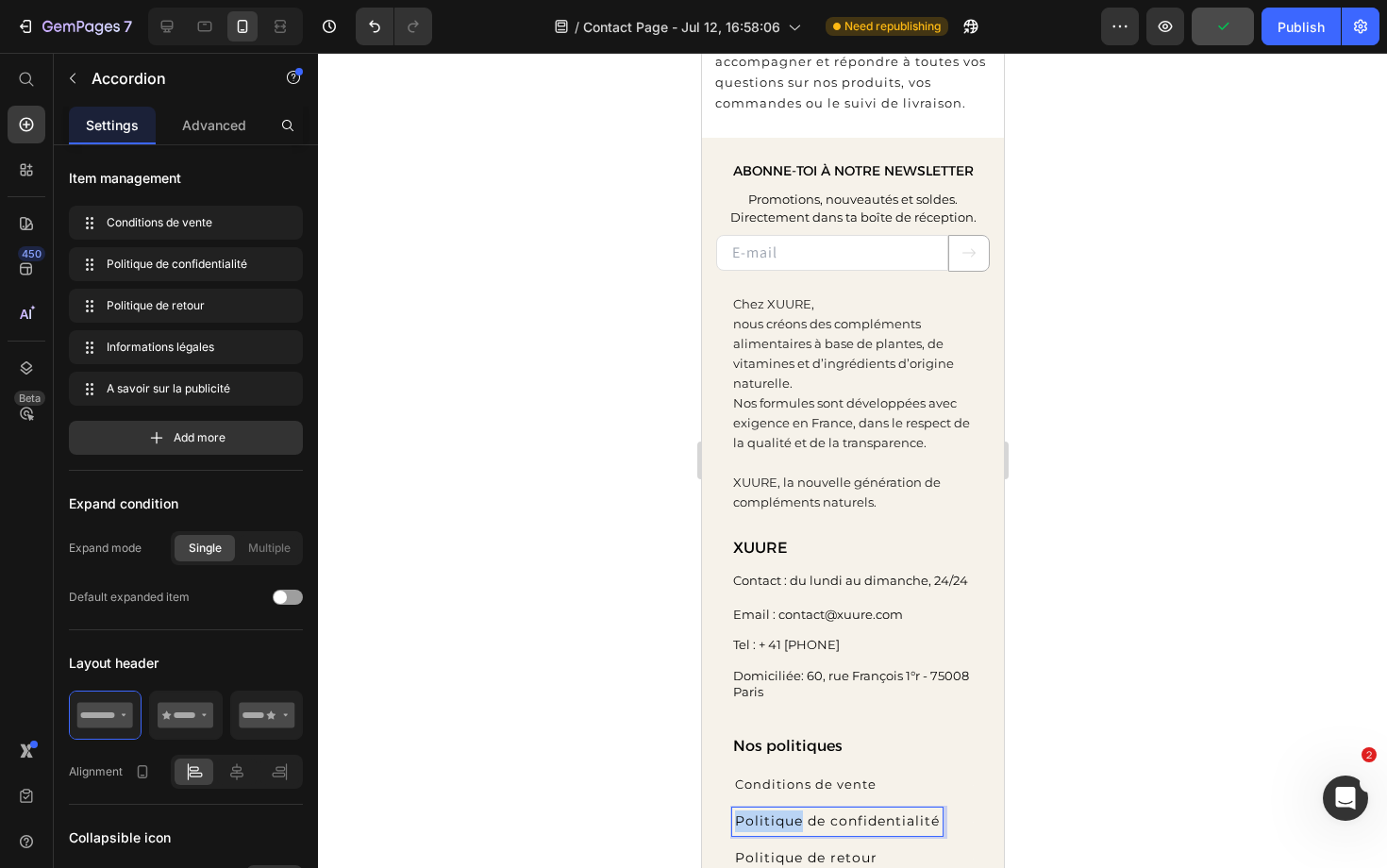 click on "Politique de confidentialité" at bounding box center [836, 821] 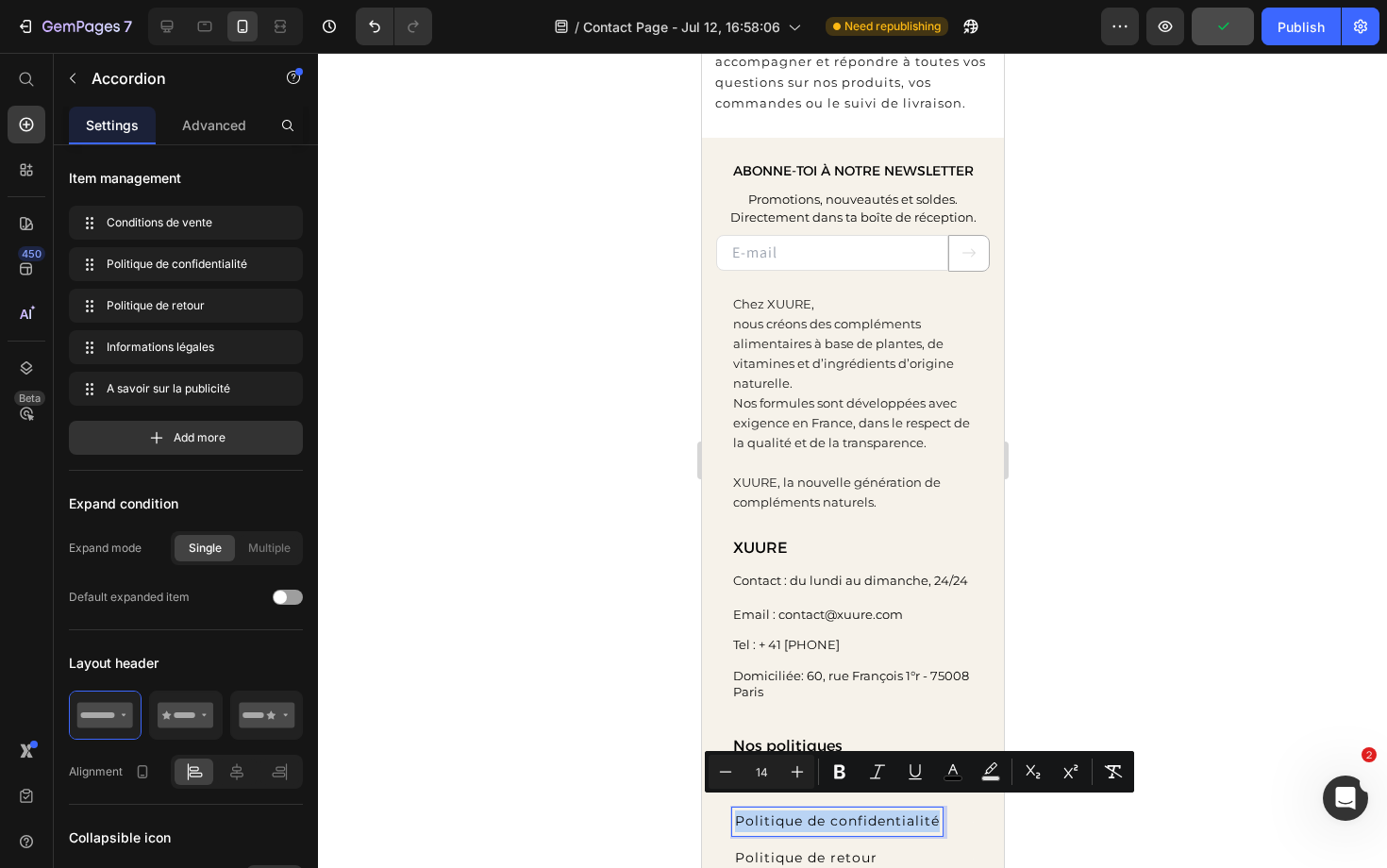 click on "Politique de confidentialité" at bounding box center [836, 821] 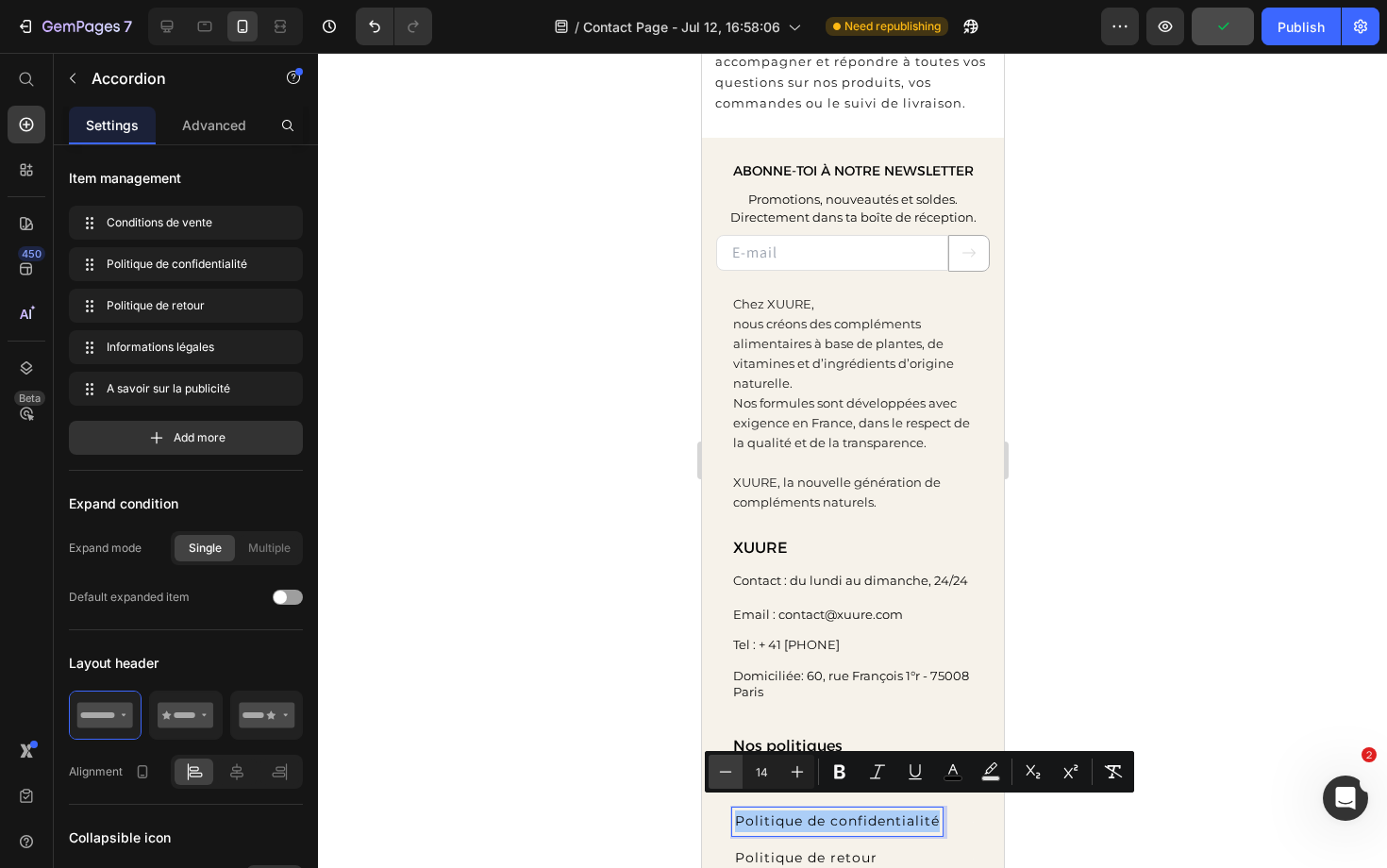 click 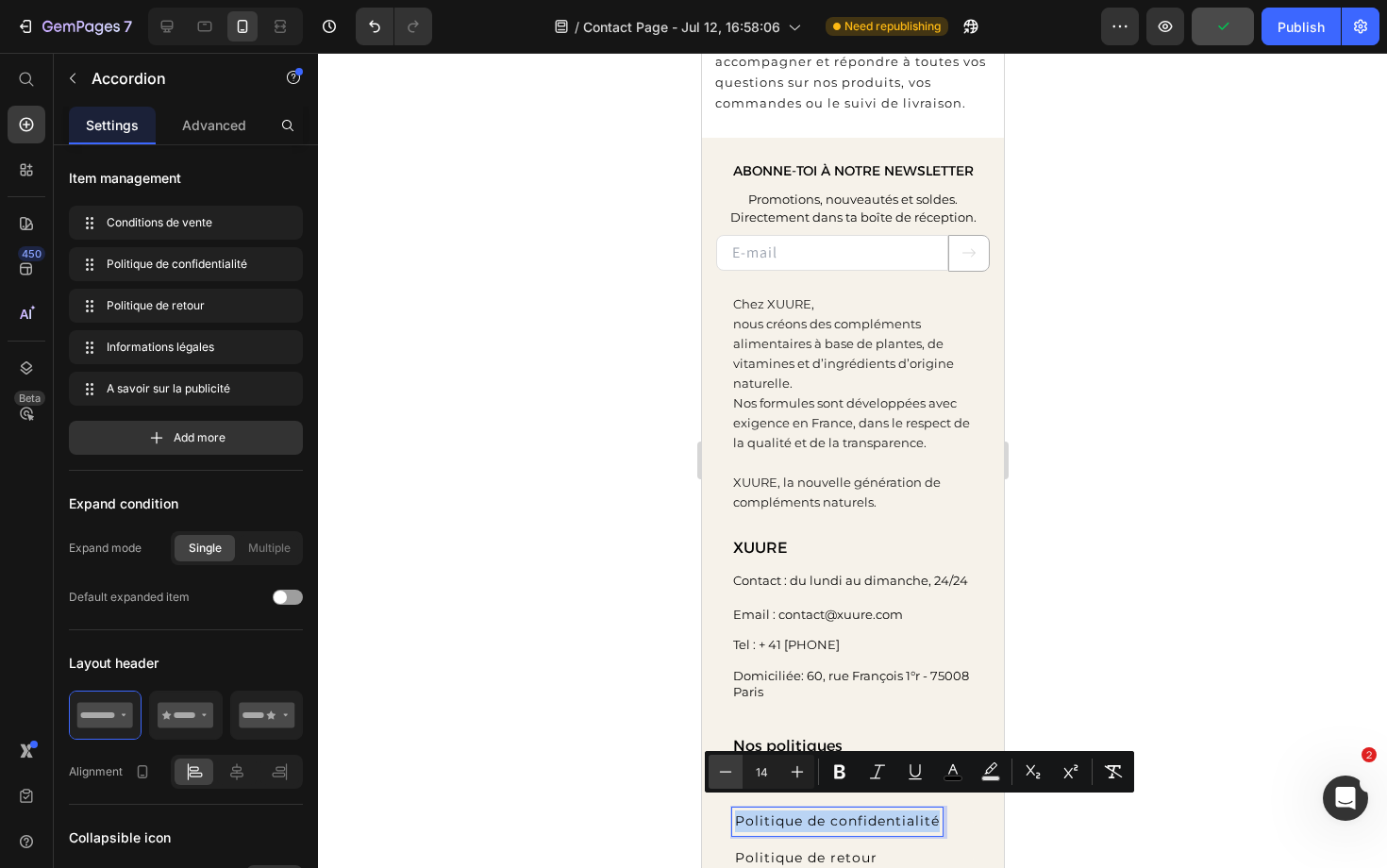 type on "13" 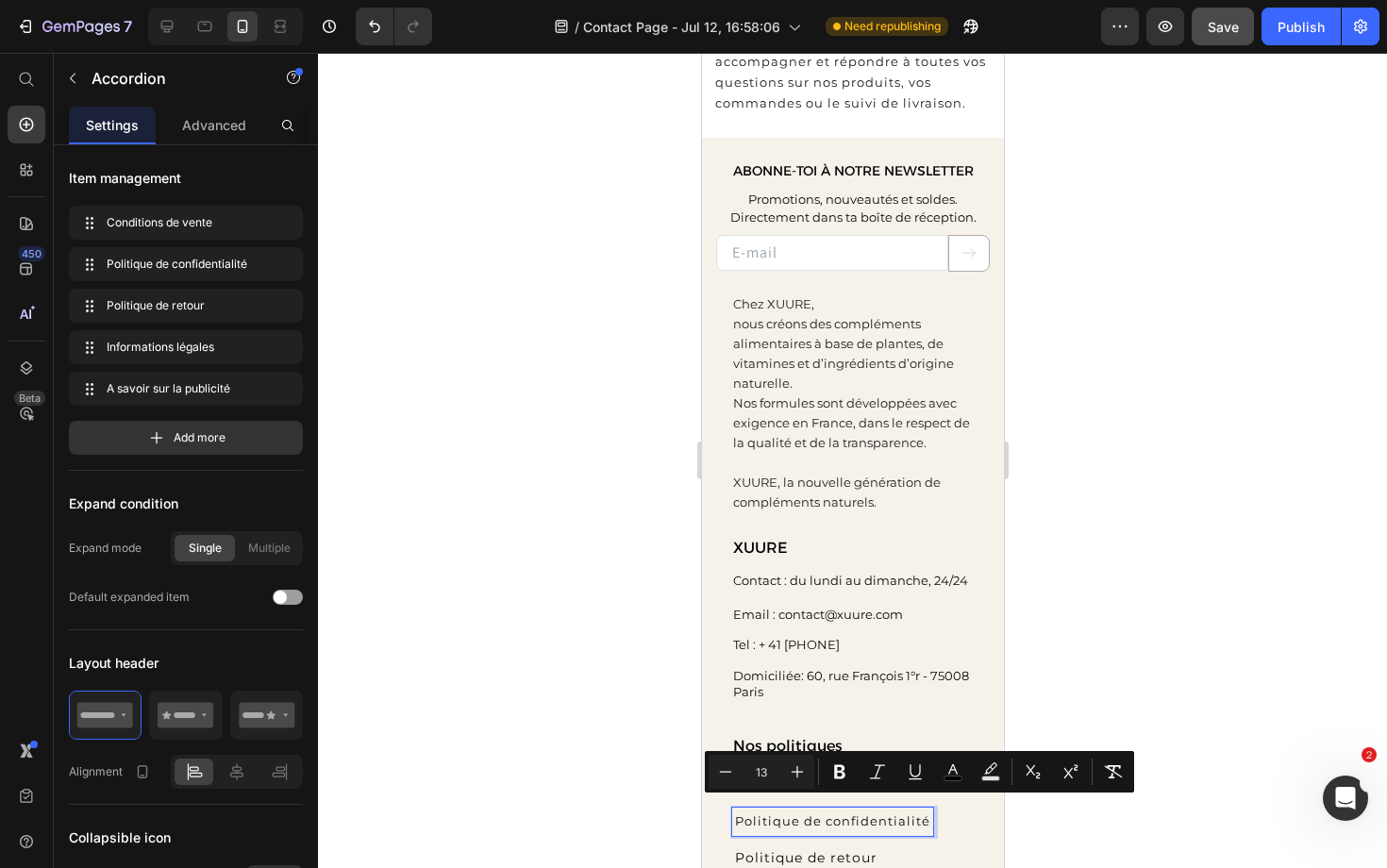 click on "Politique de retour" at bounding box center (805, 858) 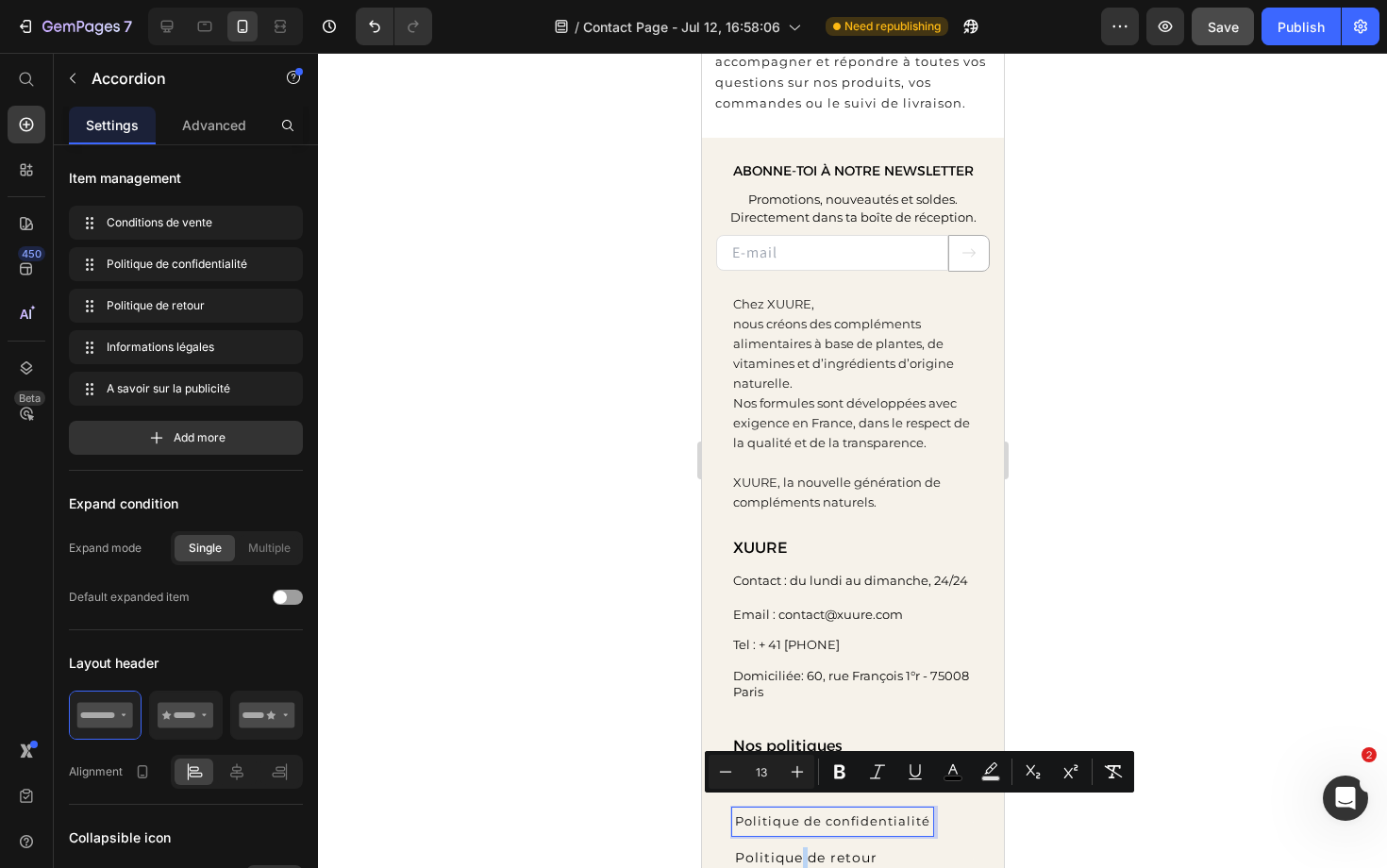 click on "Politique de retour" at bounding box center (805, 858) 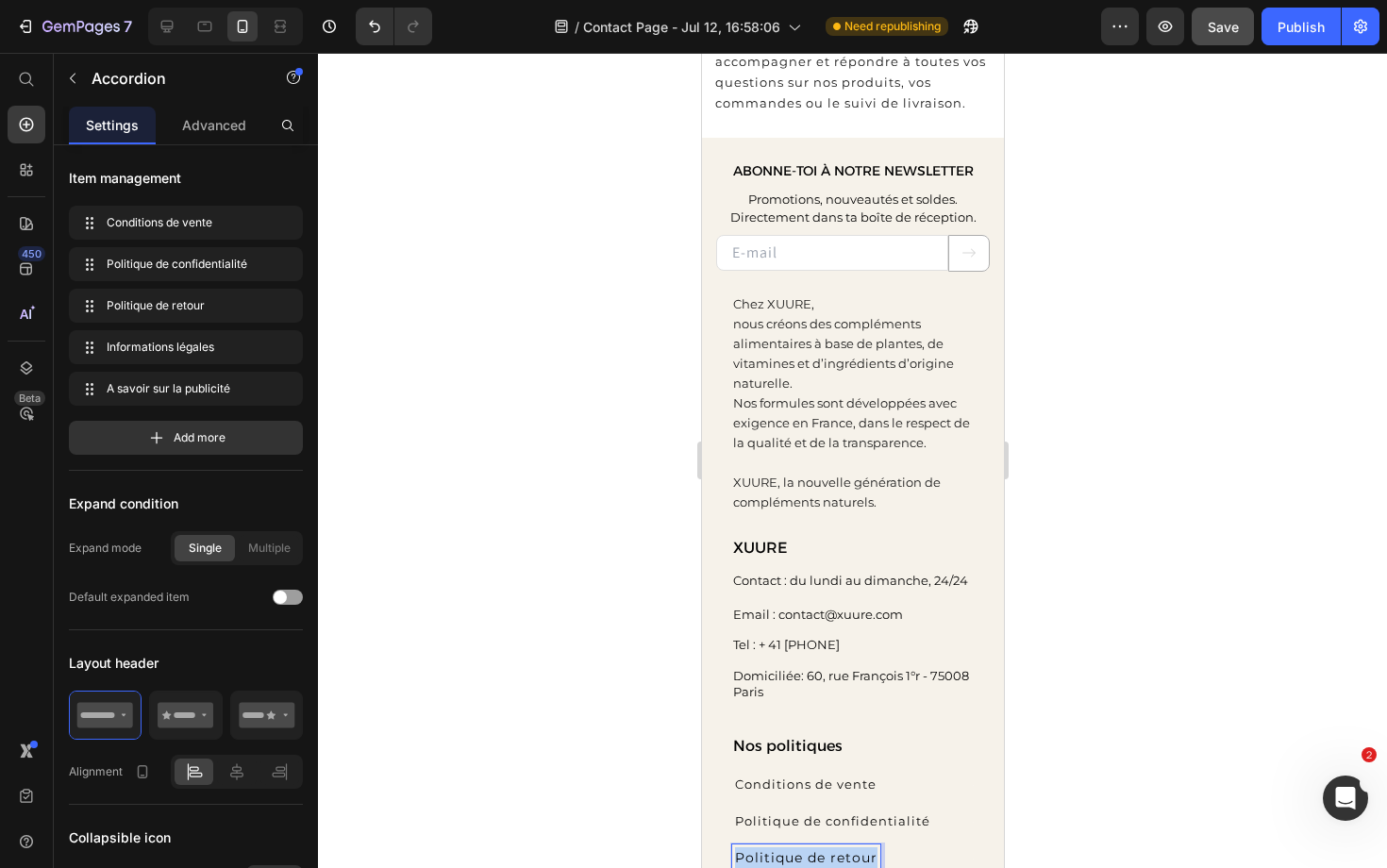 click on "Politique de retour" at bounding box center [805, 858] 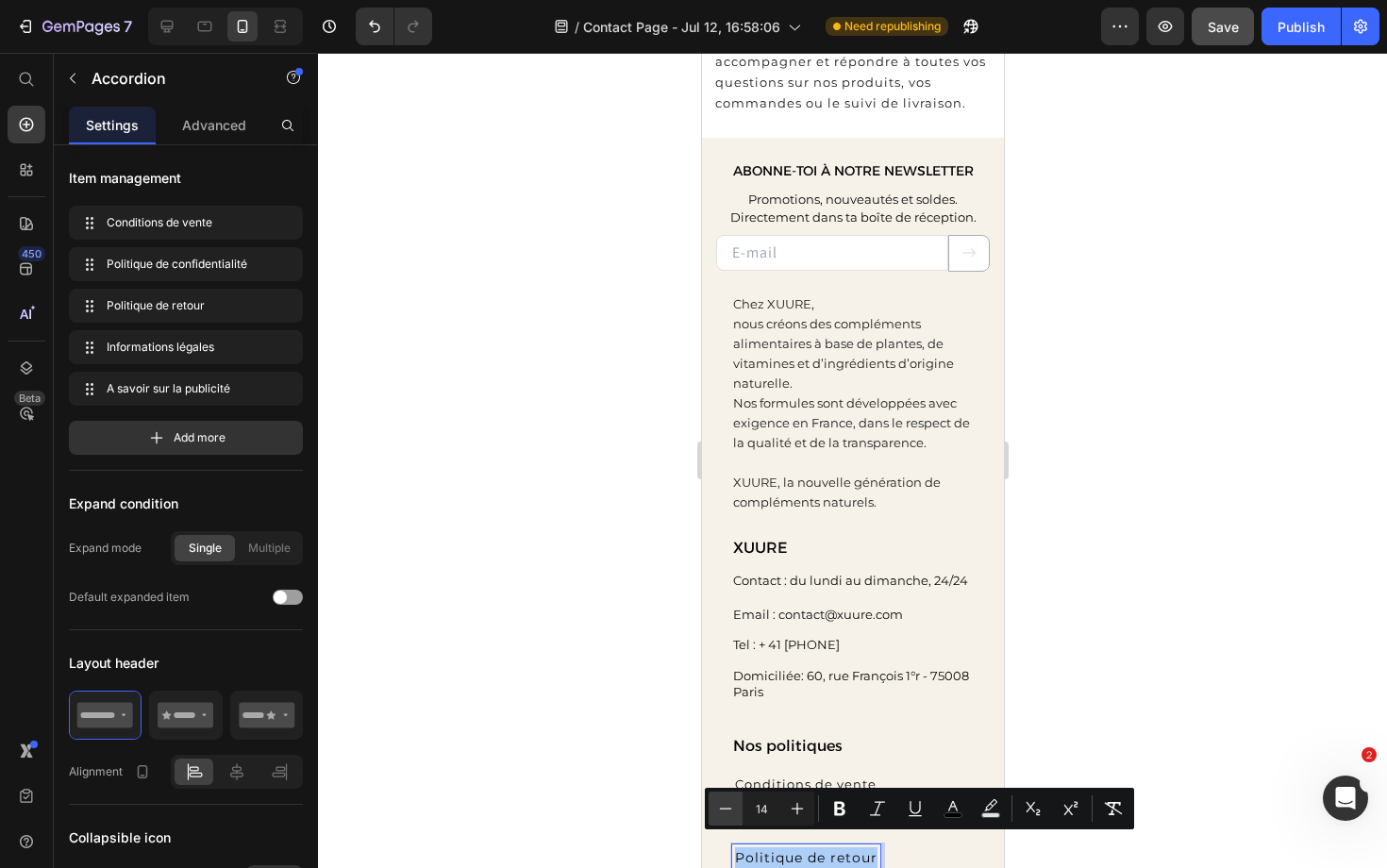 click 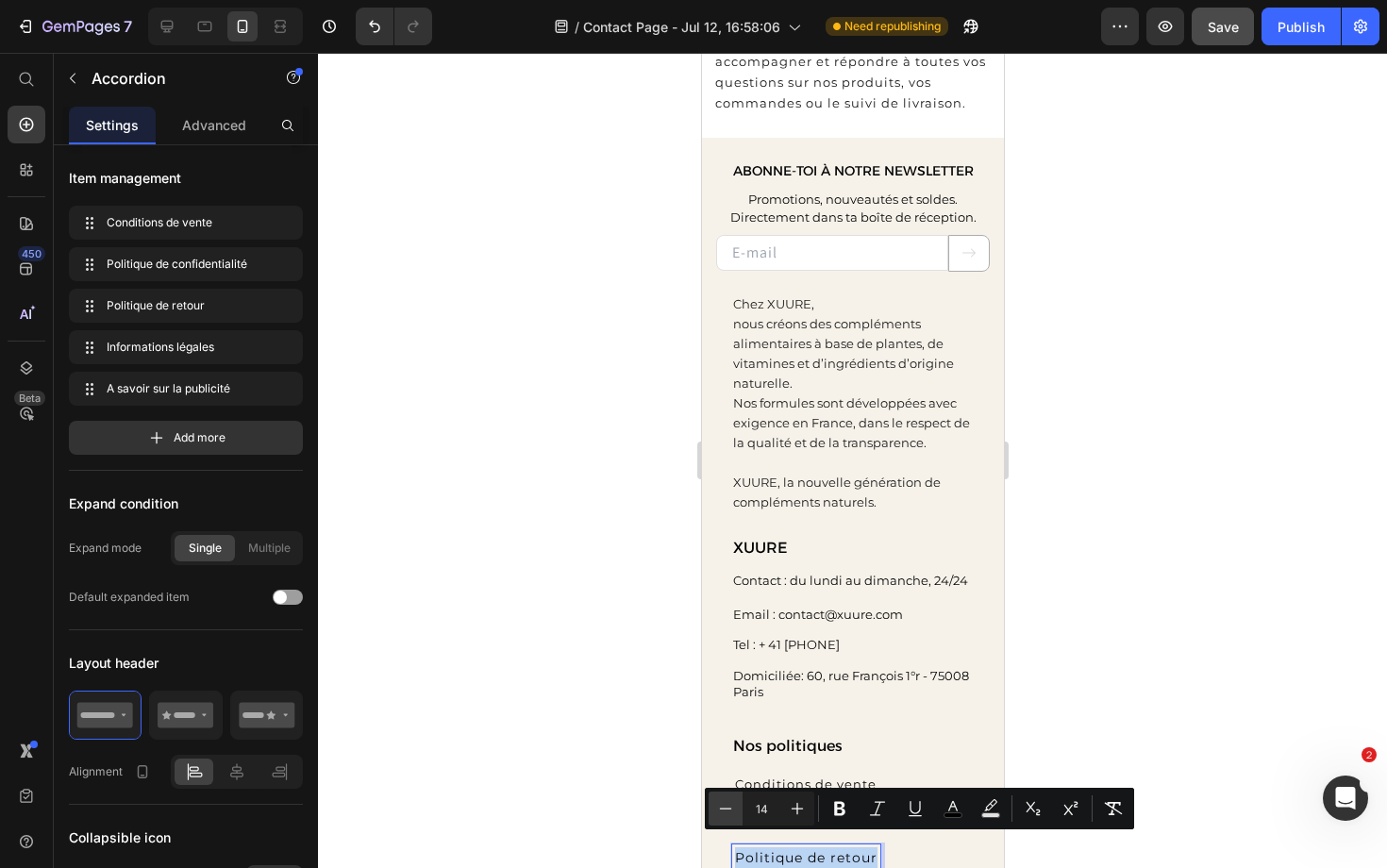type on "13" 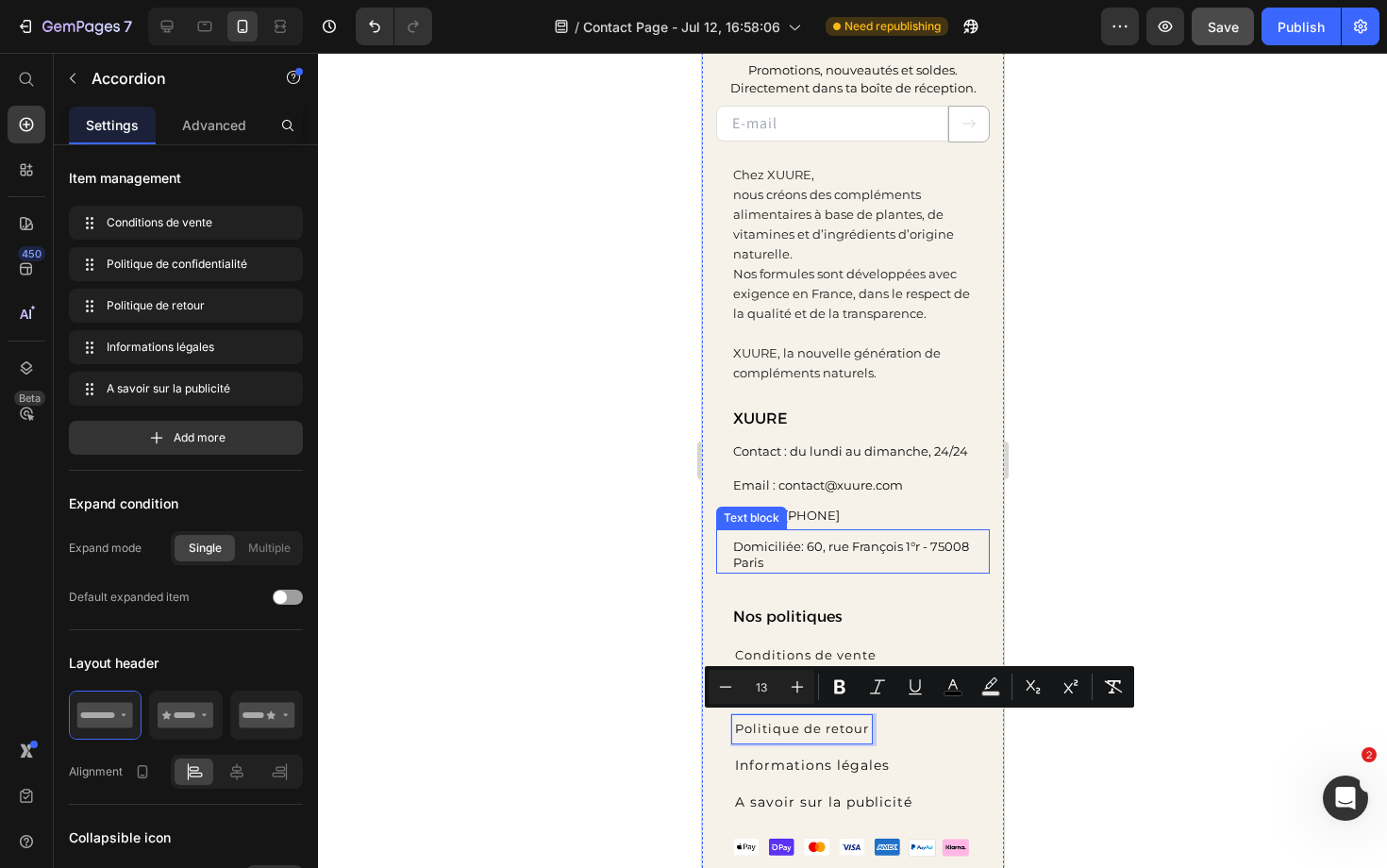 scroll, scrollTop: 583, scrollLeft: 0, axis: vertical 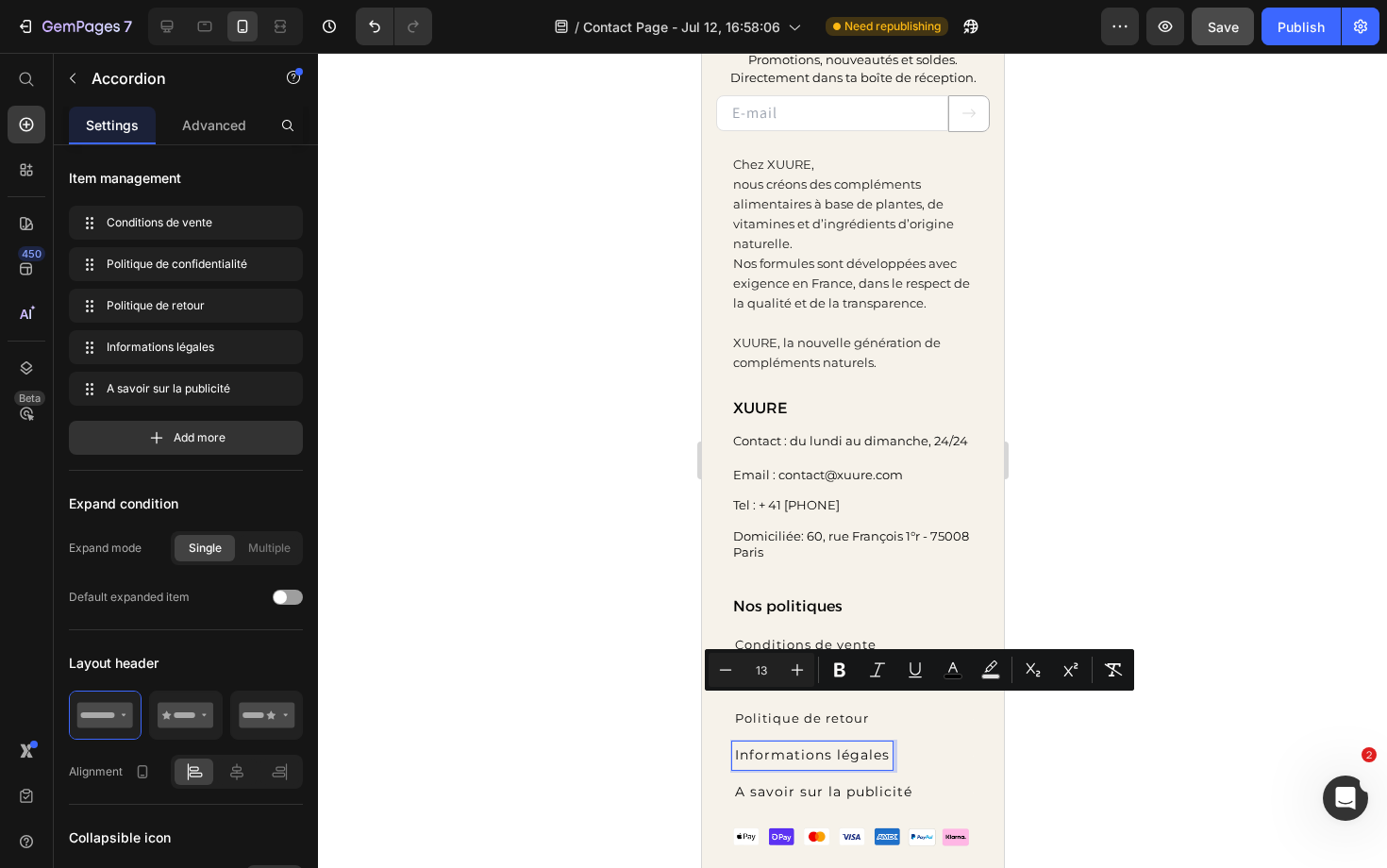 click on "Informations légales" at bounding box center (811, 755) 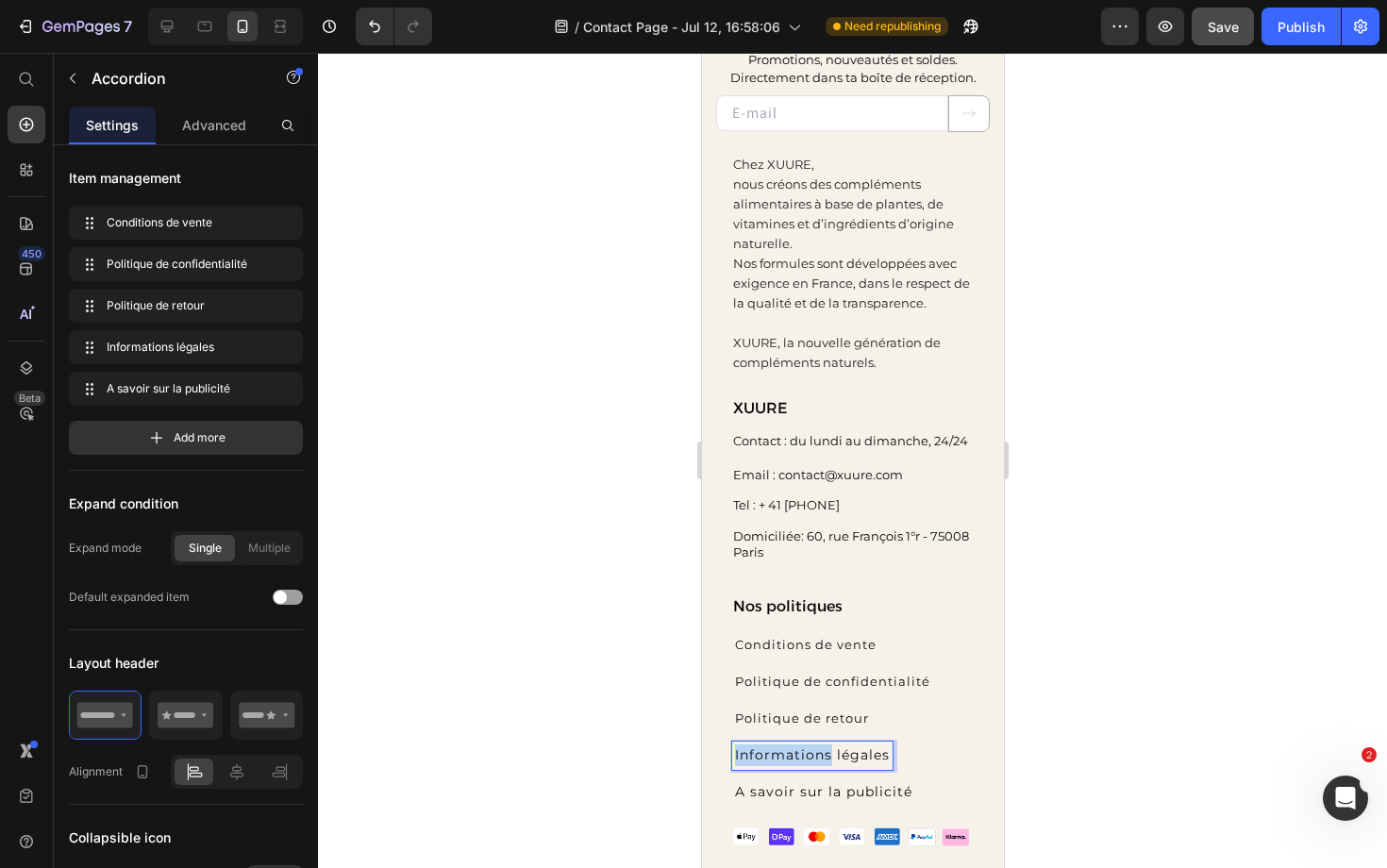 click on "Informations légales" at bounding box center [811, 755] 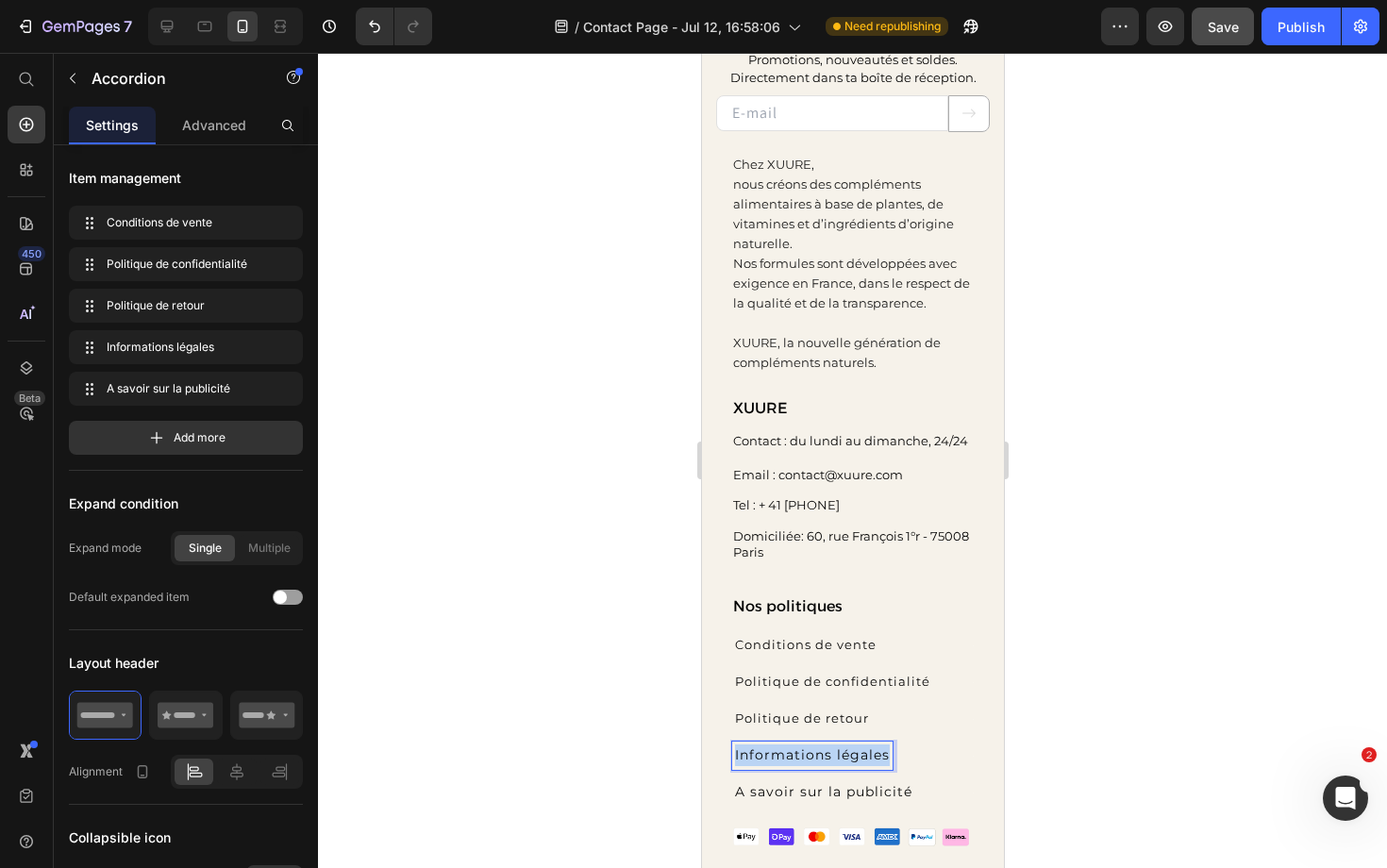 click on "Informations légales" at bounding box center [811, 755] 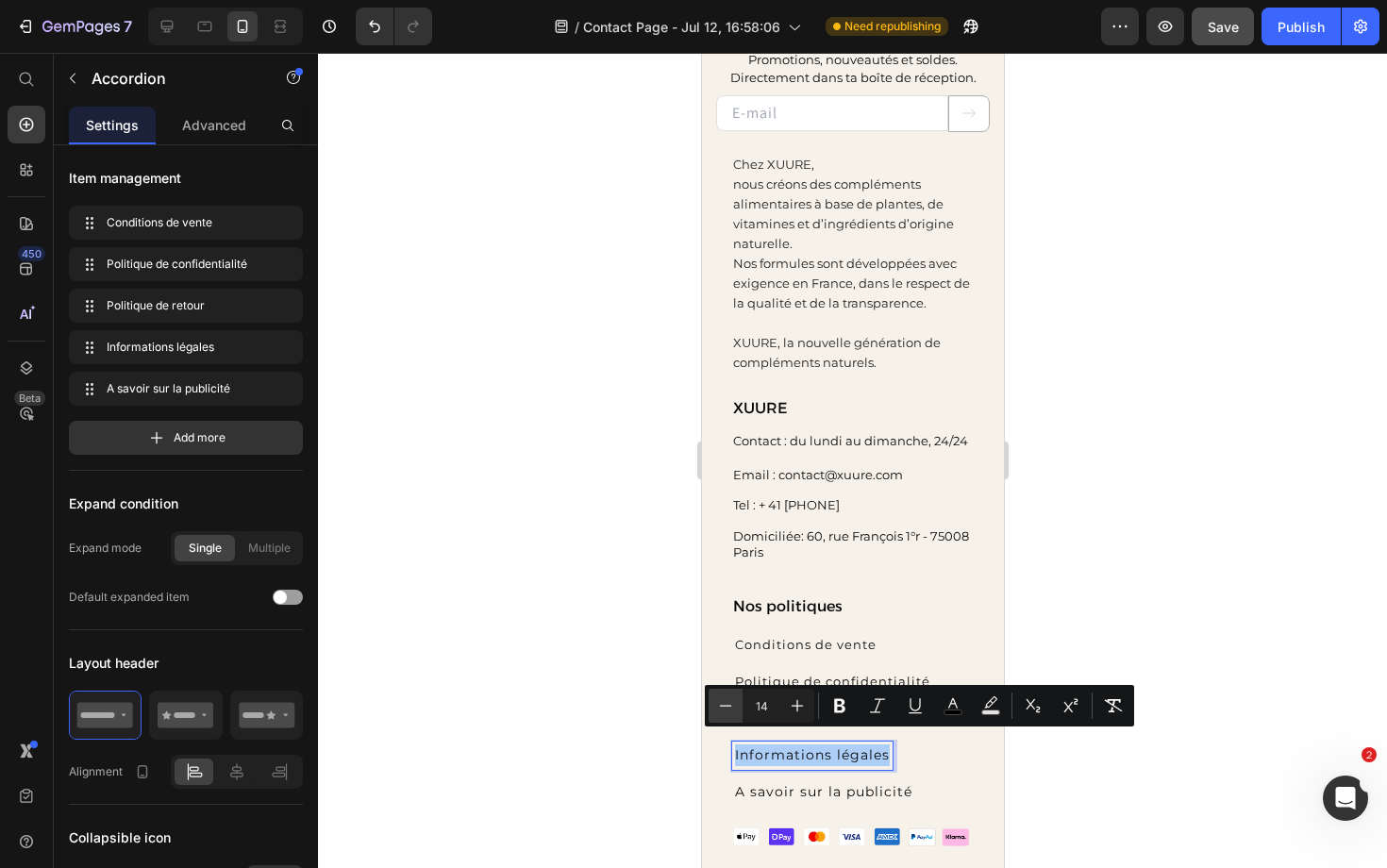 click on "Minus" at bounding box center [726, 706] 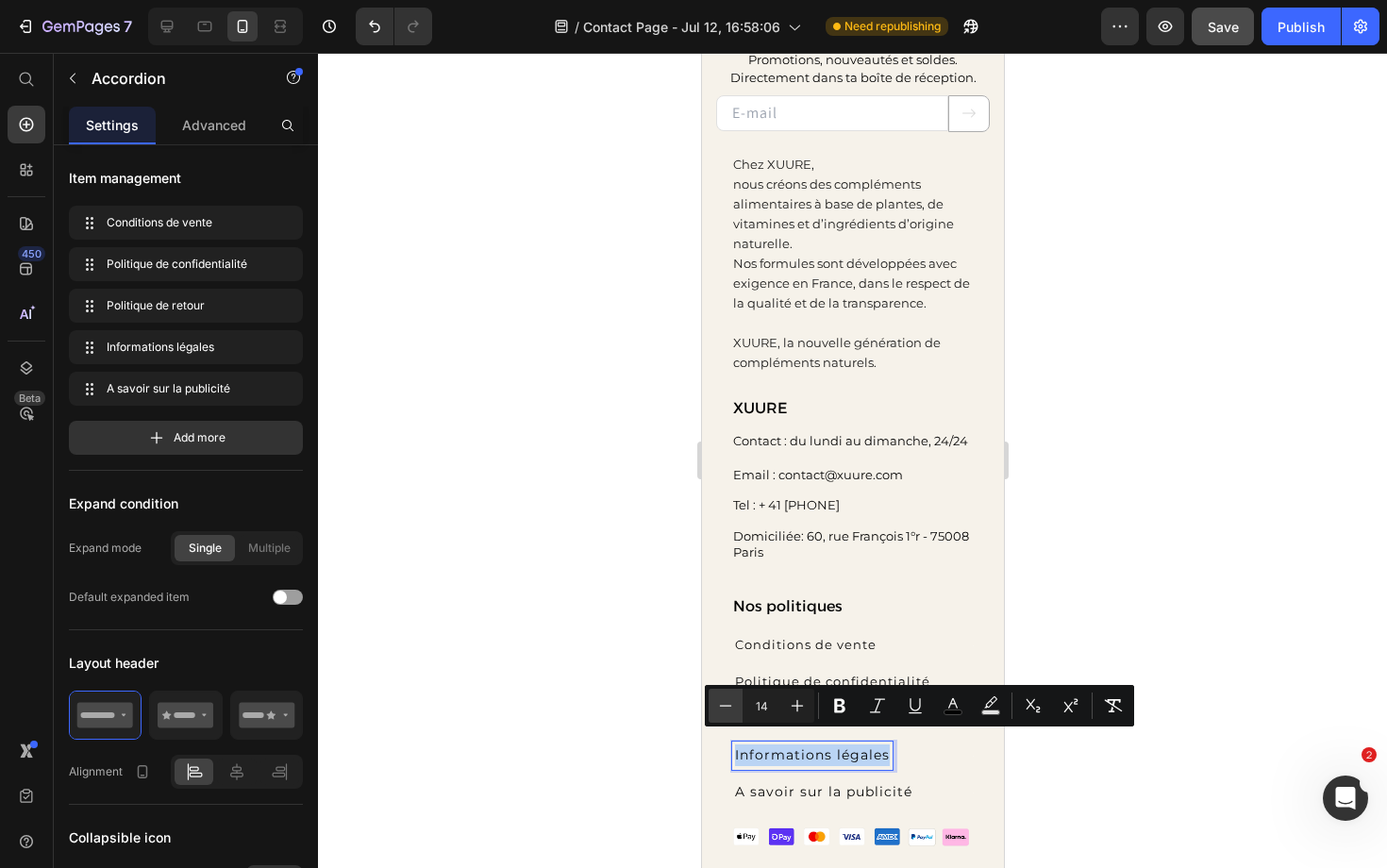 type on "13" 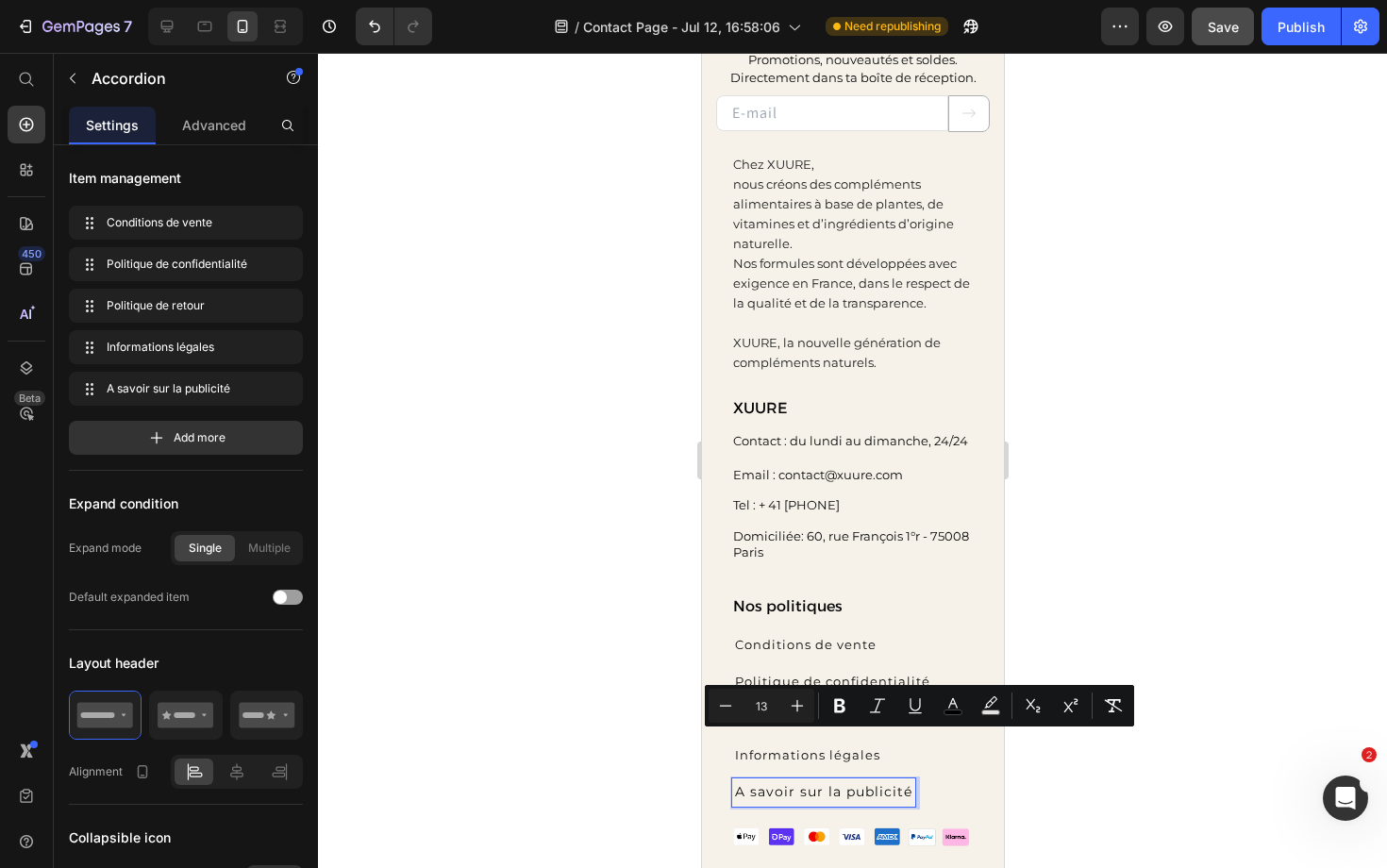 click on "A savoir sur la publicité" at bounding box center (823, 792) 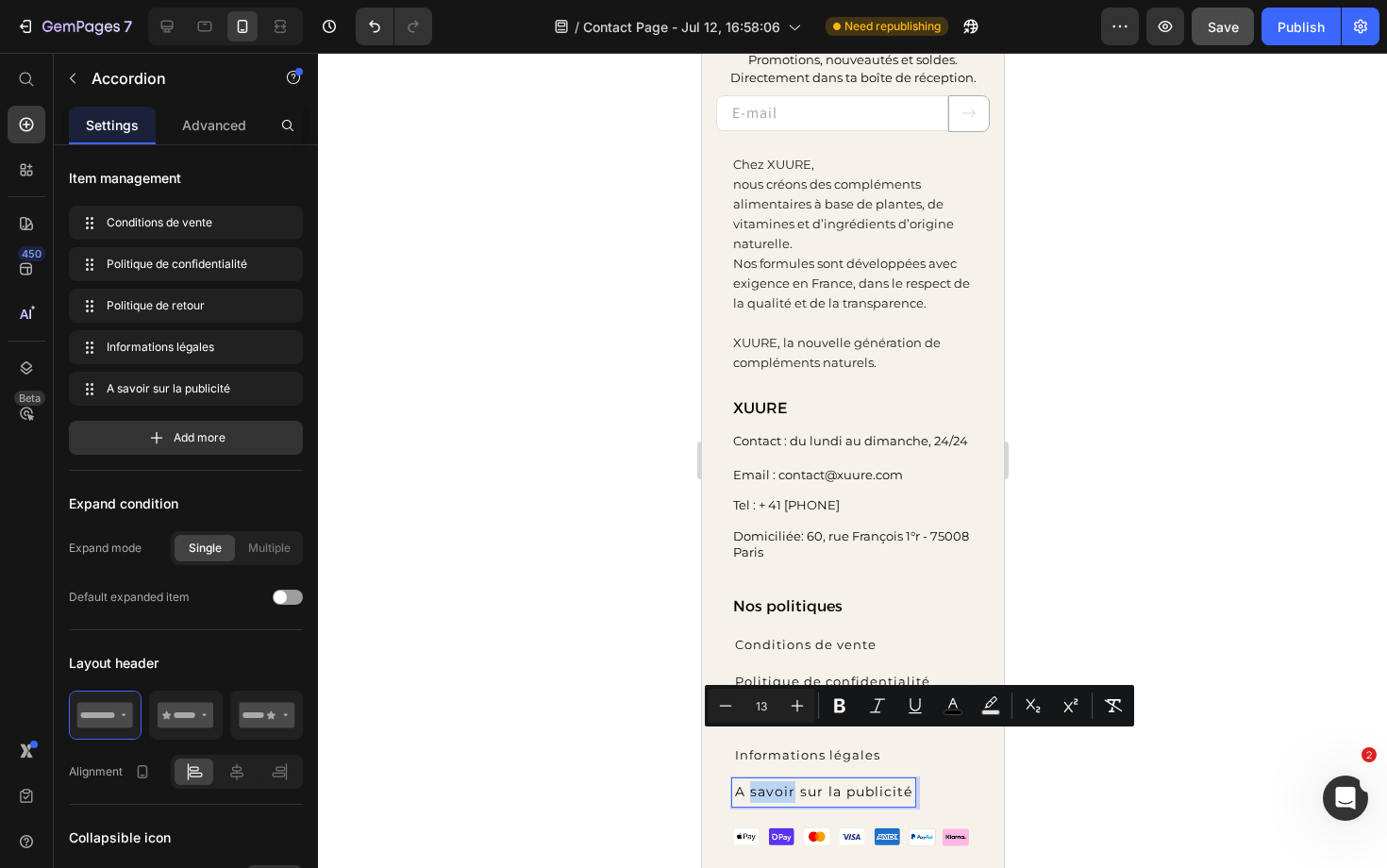 click on "A savoir sur la publicité" at bounding box center [823, 792] 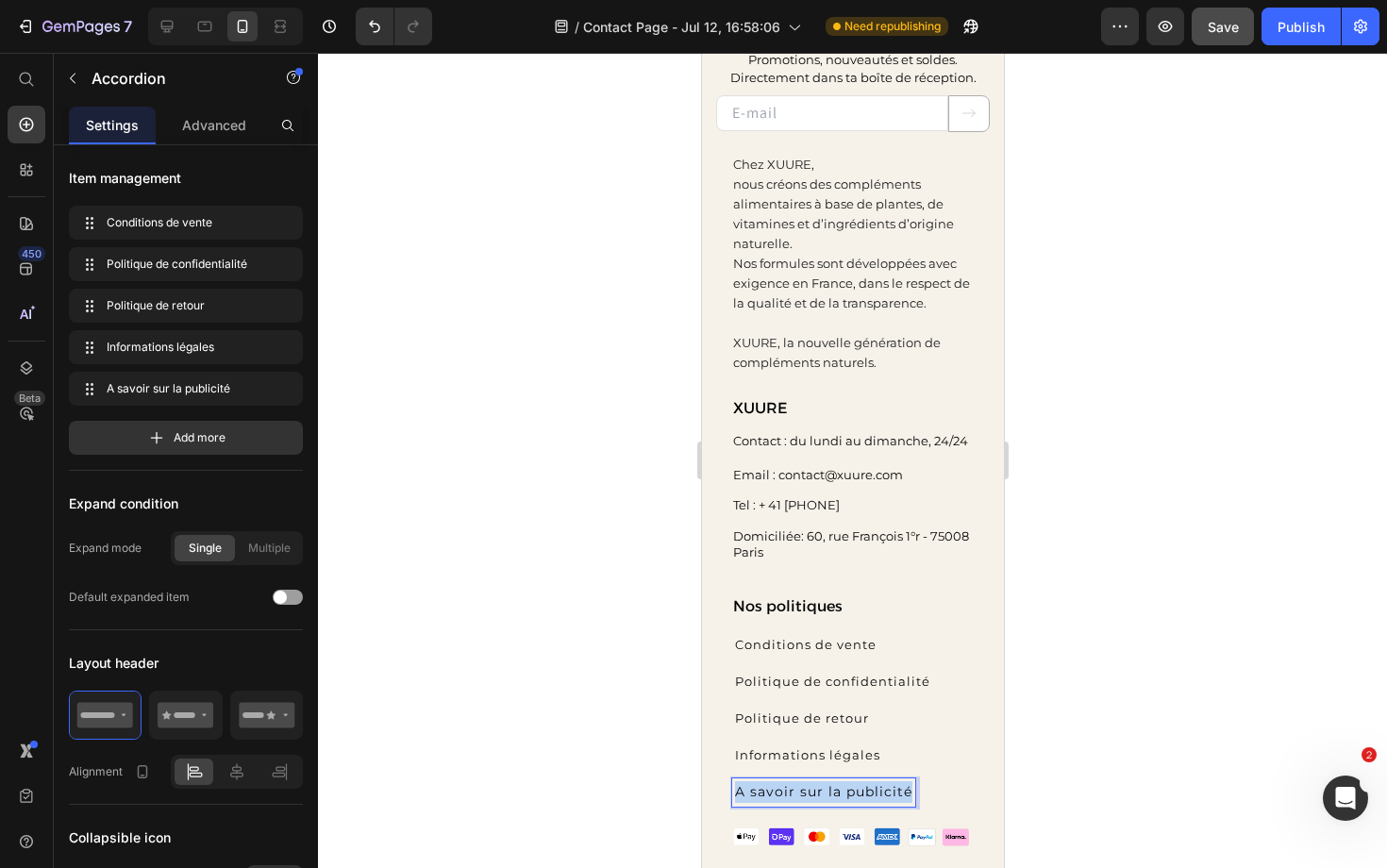 click on "A savoir sur la publicité" at bounding box center [823, 792] 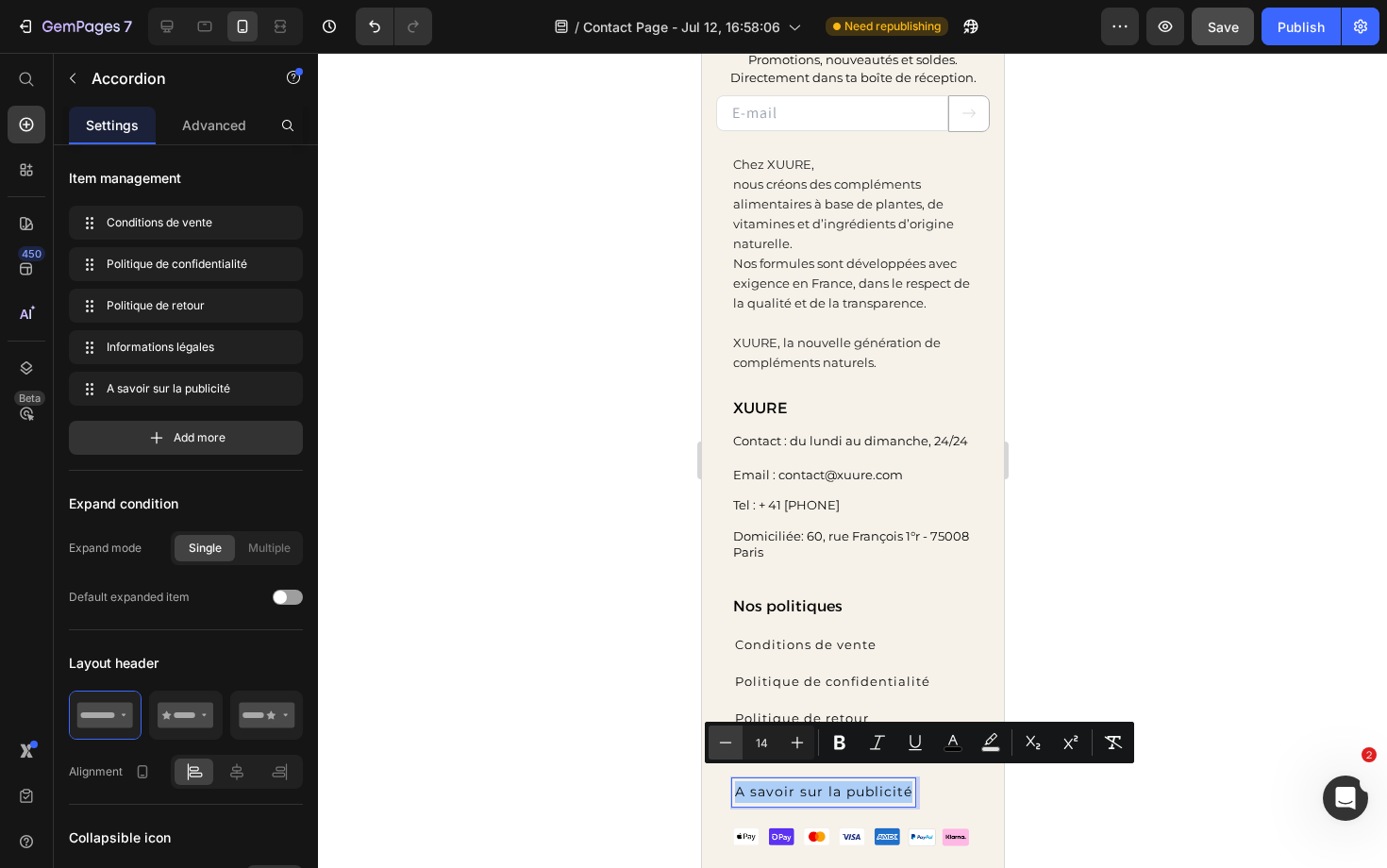 click 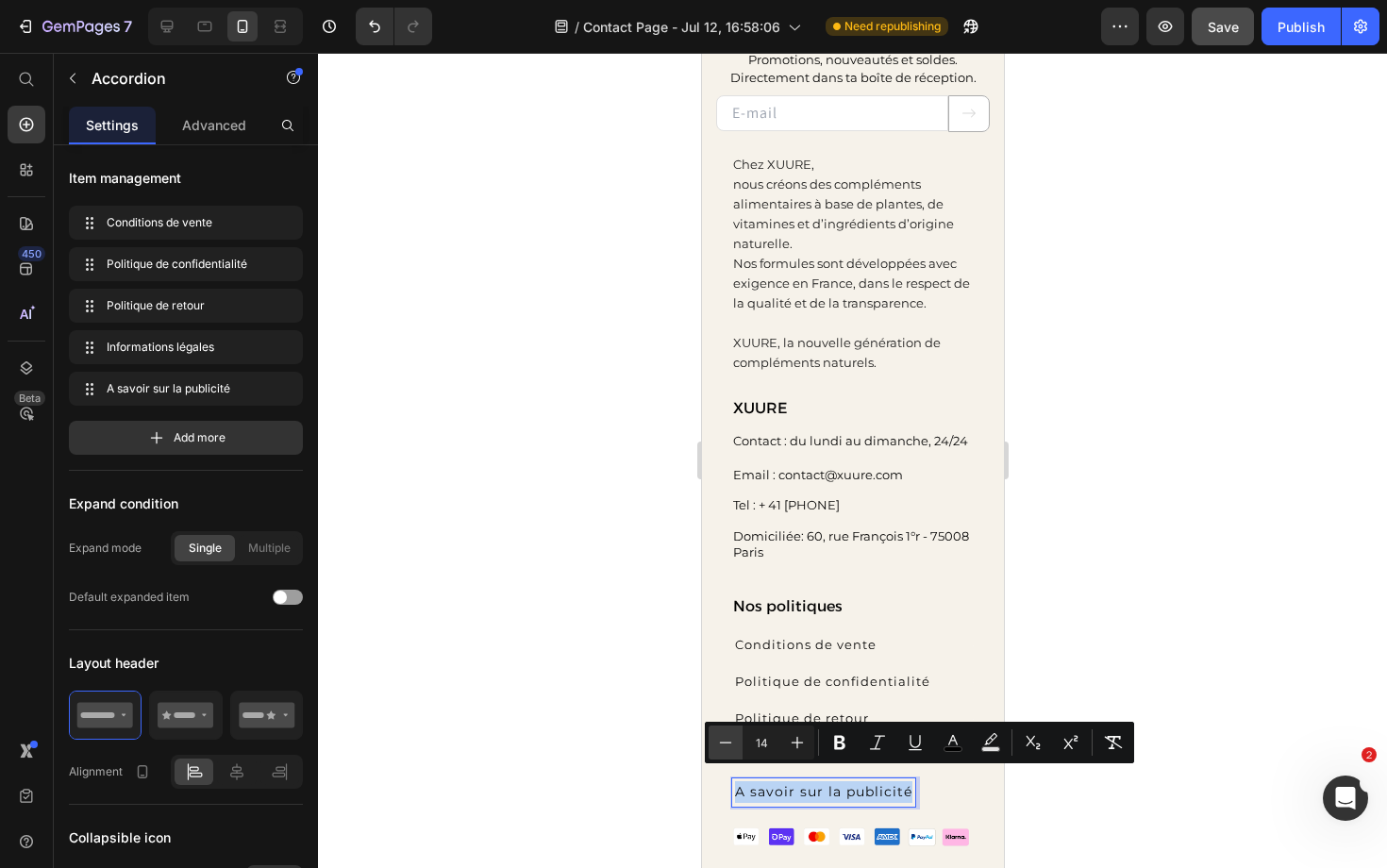 type on "13" 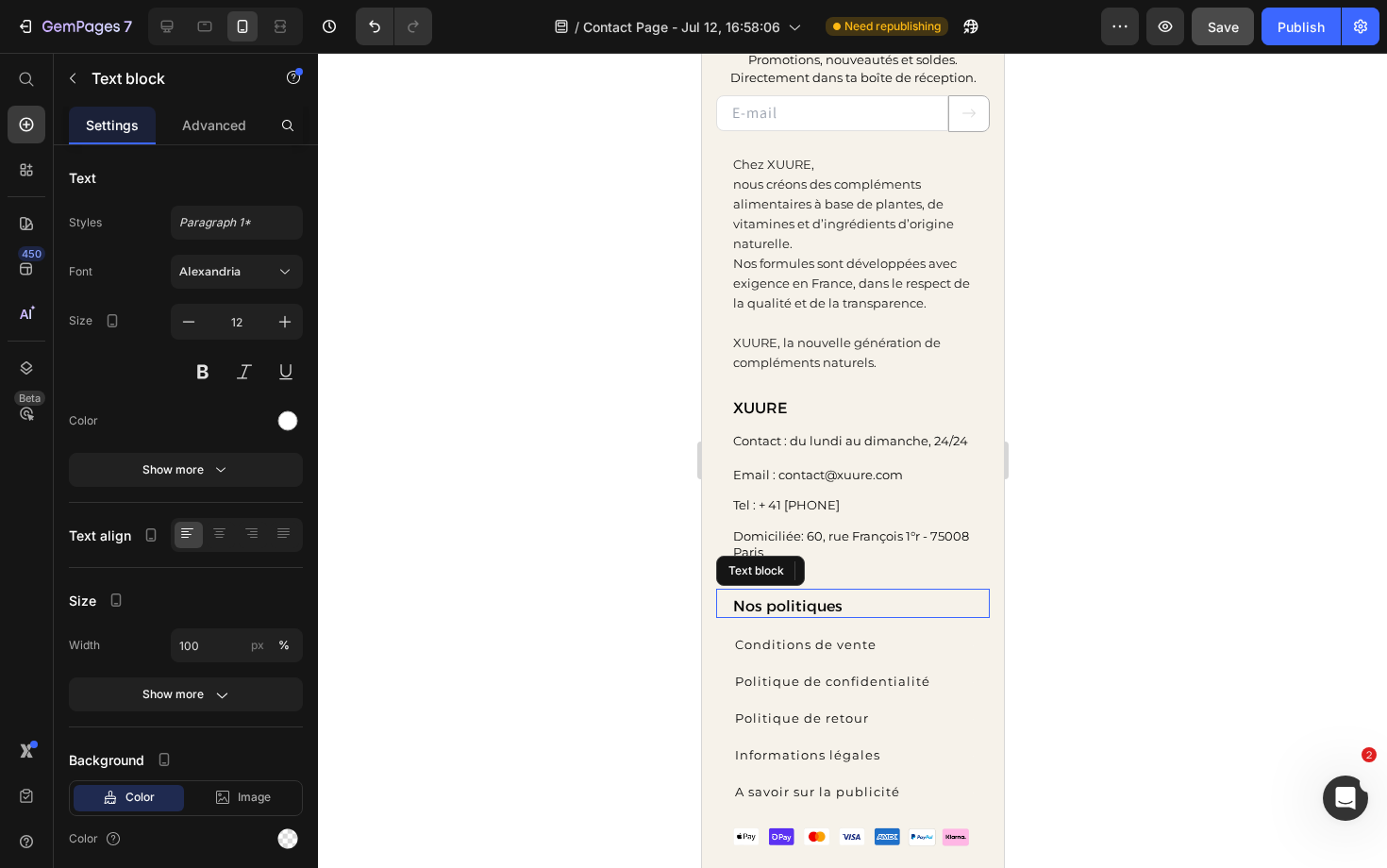 click on "Nos politiques" at bounding box center [852, 607] 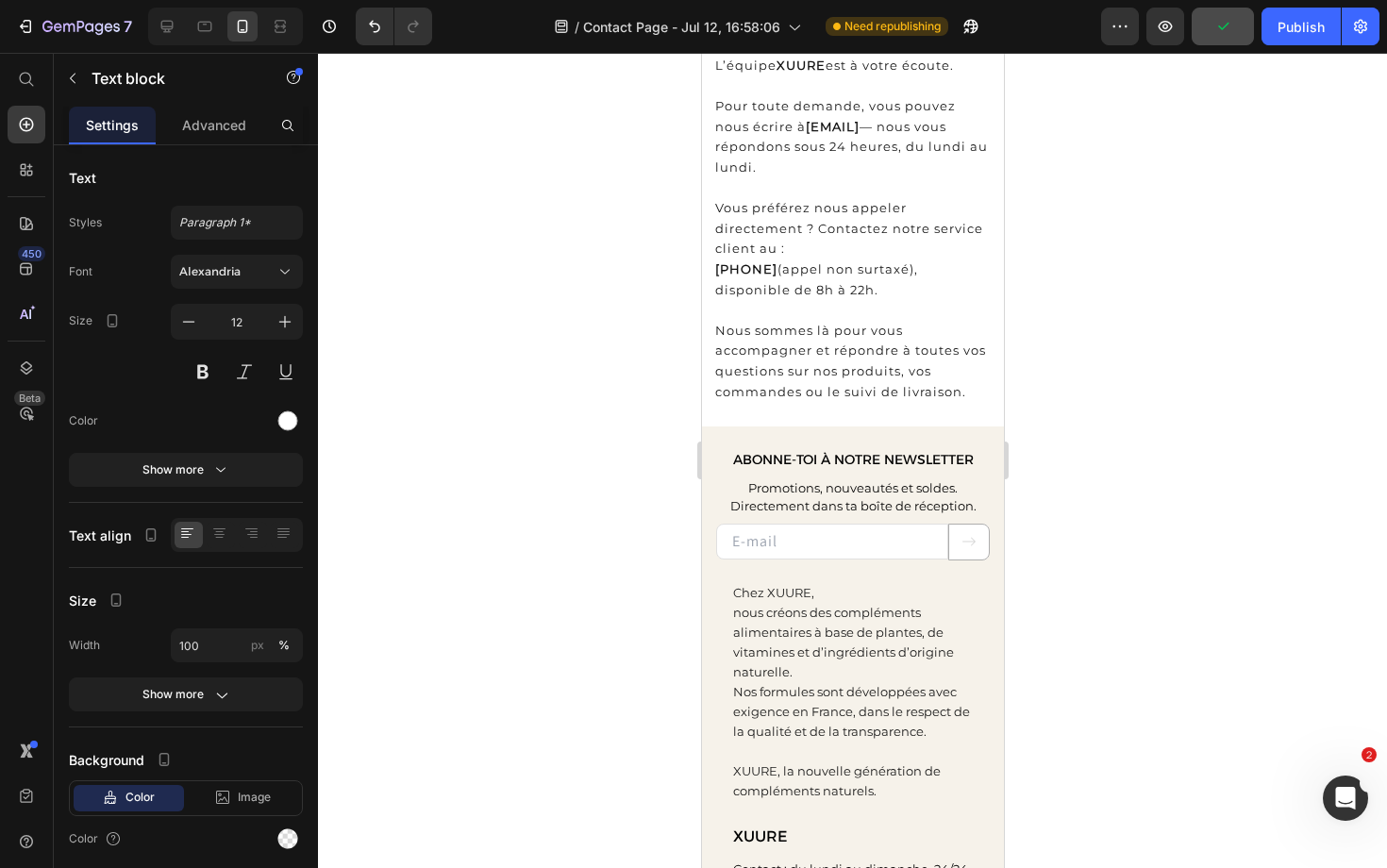 scroll, scrollTop: 153, scrollLeft: 0, axis: vertical 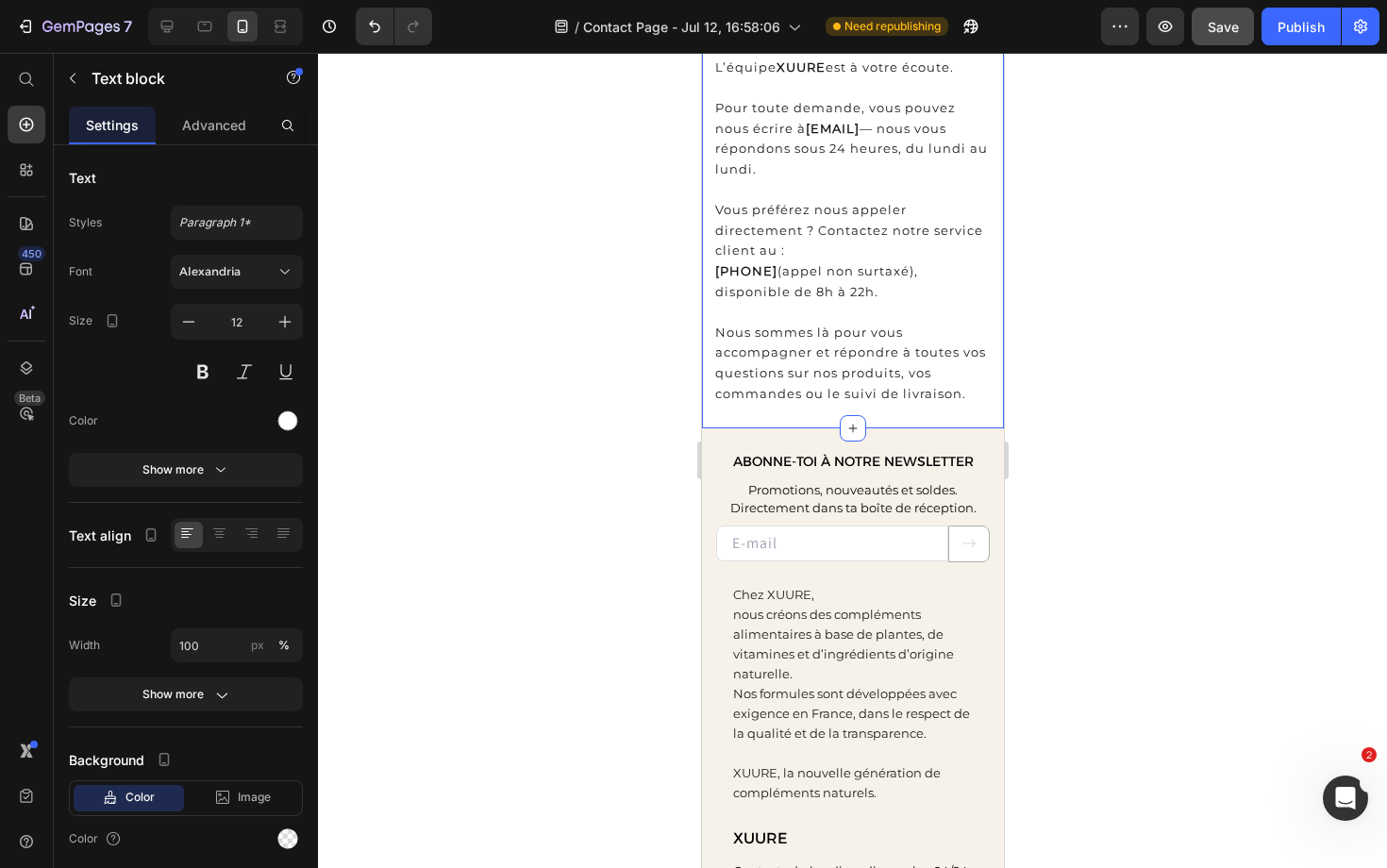 click on "⁠⁠⁠⁠⁠⁠⁠ Une question ?  Besoin d’aide ? Heading Row L’équipe  XUURE  est à votre écoute. Pour toute demande, vous pouvez nous écrire à  [EMAIL]  — nous vous répondons sous 24 heures, du lundi au lundi. Vous préférez nous appeler directement ? Contactez notre service client au :            +41 [PHONE]   (appel non surtaxé), disponible de 8h à 22h. Nous sommes là pour vous accompagner et répondre à toutes vos questions sur nos produits, vos commandes ou le suivi de livraison. Text Block Section 1" at bounding box center (852, 183) 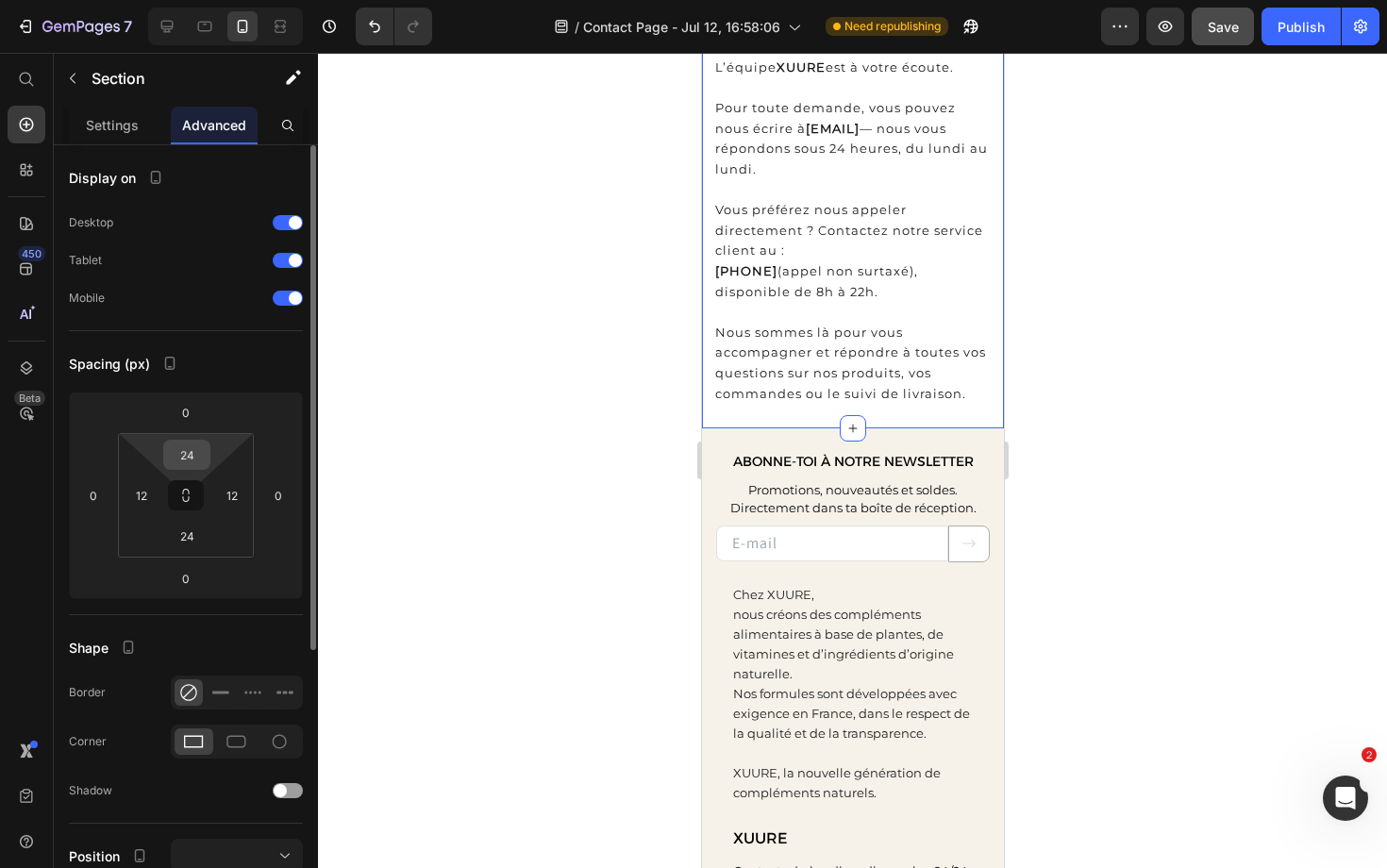click on "24" at bounding box center (187, 455) 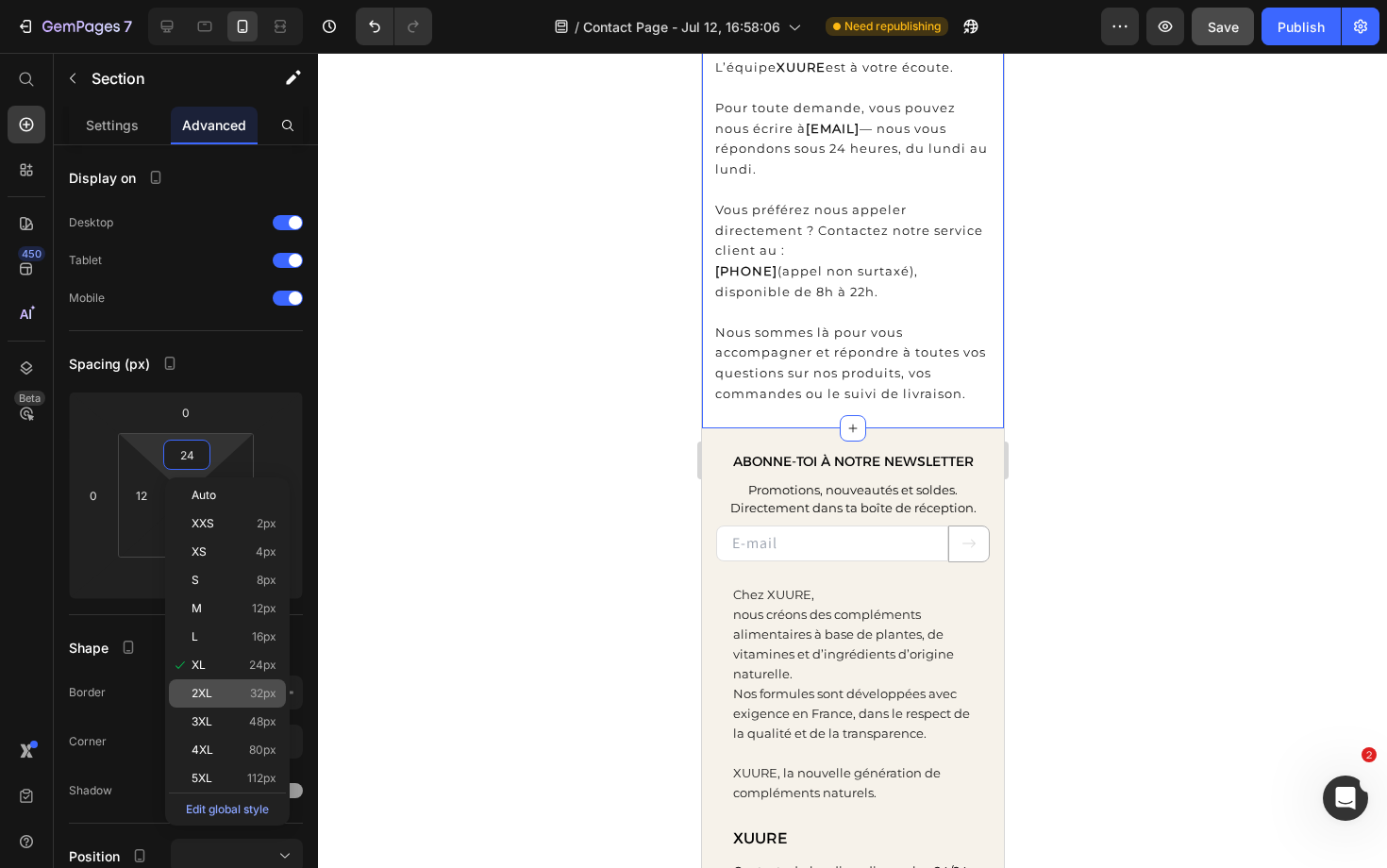 click on "2XL 32px" at bounding box center [234, 693] 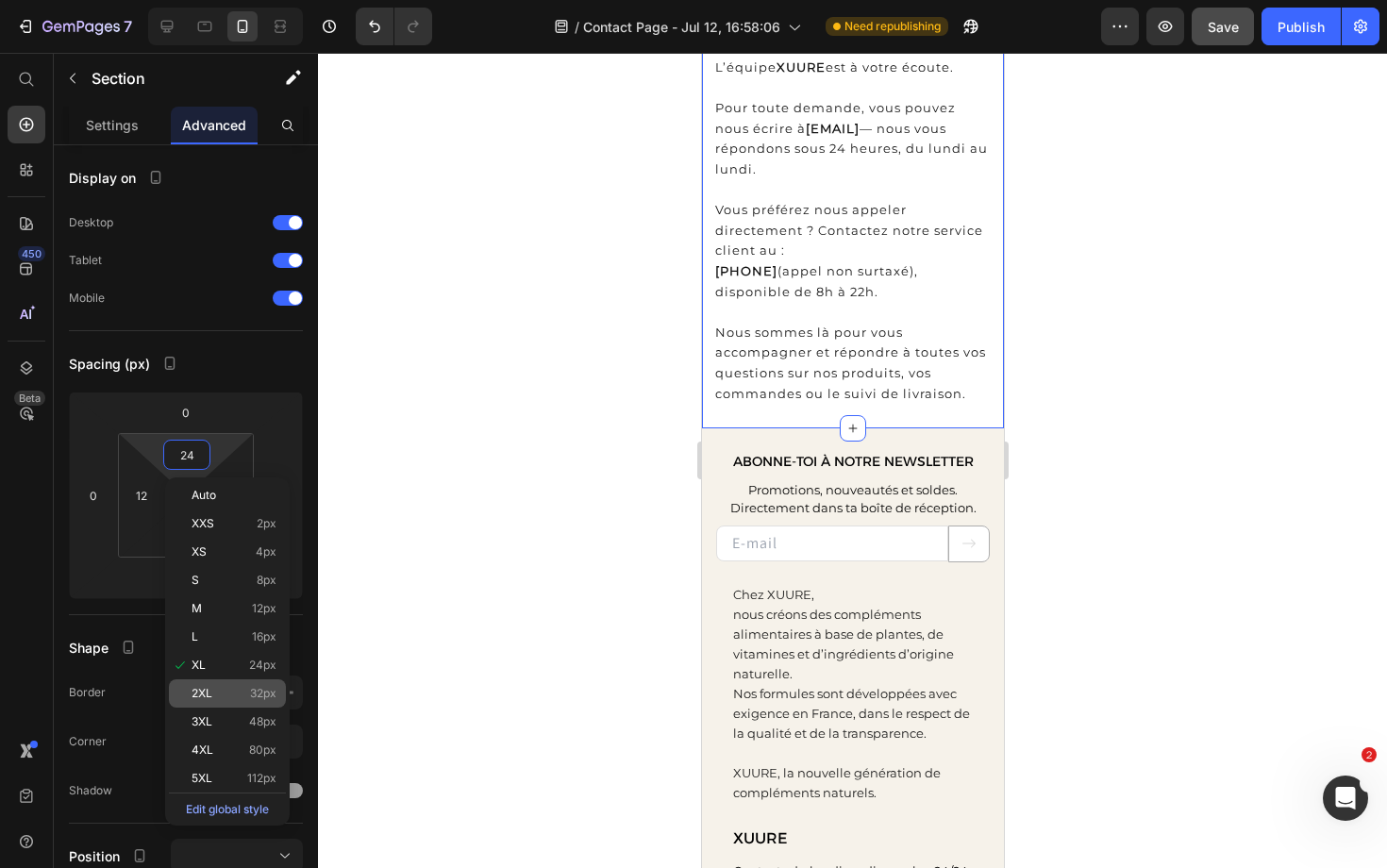 type on "32" 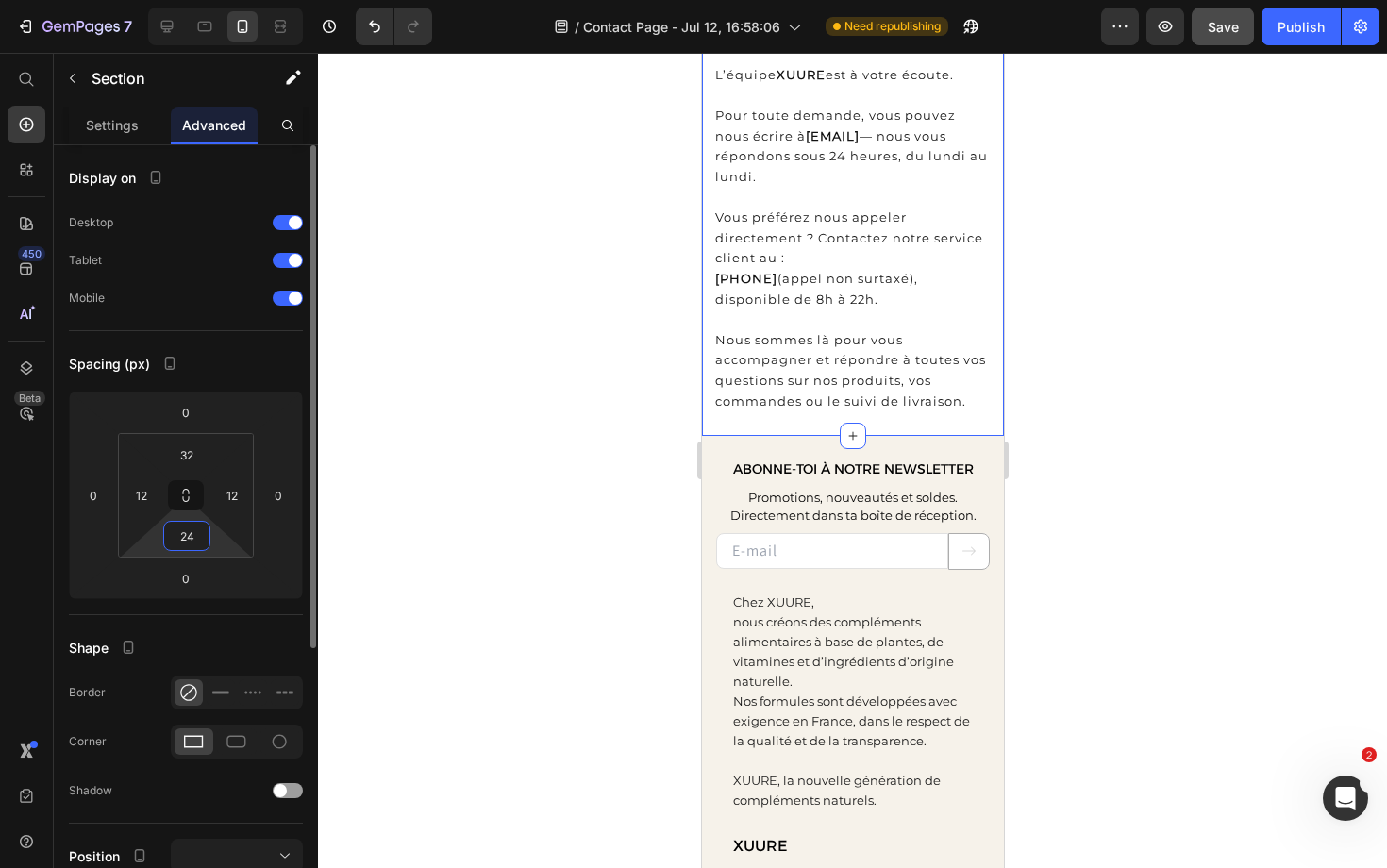 click on "24" at bounding box center [187, 536] 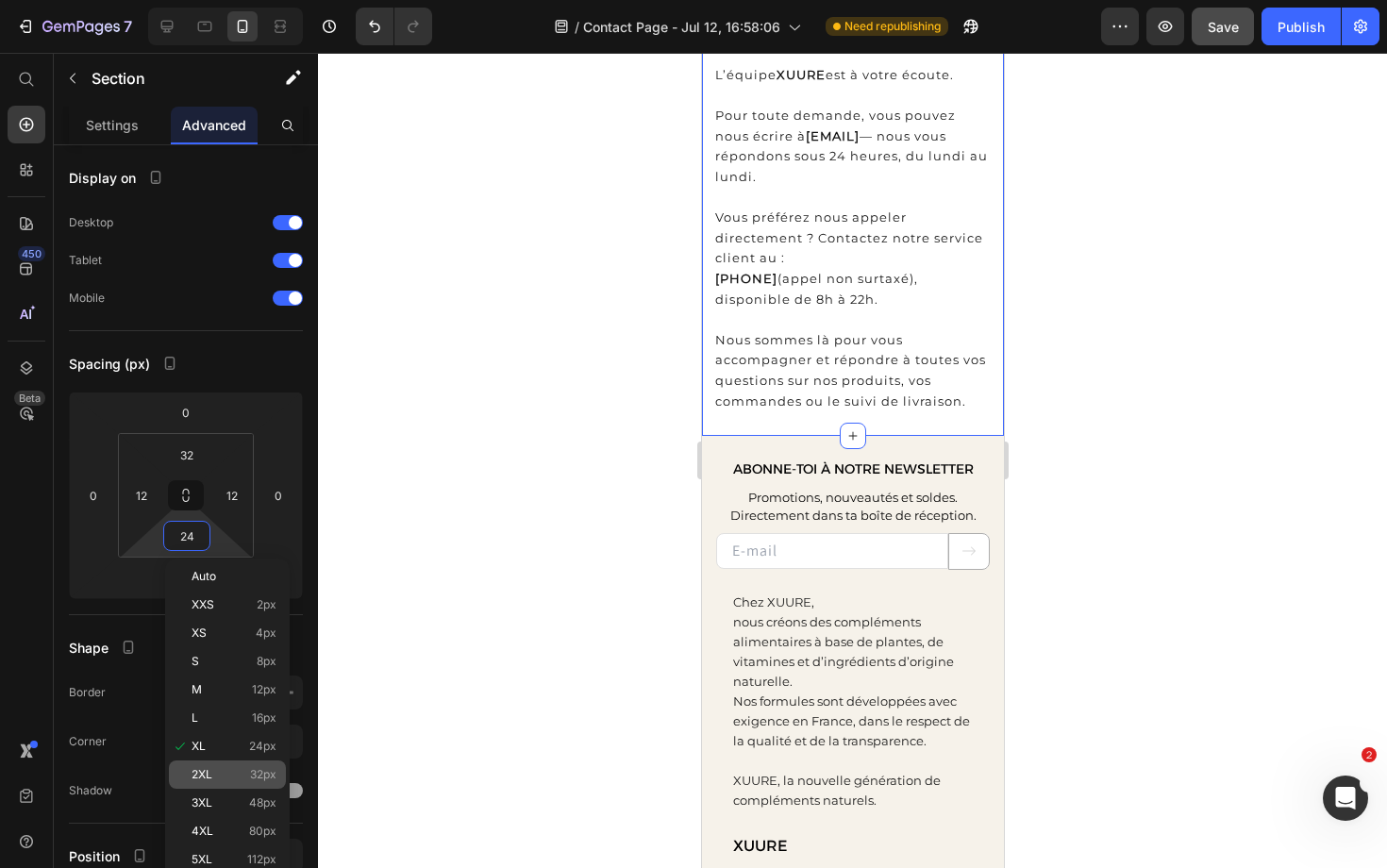 click on "2XL 32px" at bounding box center (234, 775) 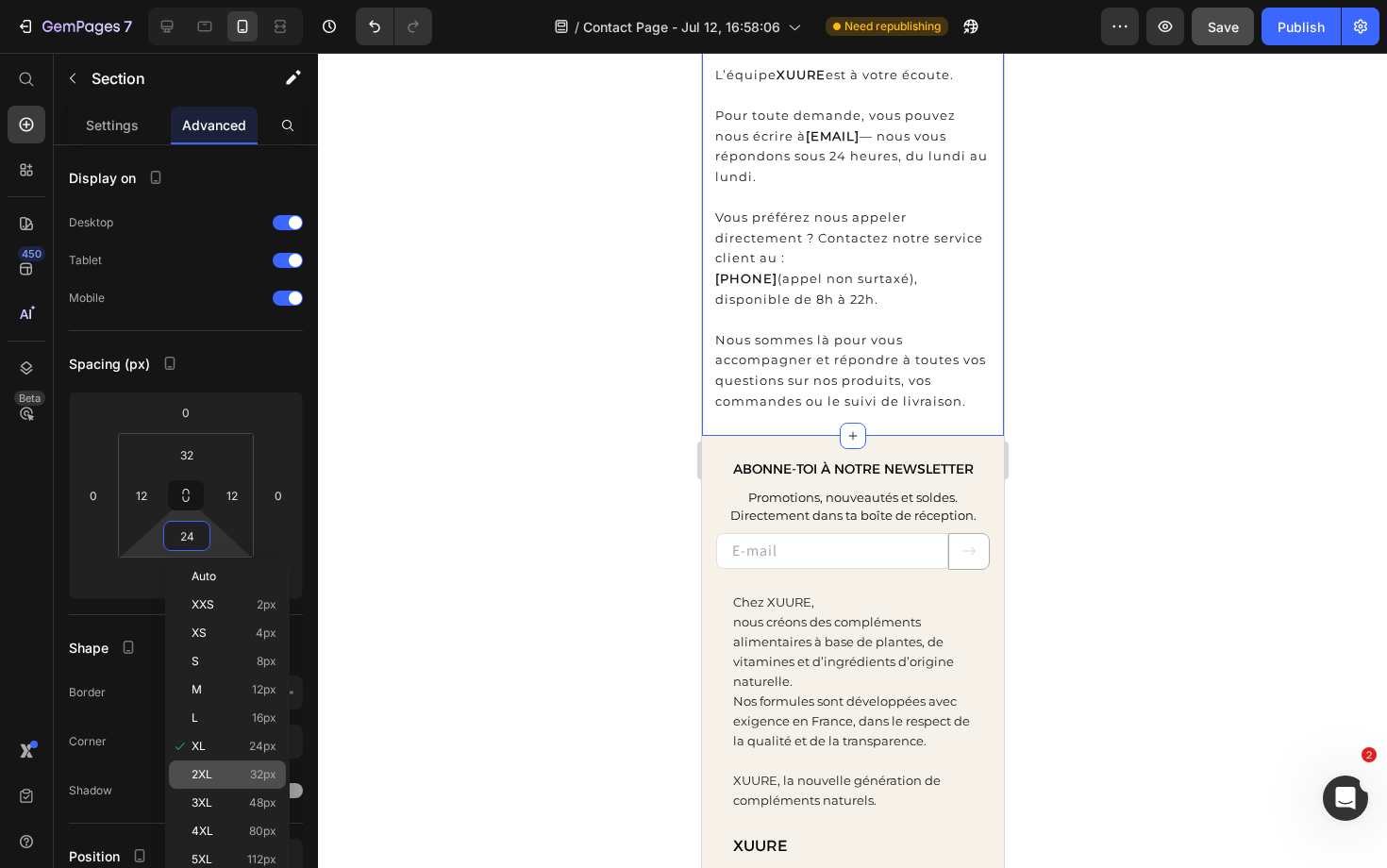 type on "32" 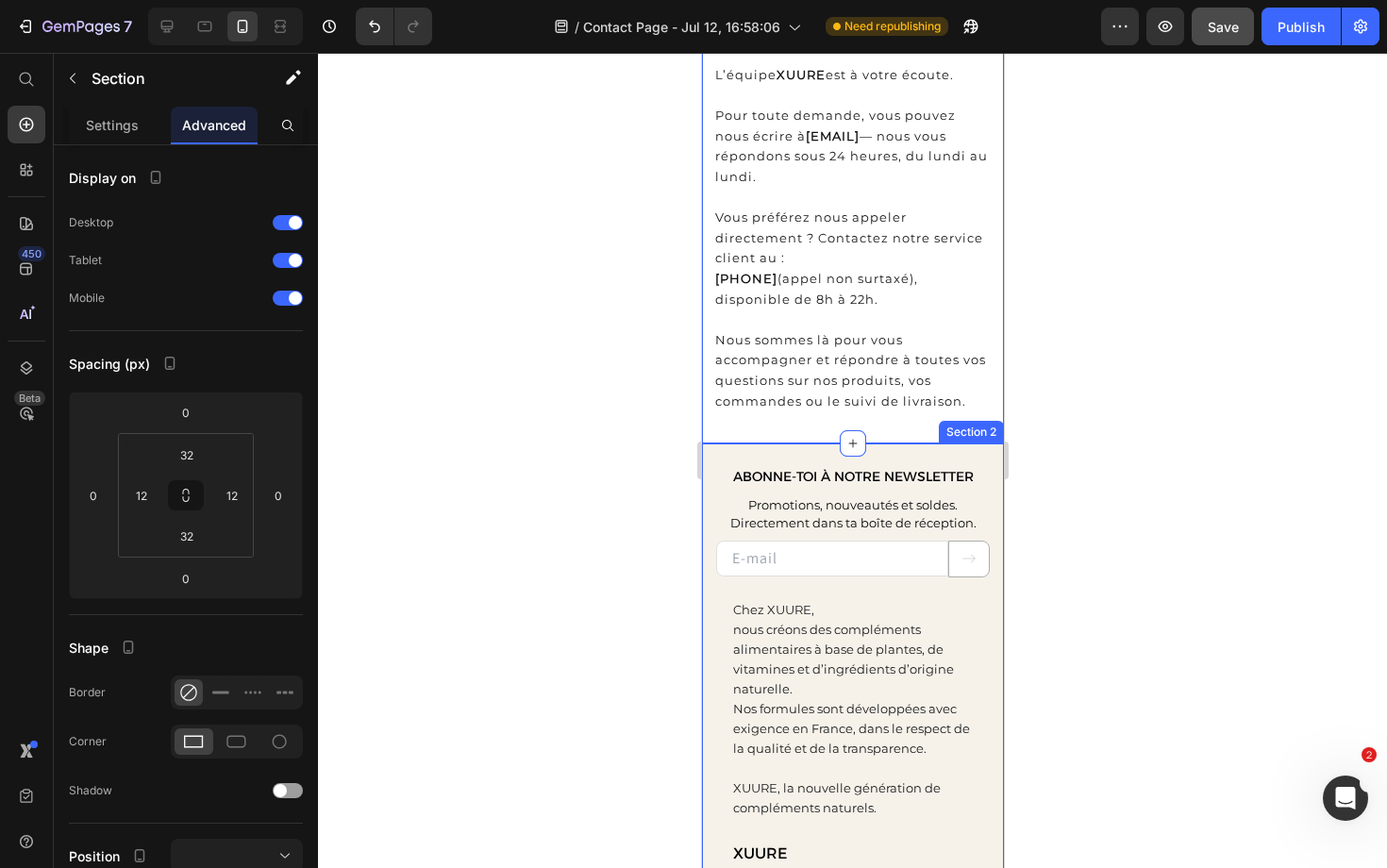 click on "ABONNE-TOI À NOTRE NEWSLETTER Text block Promotions, nouveautés et soldes. Directement dans ta boîte de réception. Text block Email Field
Submit Button Row Newsletter Row Chez XUURE,  nous créons des compléments alimentaires à base de plantes, de vitamines et d’ingrédients d’origine naturelle. Nos formules sont développées avec exigence en France, dans le respect de la qualité et de la transparence. XUURE, la nouvelle génération de compléments naturels. Text block XUURE Text block Contact : du lundi au dimanche, 24/24 Text block Email : [EMAIL] Text block Tel : + 41 [PHONE] Text block Domiciliée  : [NUMBER], [STREET] - [POSTAL_CODE] [CITY] Text block Nos politiques Text block
Conditions de vente
Politique de confidentialité
Politique de retour
Informations légales" at bounding box center (852, 887) 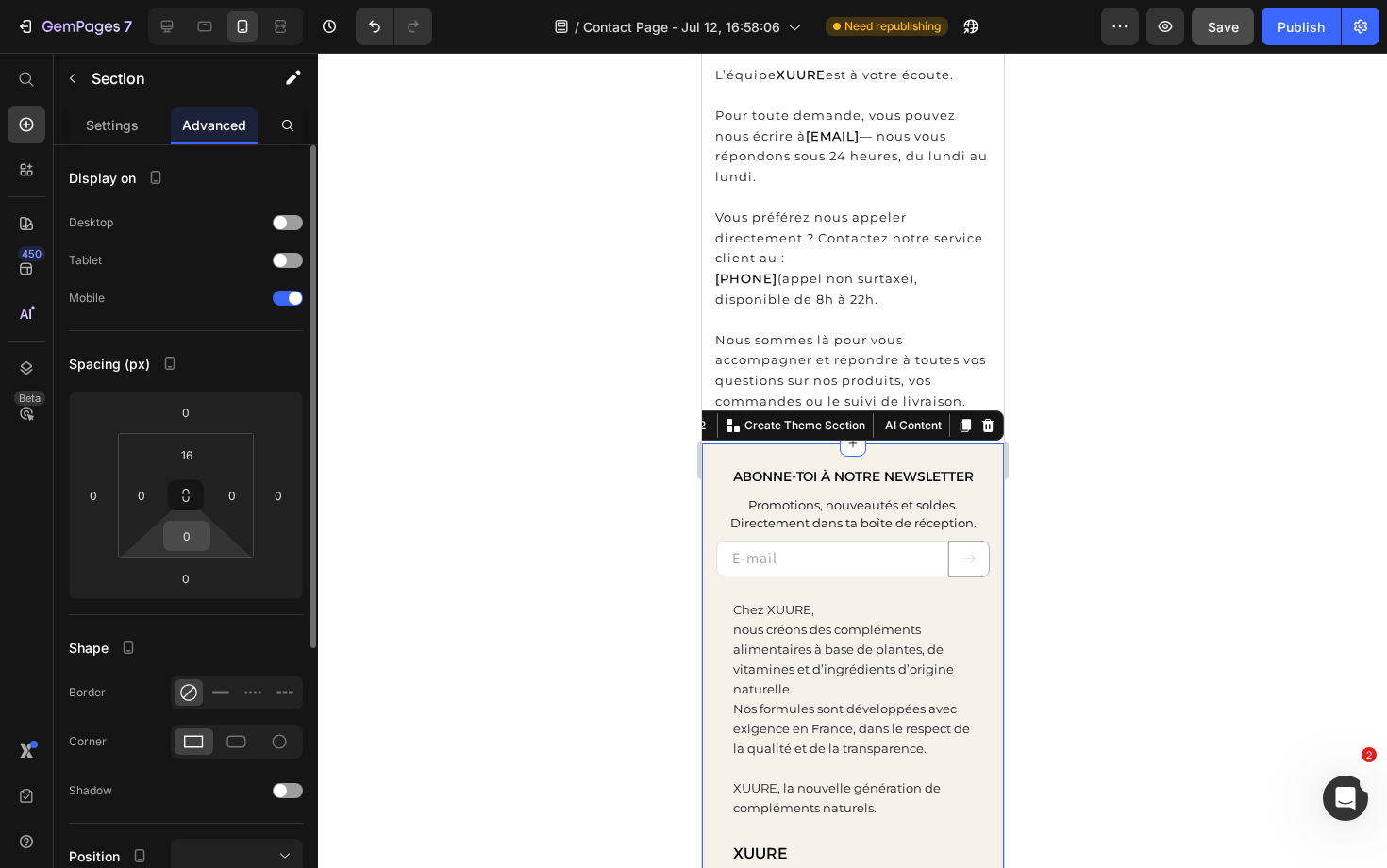 click on "0" at bounding box center [187, 536] 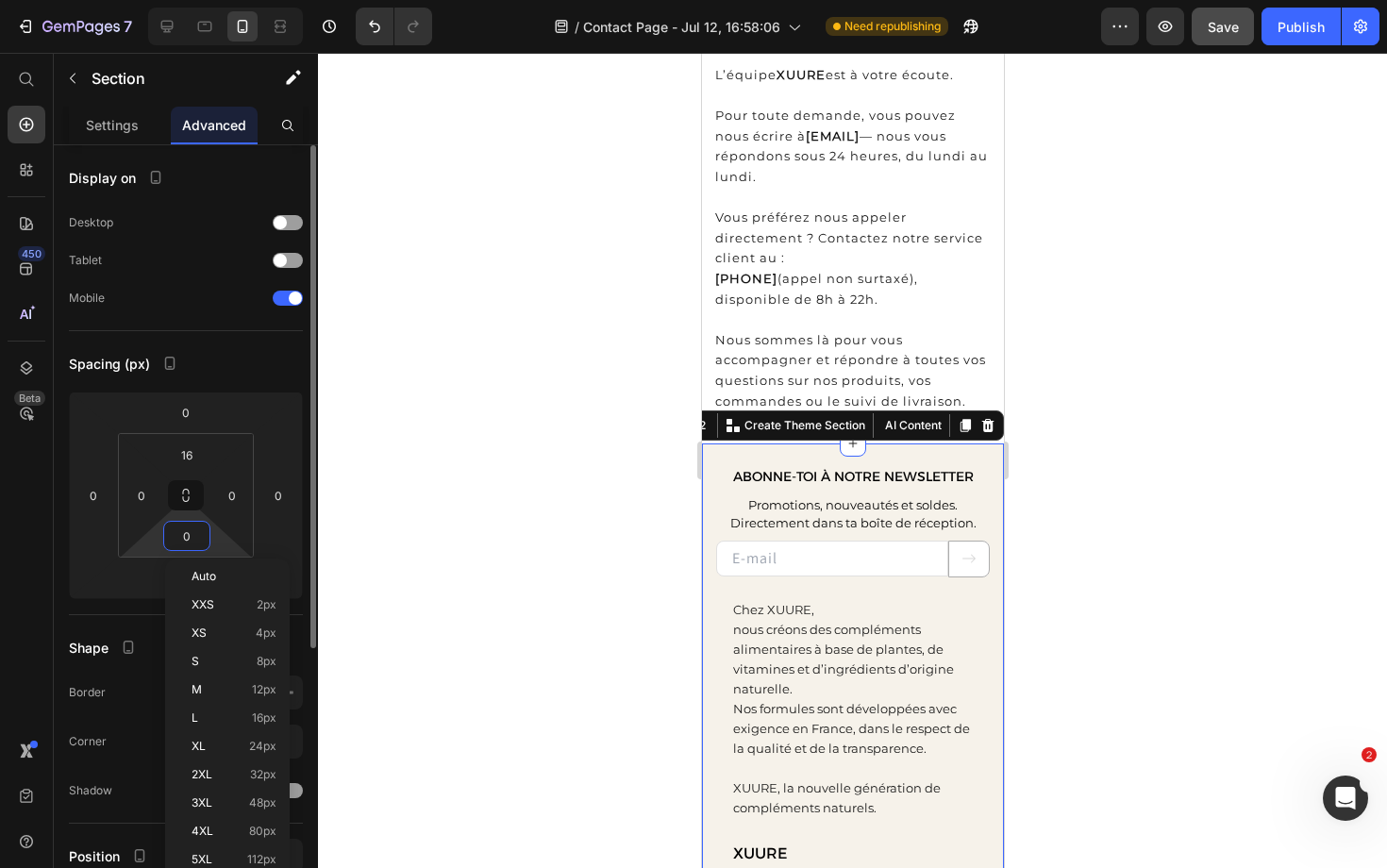 click on "0" at bounding box center [187, 536] 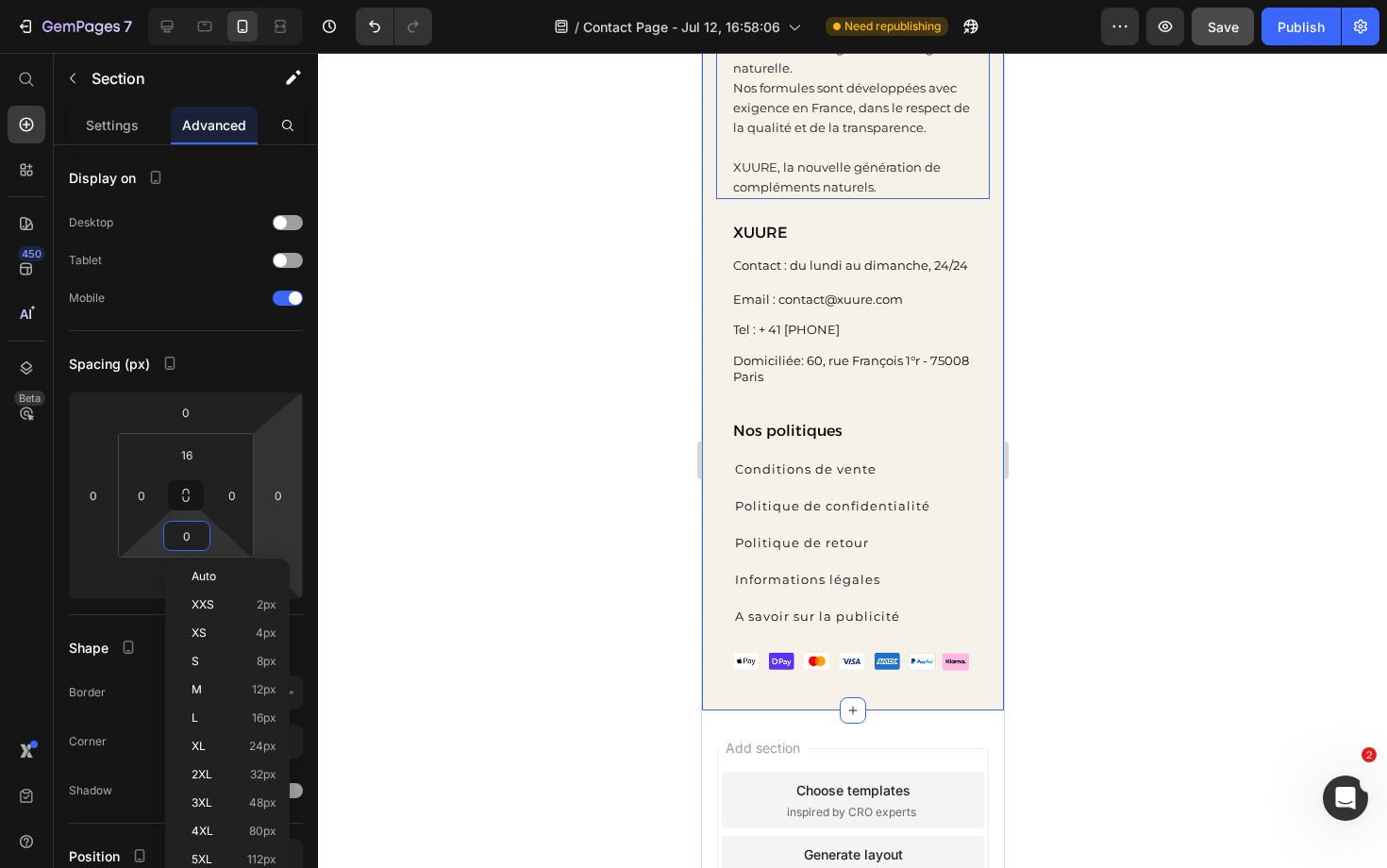 scroll, scrollTop: 771, scrollLeft: 0, axis: vertical 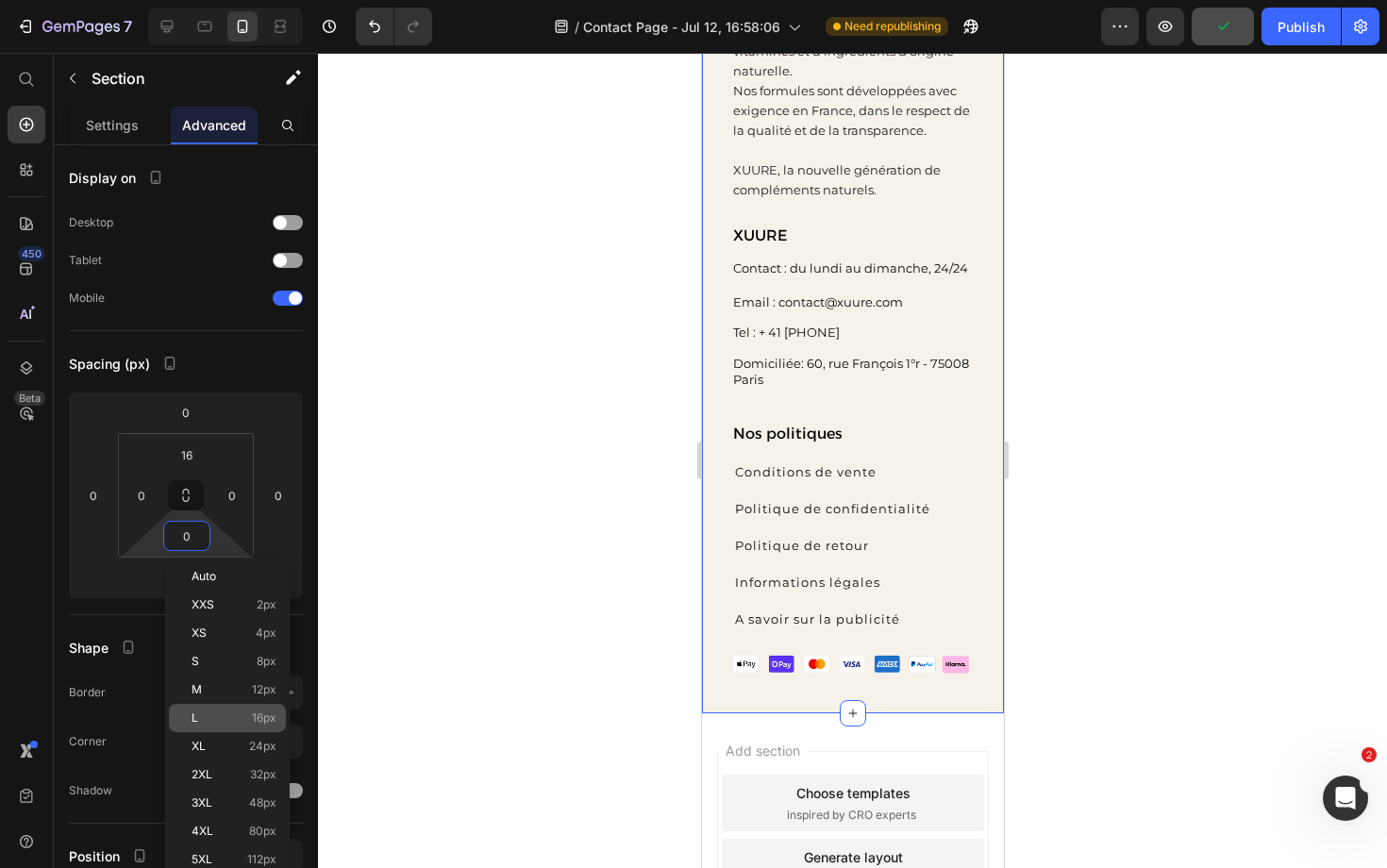 click on "L 16px" at bounding box center [234, 718] 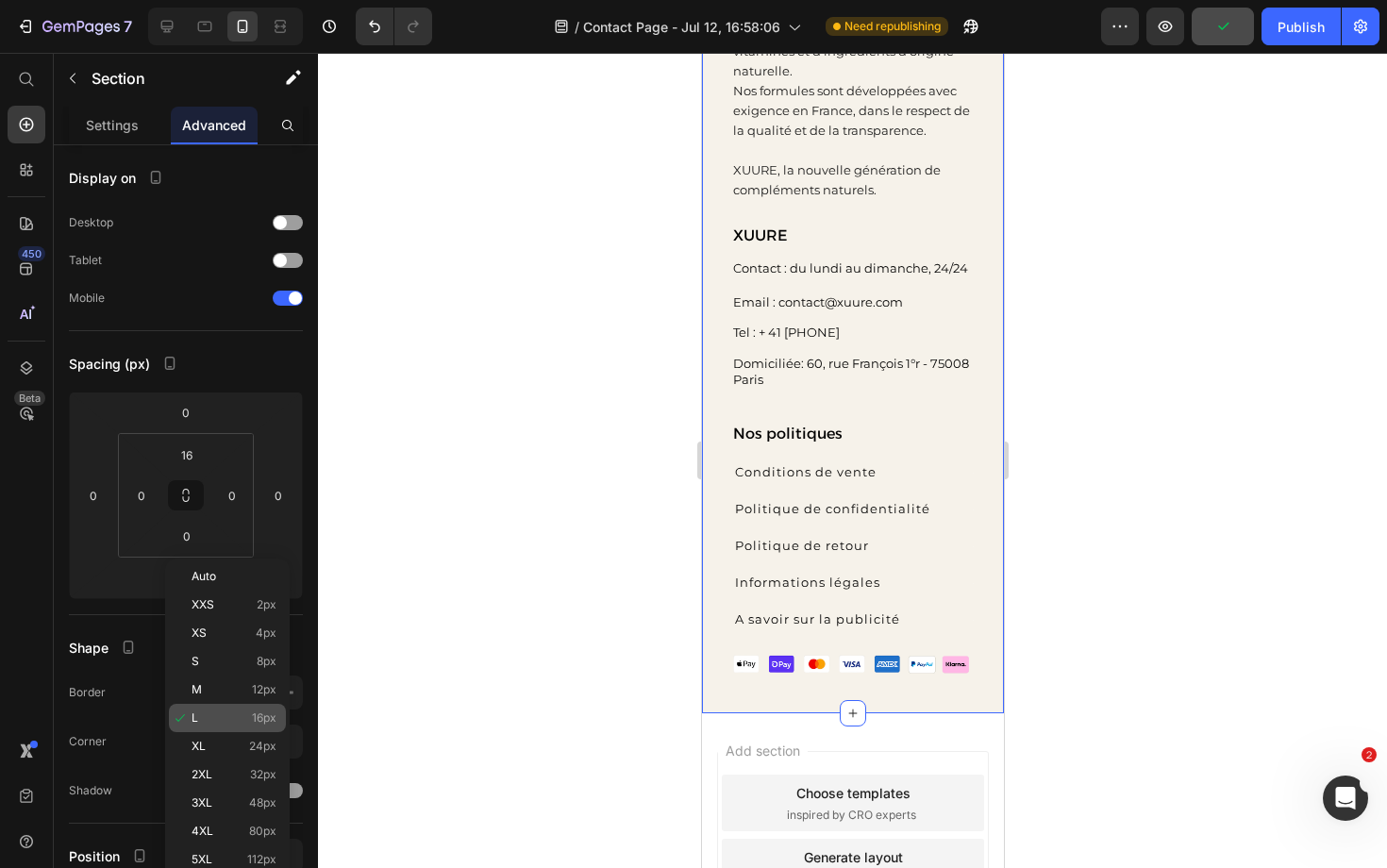 type on "16" 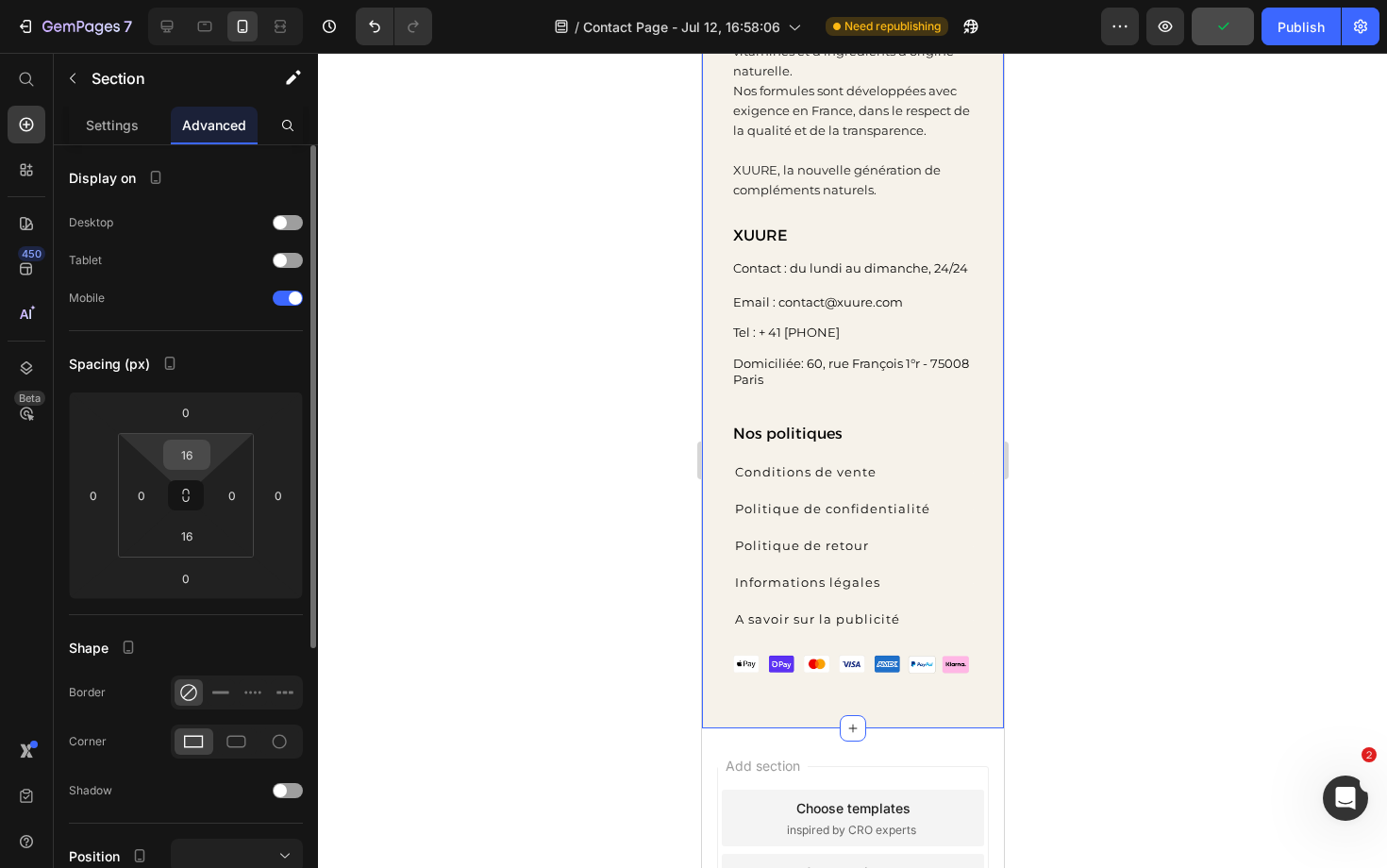 click on "16" at bounding box center [187, 455] 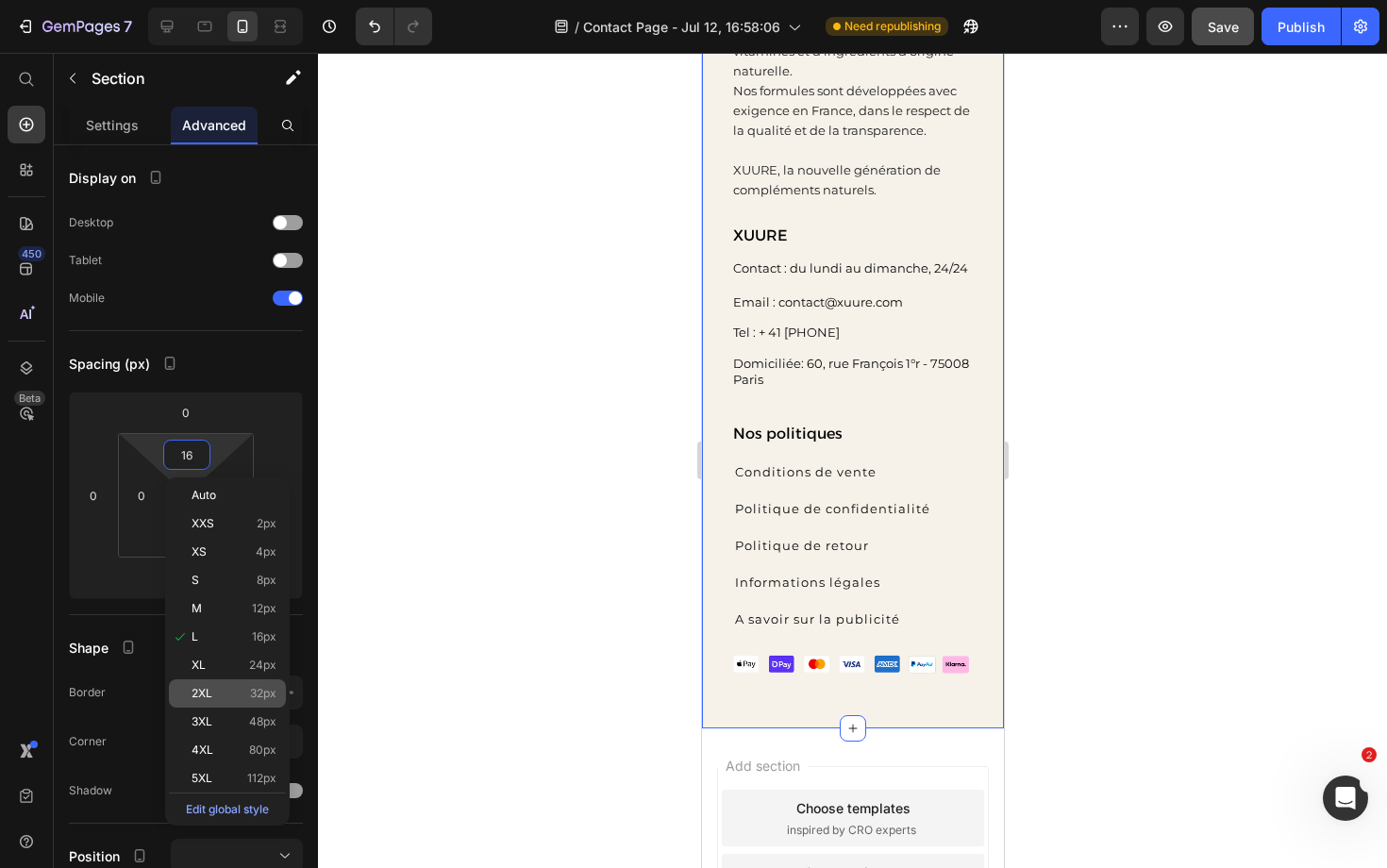 click on "2XL 32px" at bounding box center [234, 693] 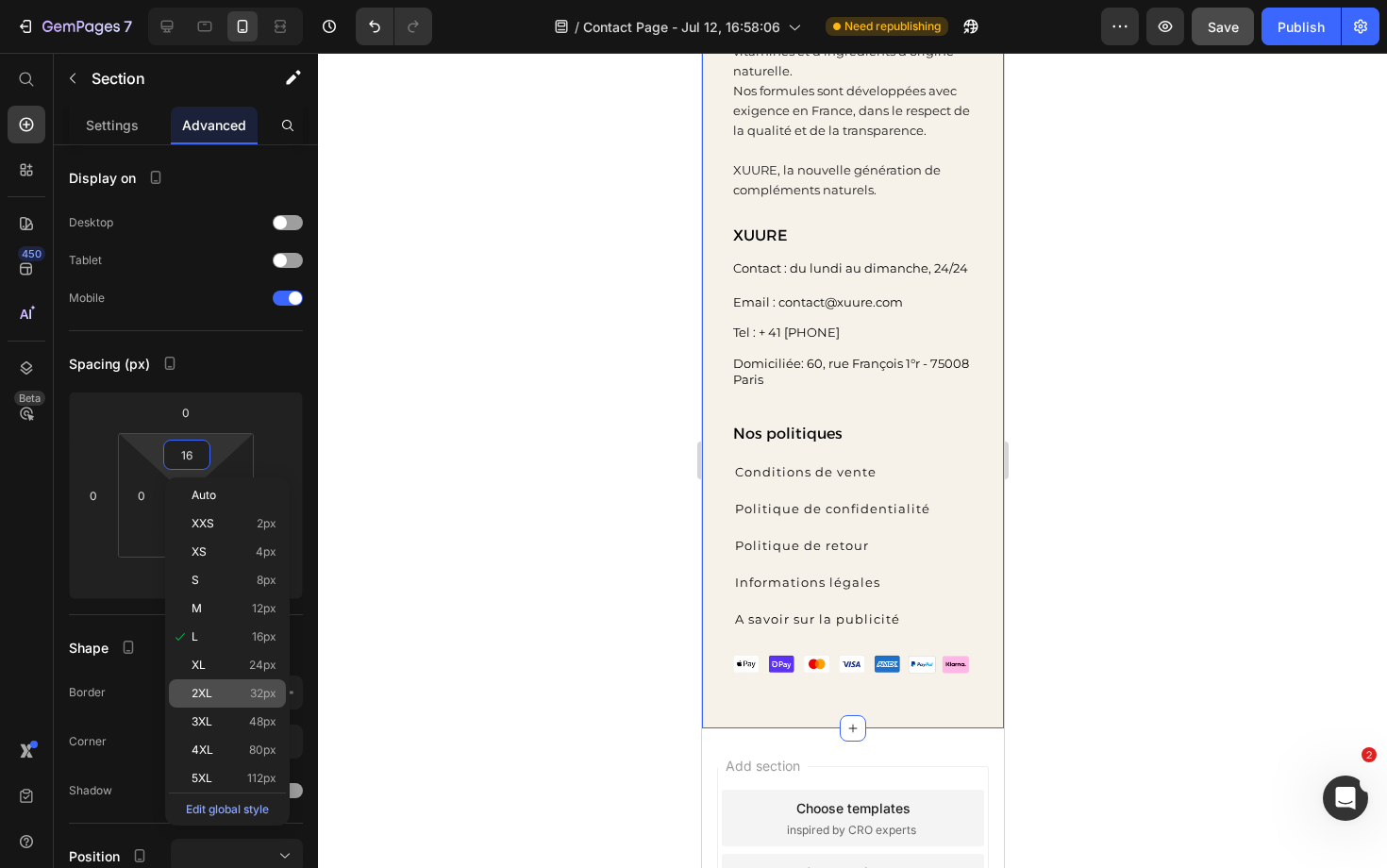 type on "32" 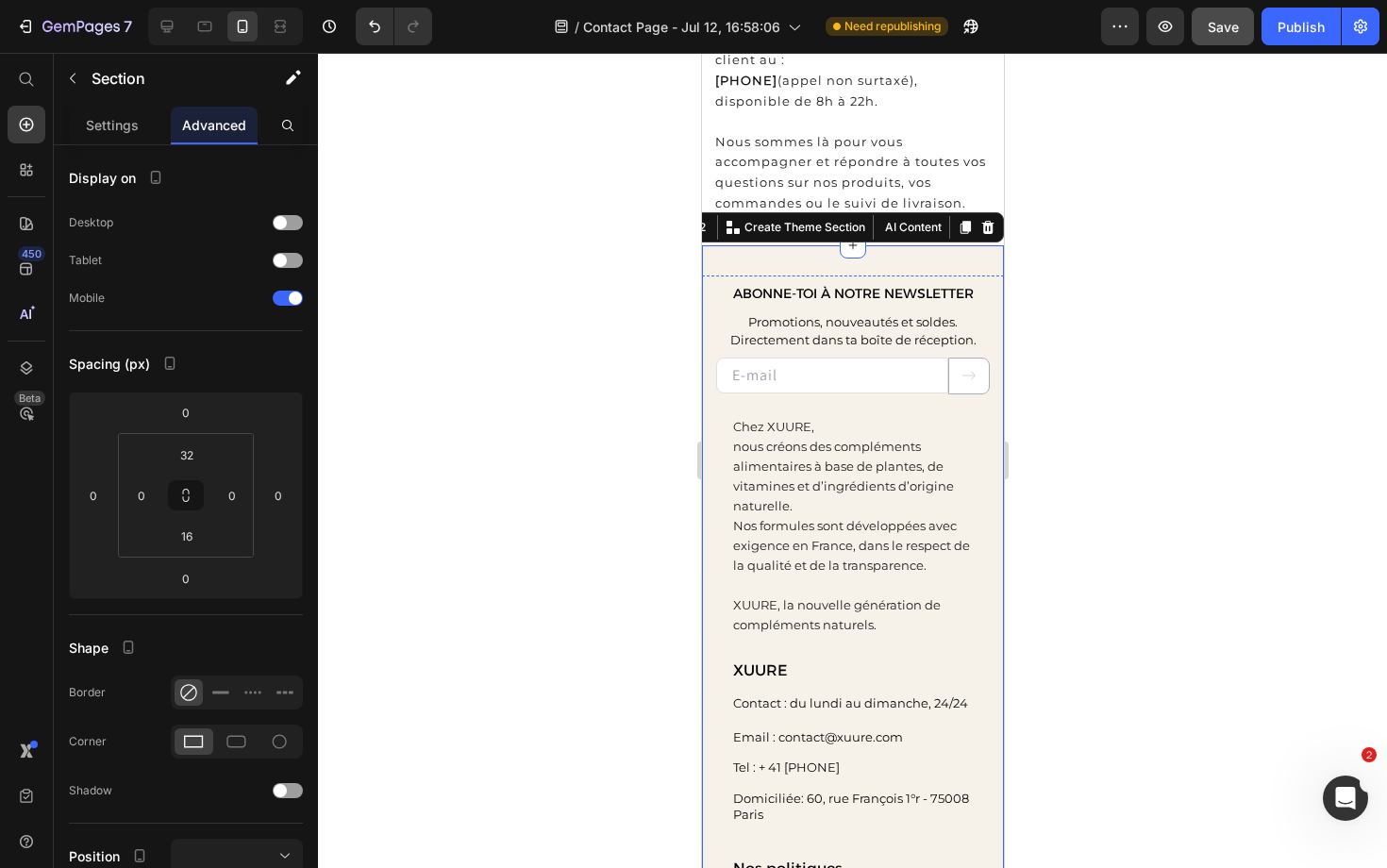 scroll, scrollTop: 350, scrollLeft: 0, axis: vertical 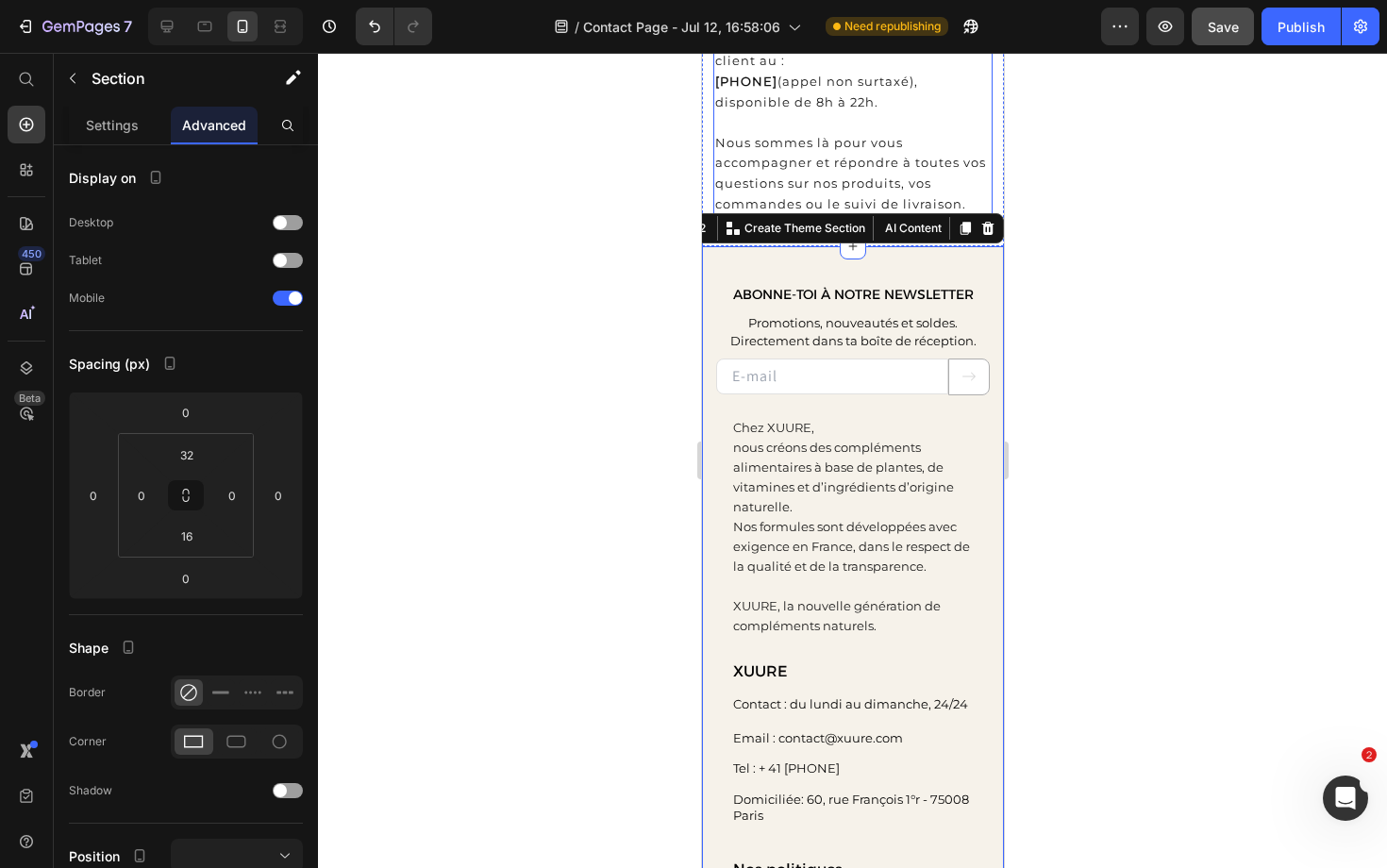 click on "Nous sommes là pour vous accompagner et répondre à toutes vos questions sur nos produits, vos commandes ou le suivi de livraison." at bounding box center (849, 173) 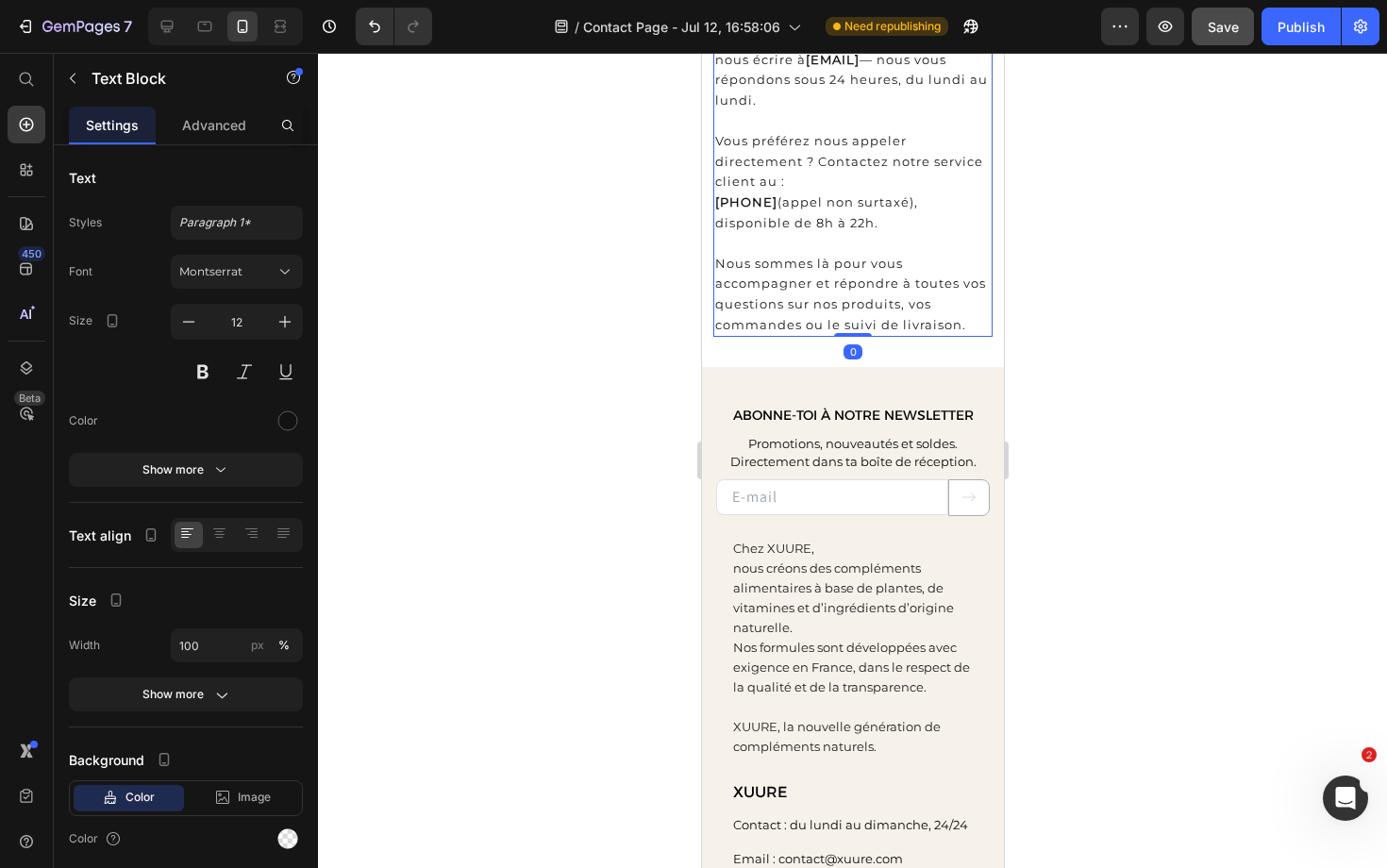 scroll, scrollTop: 223, scrollLeft: 0, axis: vertical 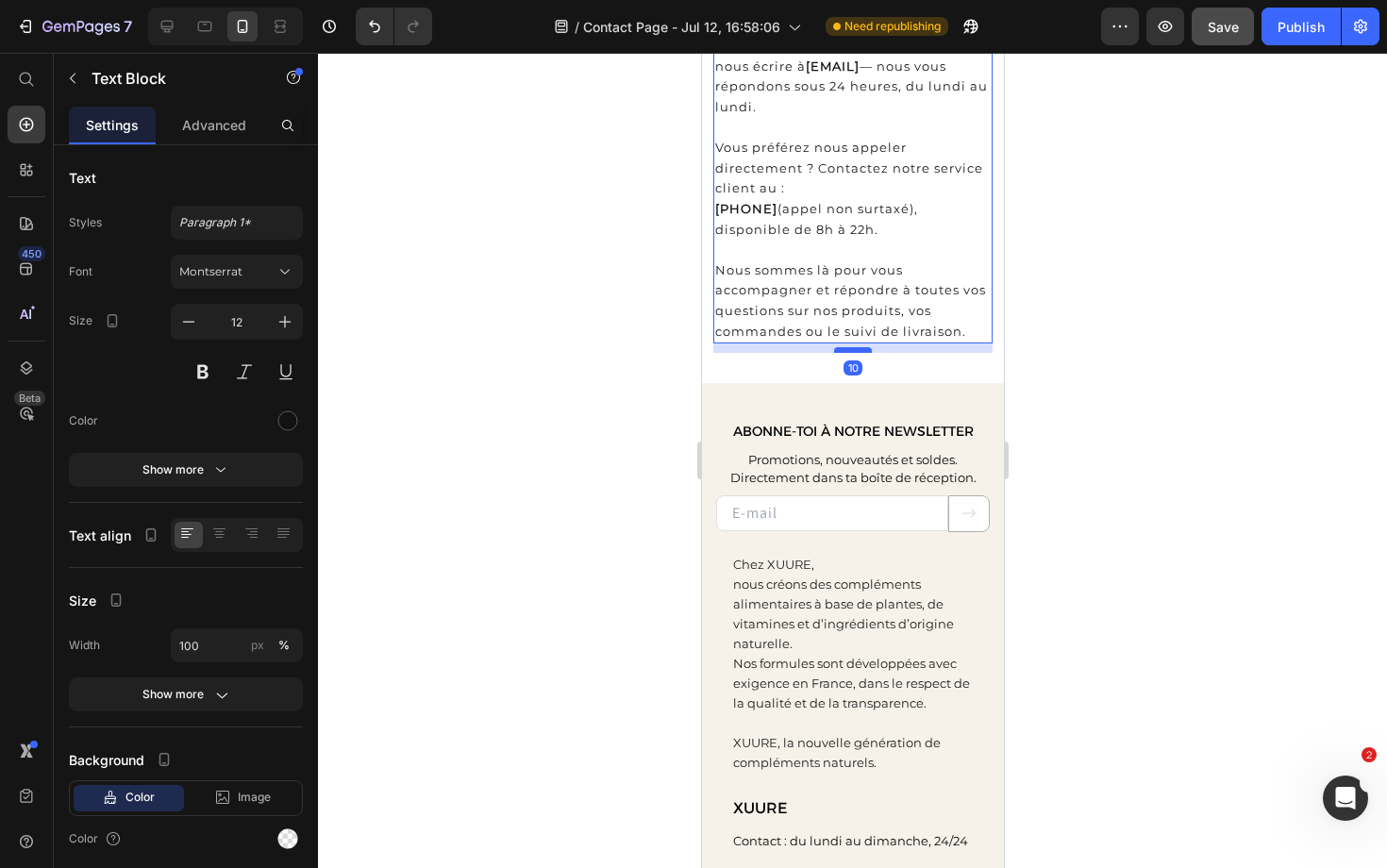 click at bounding box center (852, 350) 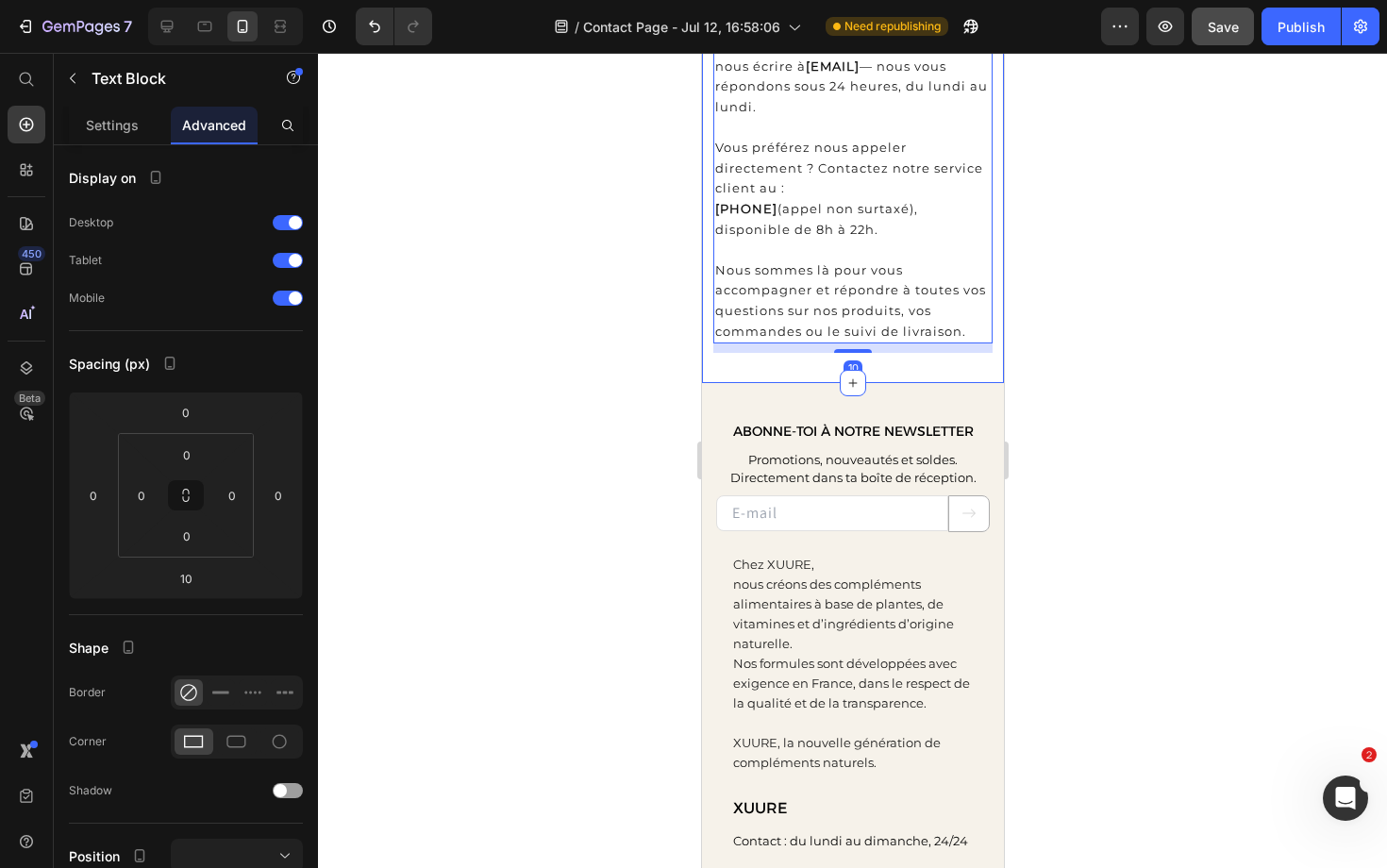 click on "⁠⁠⁠⁠⁠⁠⁠ Une question ?  Besoin d’aide ? Heading Row L’équipe  XUURE  est à votre écoute. Pour toute demande, vous pouvez nous écrire à  contact@example.com  — nous vous répondons sous 24 heures, du lundi au lundi. Vous préférez nous appeler directement ? Contactez notre service client au :            [PHONE]   (appel non surtaxé), disponible de 8h à 22h. Nous sommes là pour vous accompagner et répondre à toutes vos questions sur nos produits, vos commandes ou le suivi de livraison. Text Block   10 Section 1" at bounding box center [852, 125] 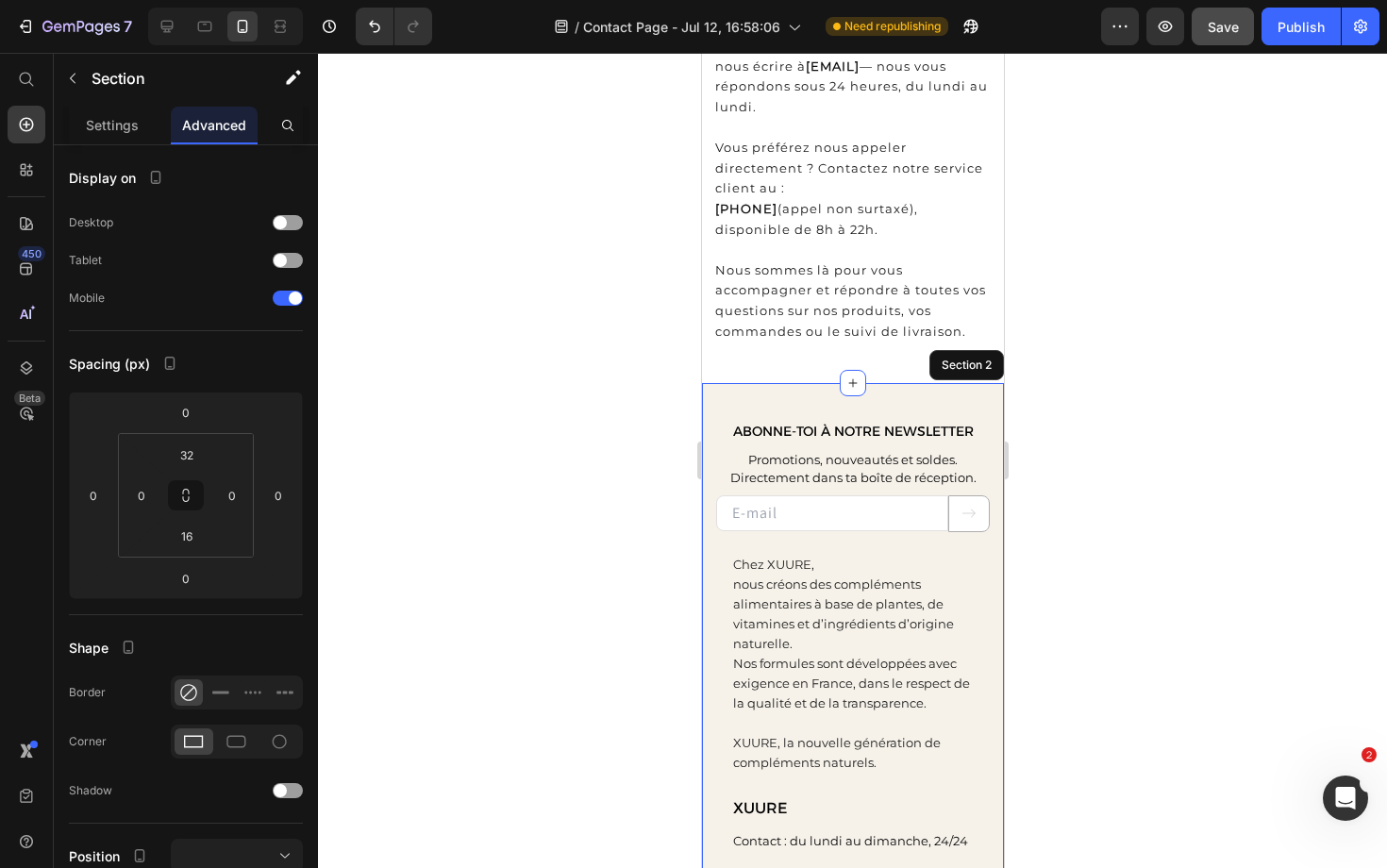 click on "ABONNE-TOI À NOTRE NEWSLETTER Text block Promotions, nouveautés et soldes. Directement dans ta boîte de réception. Text block Email Field
Submit Button Row Newsletter Row Chez XUURE,  nous créons des compléments alimentaires à base de plantes, de vitamines et d’ingrédients d’origine naturelle. Nos formules sont développées avec exigence en France, dans le respect de la qualité et de la transparence. XUURE, la nouvelle génération de compléments naturels. Text block XUURE Text block Contact : du lundi au dimanche, 24/24 Text block Email : [EMAIL] Text block Tel : + 41 [PHONE] Text block Domiciliée  : [NUMBER], [STREET] - [POSTAL_CODE] [CITY] Text block Nos politiques Text block
Conditions de vente
Politique de confidentialité
Politique de retour
Informations légales" at bounding box center [852, 842] 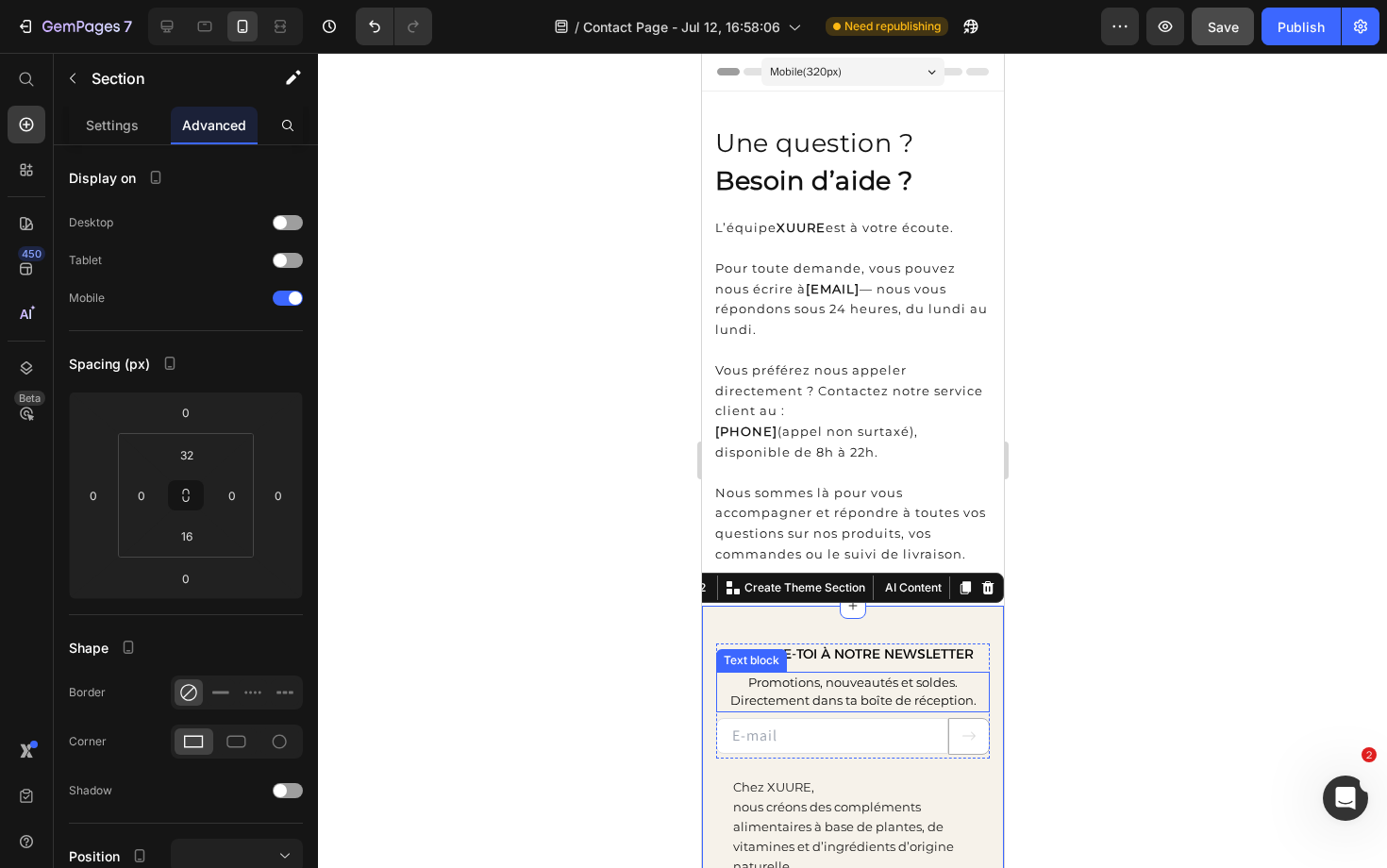 scroll, scrollTop: 0, scrollLeft: 0, axis: both 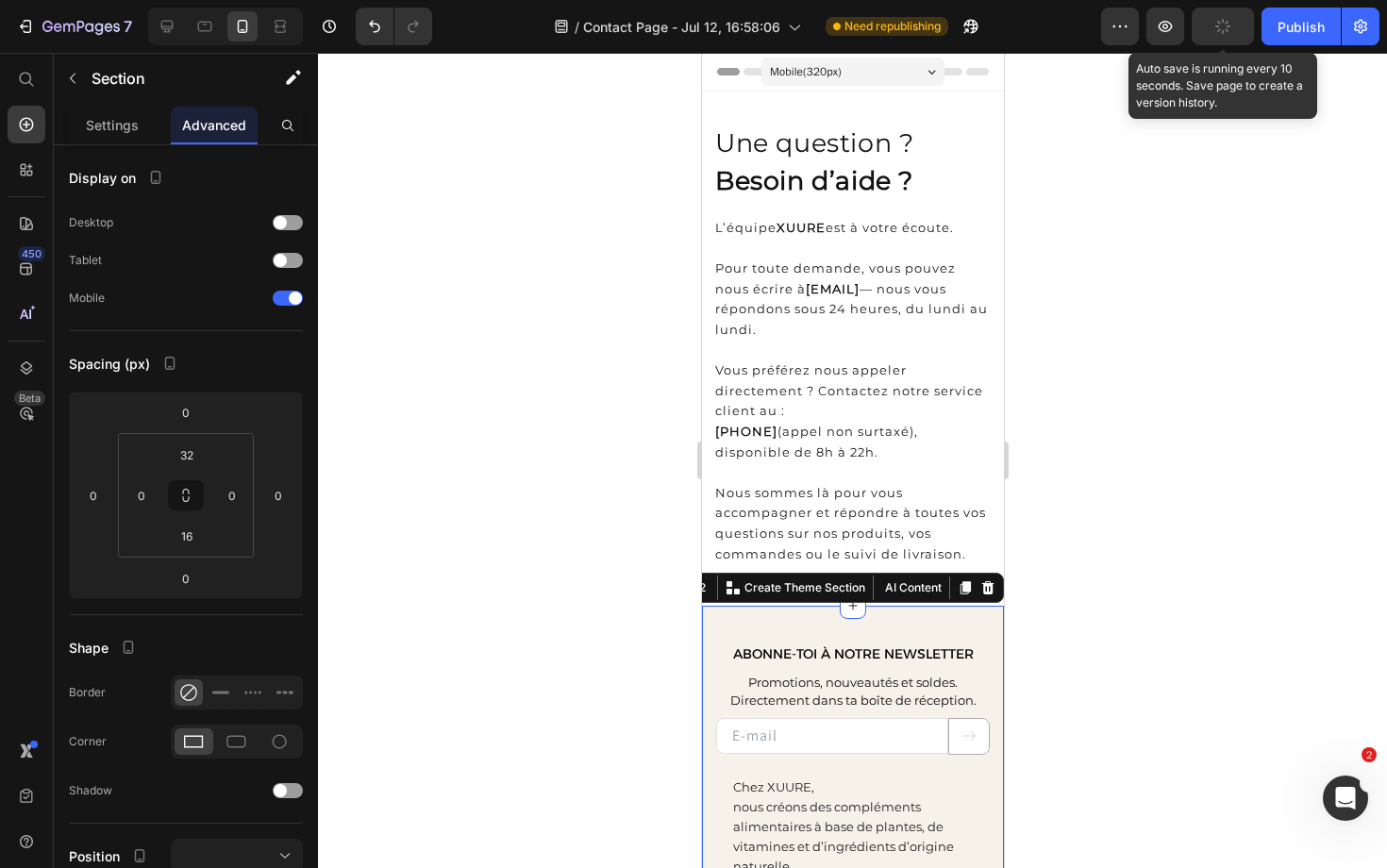 click 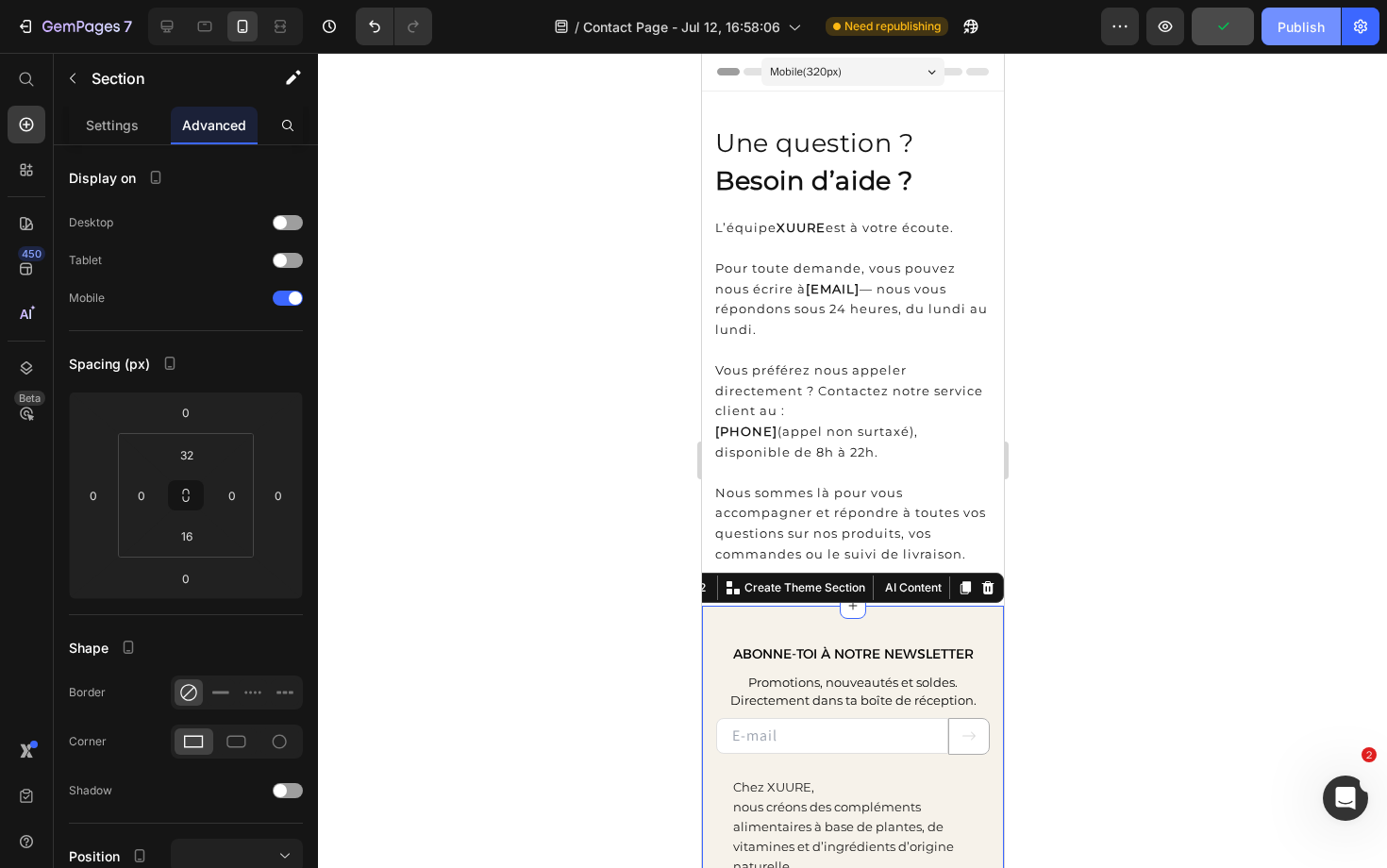 click on "Publish" at bounding box center [1301, 26] 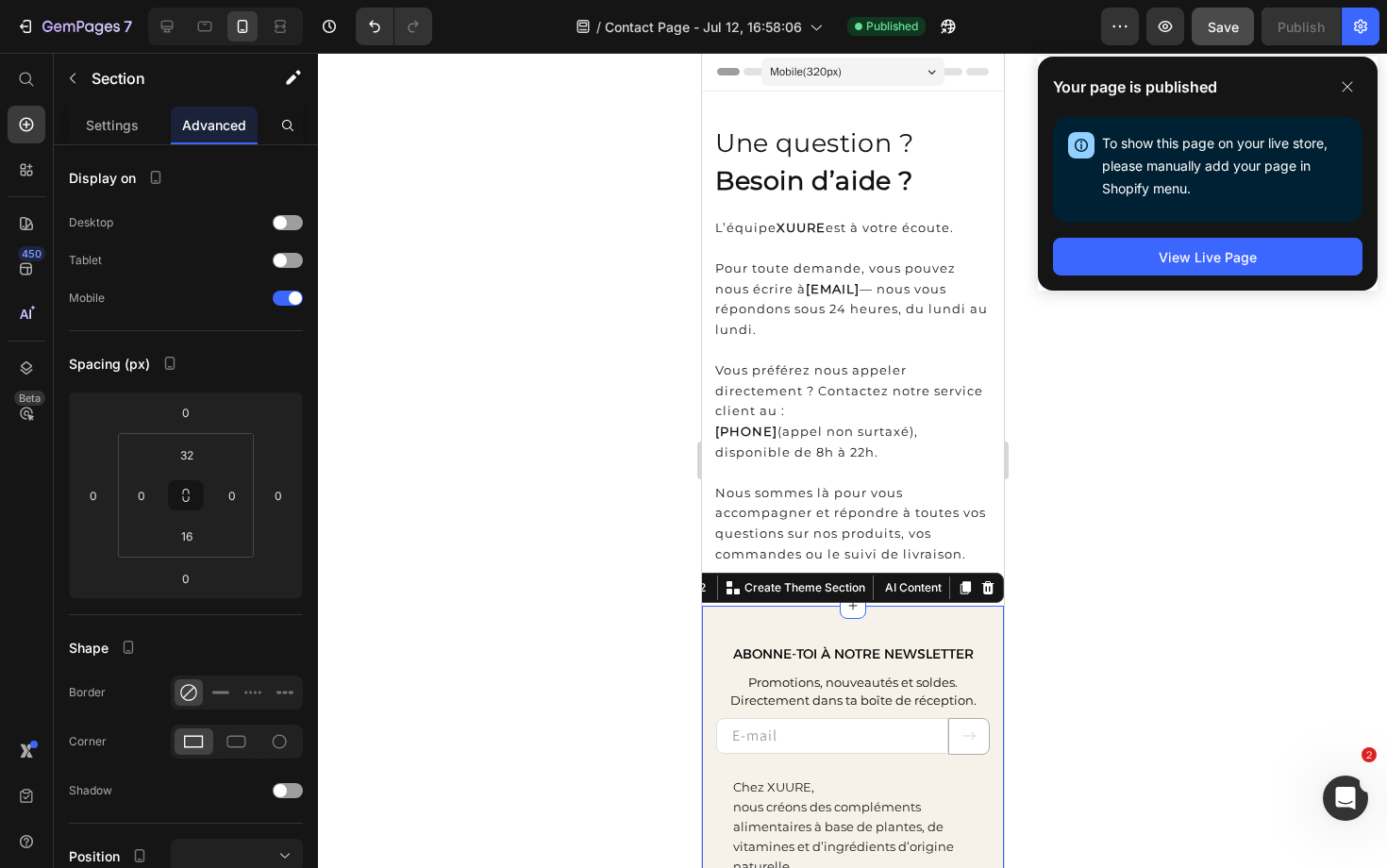 click 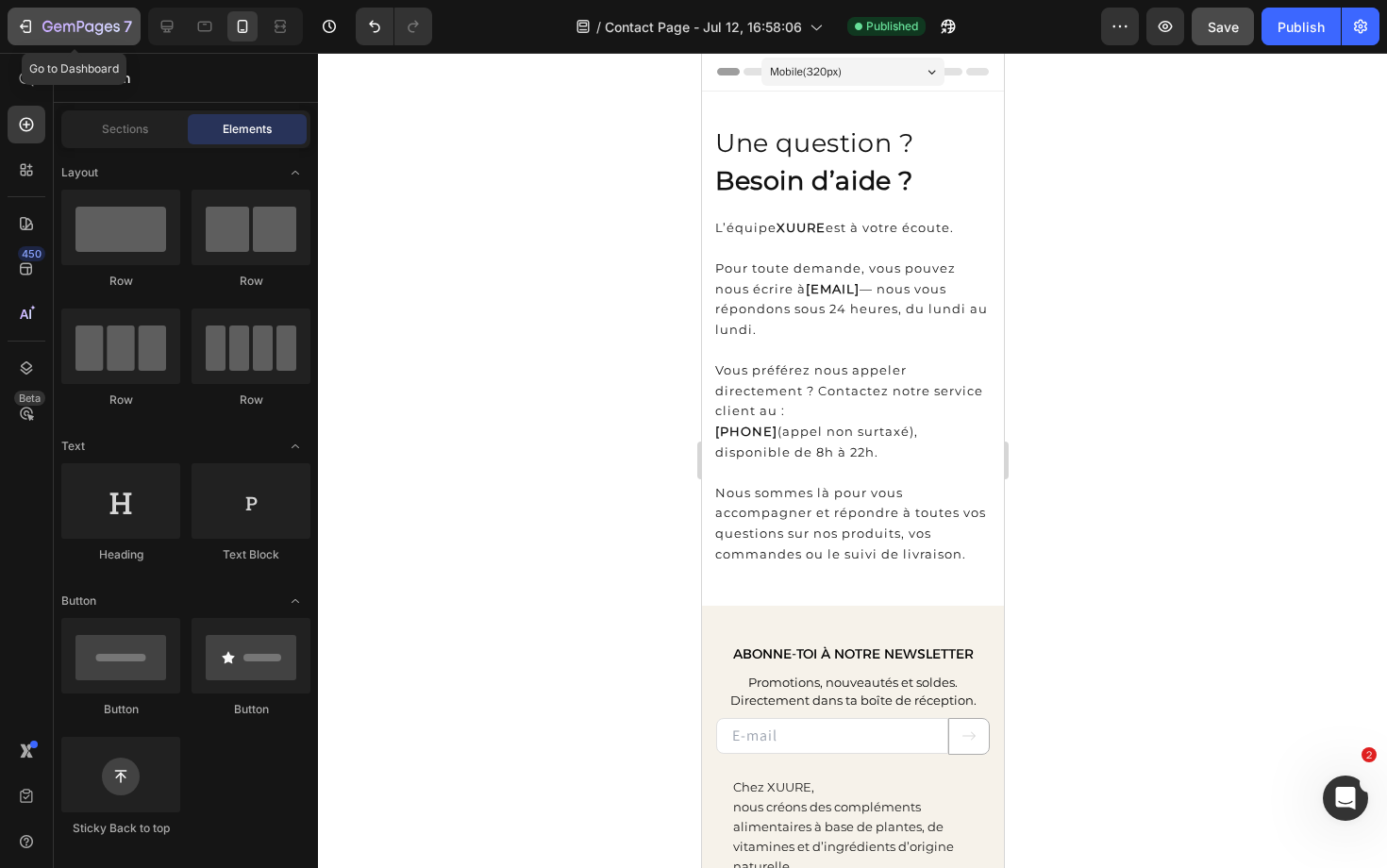 click on "7" 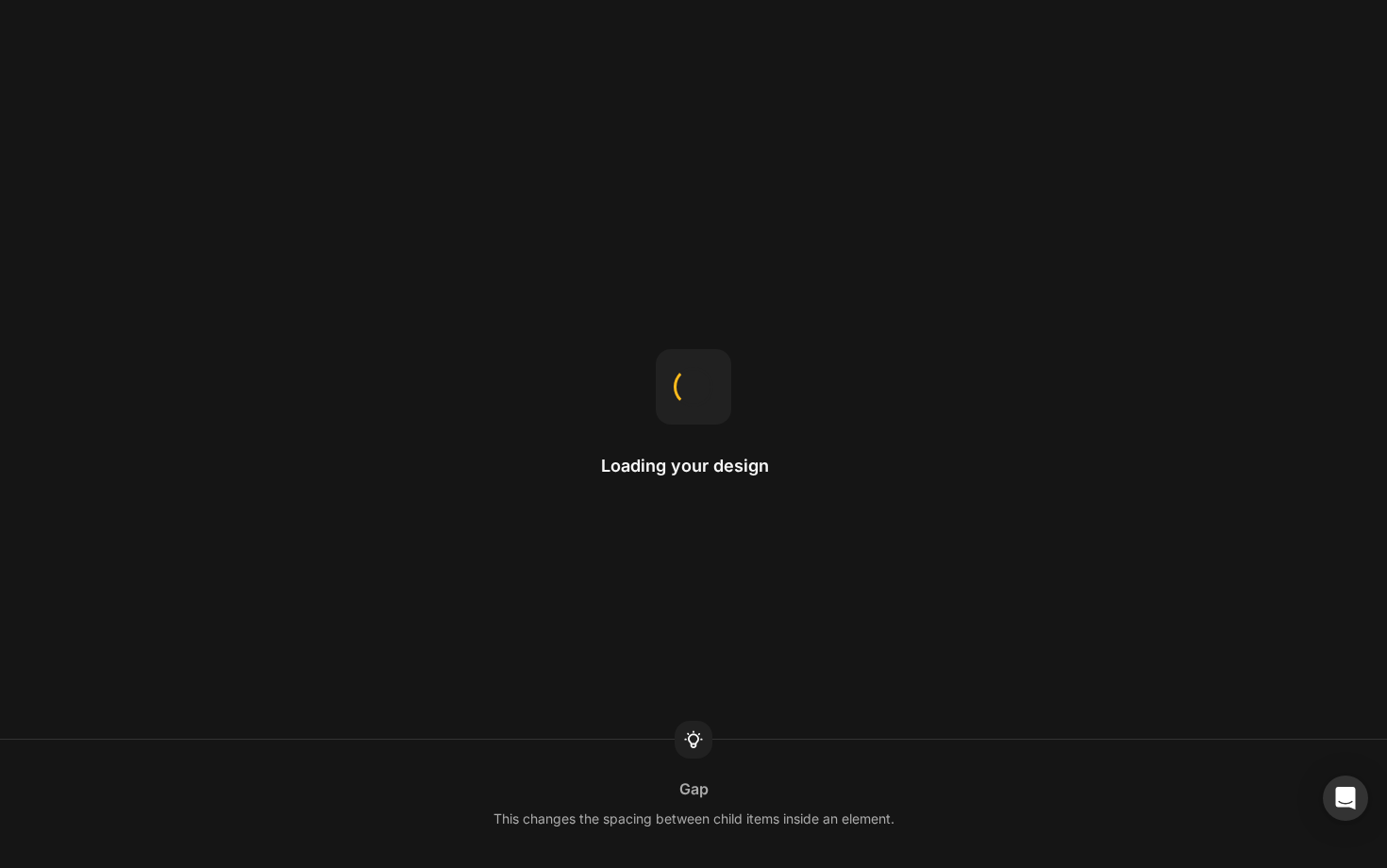 scroll, scrollTop: 0, scrollLeft: 0, axis: both 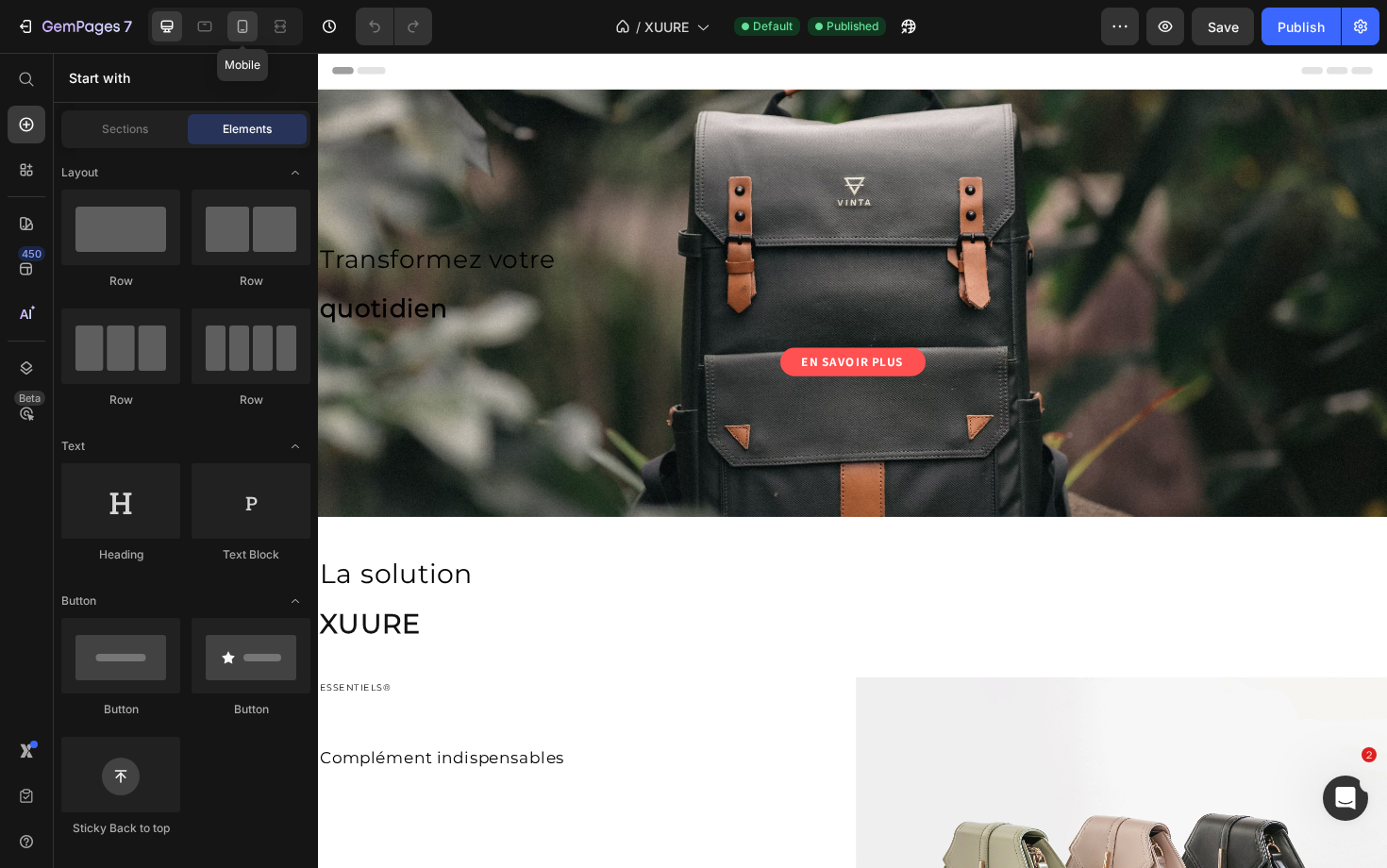 click 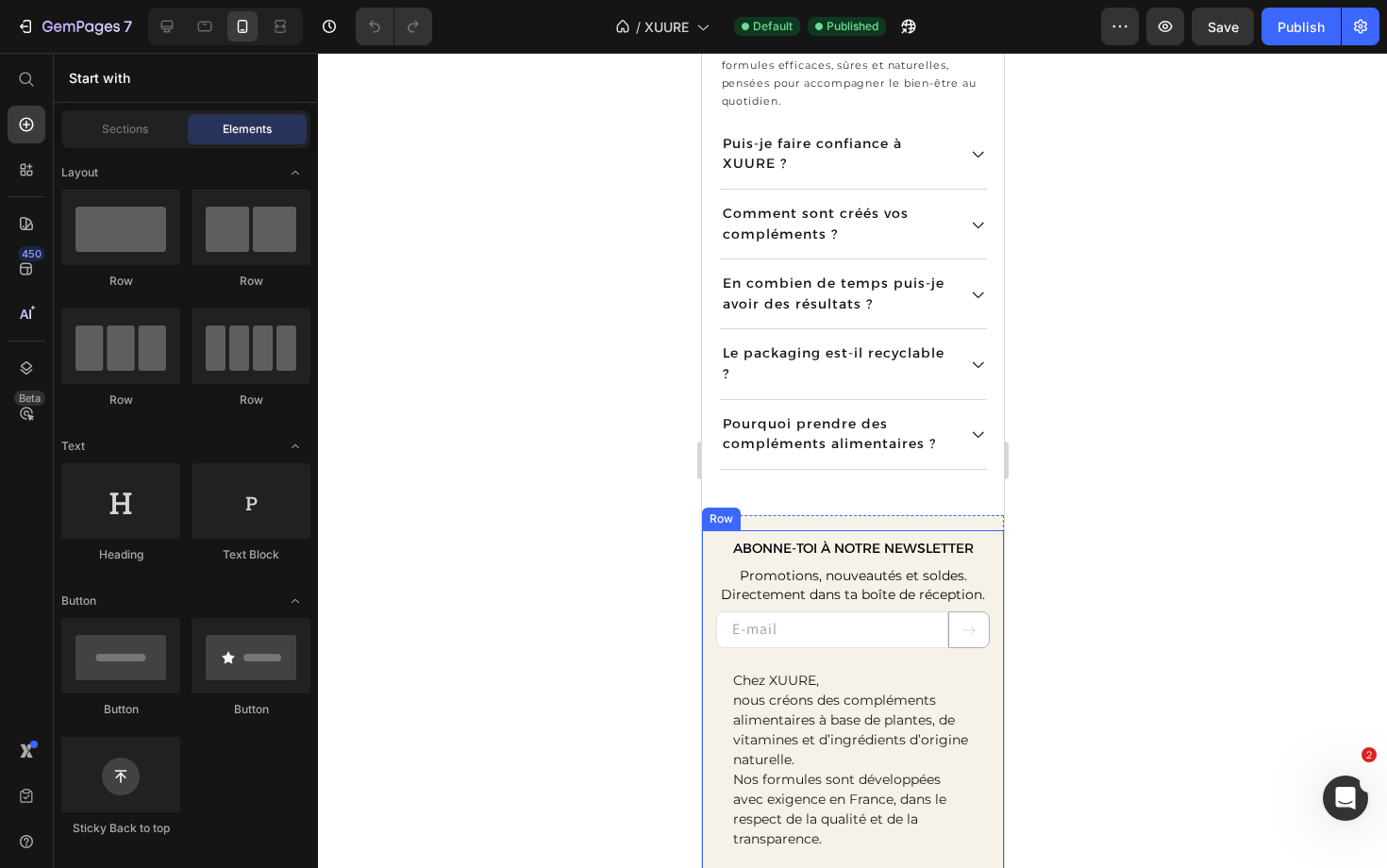 scroll, scrollTop: 3173, scrollLeft: 0, axis: vertical 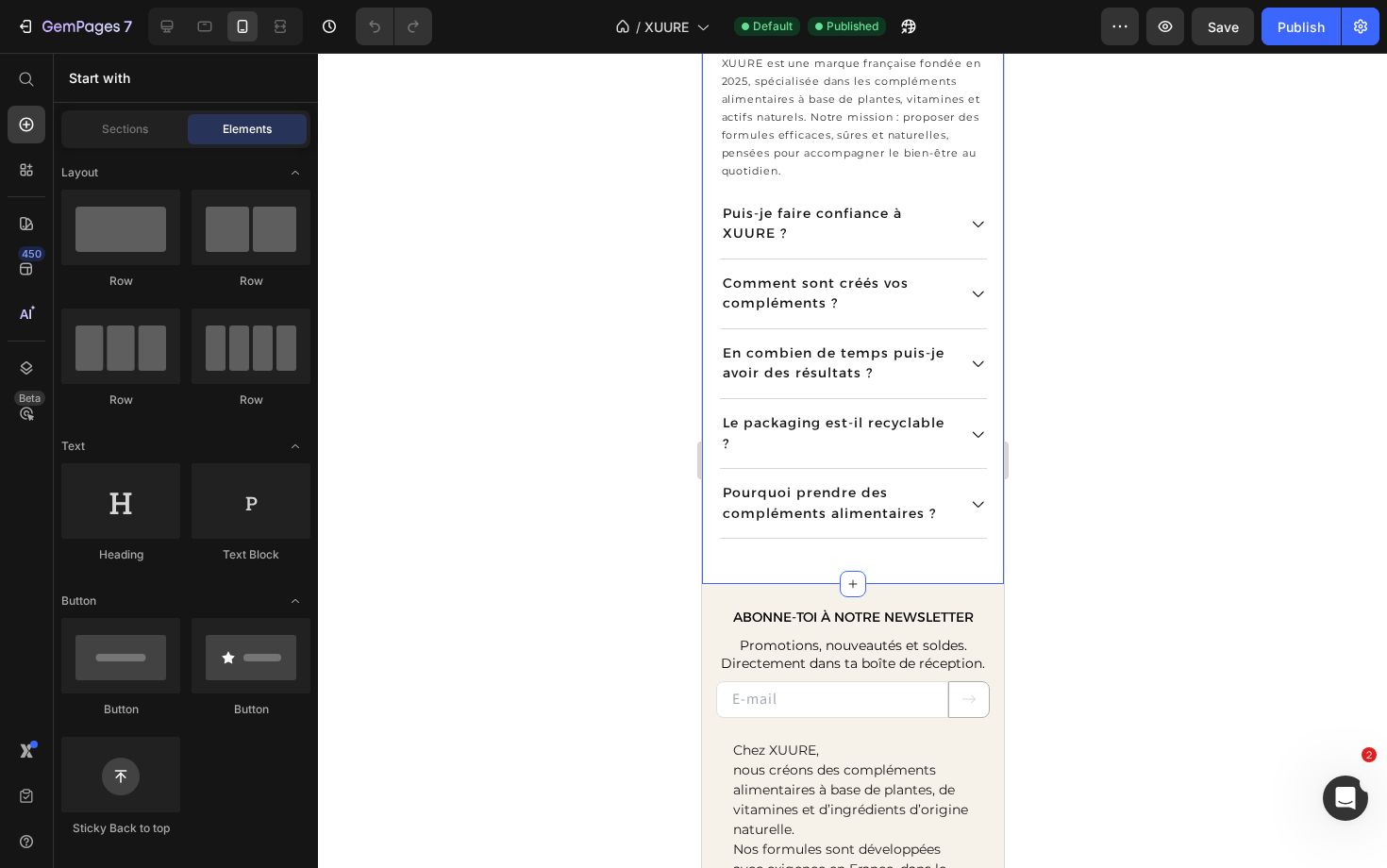 click on "FAQ Heading
Qu’est-ce que XUURE ? XUURE est une marque française fondée en 2025, spécialisée dans les compléments alimentaires à base de plantes, vitamines et actifs naturels. Notre mission : proposer des formules efficaces, sûres et naturelles, pensées pour accompagner le bien-être au quotidien. Text Block
Puis-je faire confiance à XUURE ?
Comment sont créés vos compléments ?
En combien de temps puis-je avoir des résultats ?
Le packaging est-il recyclable ?
Pourquoi prendre des compléments alimentaires ? Accordion Row Section 10" at bounding box center [852, 259] 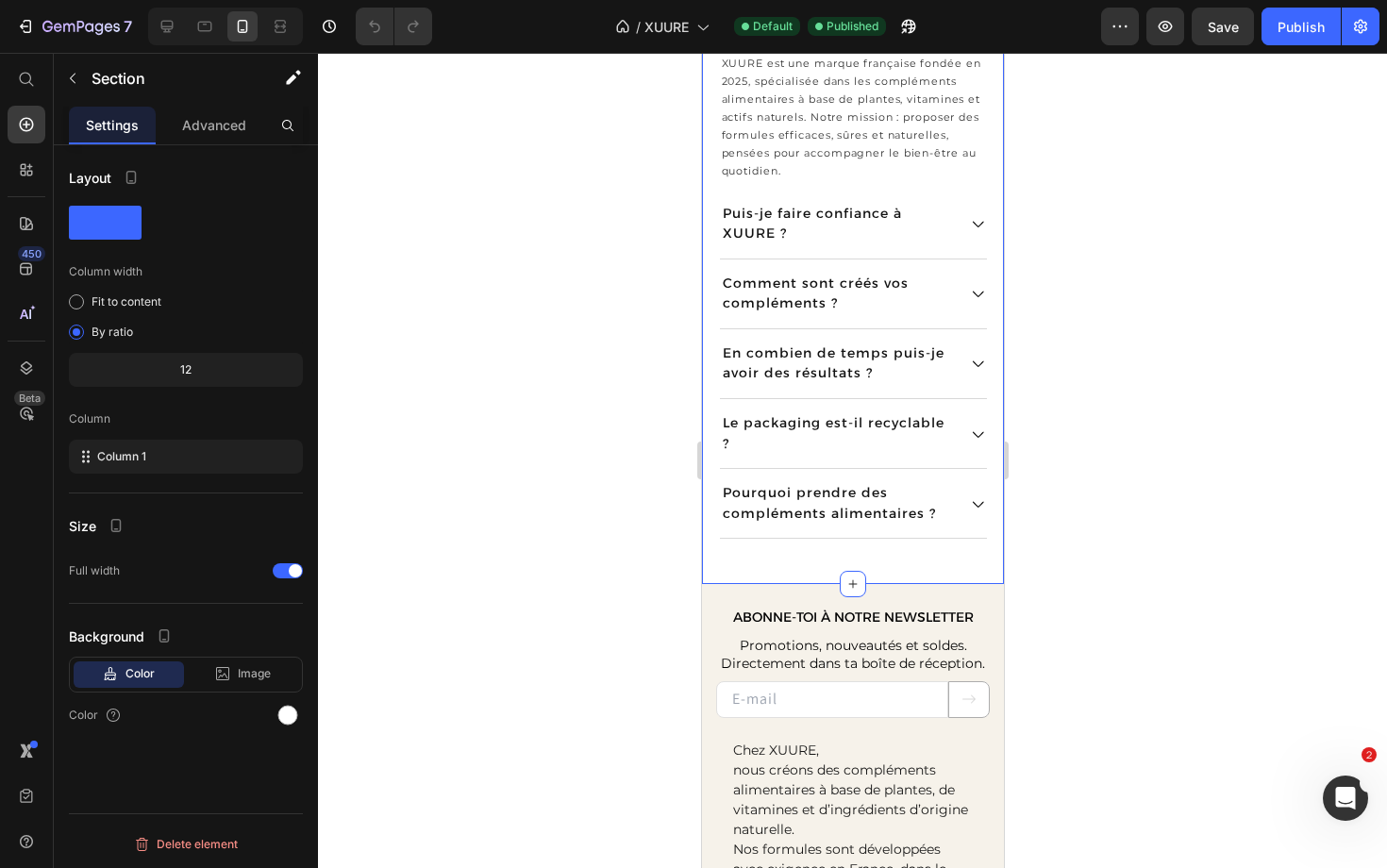 click on "Create Theme Section" at bounding box center (804, -85) 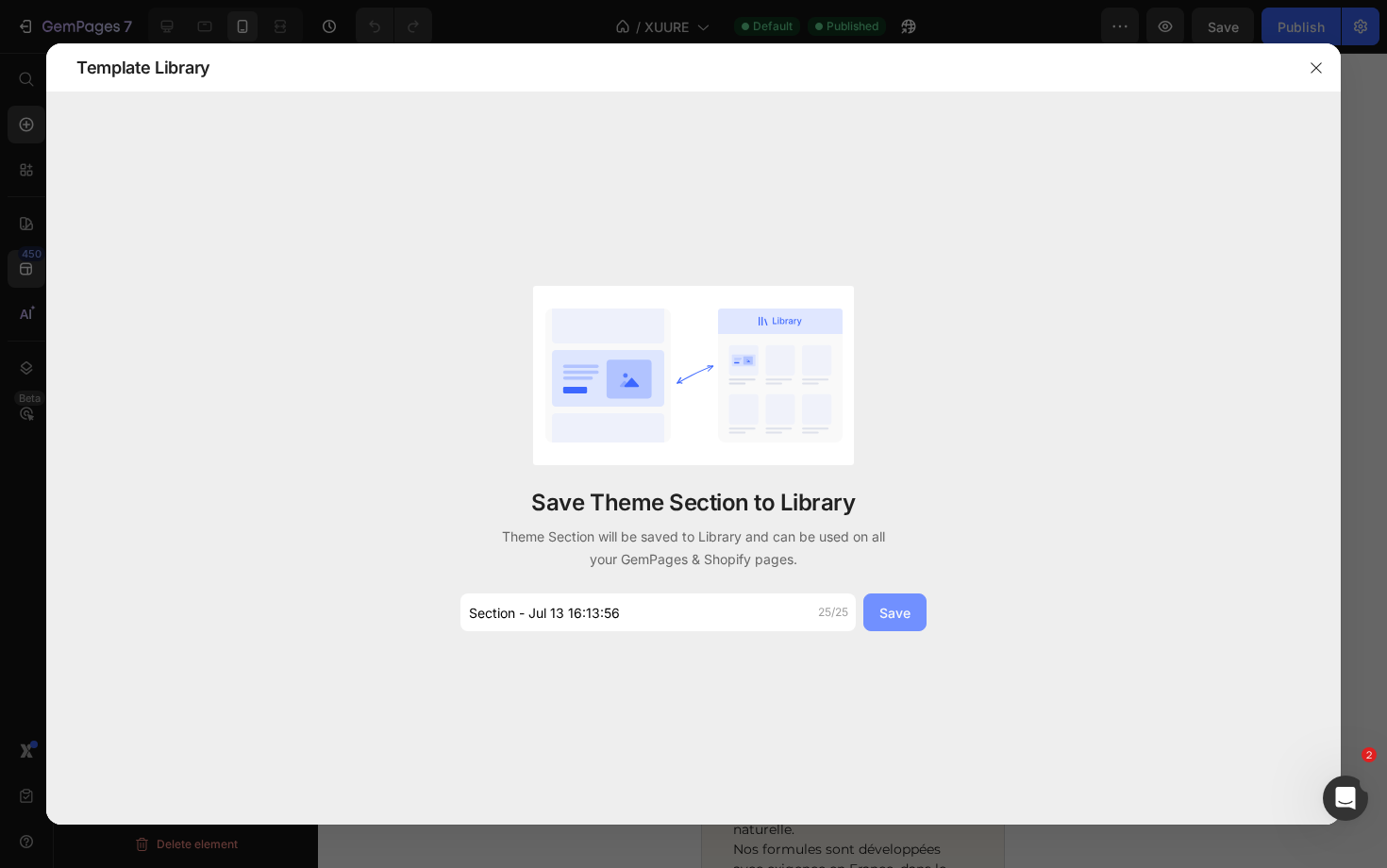 click on "Save" at bounding box center (894, 612) 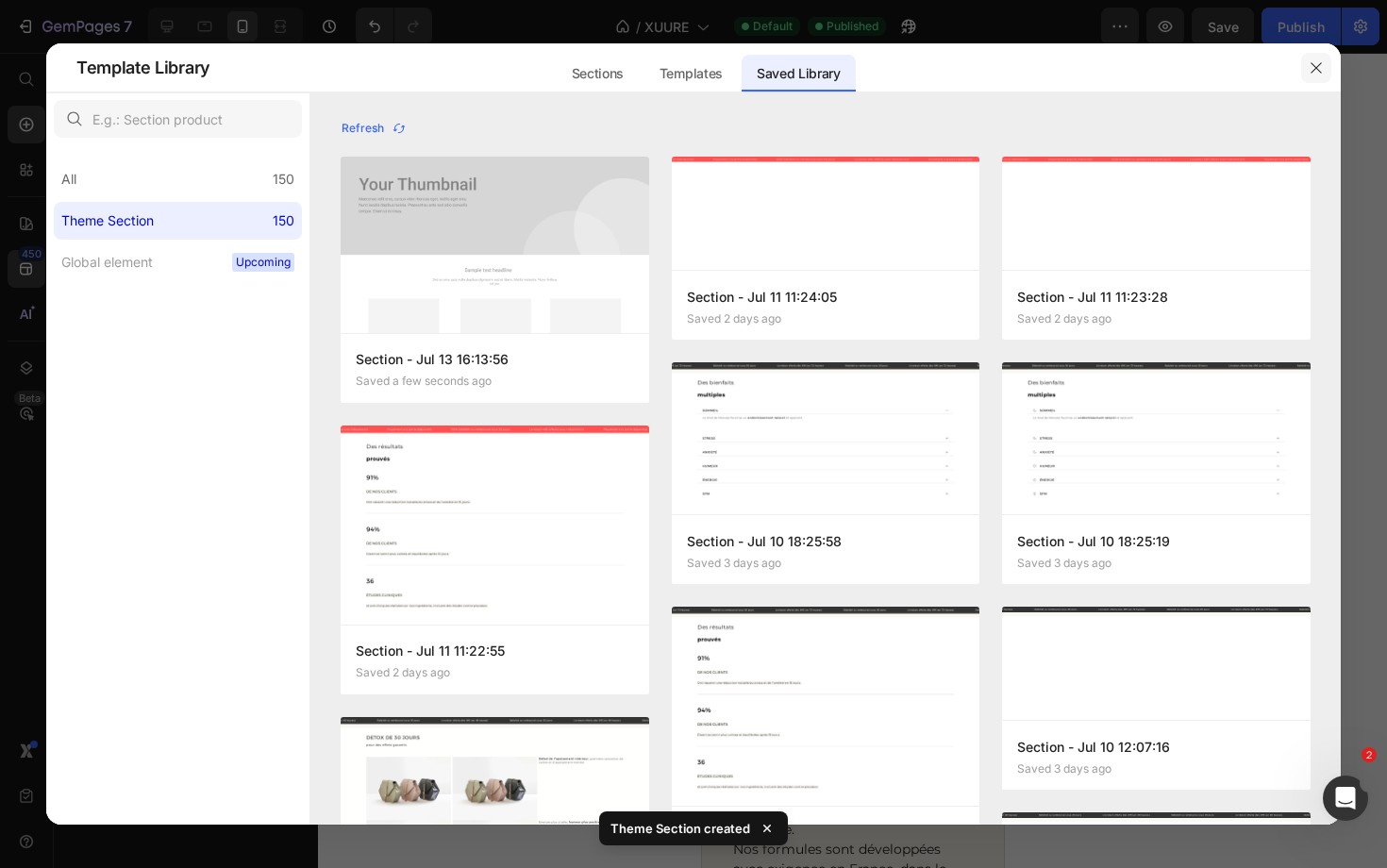 click at bounding box center (1316, 68) 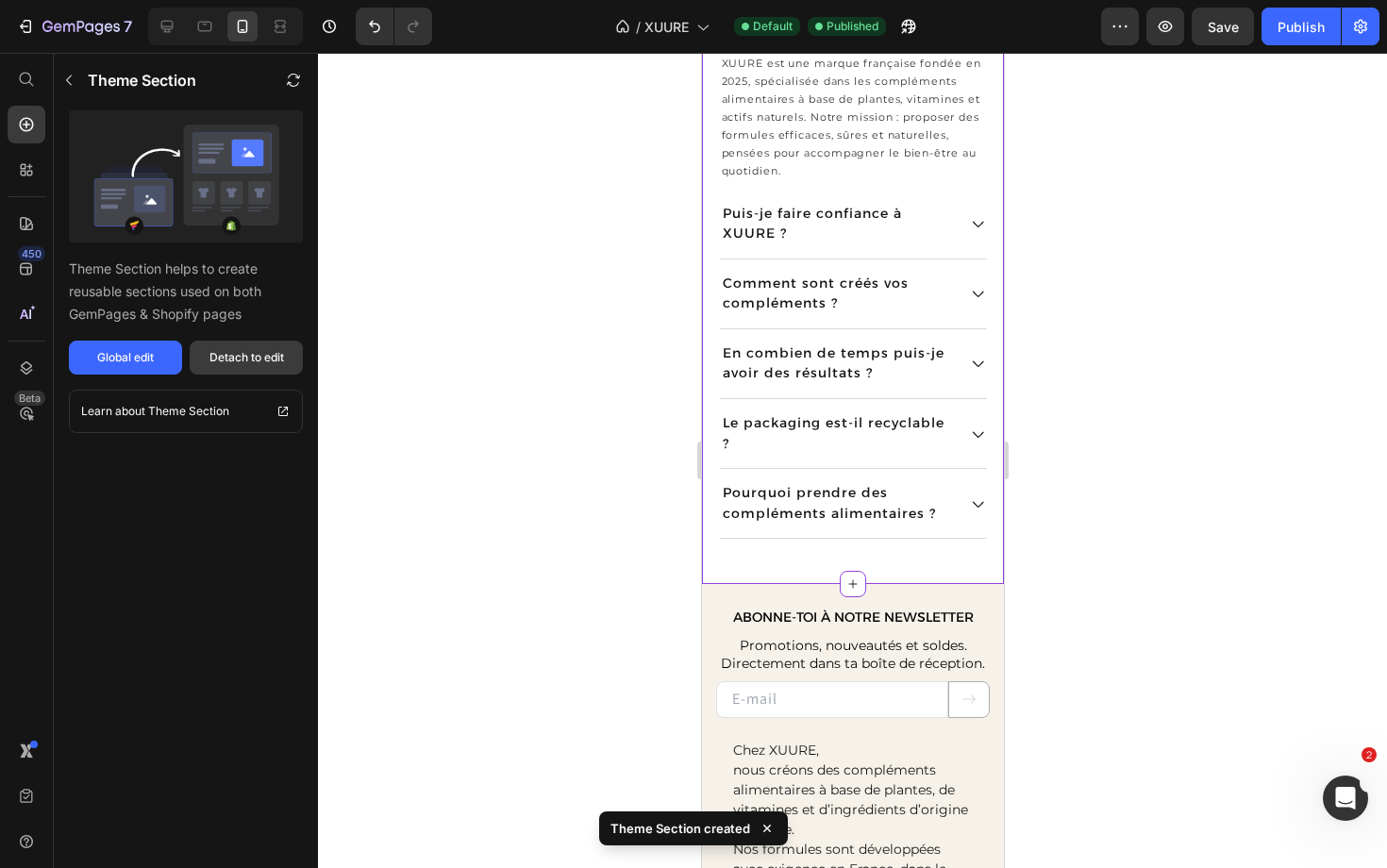 click on "Detach to edit" at bounding box center (246, 358) 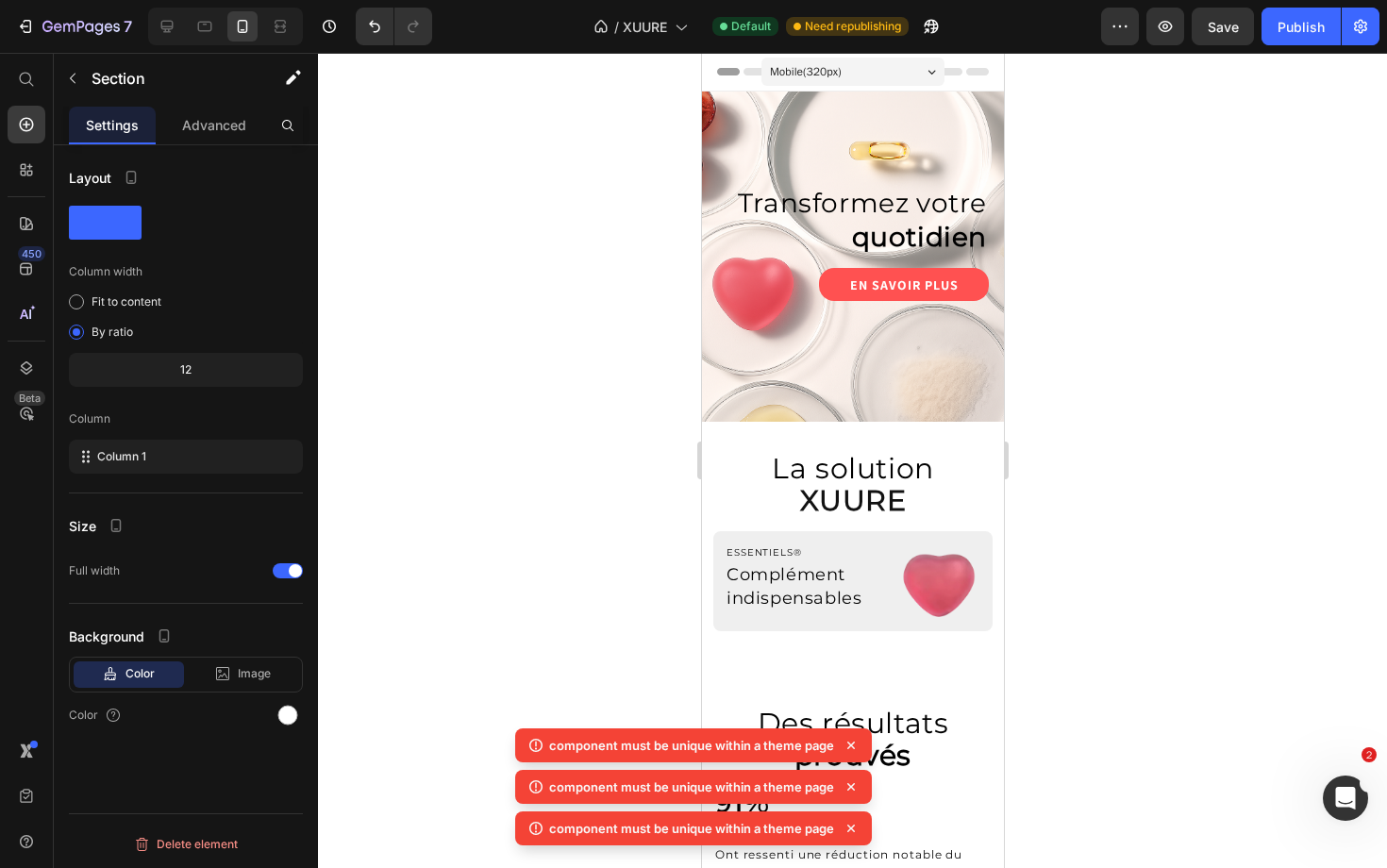 scroll, scrollTop: 0, scrollLeft: 0, axis: both 